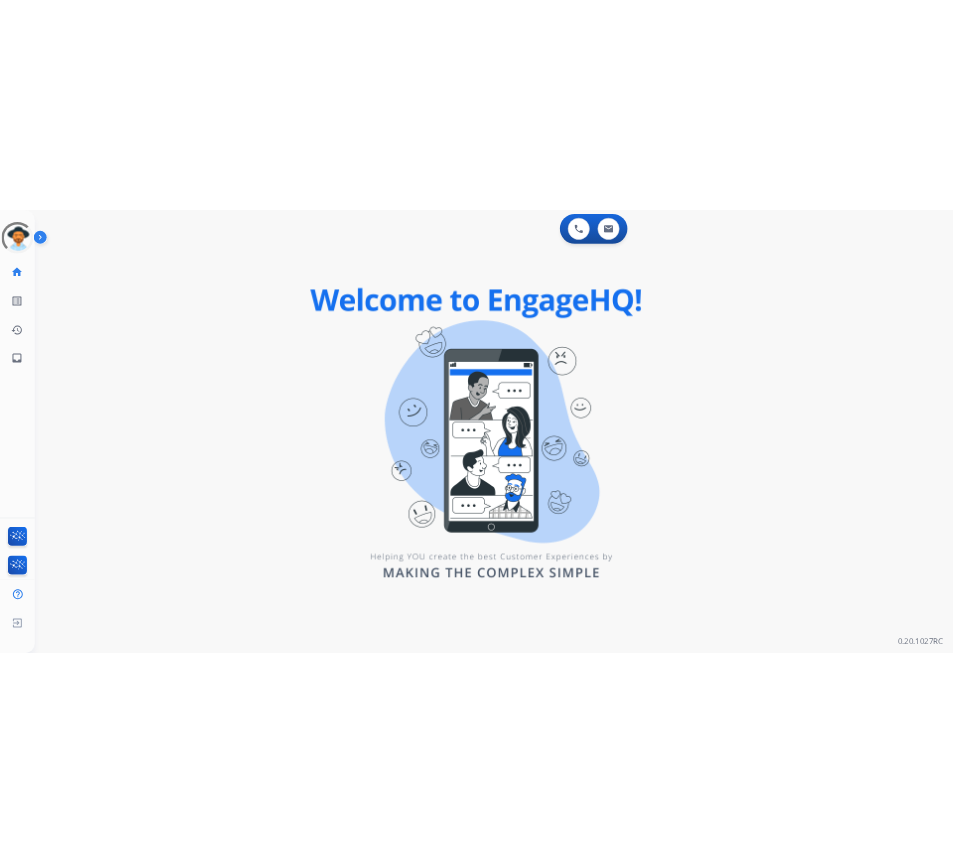 scroll, scrollTop: 0, scrollLeft: 0, axis: both 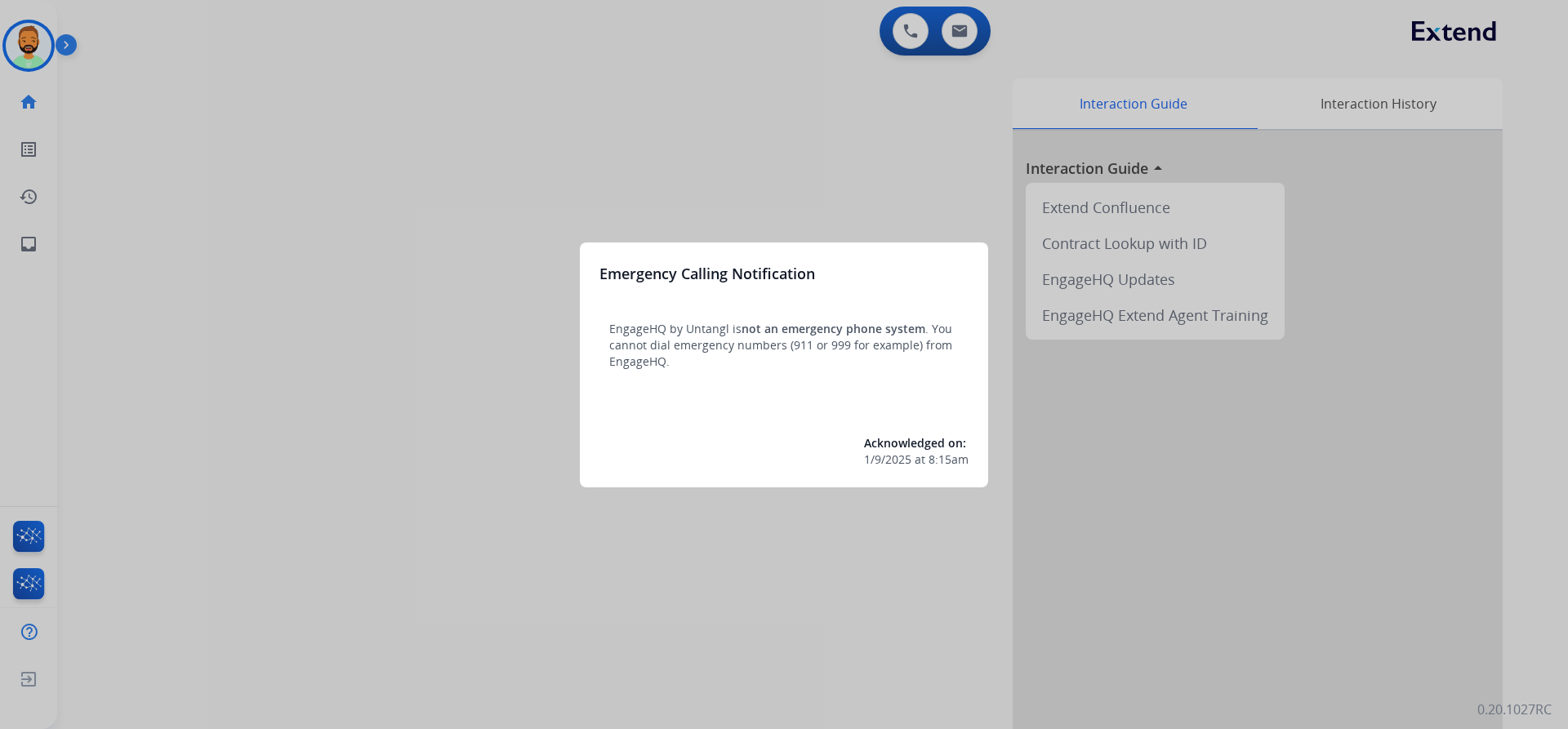 click at bounding box center [784, 364] 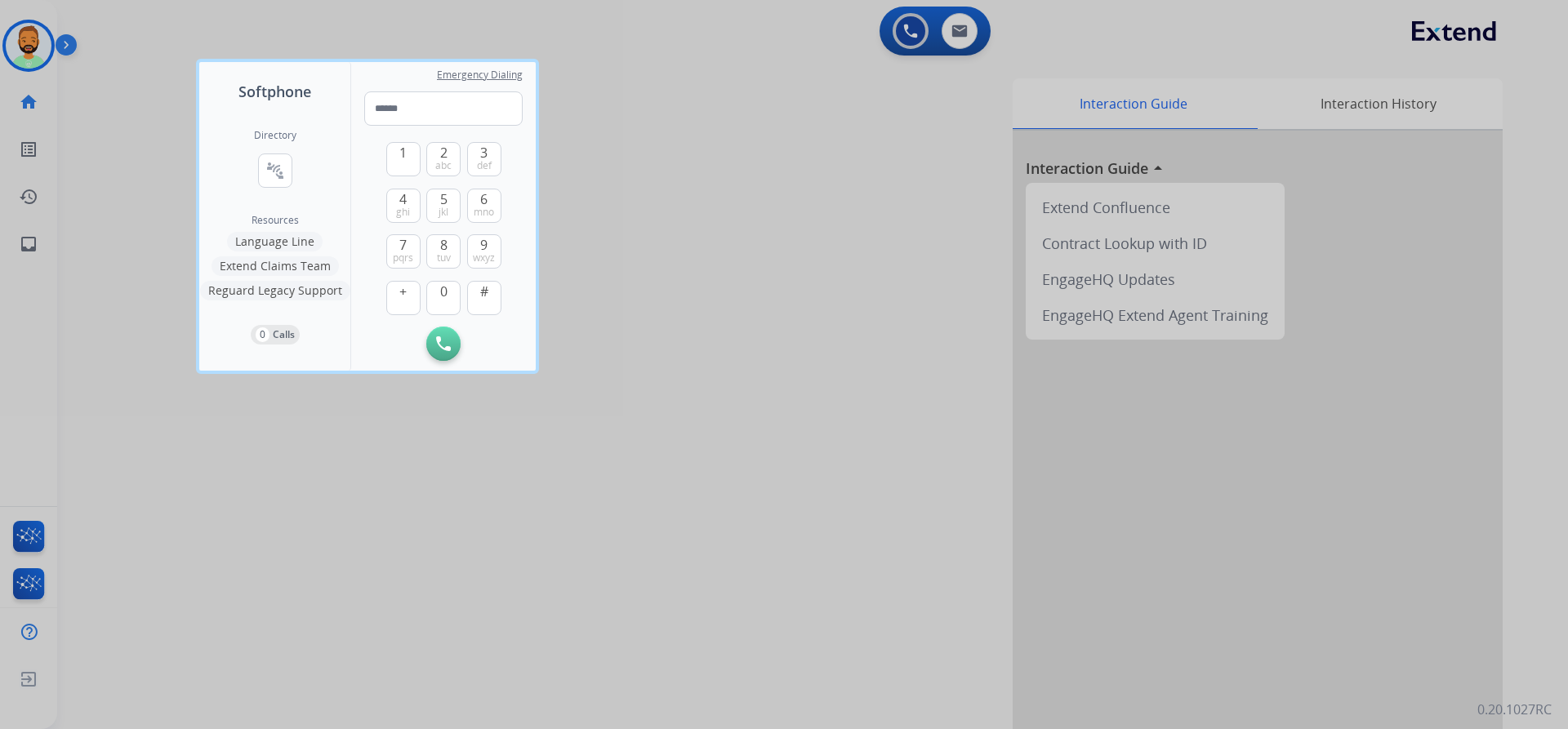 click at bounding box center [784, 364] 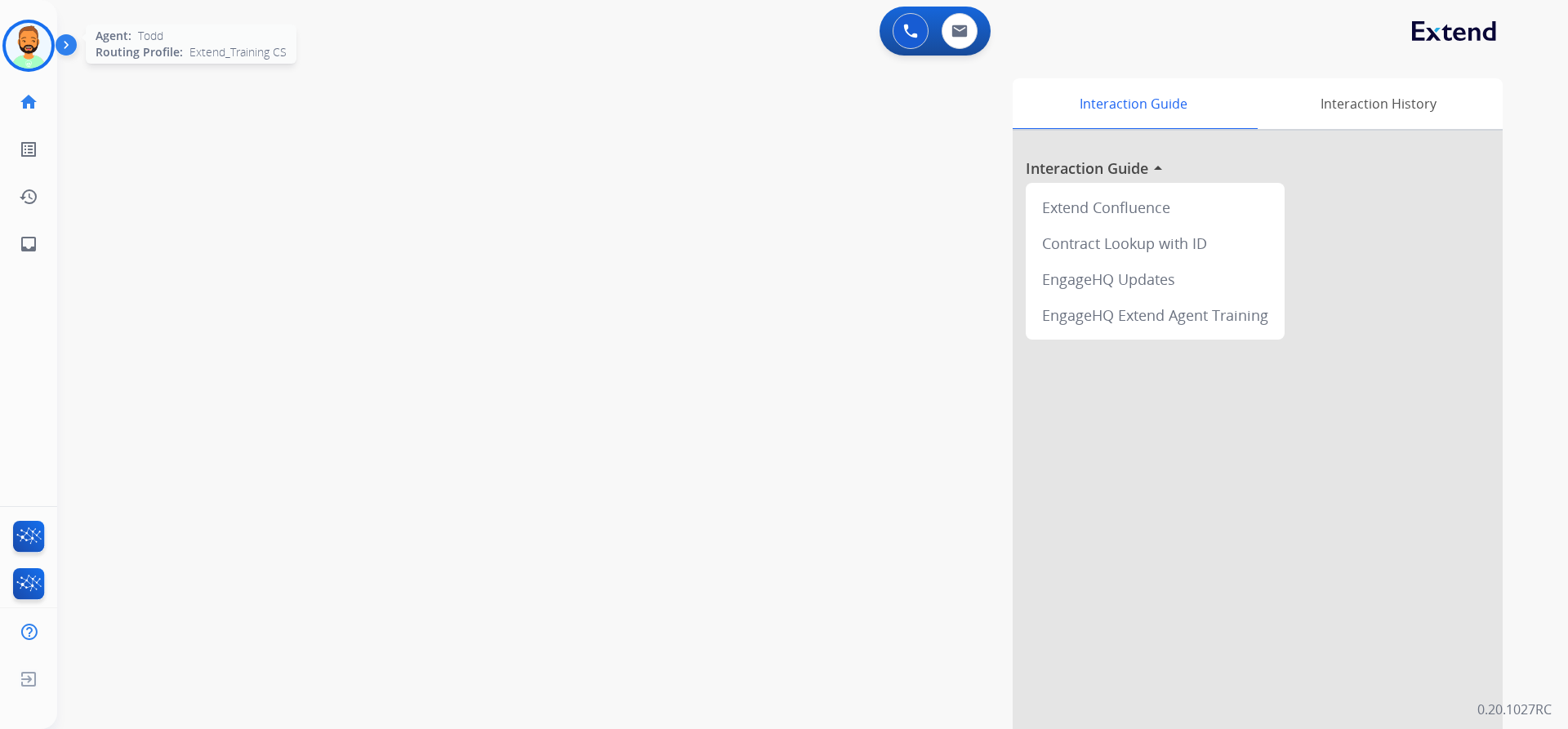 click at bounding box center [29, 46] 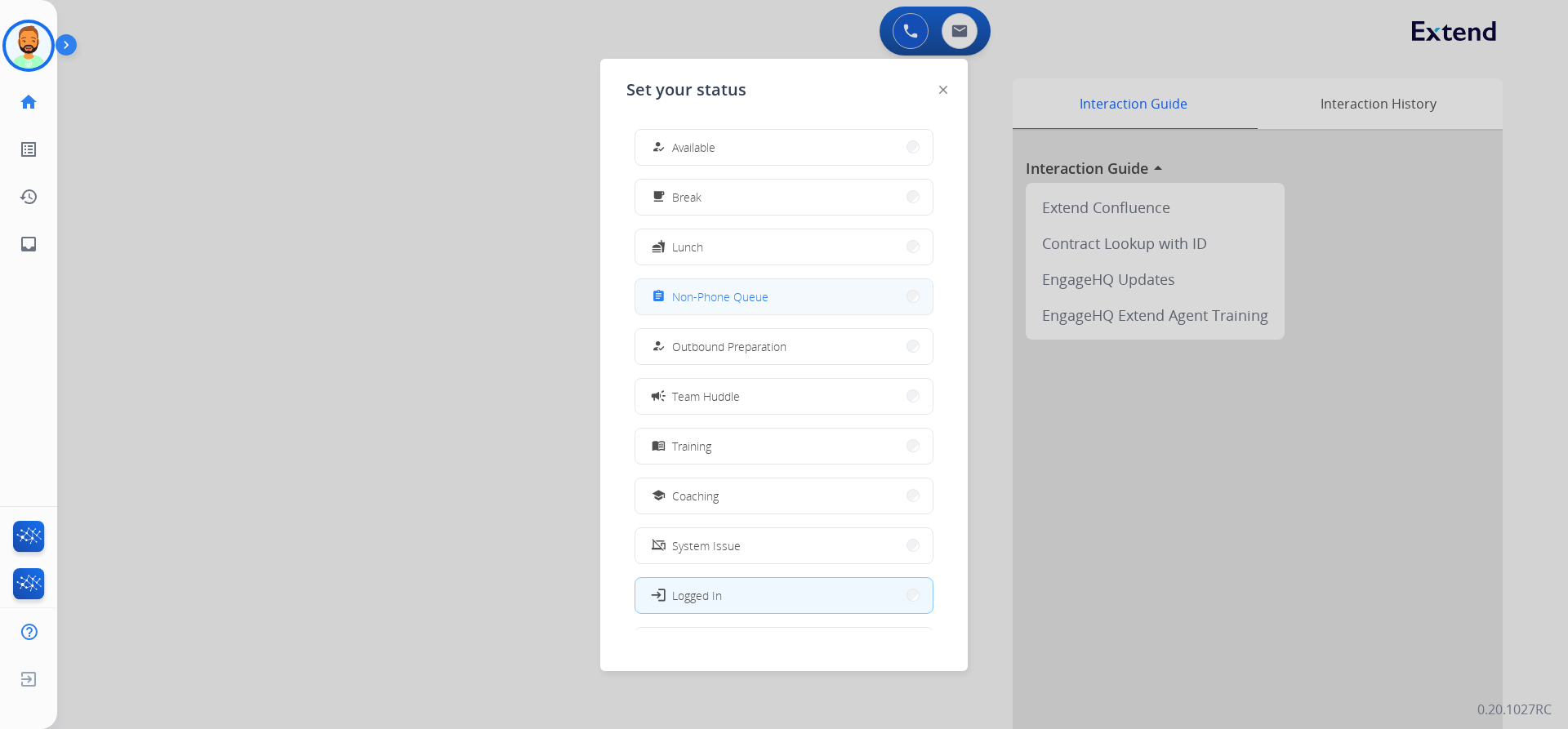 drag, startPoint x: 757, startPoint y: 288, endPoint x: 566, endPoint y: 215, distance: 204.47494 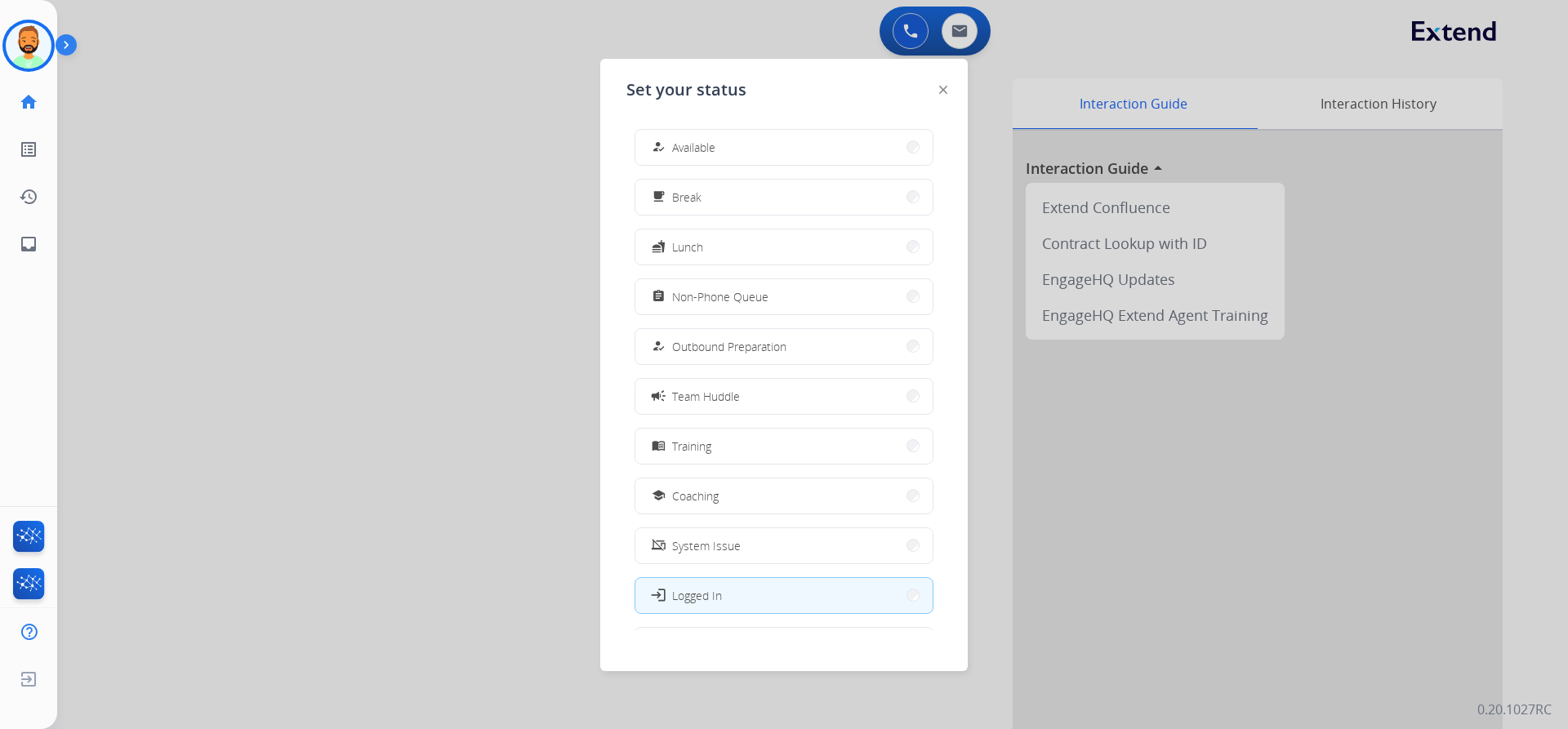 click on "Non-Phone Queue" at bounding box center (720, 296) 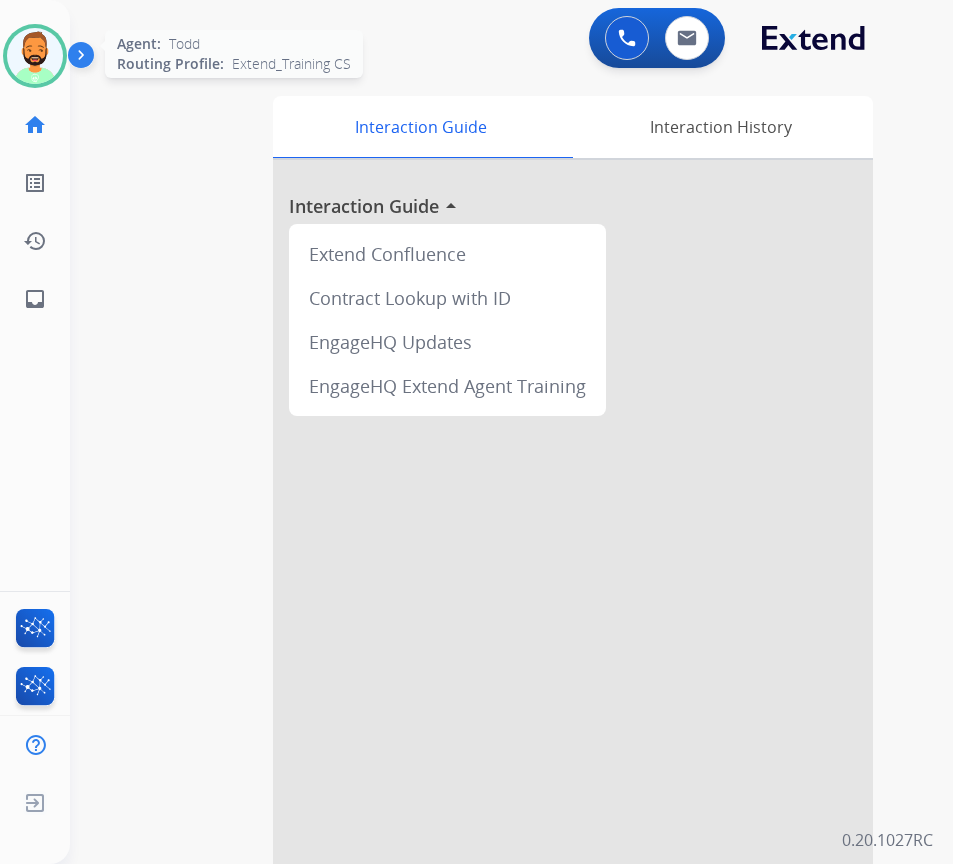 click at bounding box center (35, 56) 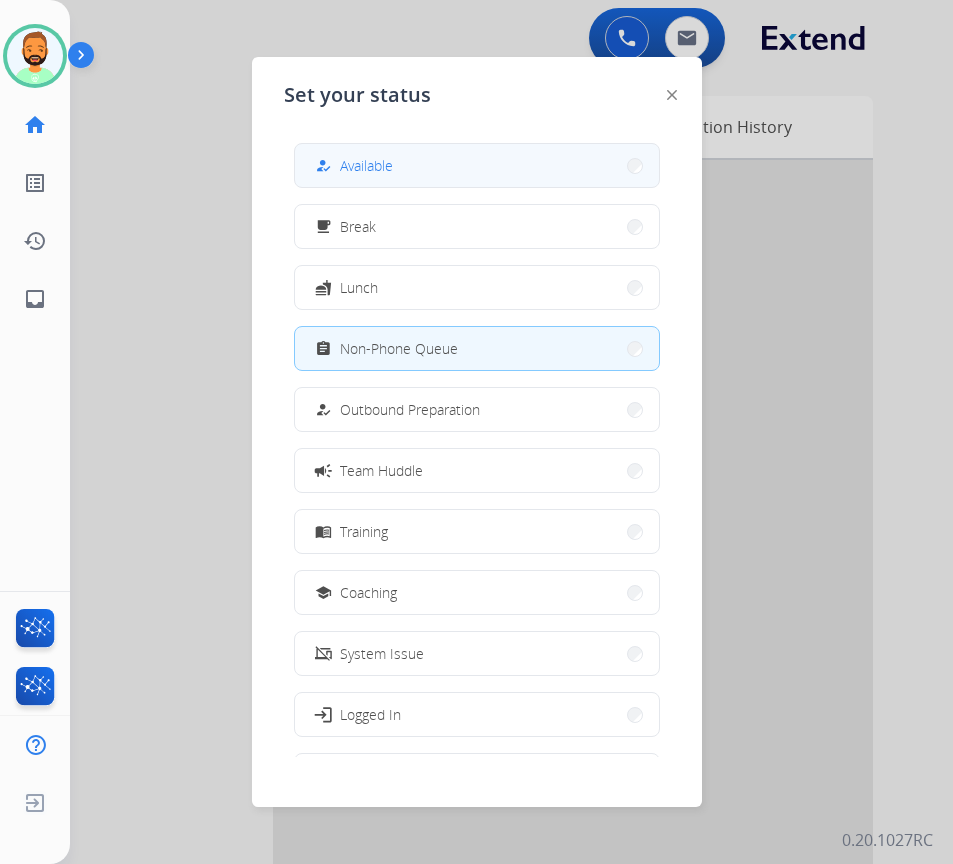 click on "how_to_reg Available" at bounding box center (352, 166) 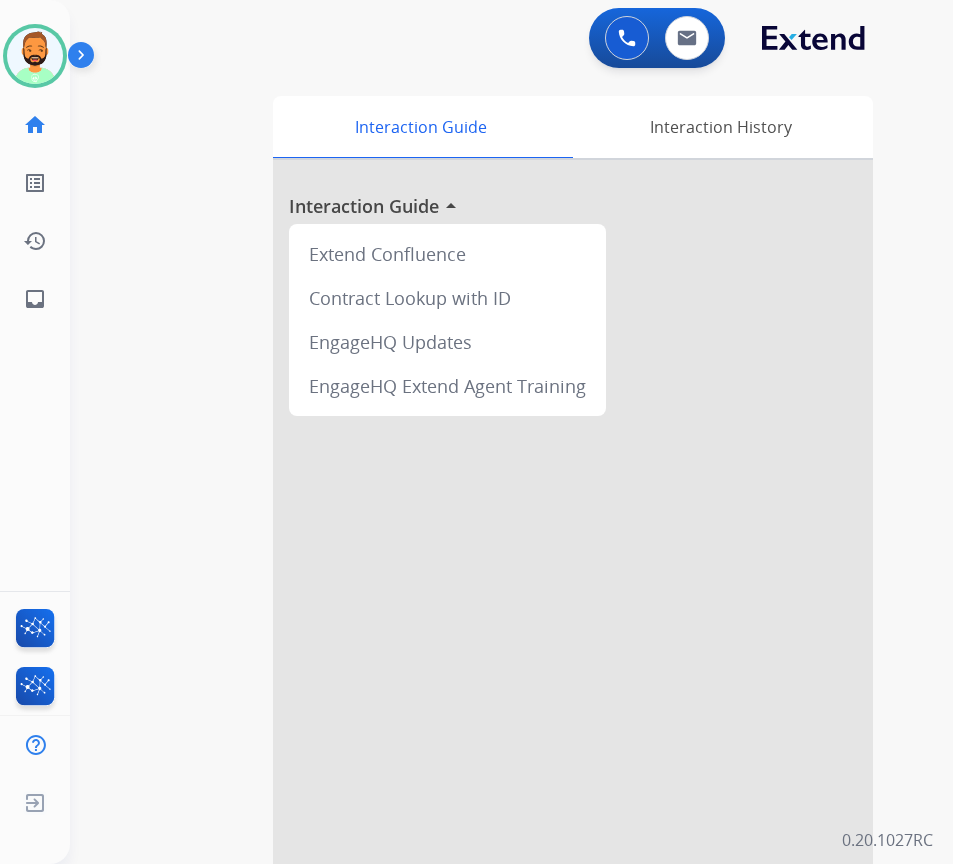 click at bounding box center (573, 533) 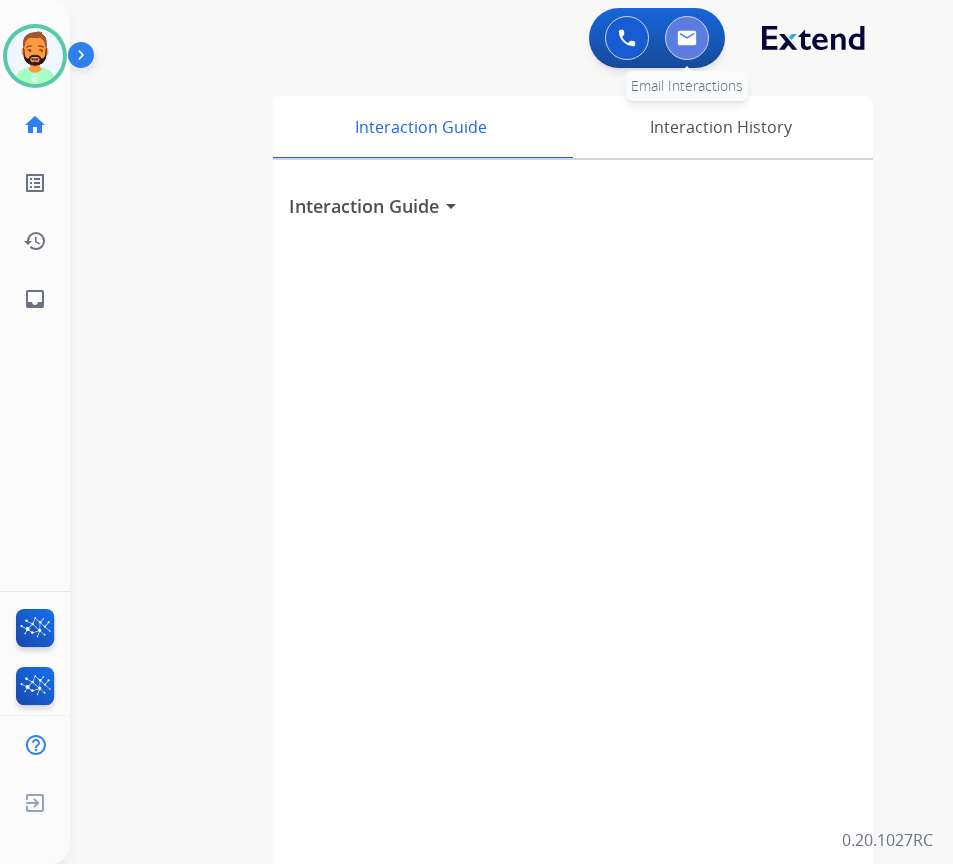 click at bounding box center [687, 38] 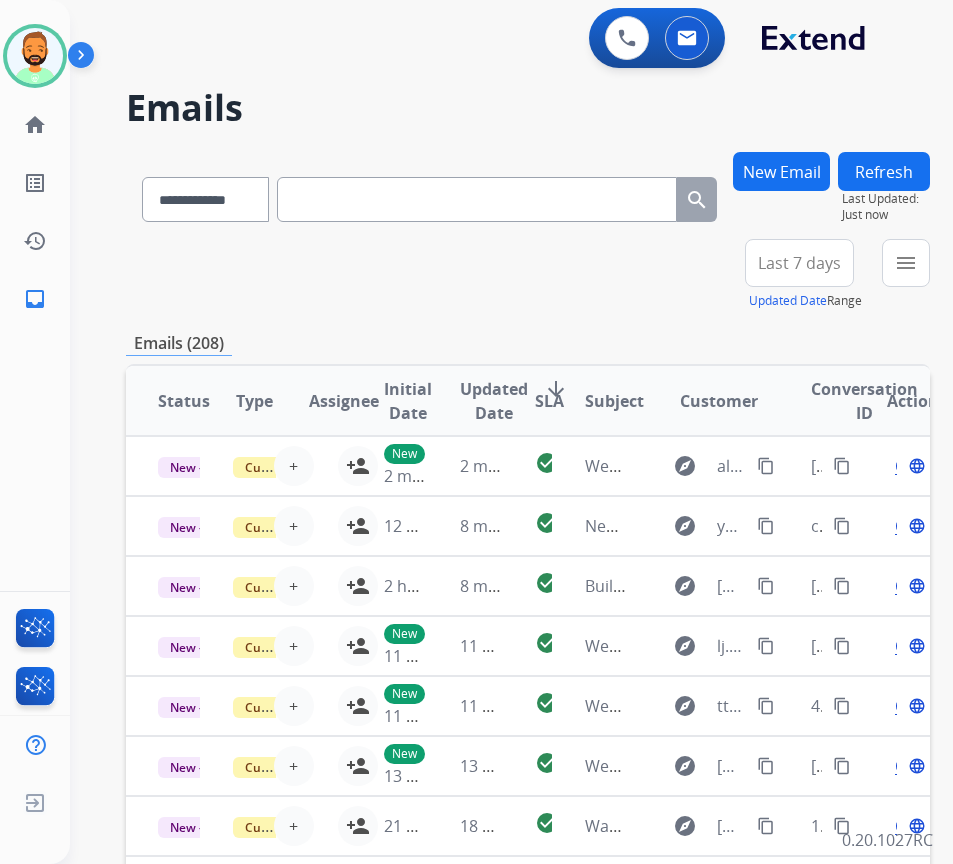 click on "Last 7 days" at bounding box center [799, 263] 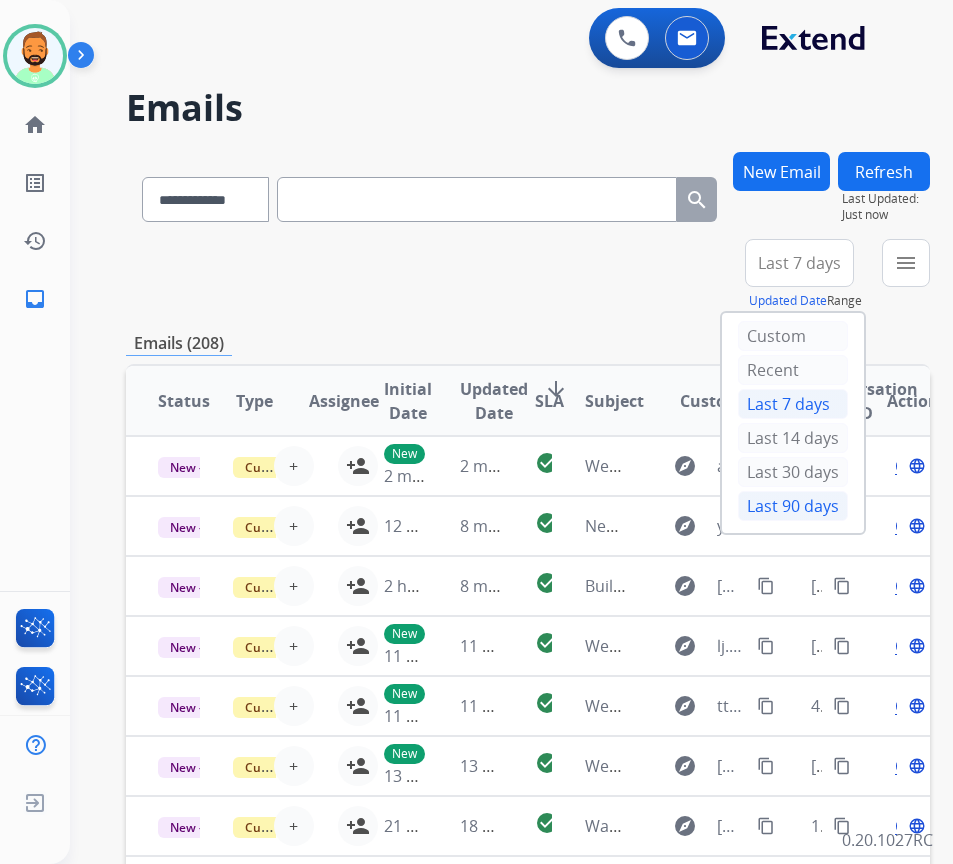 click on "Last 90 days" at bounding box center (793, 506) 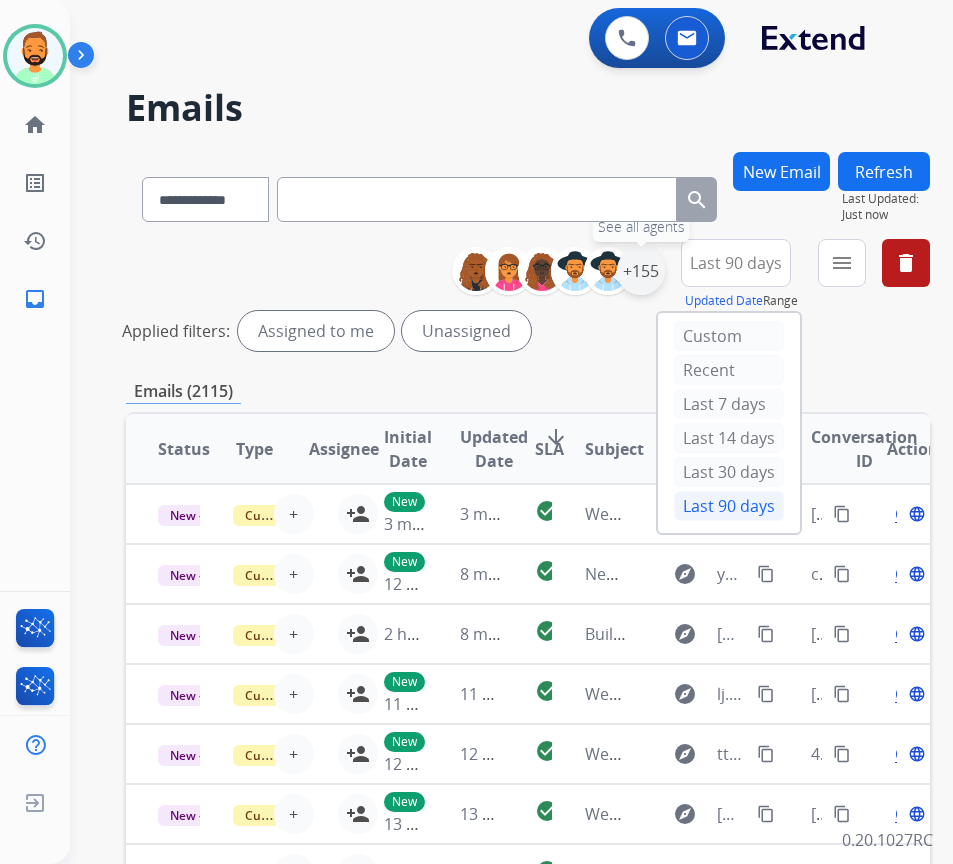 click on "+155" at bounding box center (641, 271) 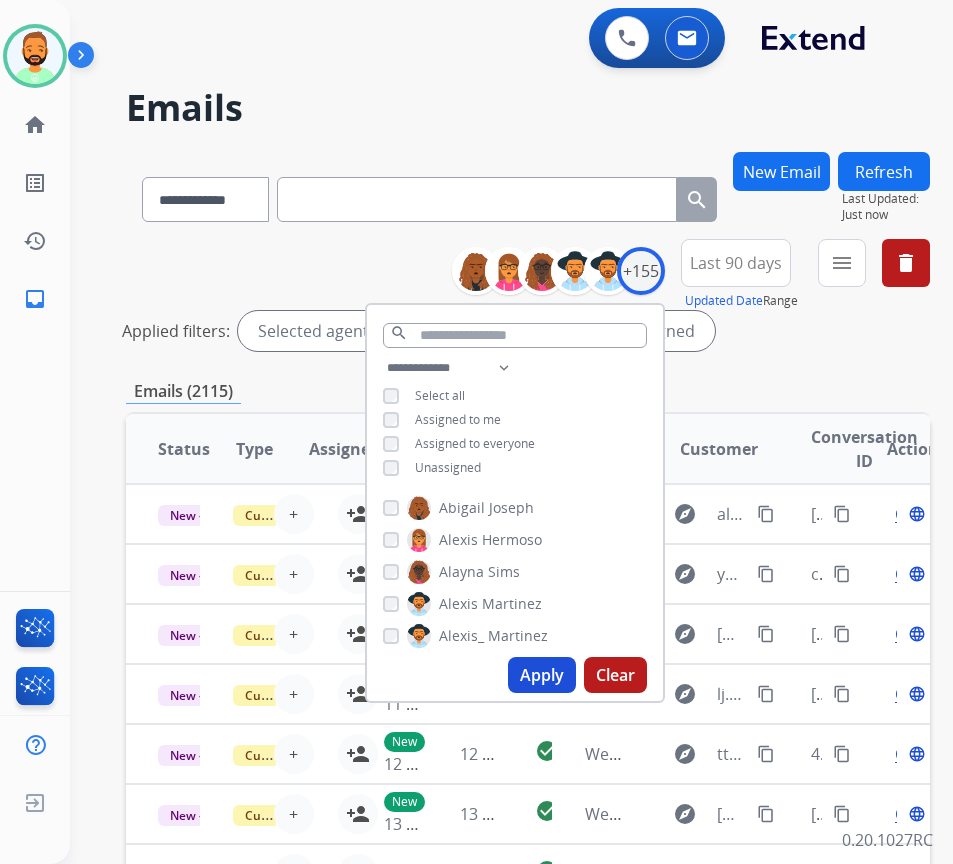 click on "Unassigned" at bounding box center (448, 467) 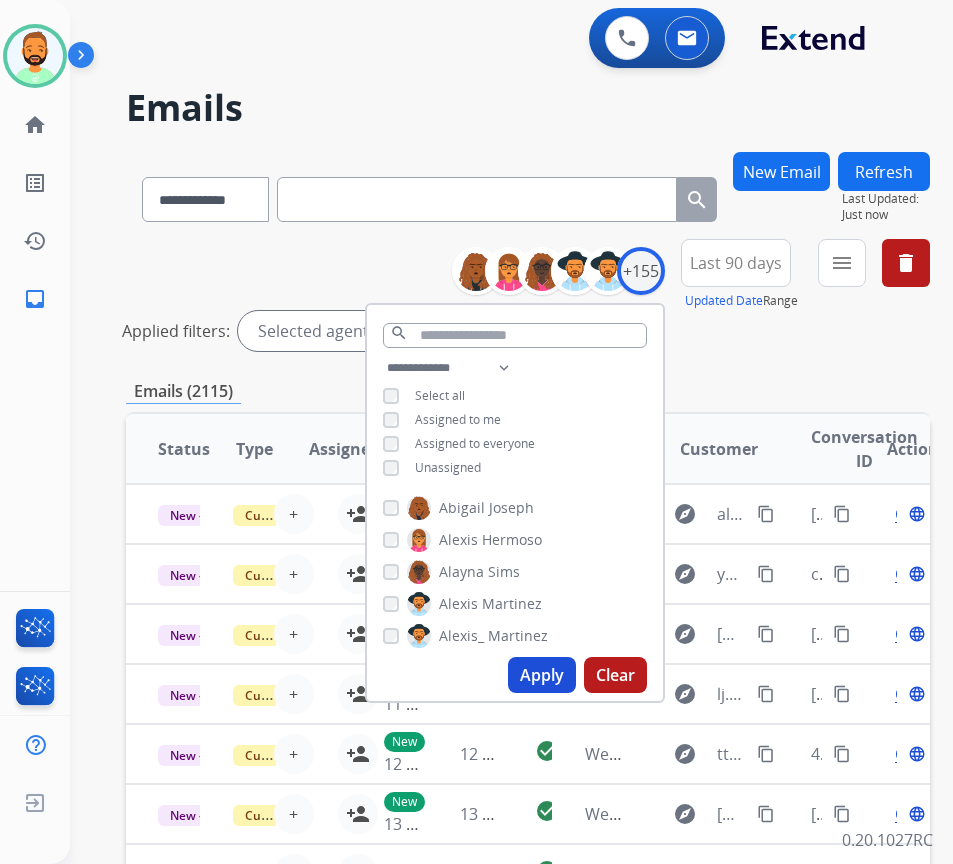click on "Apply" at bounding box center (542, 675) 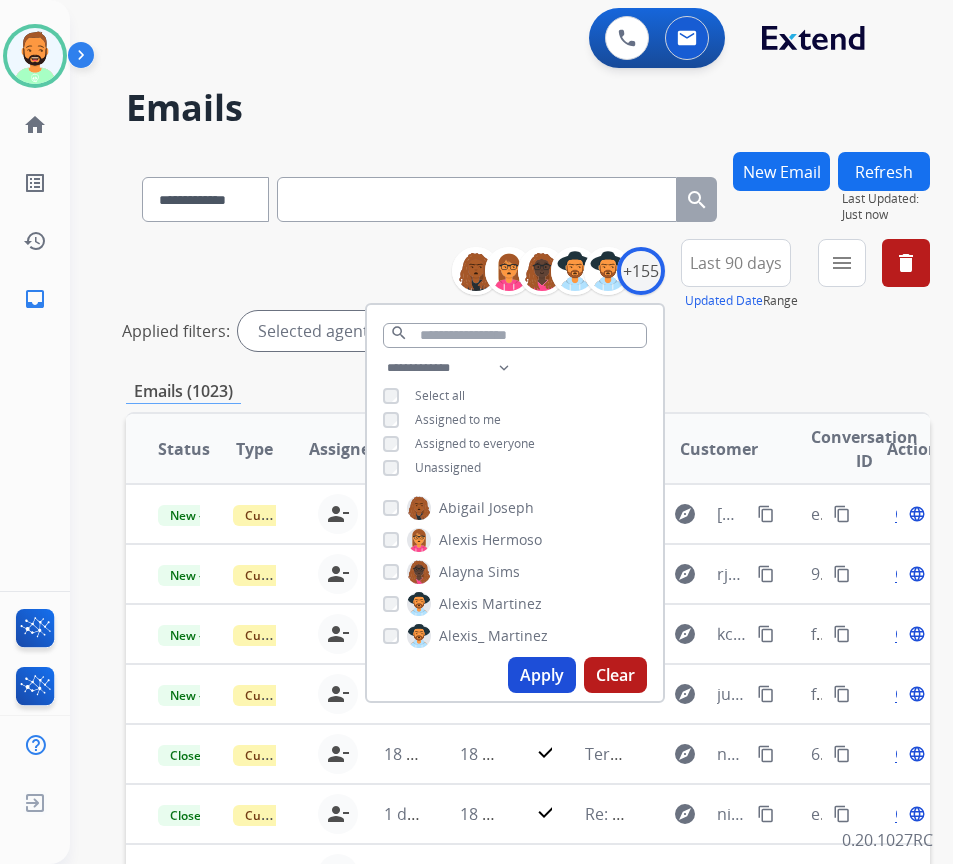 click on "Last 90 days" at bounding box center (736, 263) 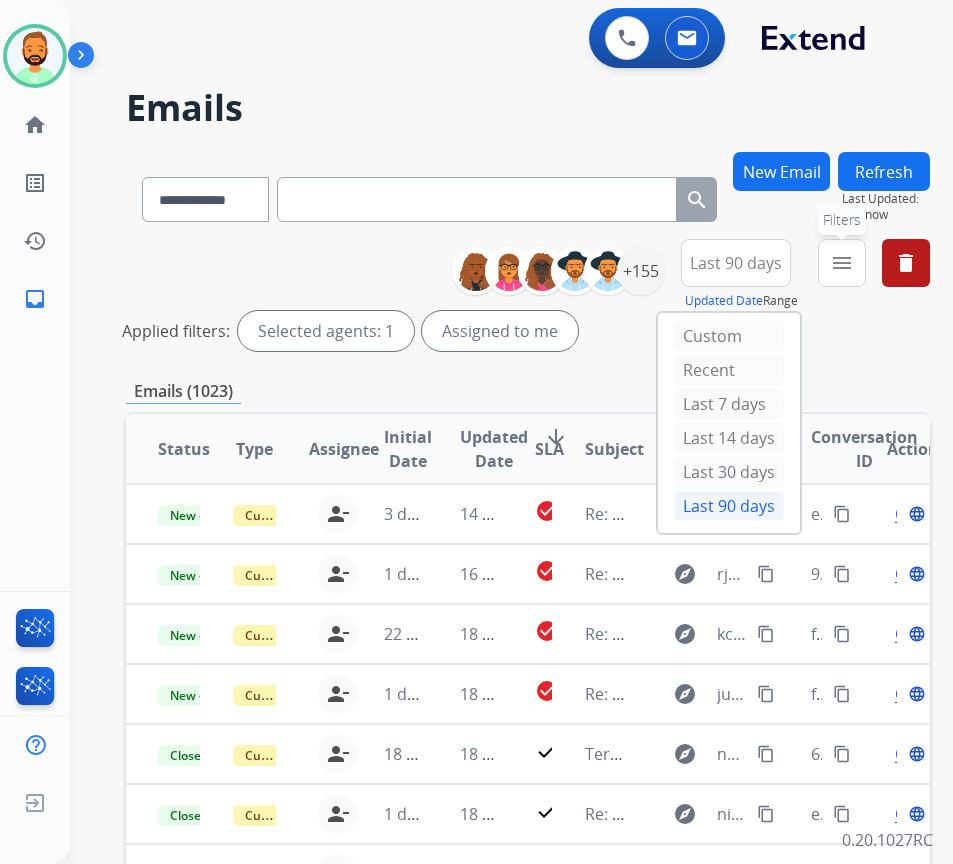 click on "menu" at bounding box center (842, 263) 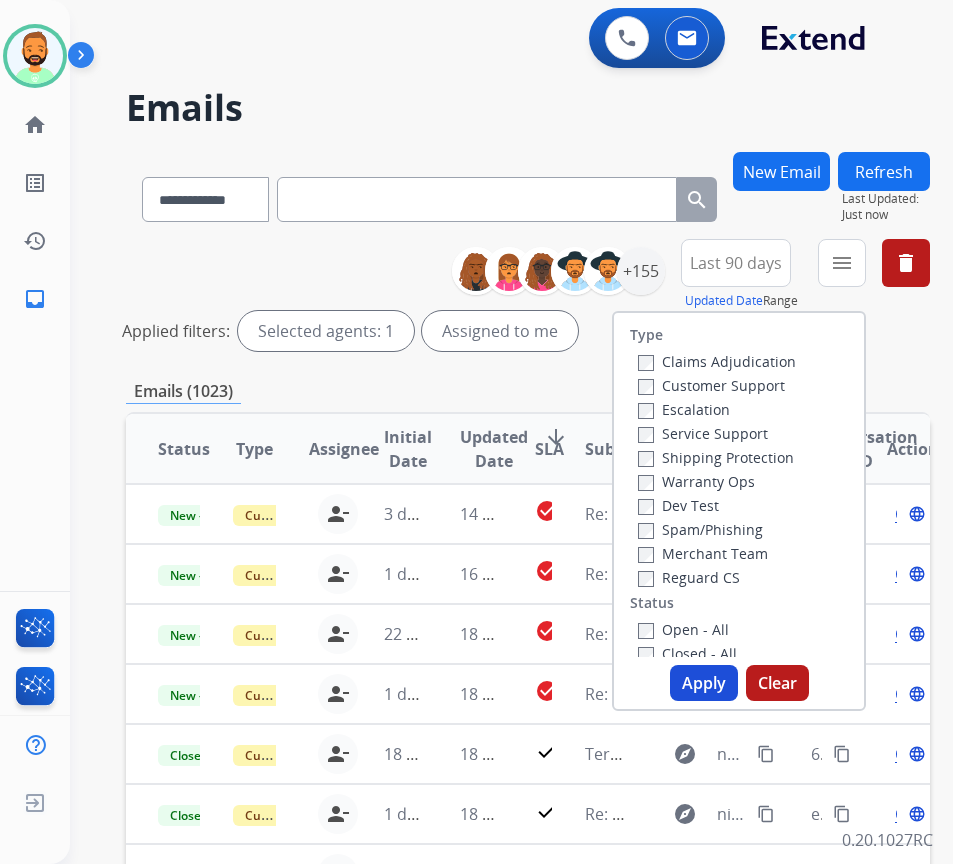 click on "Customer Support" at bounding box center [711, 385] 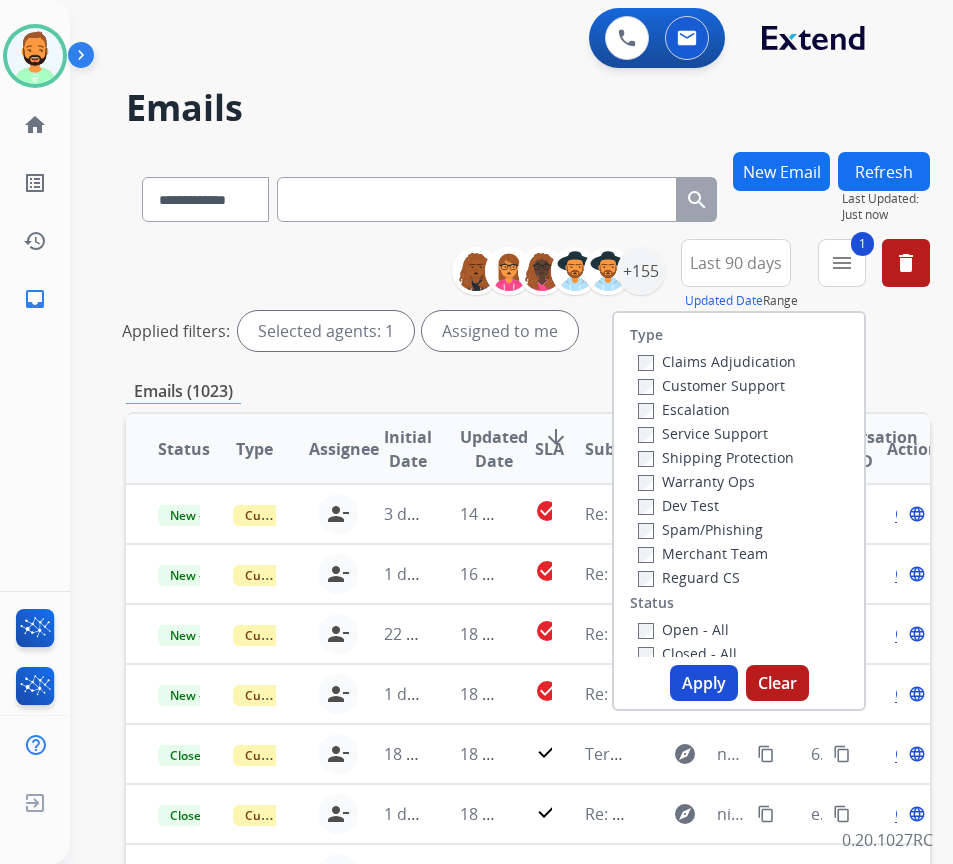 click on "Shipping Protection" at bounding box center (716, 457) 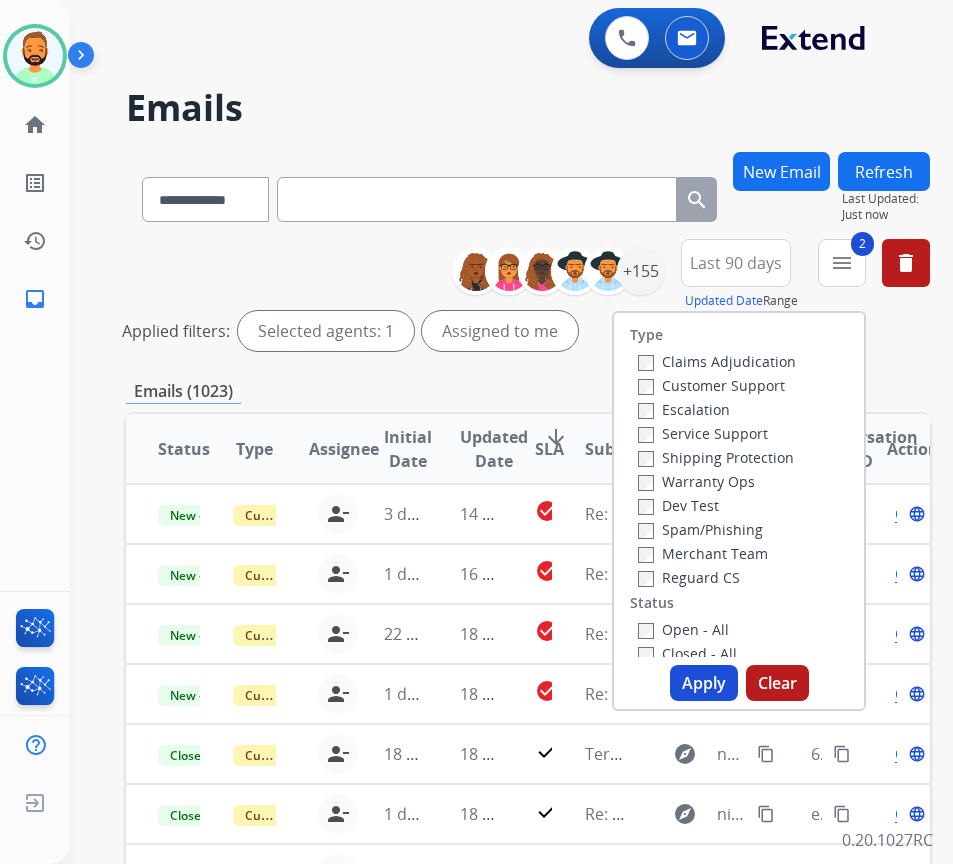 click on "Open - All" at bounding box center [683, 629] 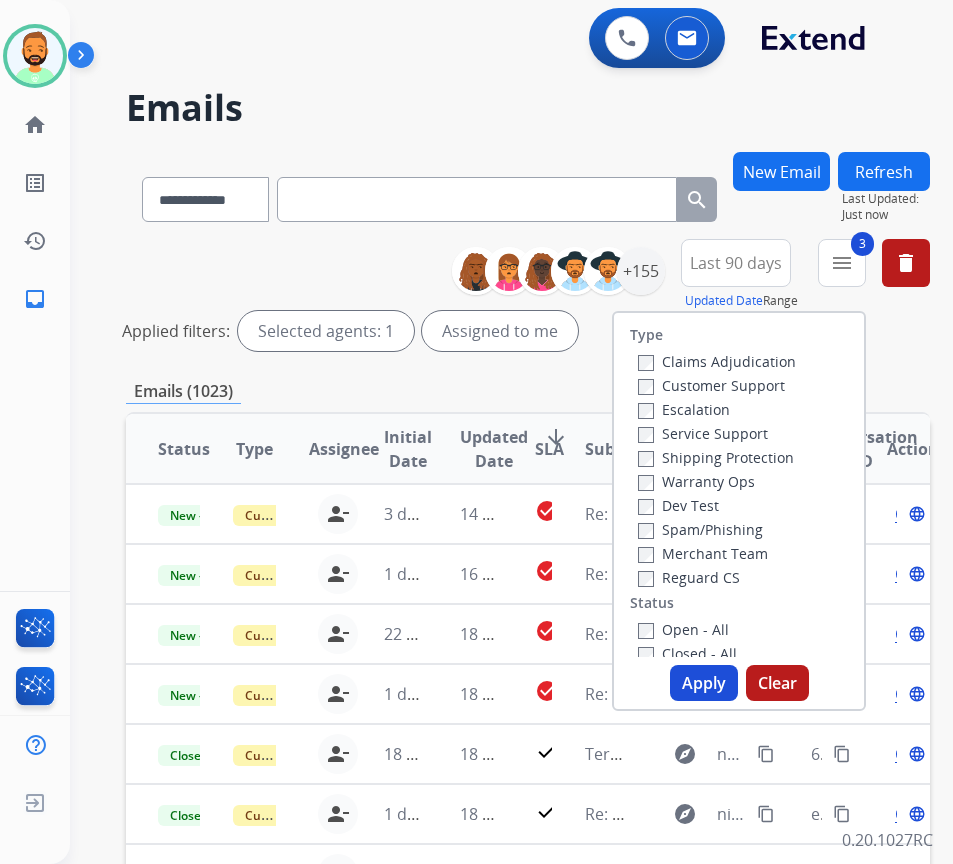 click on "Apply" at bounding box center [704, 683] 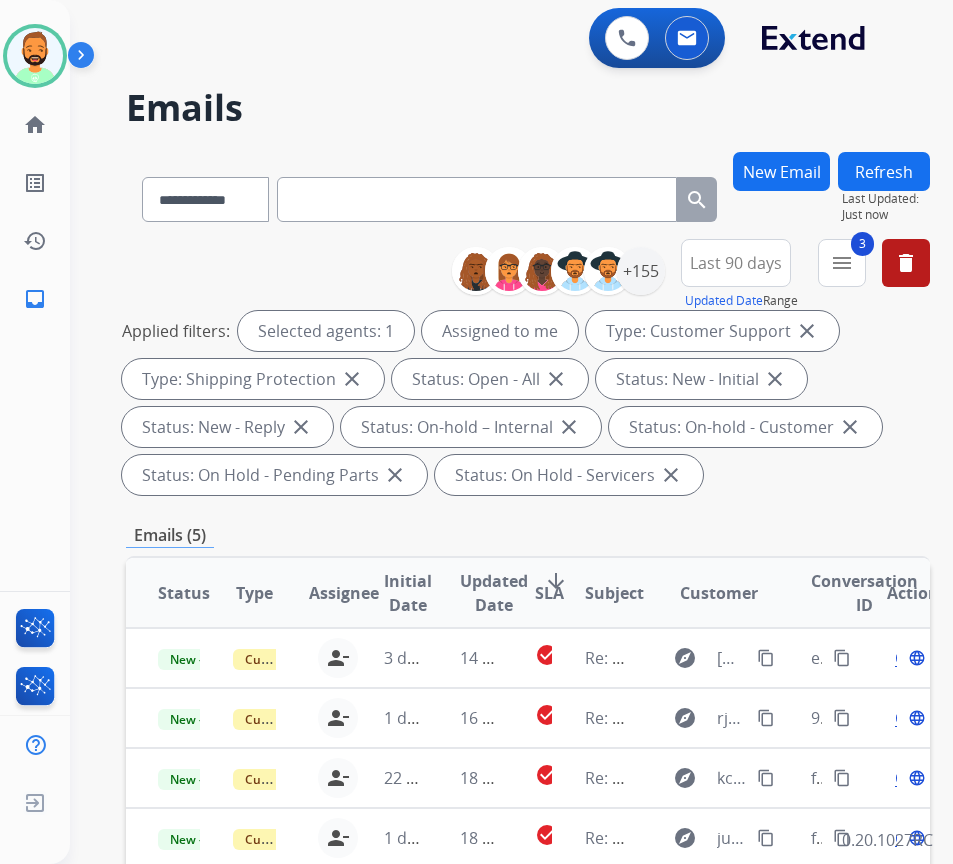click on "SLA" at bounding box center (549, 593) 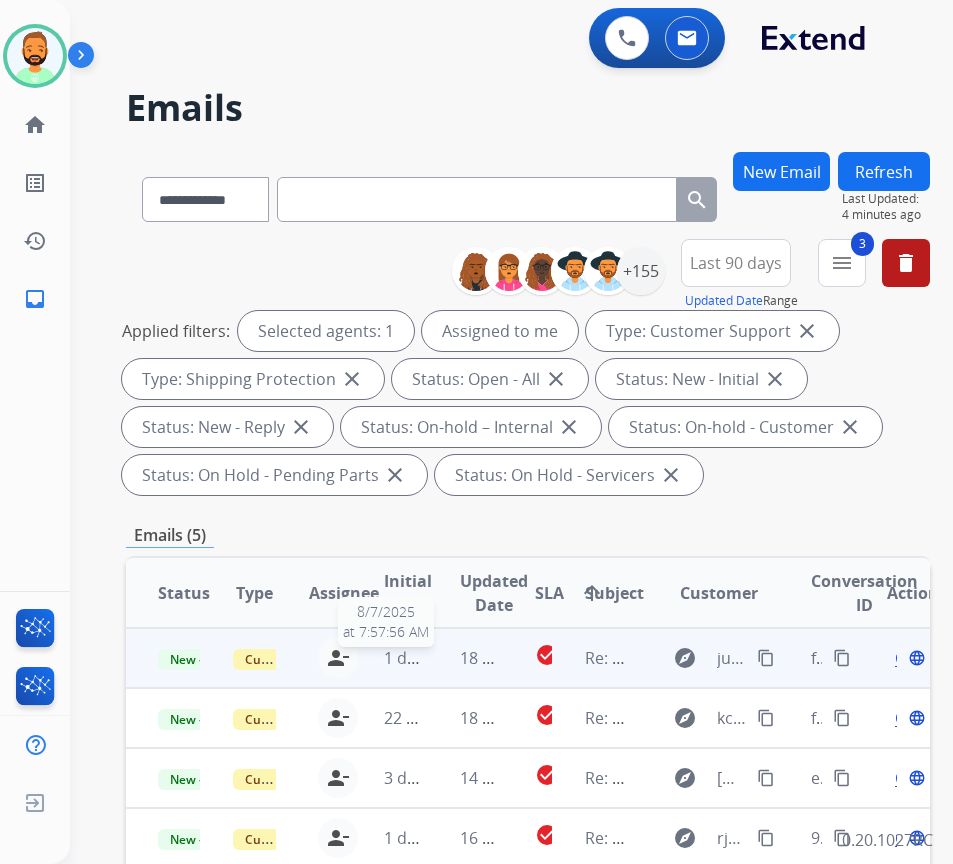 click on "1 day ago" at bounding box center (420, 658) 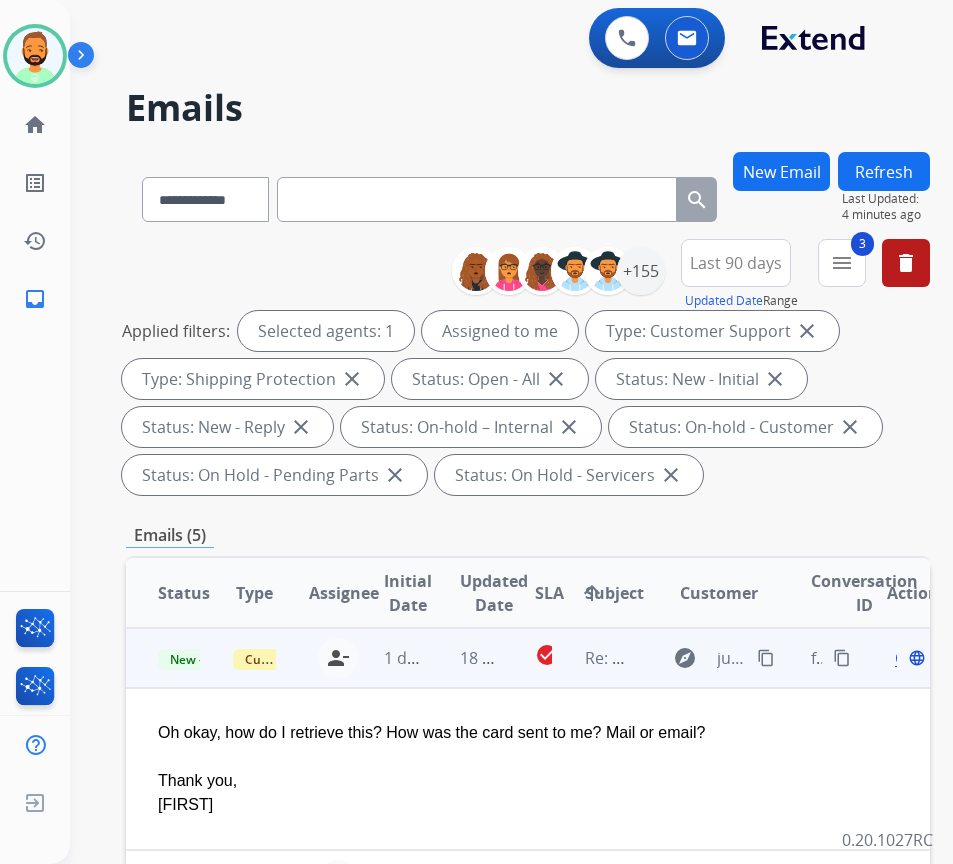 click on "Open language" at bounding box center [908, 658] 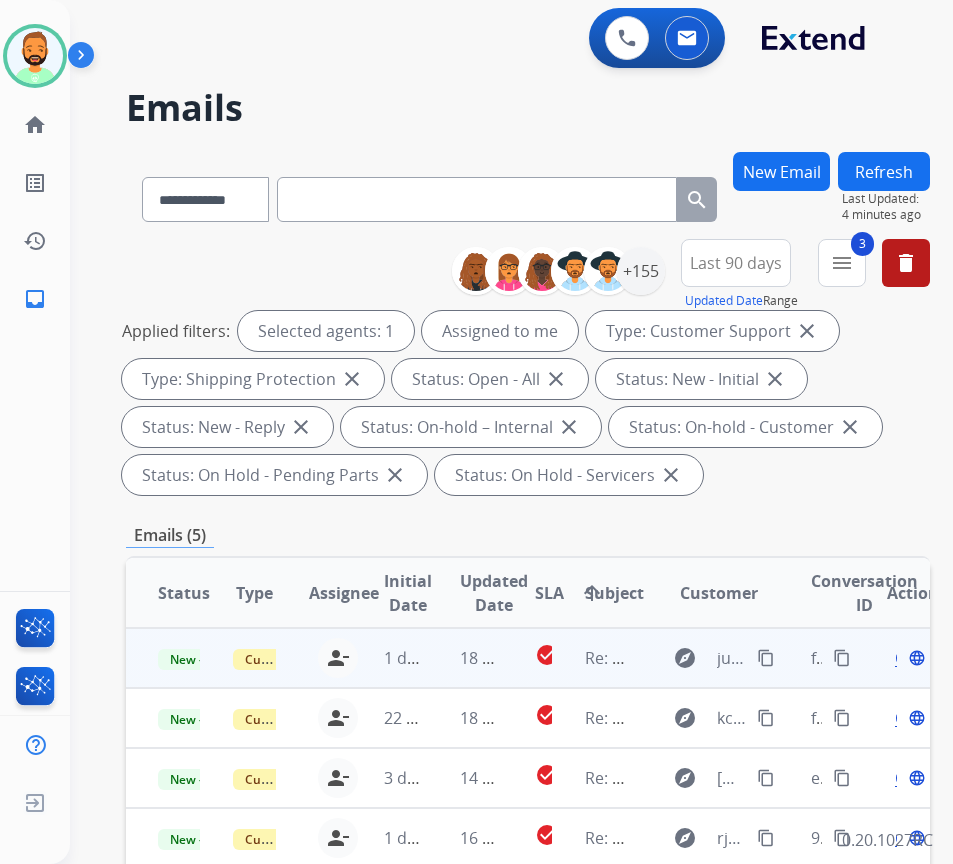 click on "Open" at bounding box center (915, 658) 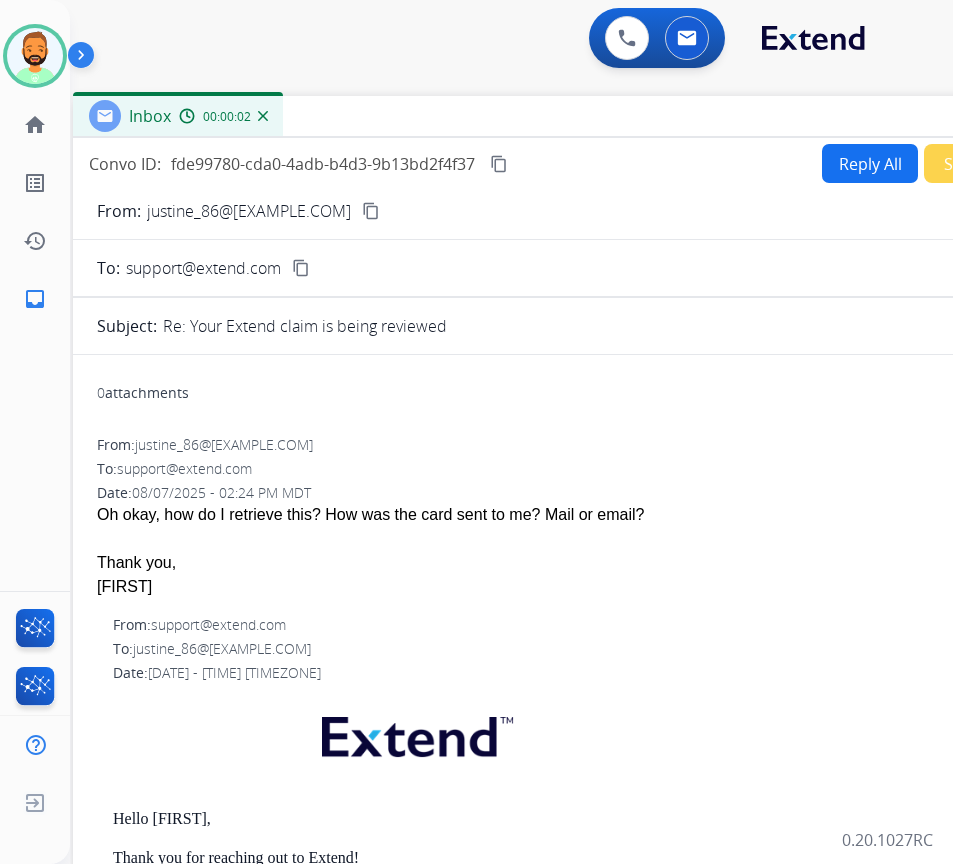 drag, startPoint x: 500, startPoint y: 143, endPoint x: 653, endPoint y: 117, distance: 155.19342 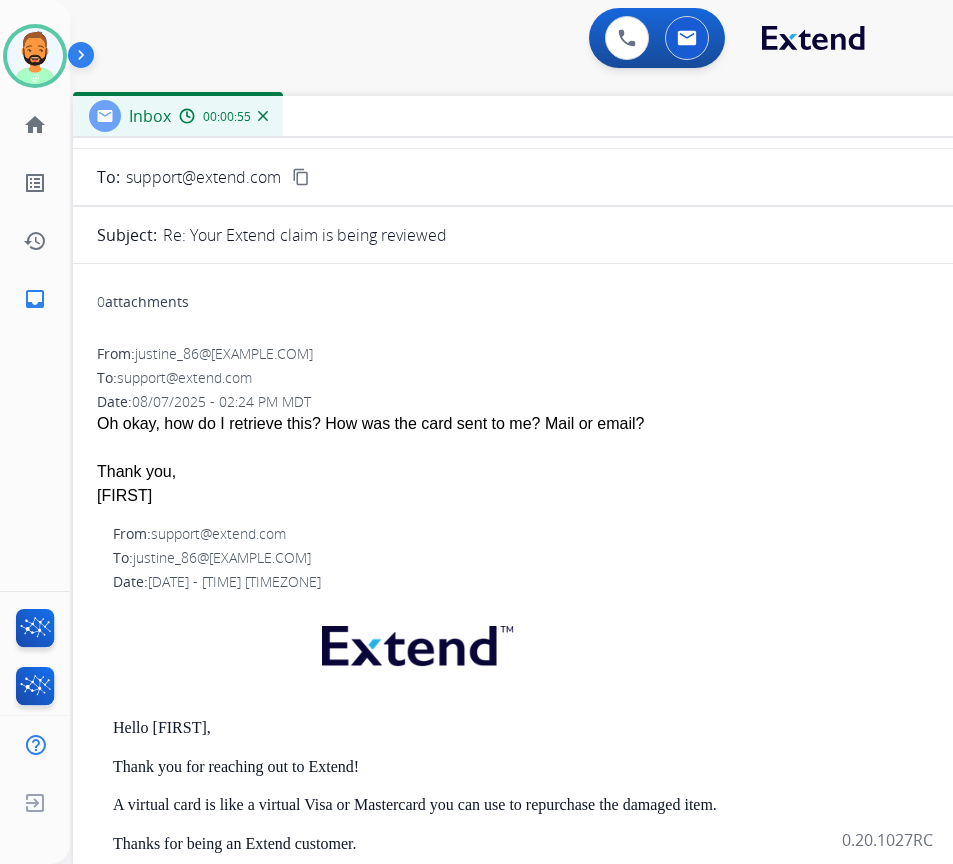scroll, scrollTop: 0, scrollLeft: 0, axis: both 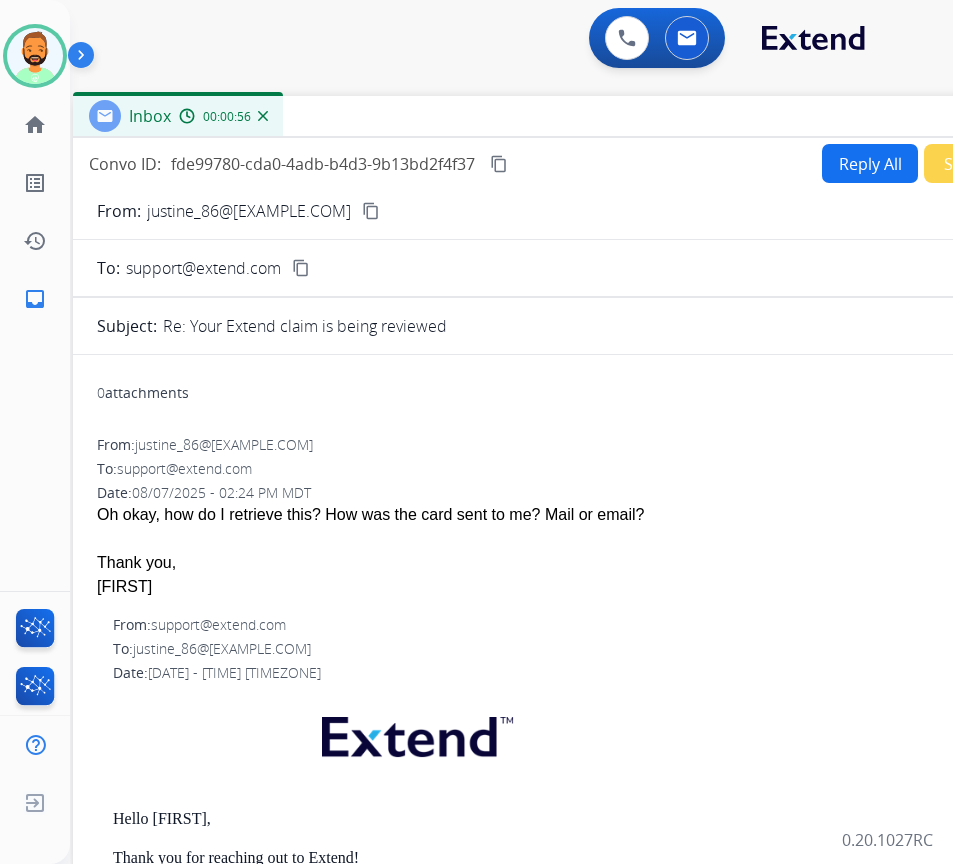 click on "Reply All" at bounding box center [870, 163] 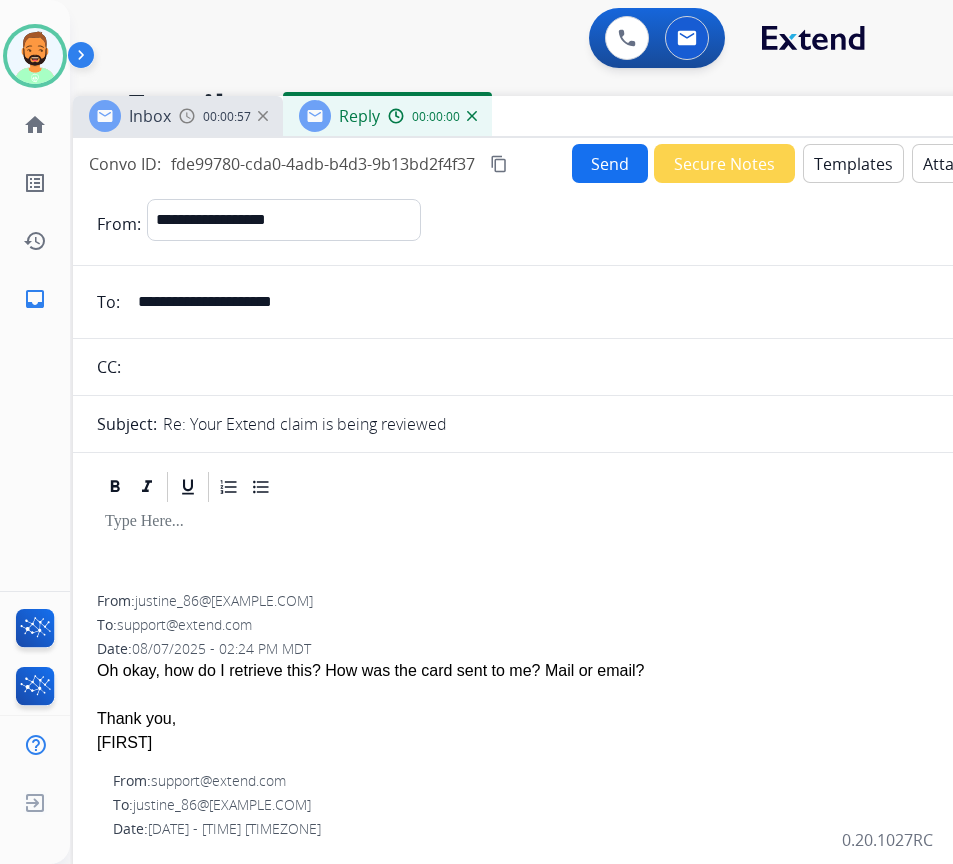 click on "Templates" at bounding box center (853, 163) 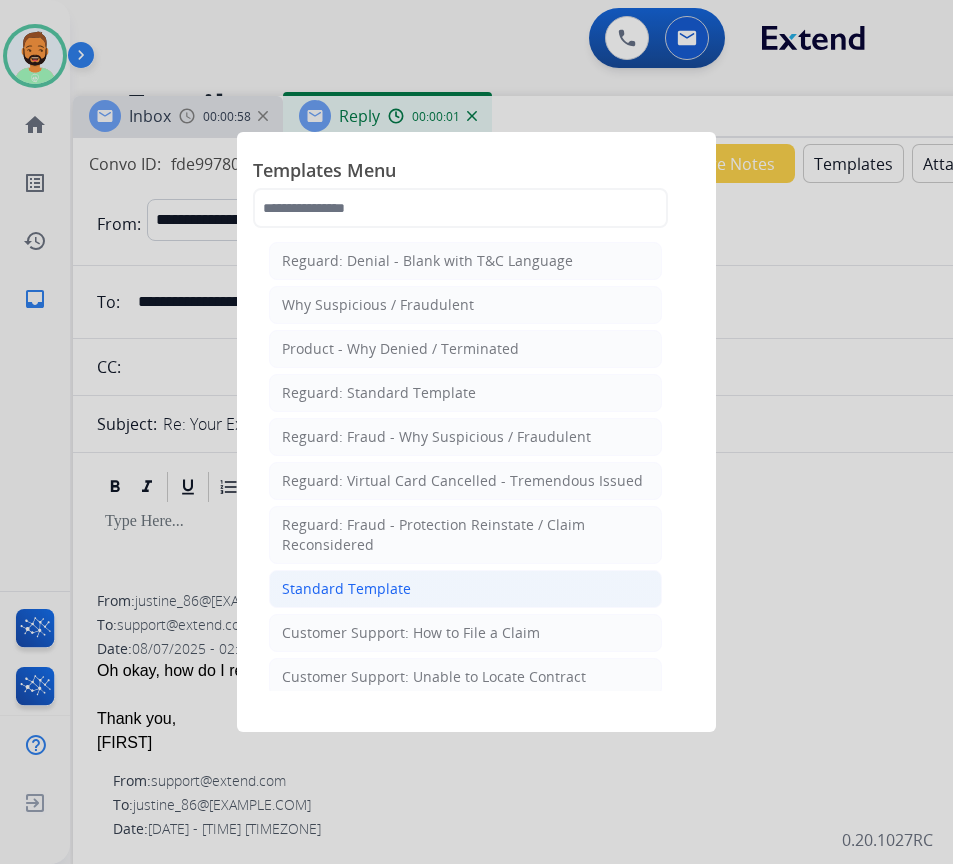 click on "Standard Template" 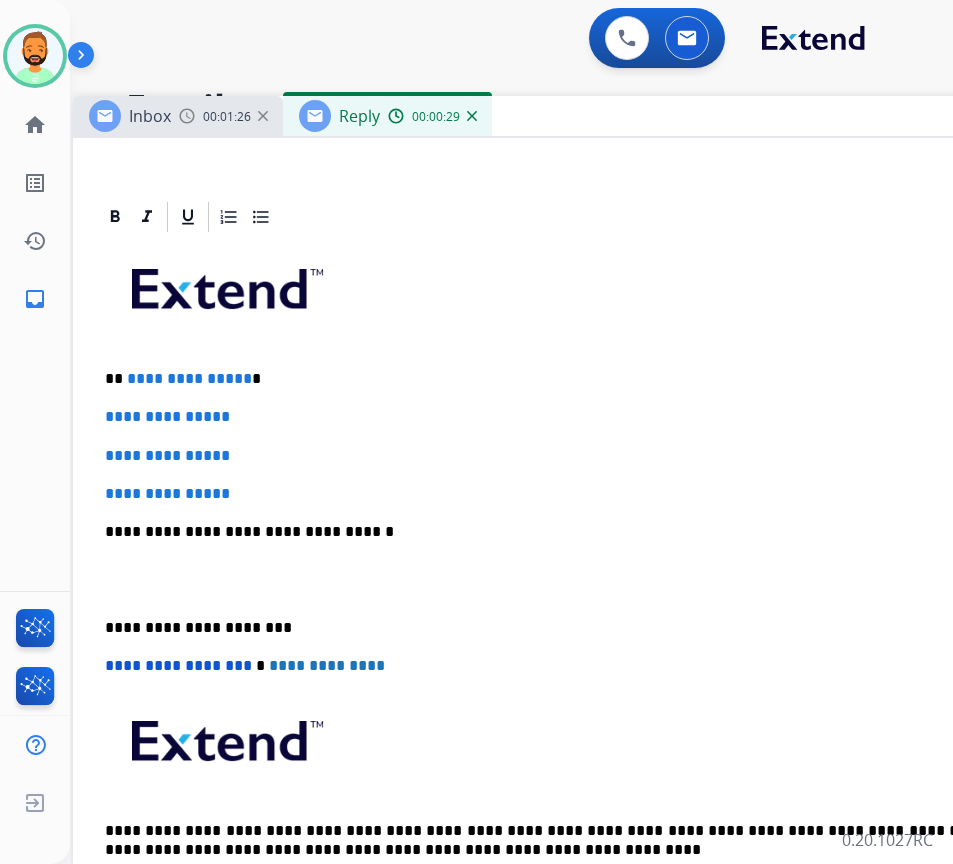 scroll, scrollTop: 400, scrollLeft: 0, axis: vertical 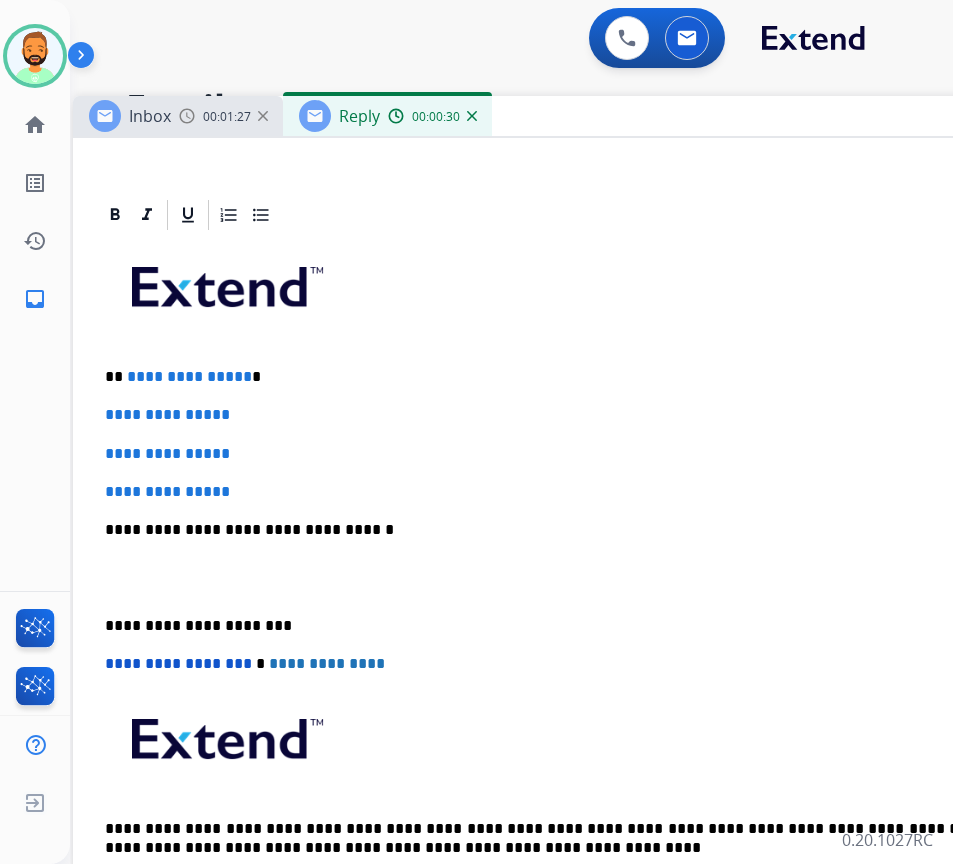 click on "**********" at bounding box center [565, 377] 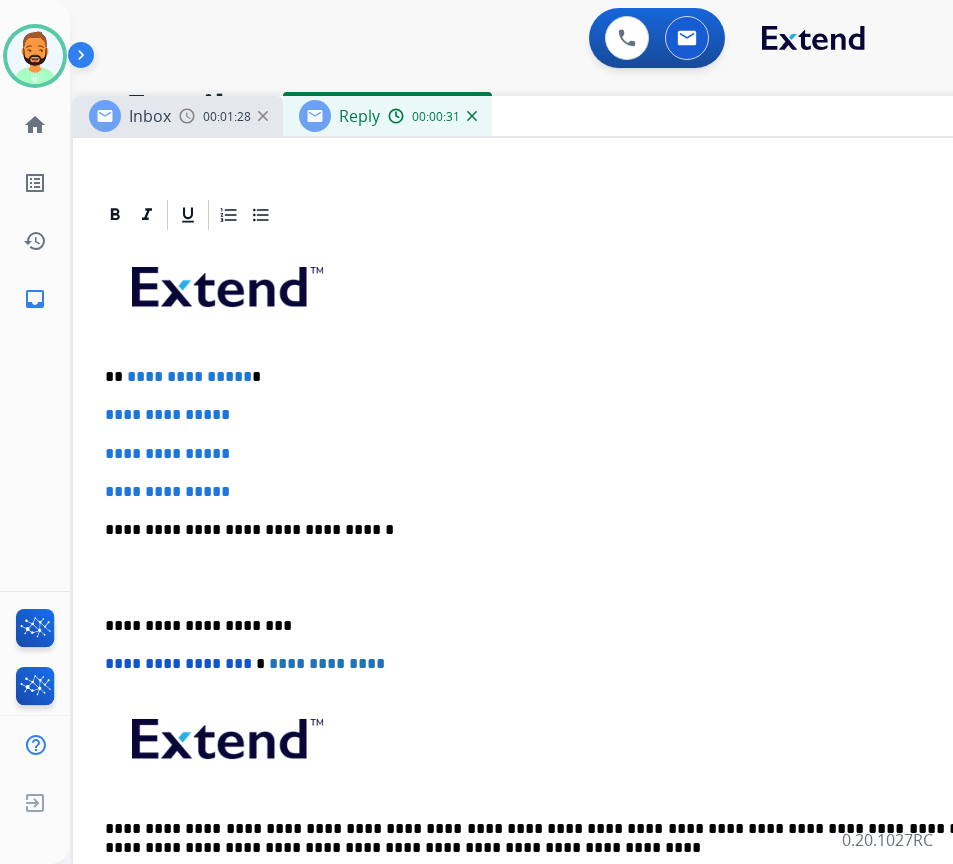 type 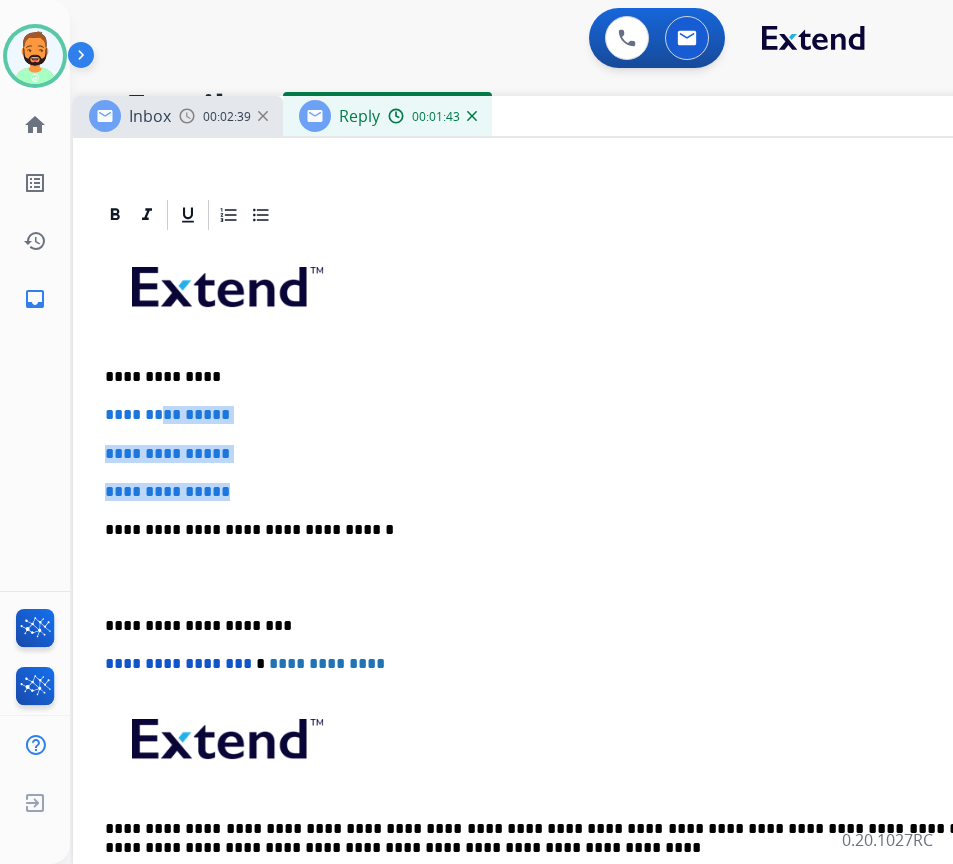 drag, startPoint x: 260, startPoint y: 483, endPoint x: 172, endPoint y: 406, distance: 116.9316 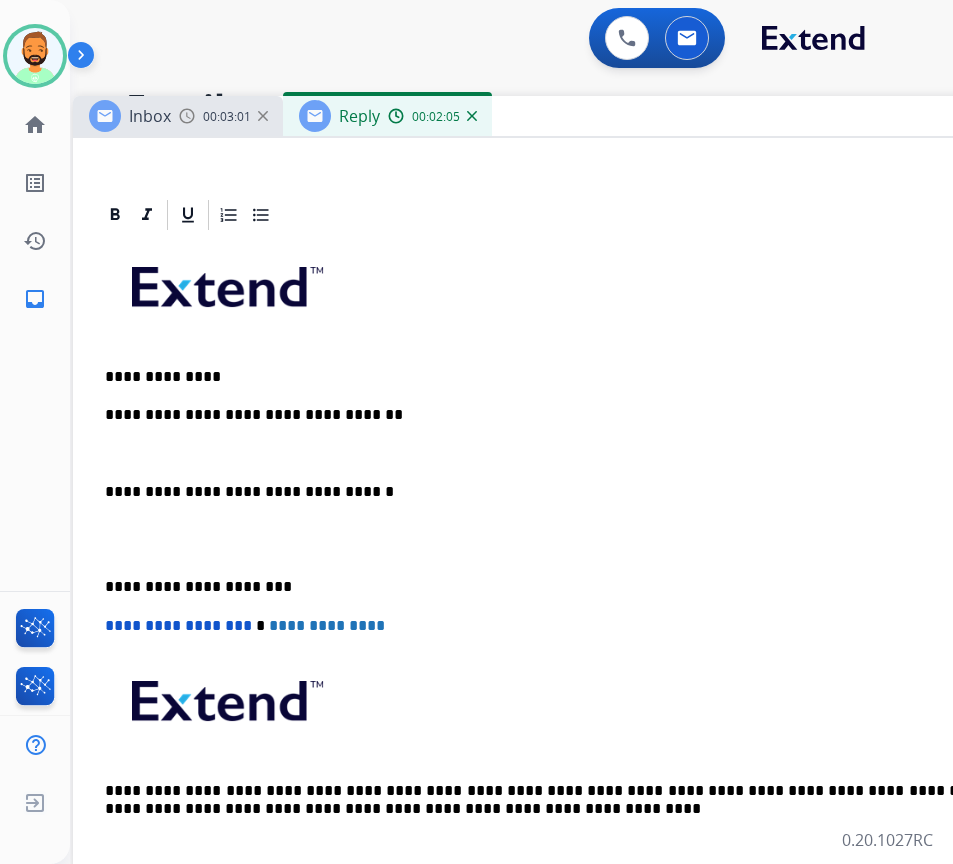 click on "**********" at bounding box center [573, 558] 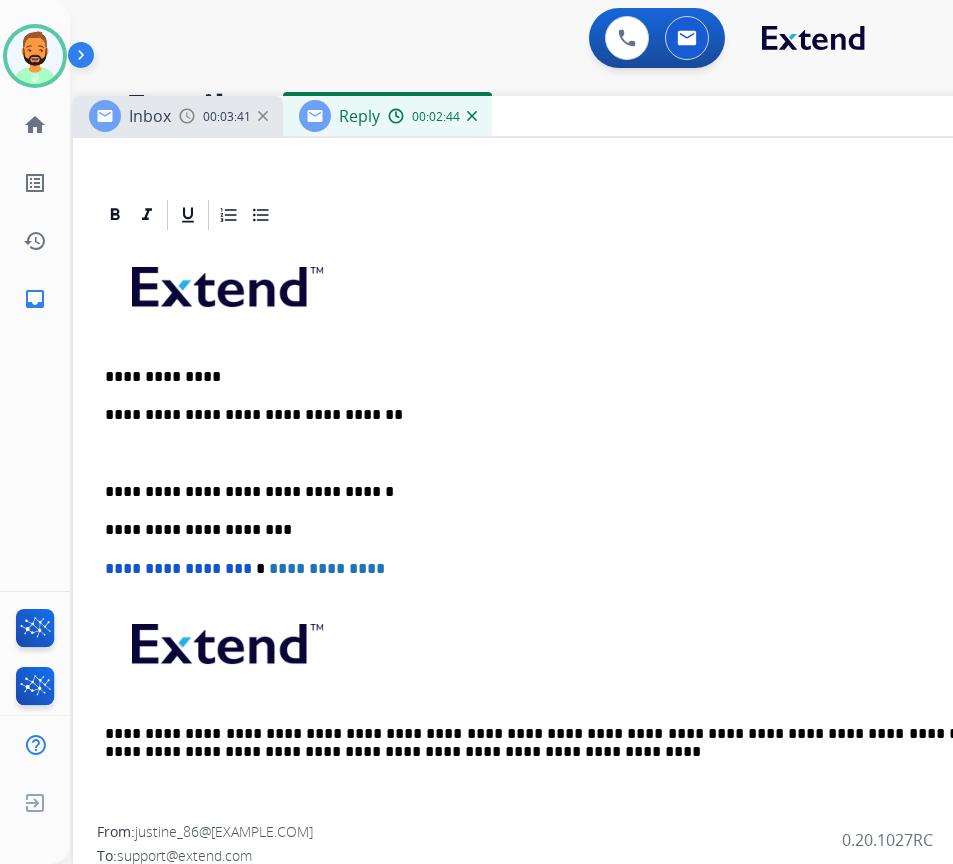 click at bounding box center (573, 454) 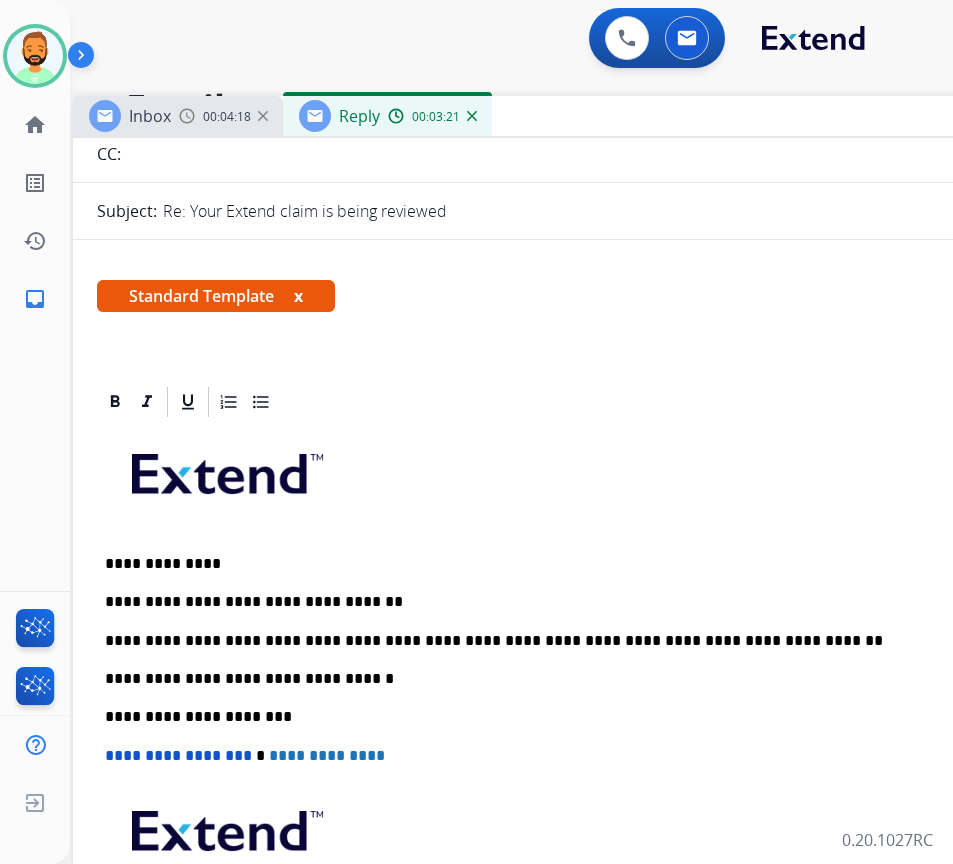 scroll, scrollTop: 0, scrollLeft: 0, axis: both 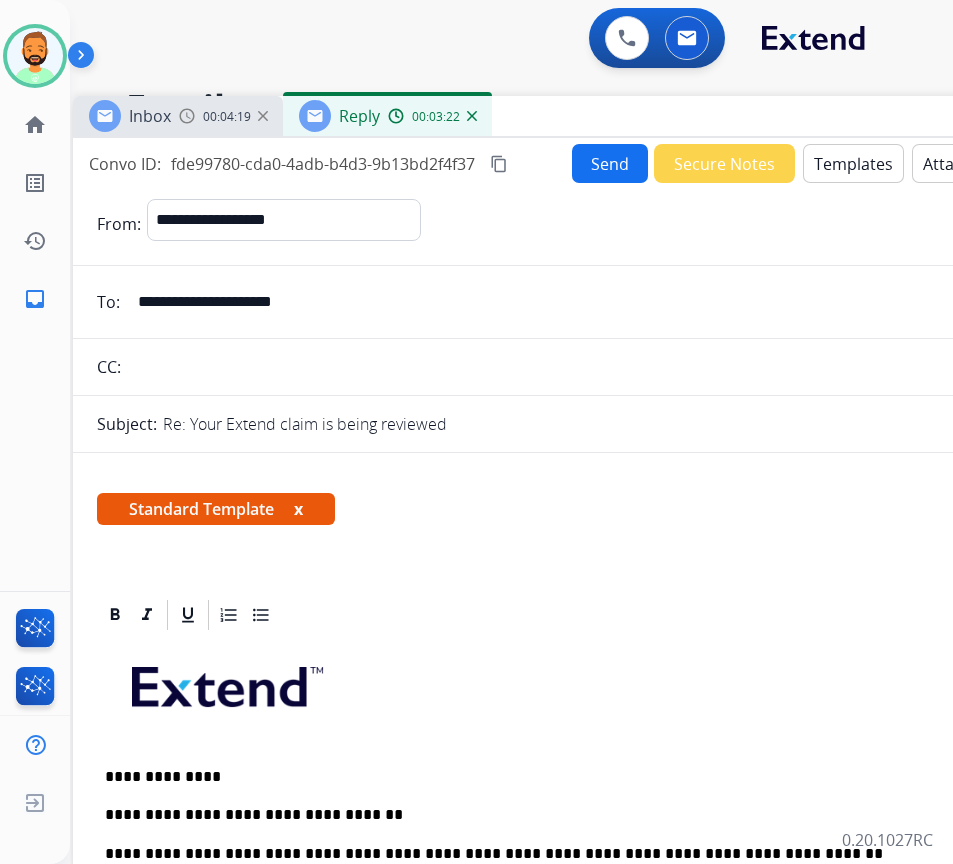 click on "**********" at bounding box center (587, 302) 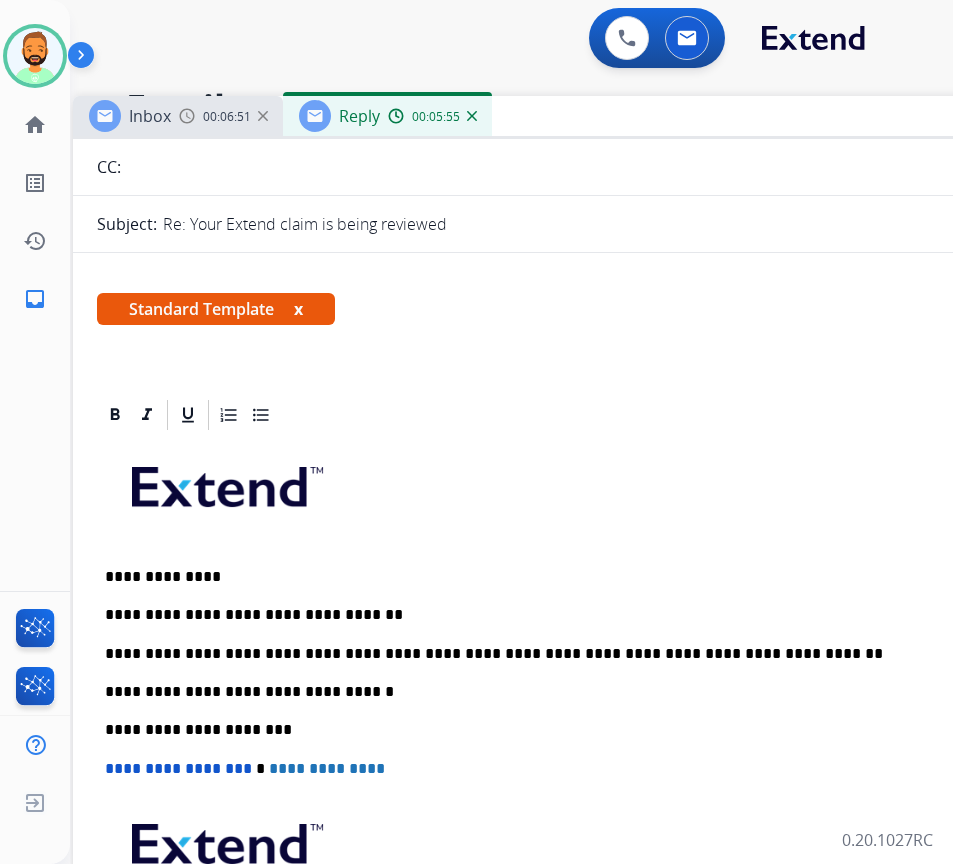 scroll, scrollTop: 0, scrollLeft: 0, axis: both 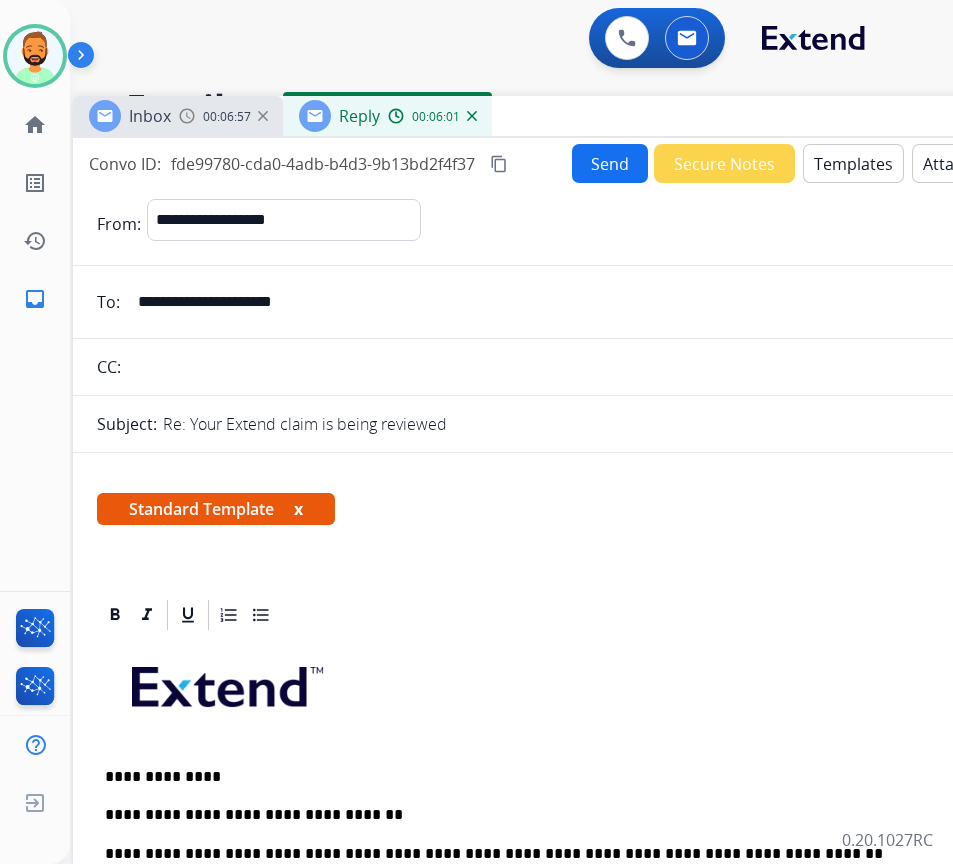 click on "Send" at bounding box center [610, 163] 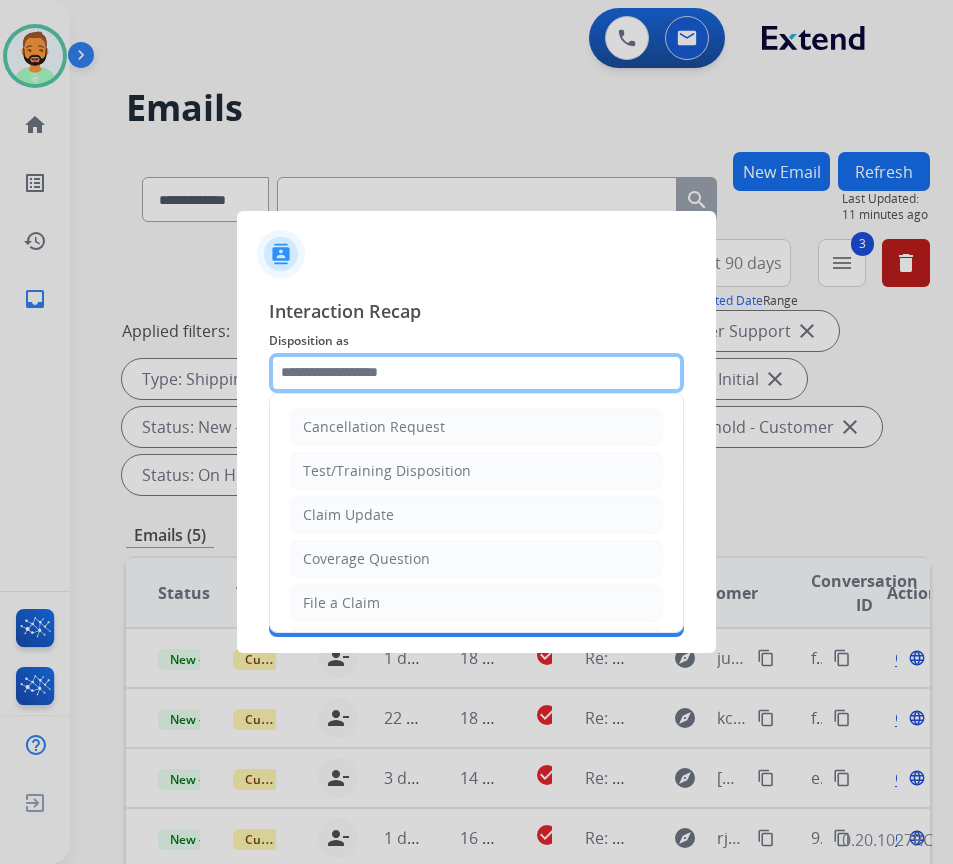 click 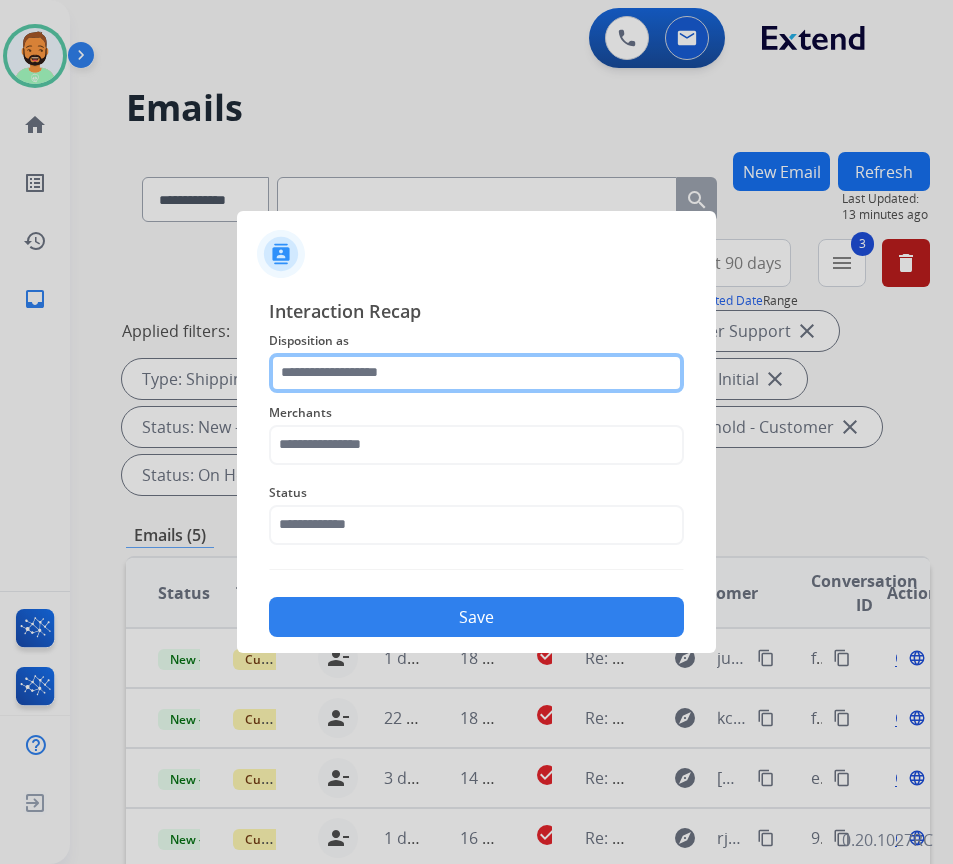 click 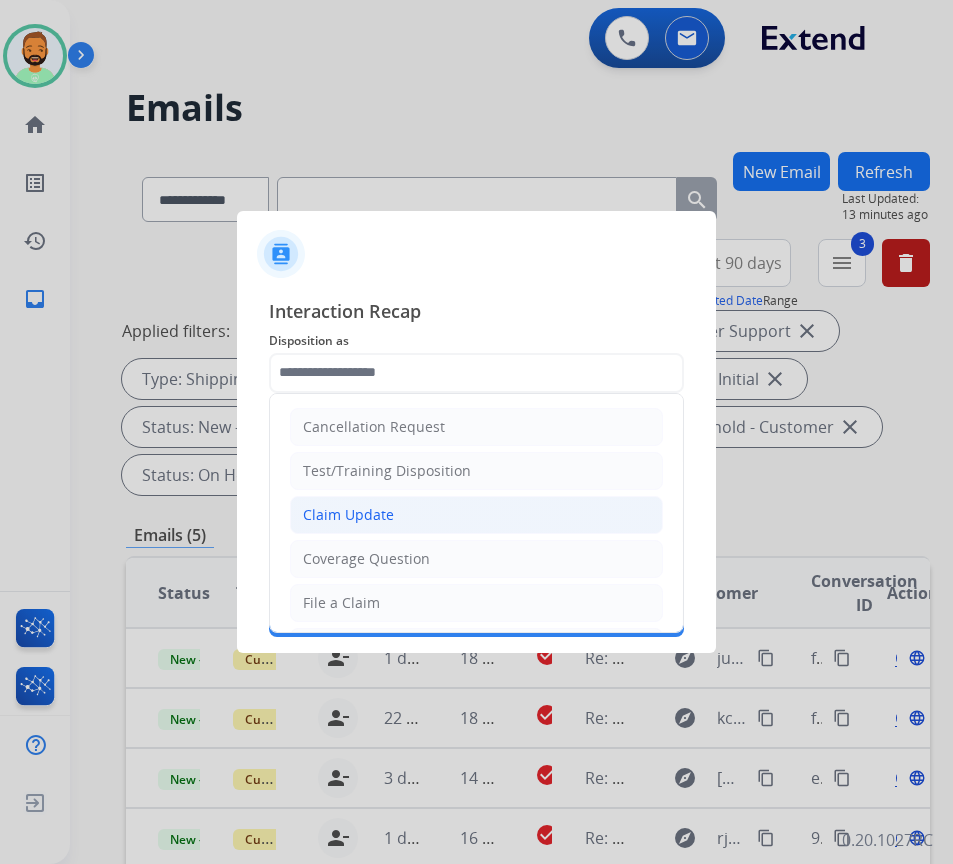click on "Claim Update" 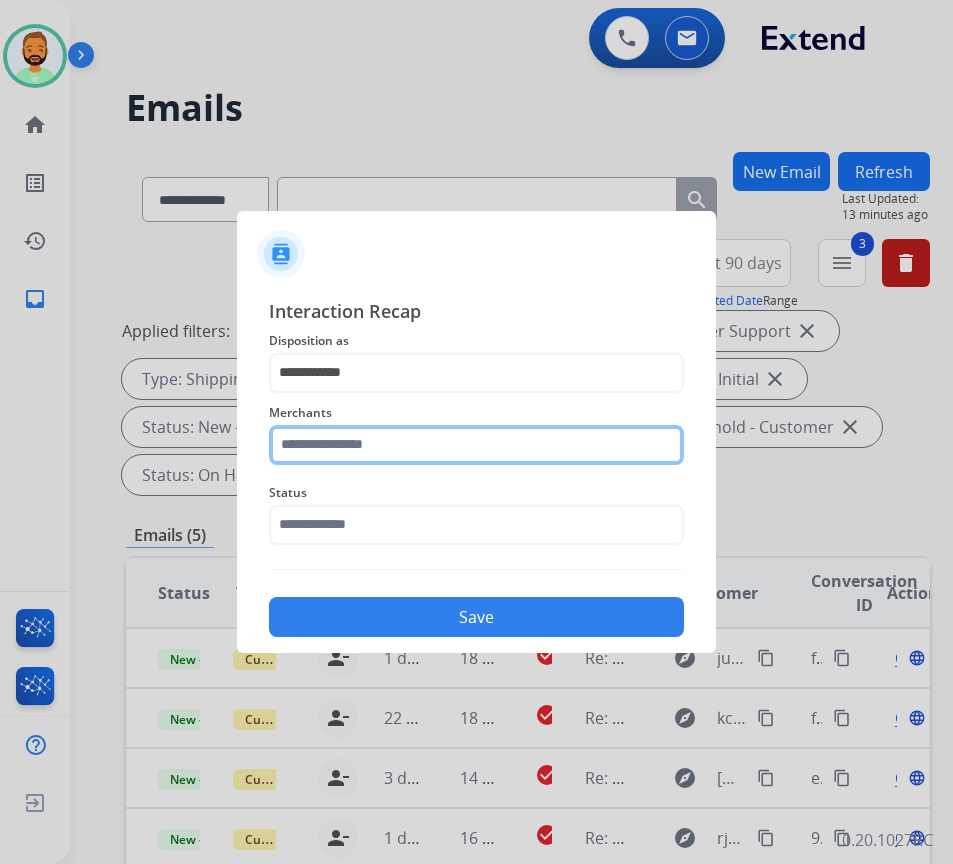 click 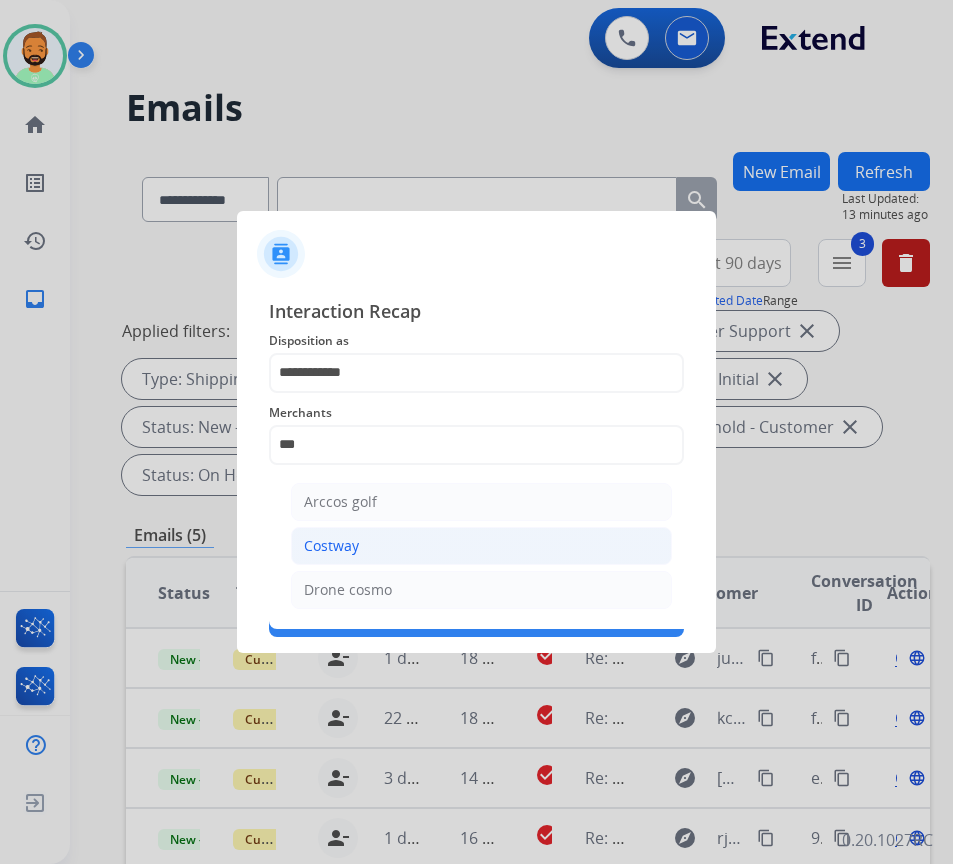 click on "Costway" 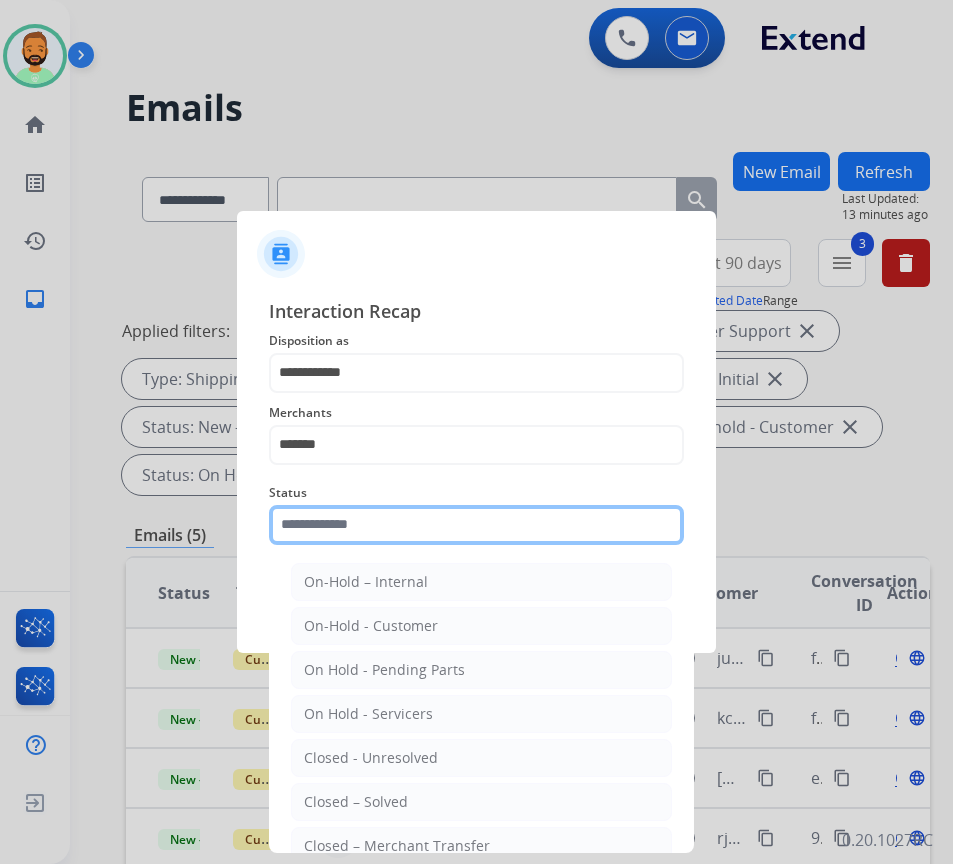 click 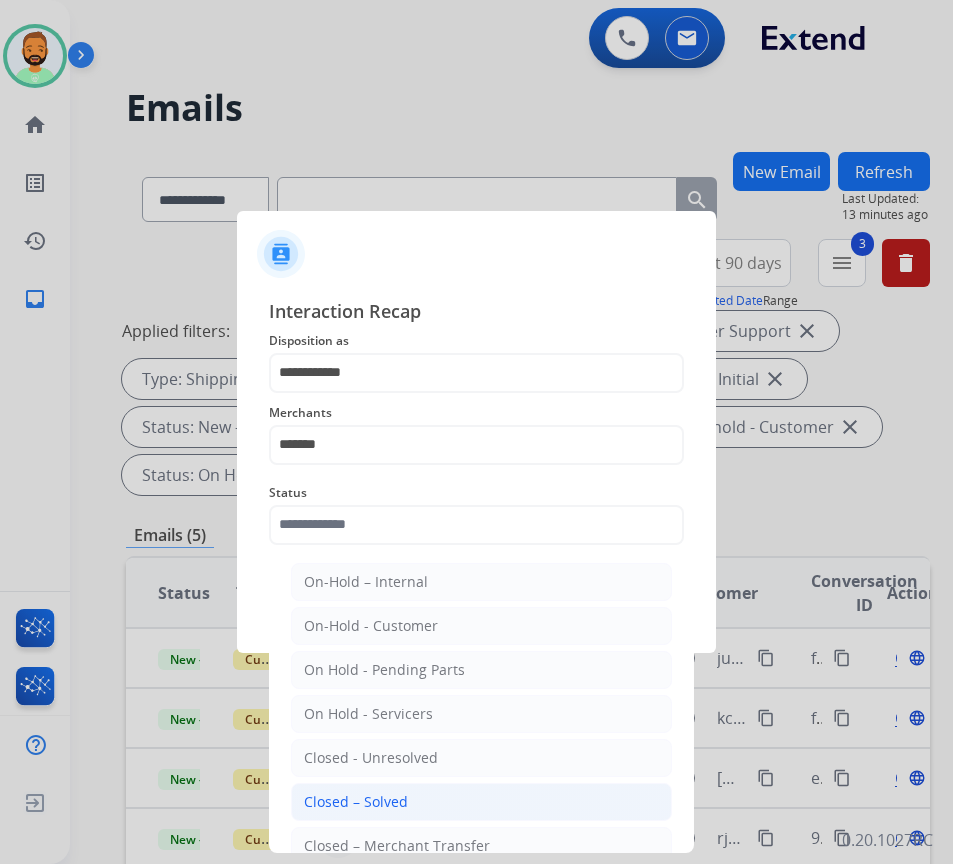 click on "Closed – Solved" 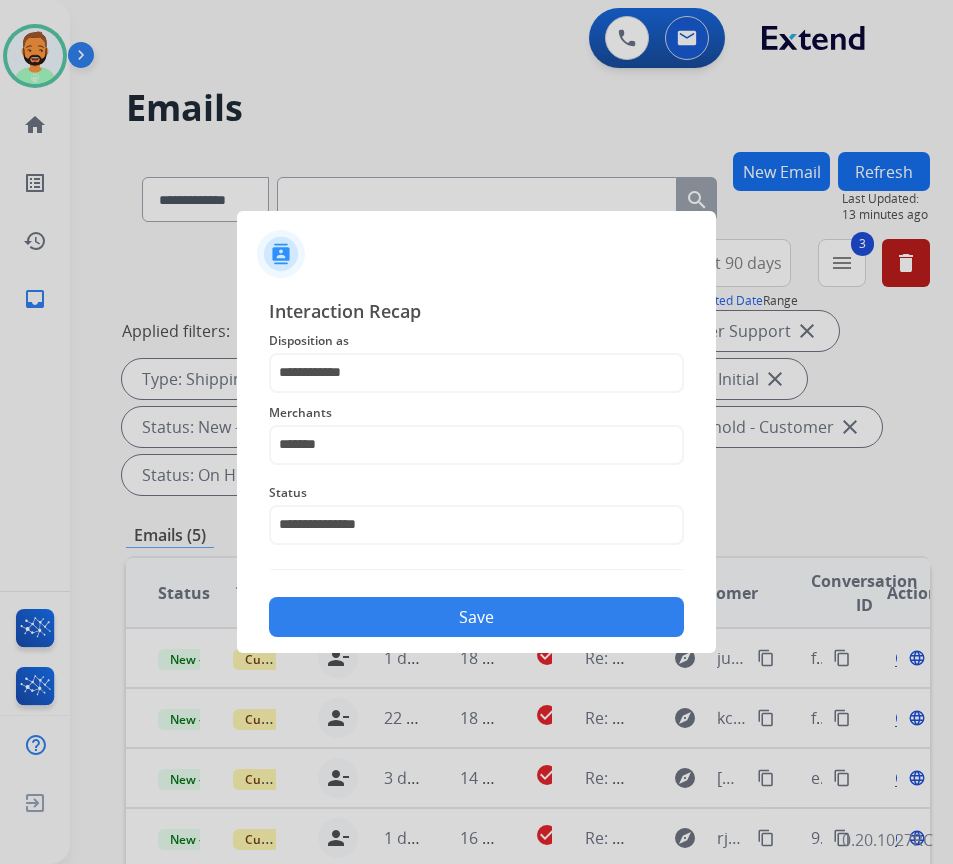 click on "Save" 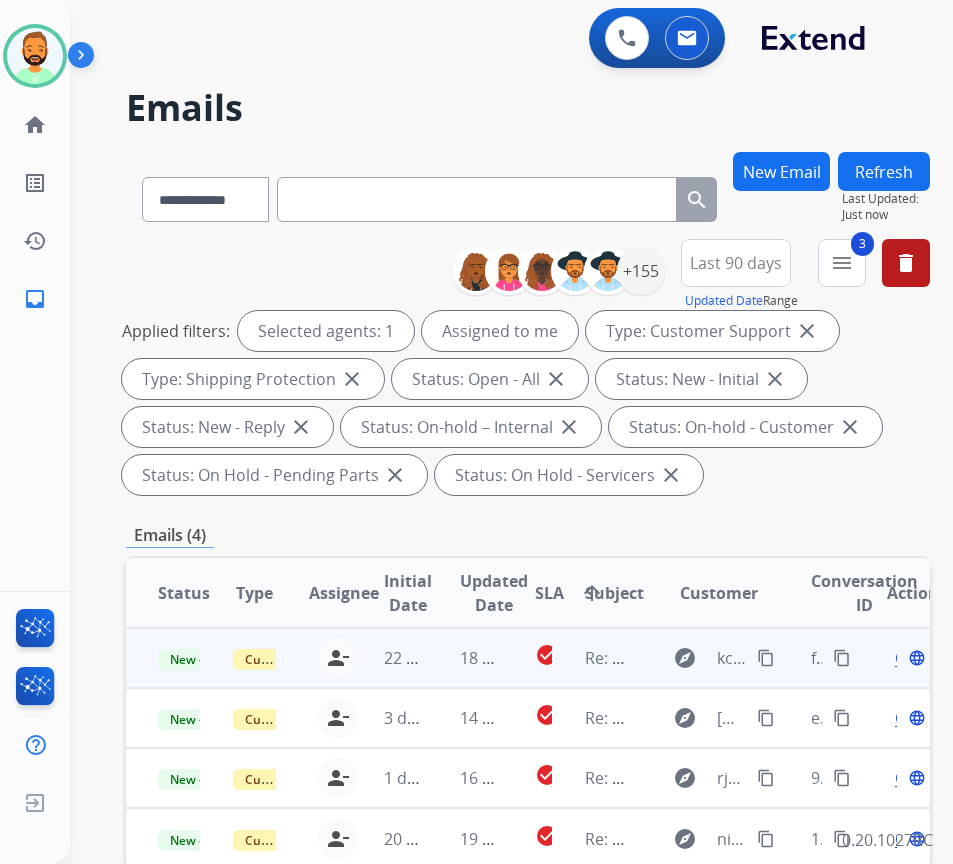 click on "18 hours ago" at bounding box center (465, 658) 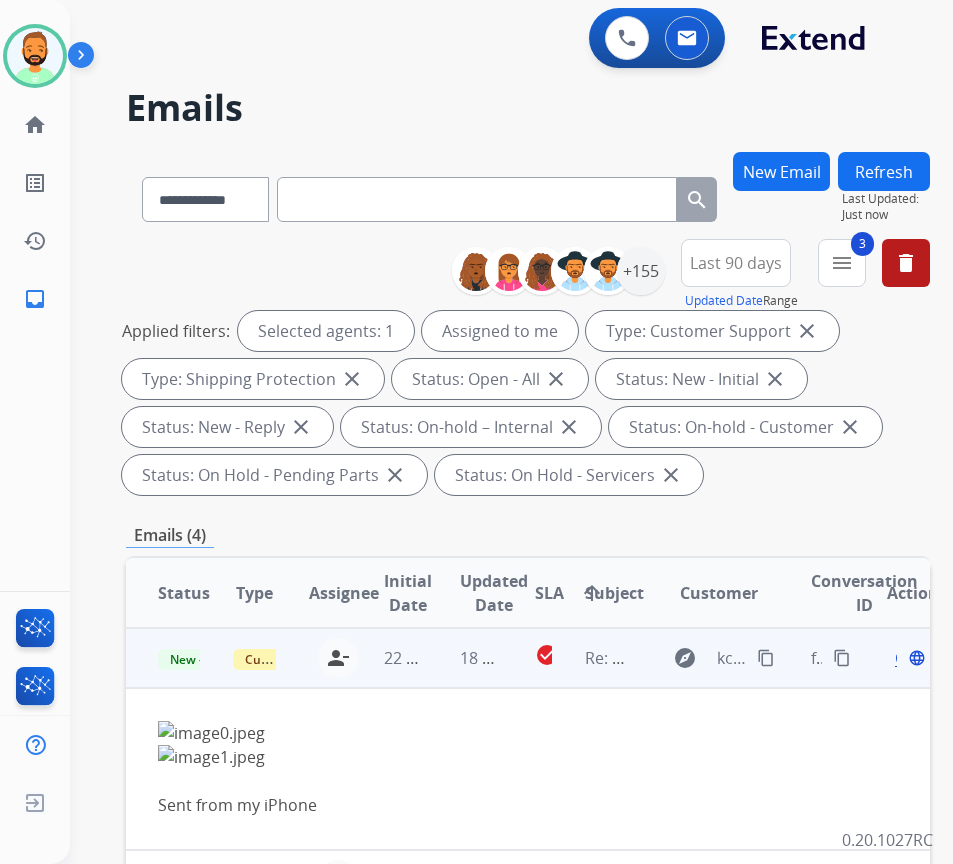 click on "Open" at bounding box center [915, 658] 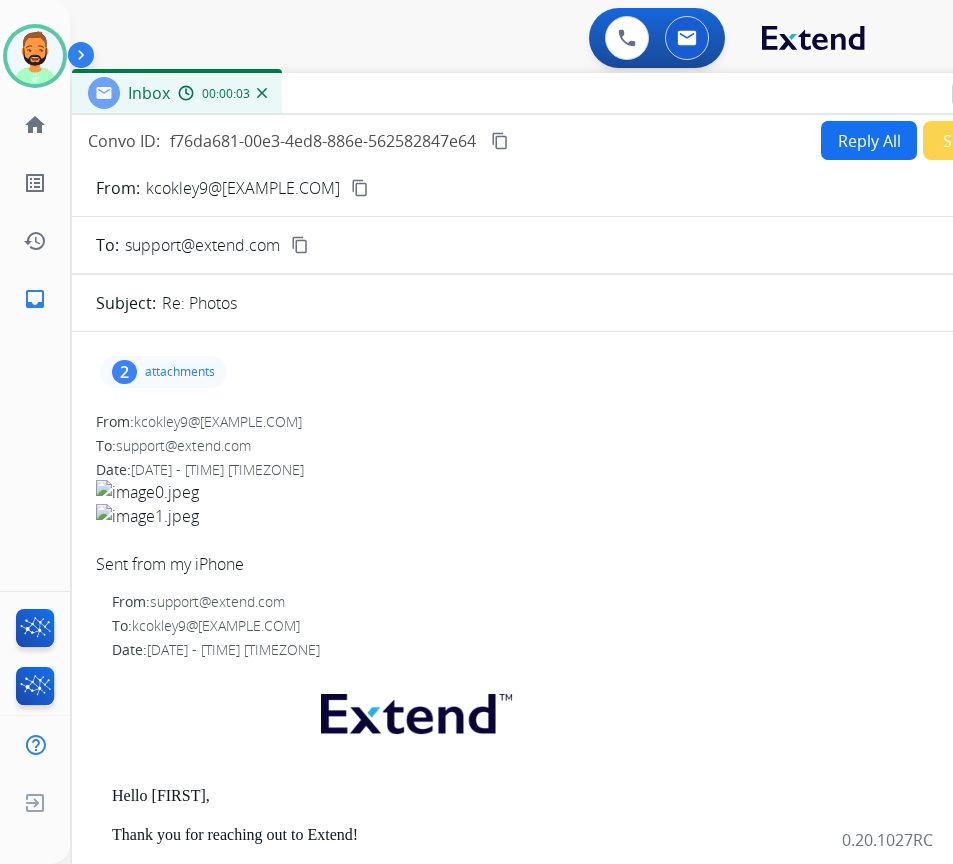 drag, startPoint x: 189, startPoint y: 141, endPoint x: 351, endPoint y: 92, distance: 169.24834 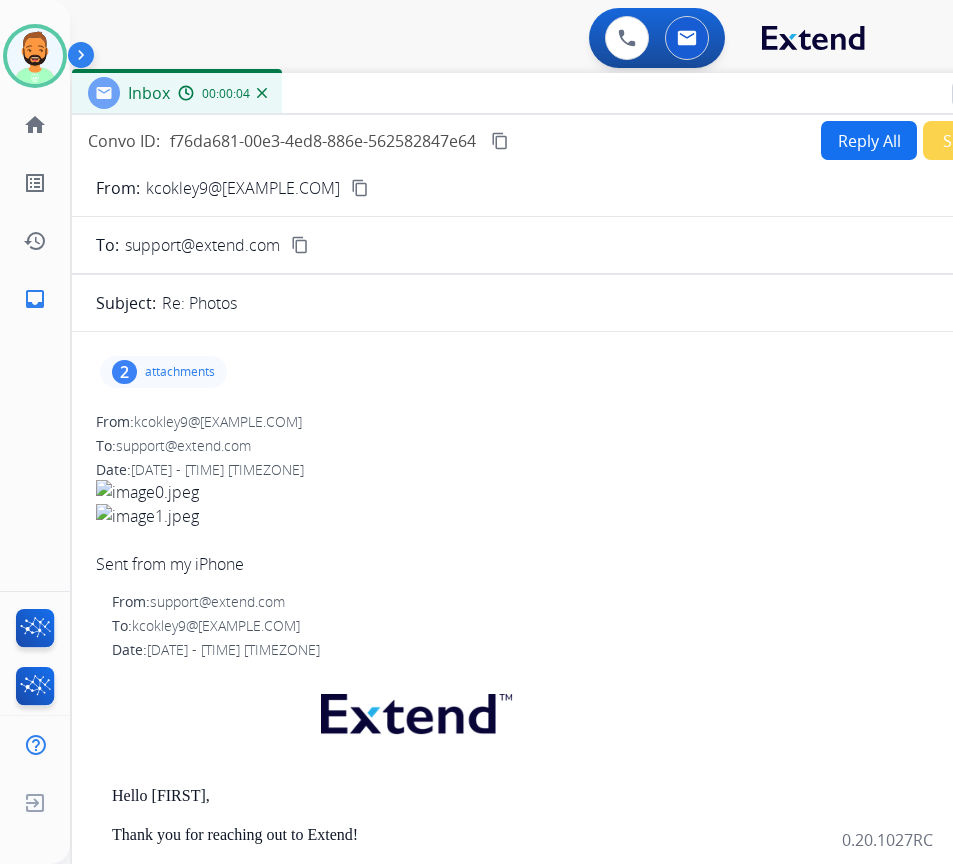 click on "attachments" at bounding box center (180, 372) 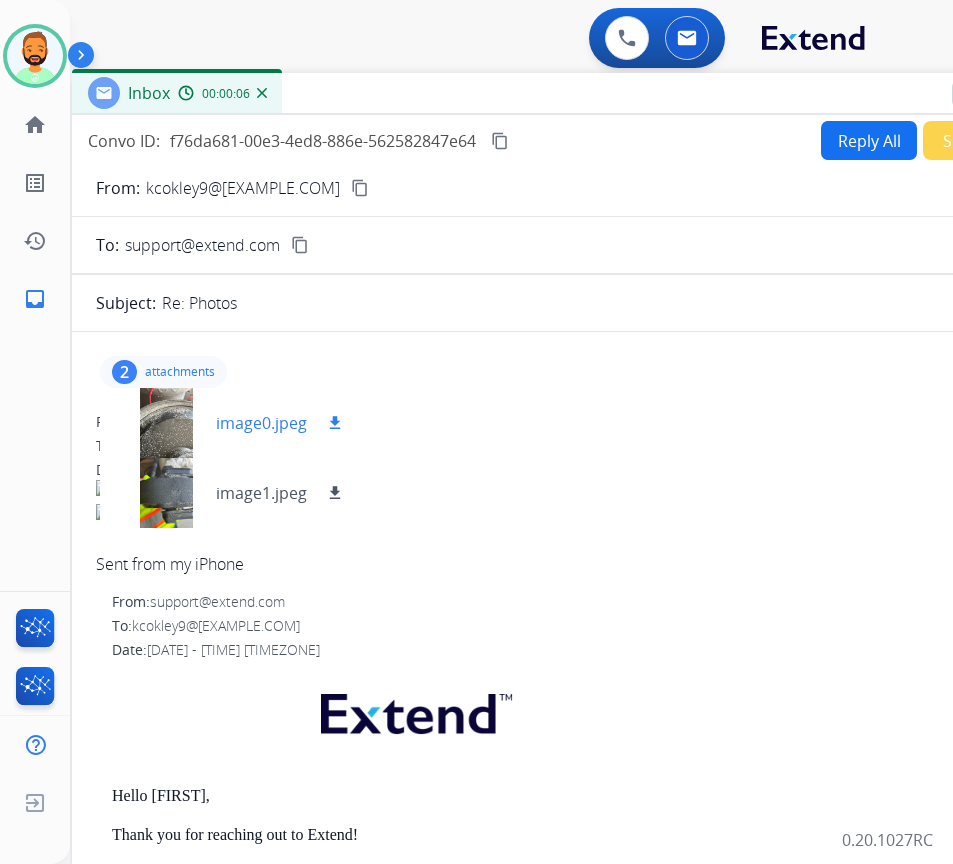 click at bounding box center (166, 423) 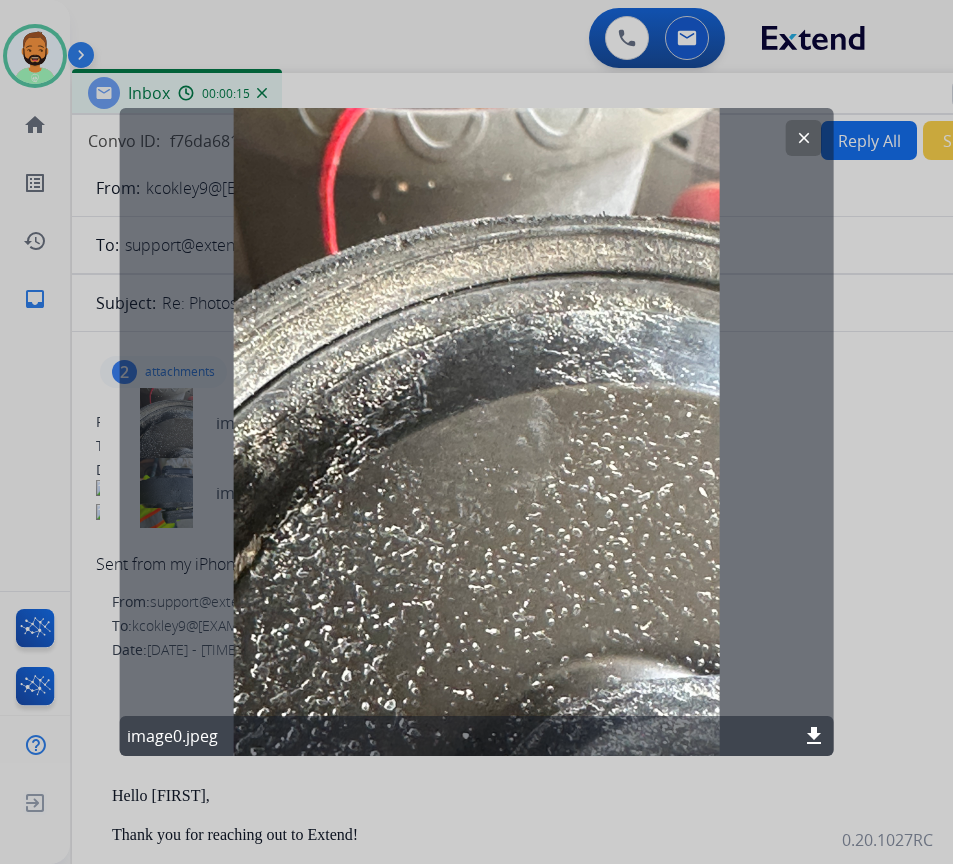 click on "clear" 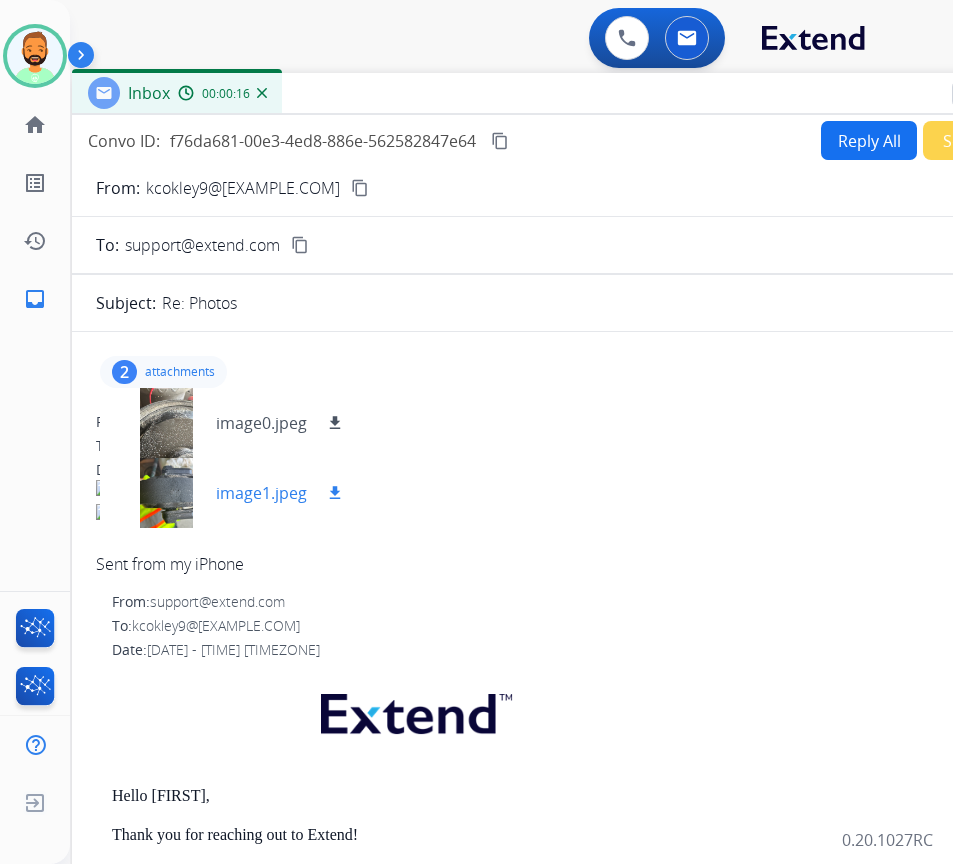 click at bounding box center (166, 493) 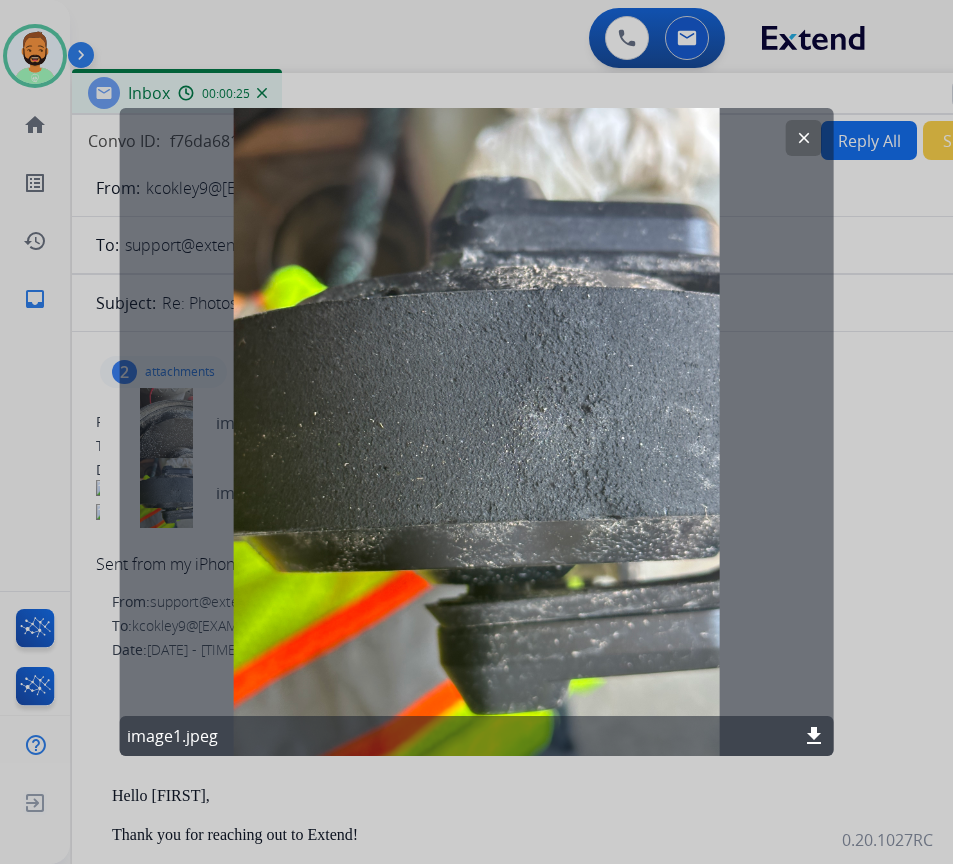 click on "clear" 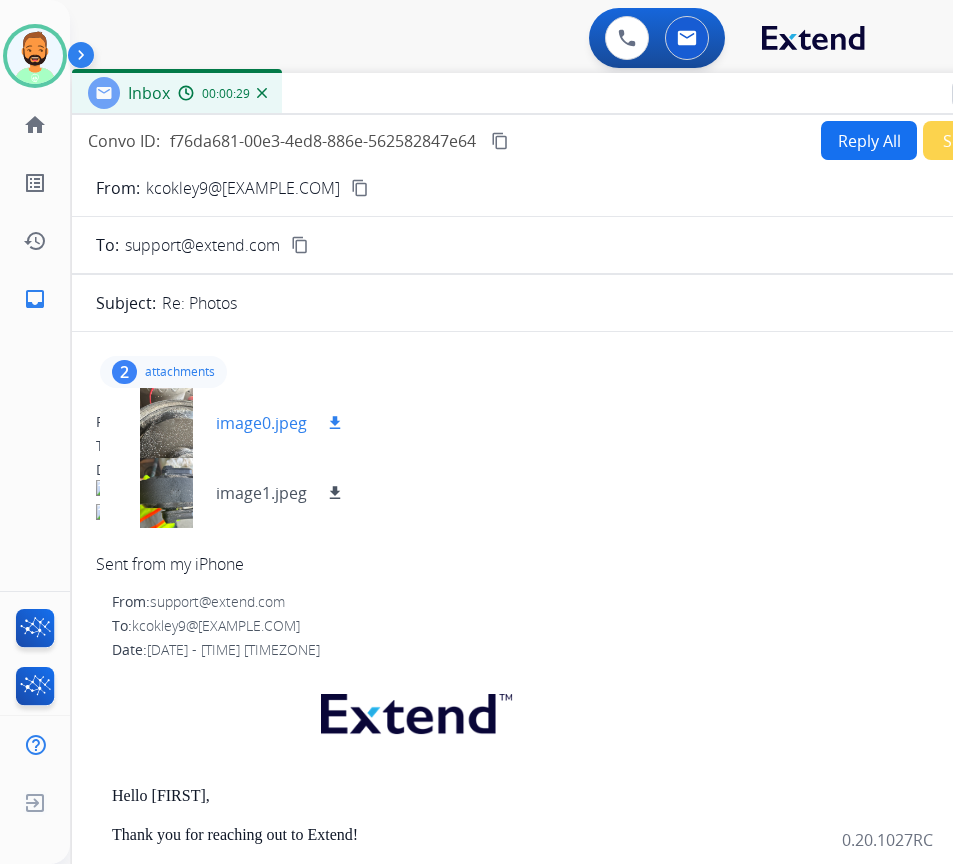 click at bounding box center [166, 423] 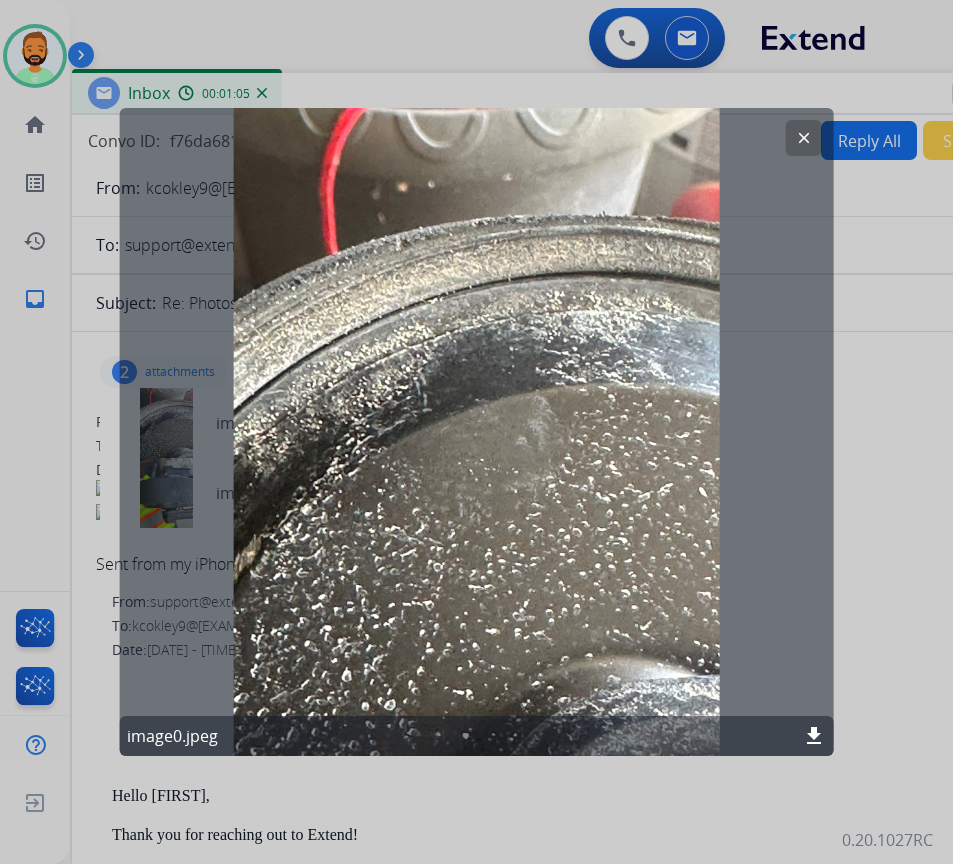 click on "download" 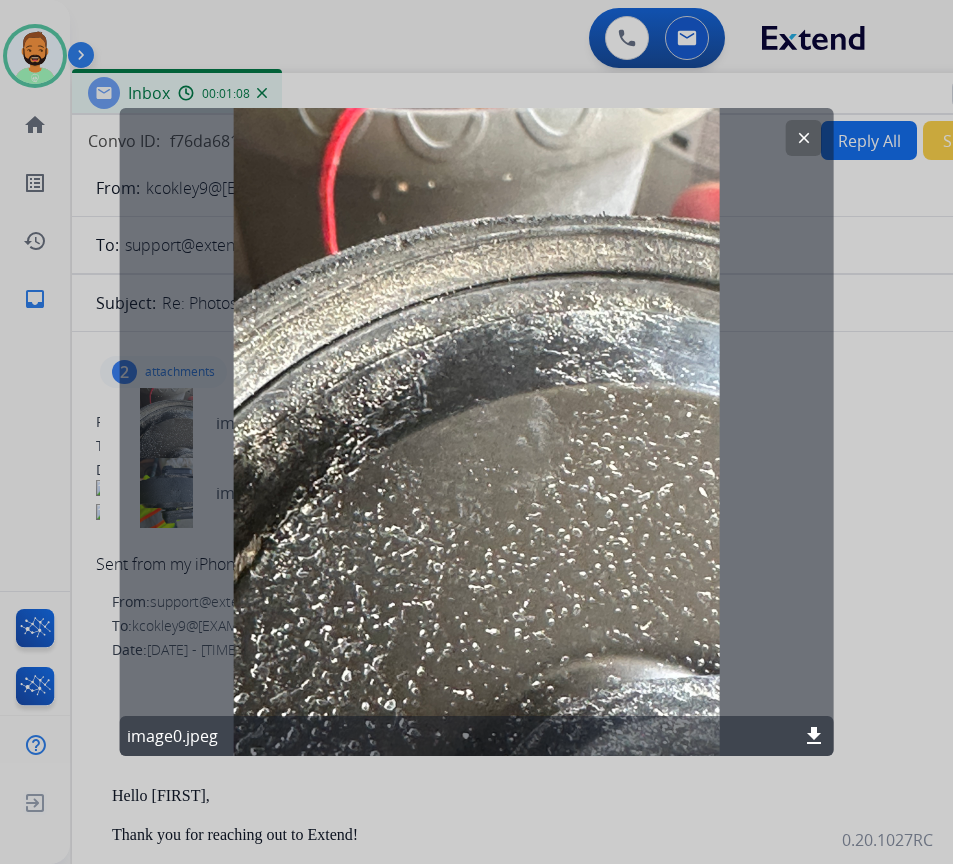 click on "clear" 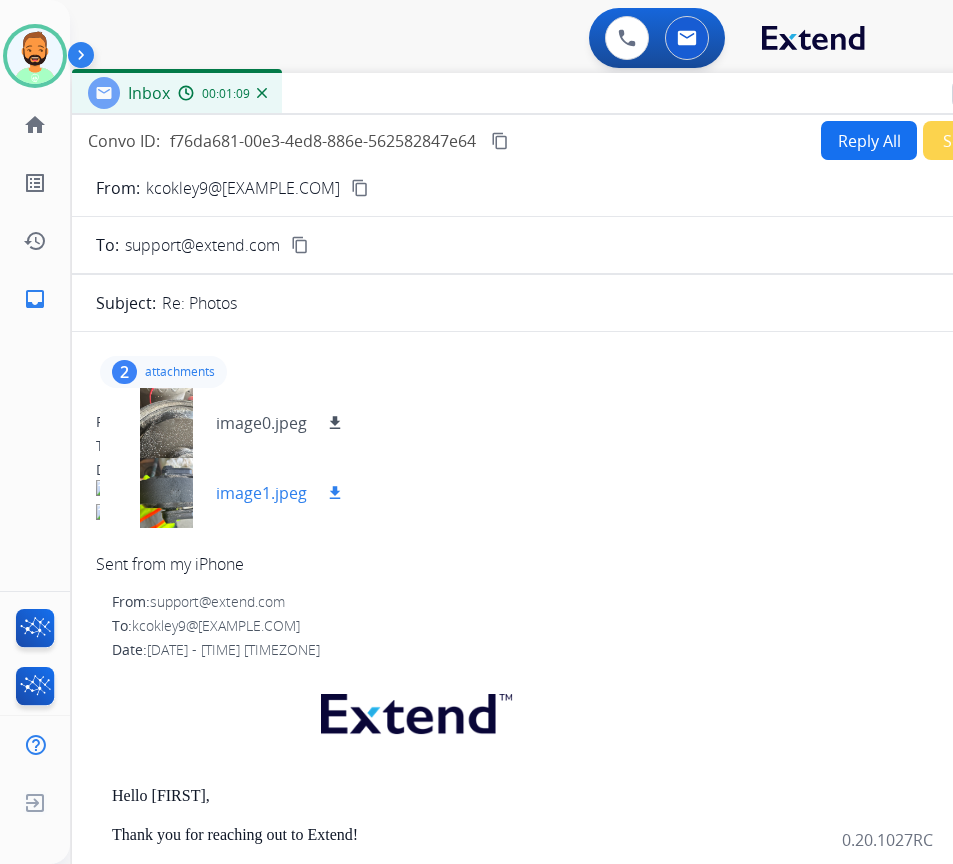 click on "download" at bounding box center [335, 493] 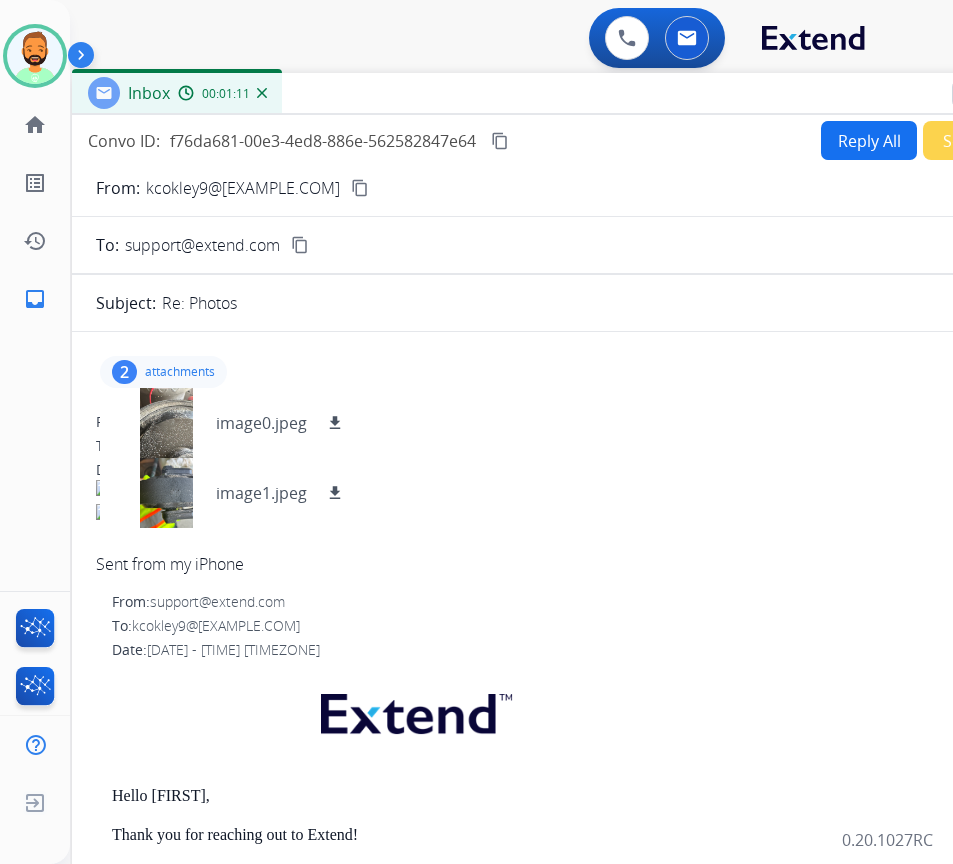click on "content_copy" at bounding box center (360, 188) 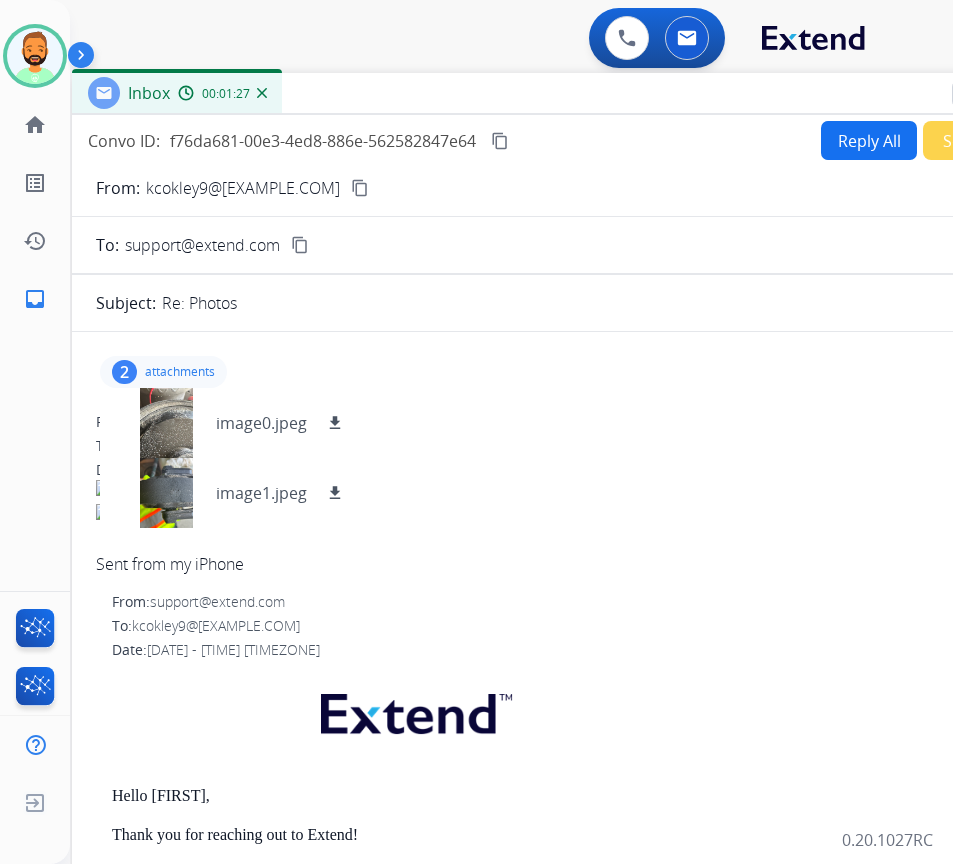 click on "2 attachments  image0.jpeg  download  image1.jpeg  download" at bounding box center (163, 372) 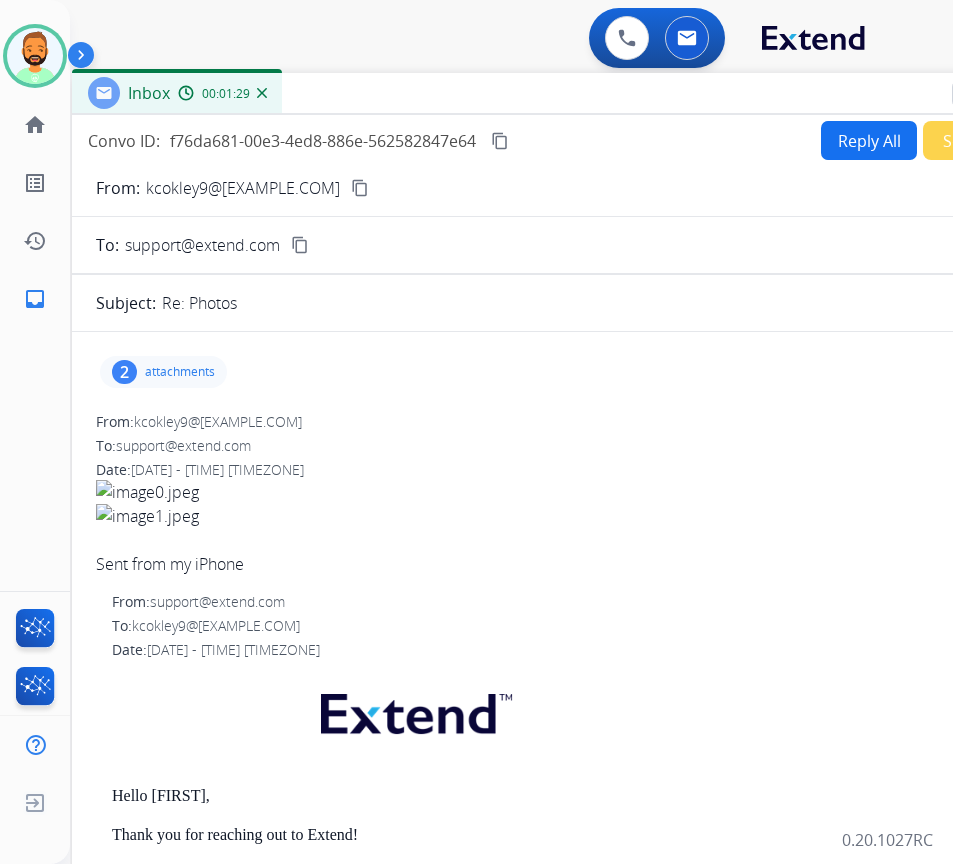 click on "Reply All" at bounding box center (869, 140) 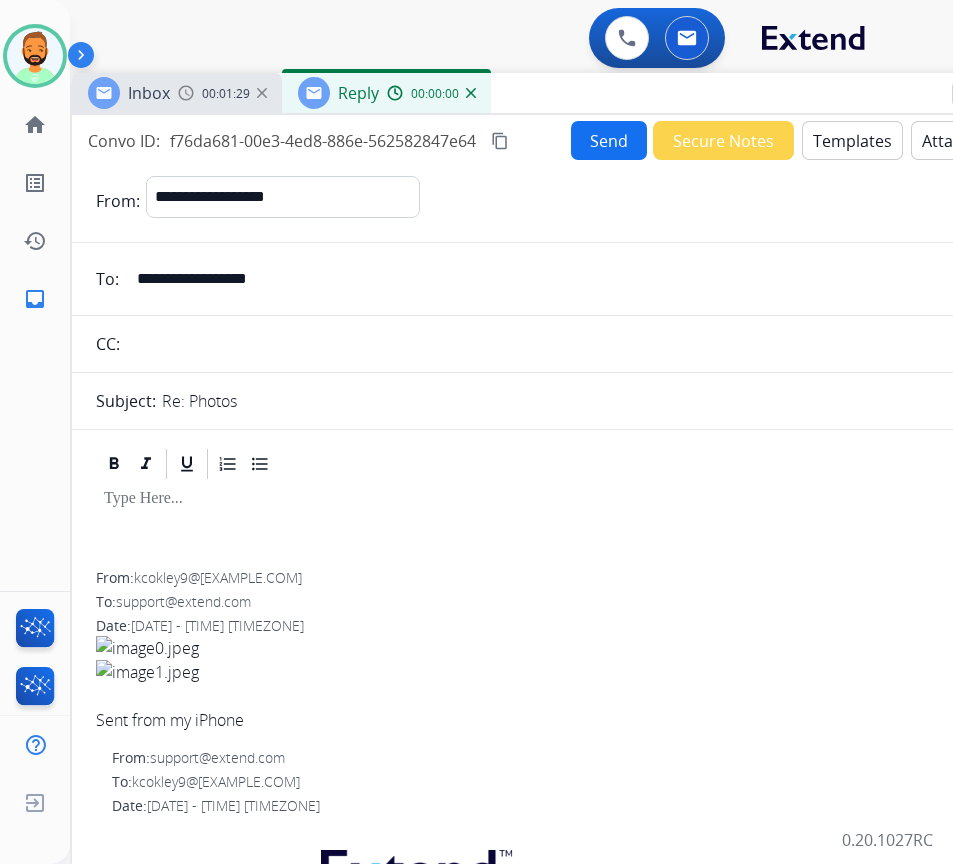 click on "Templates" at bounding box center (852, 140) 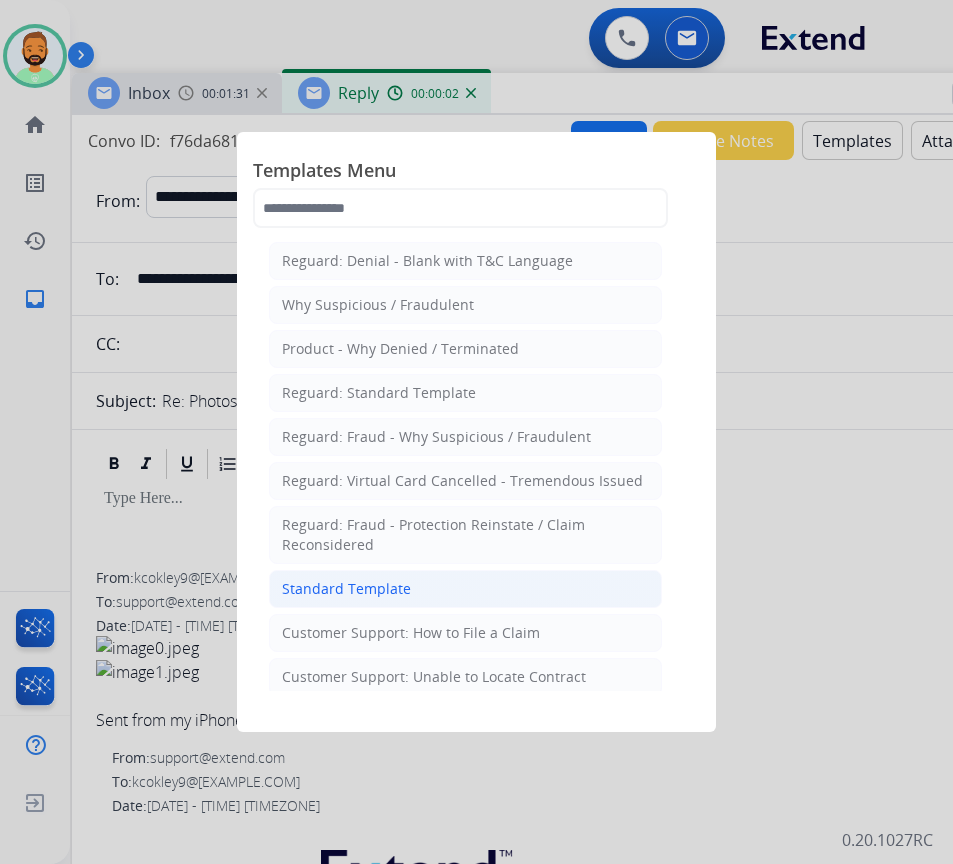 click on "Standard Template" 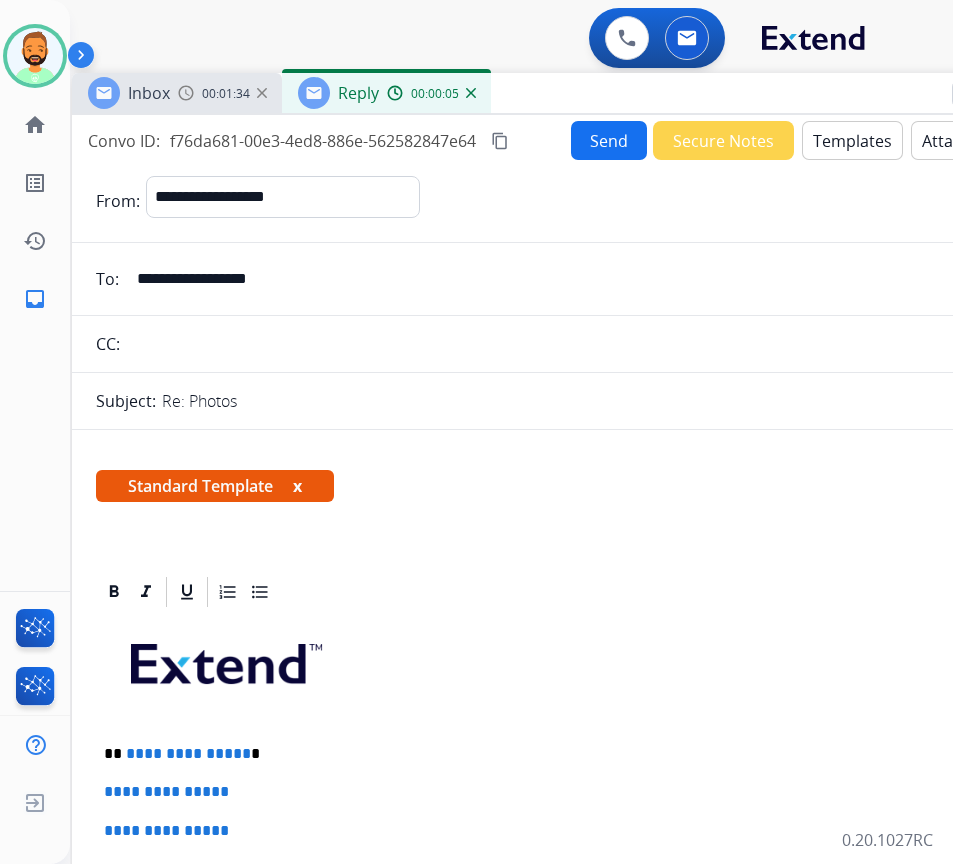 click on "**********" at bounding box center [564, 754] 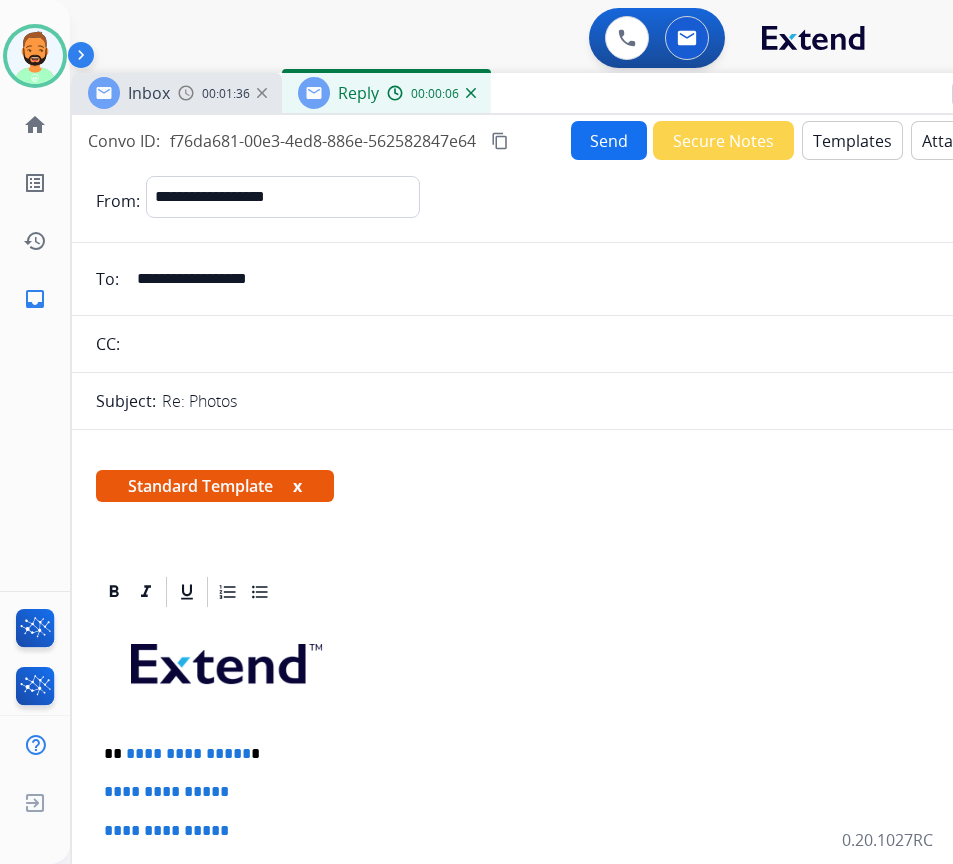 type 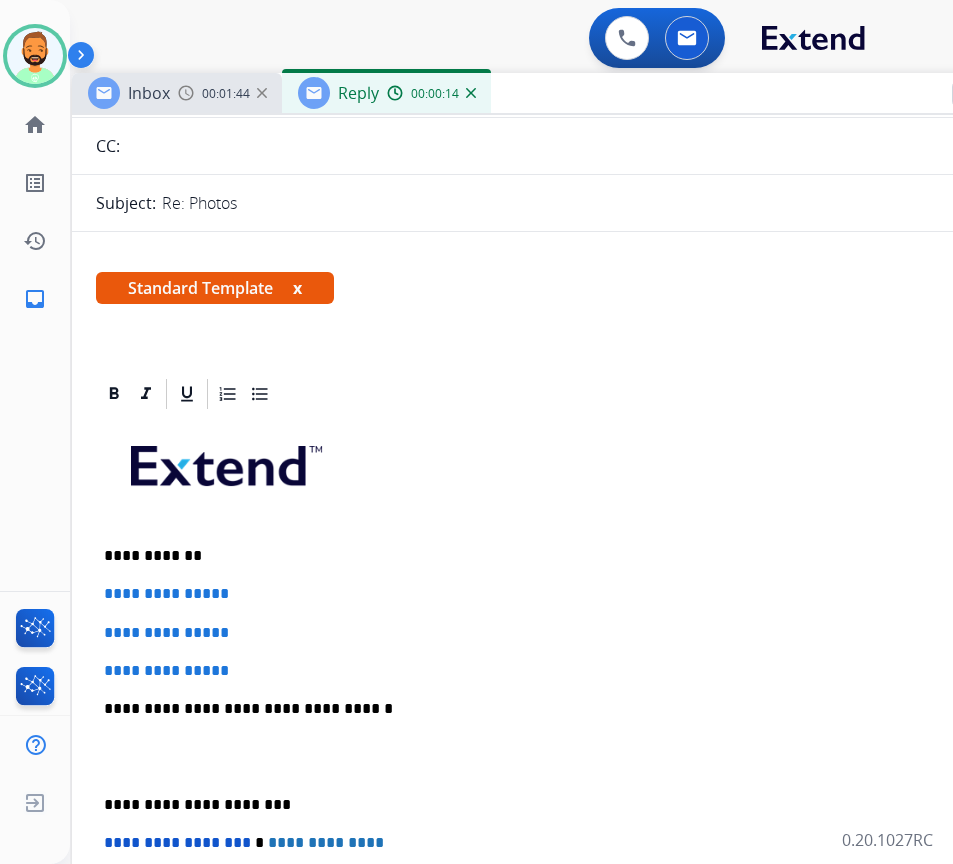 scroll, scrollTop: 200, scrollLeft: 0, axis: vertical 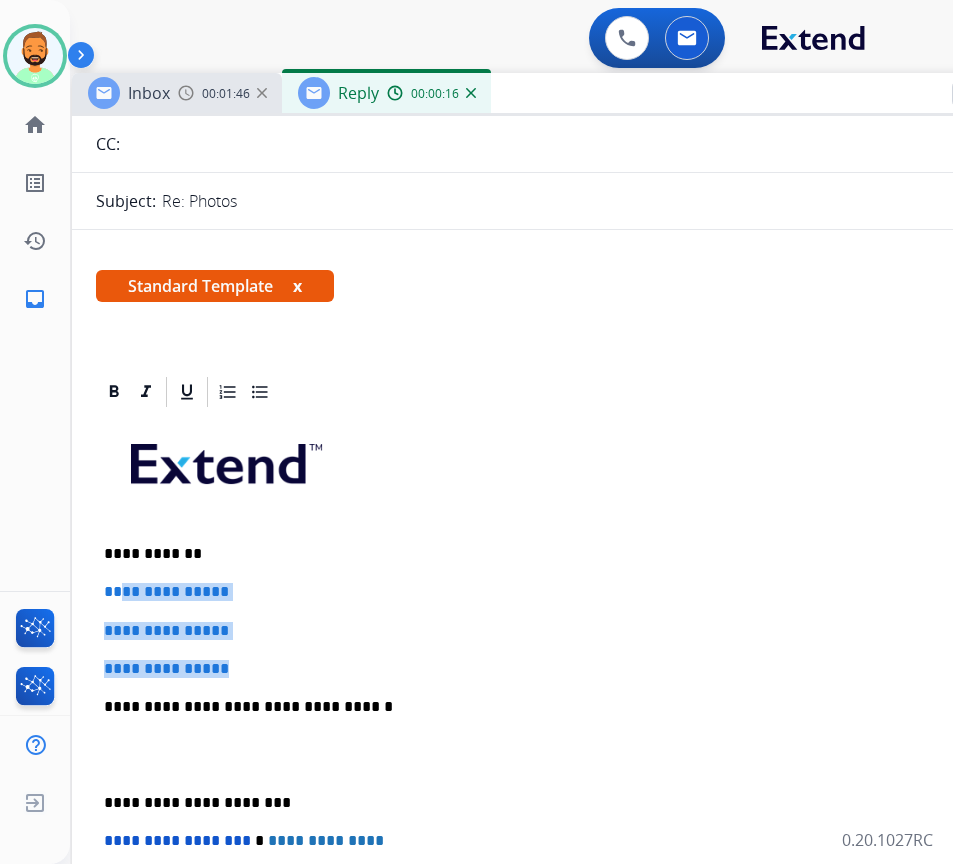 drag, startPoint x: 275, startPoint y: 663, endPoint x: 123, endPoint y: 589, distance: 169.0562 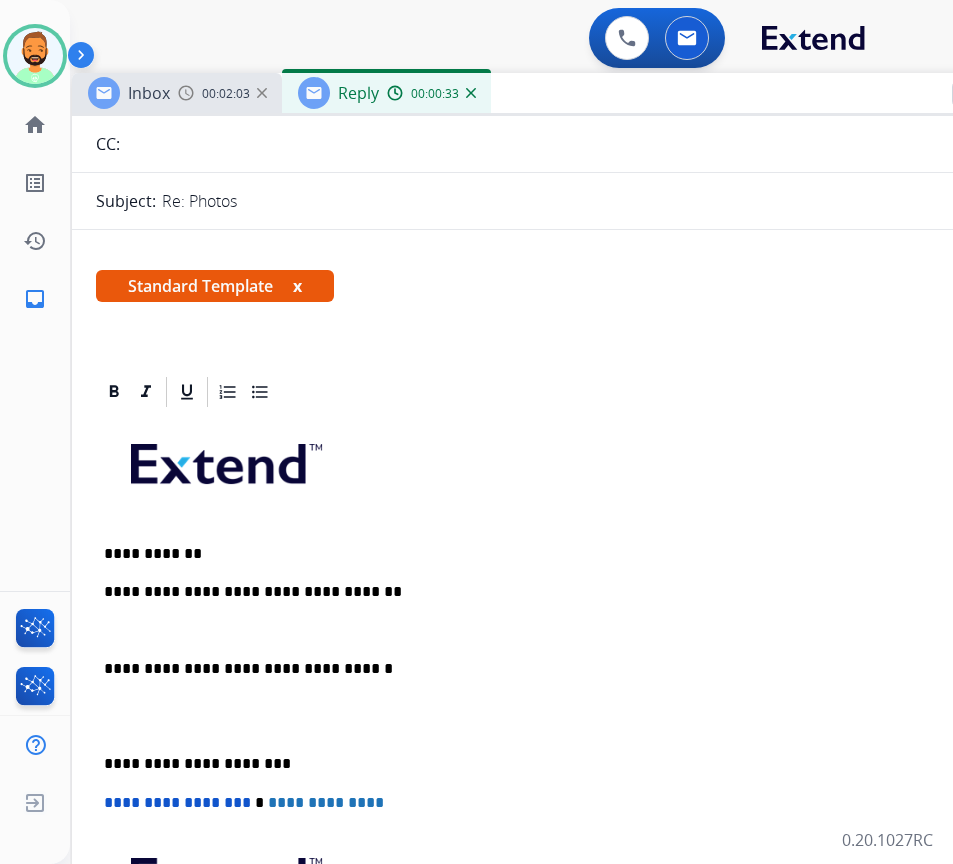 click on "**********" at bounding box center (564, 764) 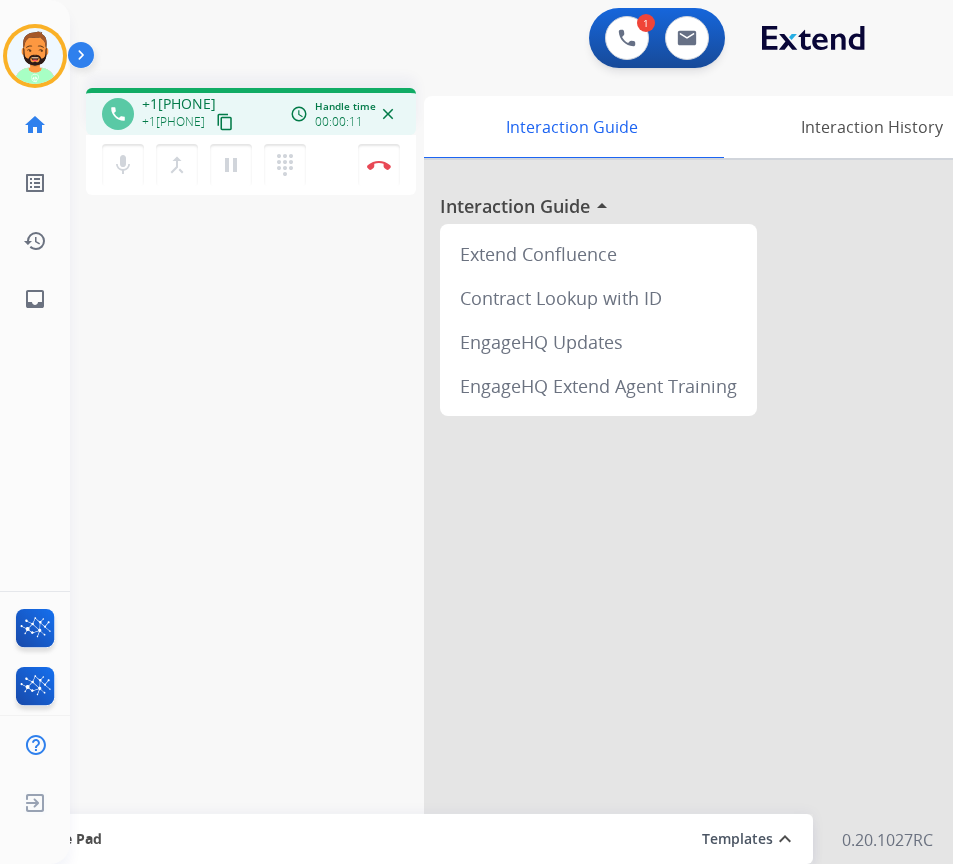 click at bounding box center [724, 533] 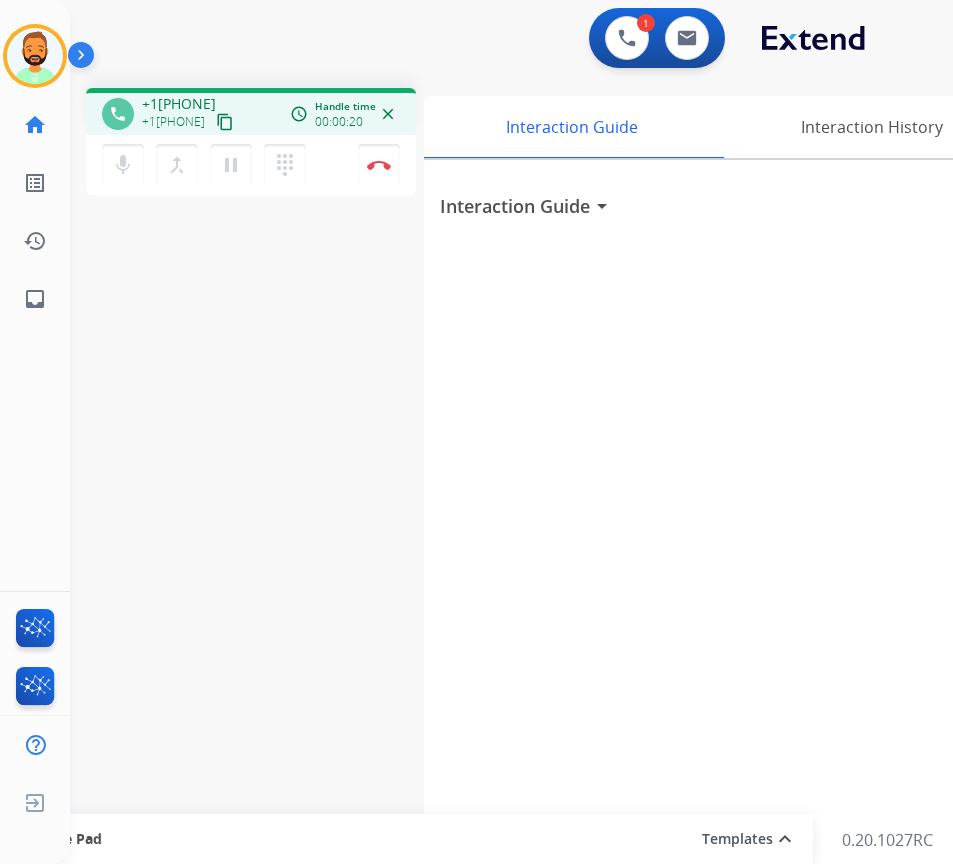 click on "Interaction Guide arrow_drop_down" at bounding box center (724, 533) 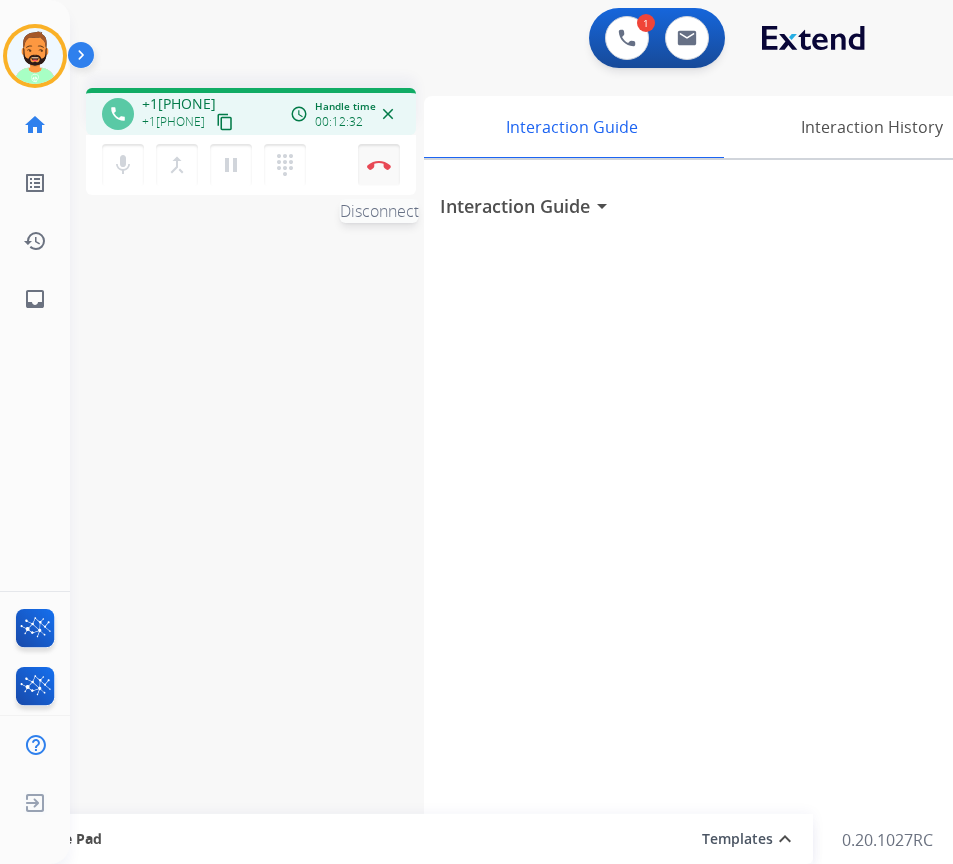 click at bounding box center (379, 165) 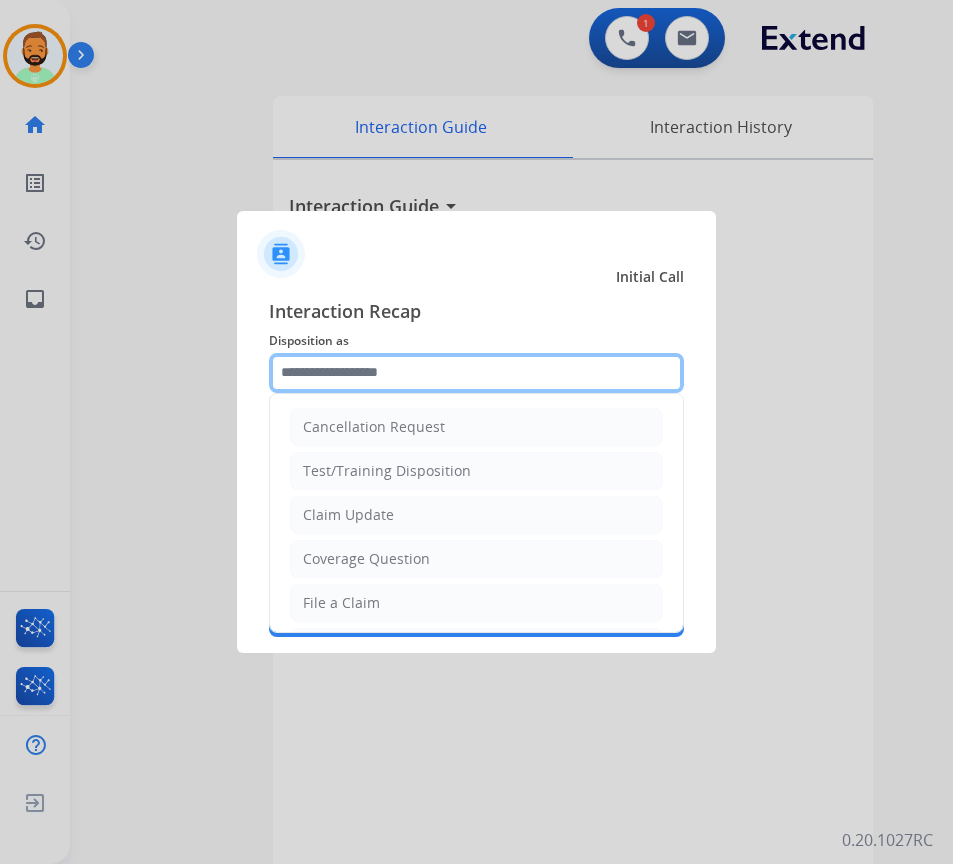click 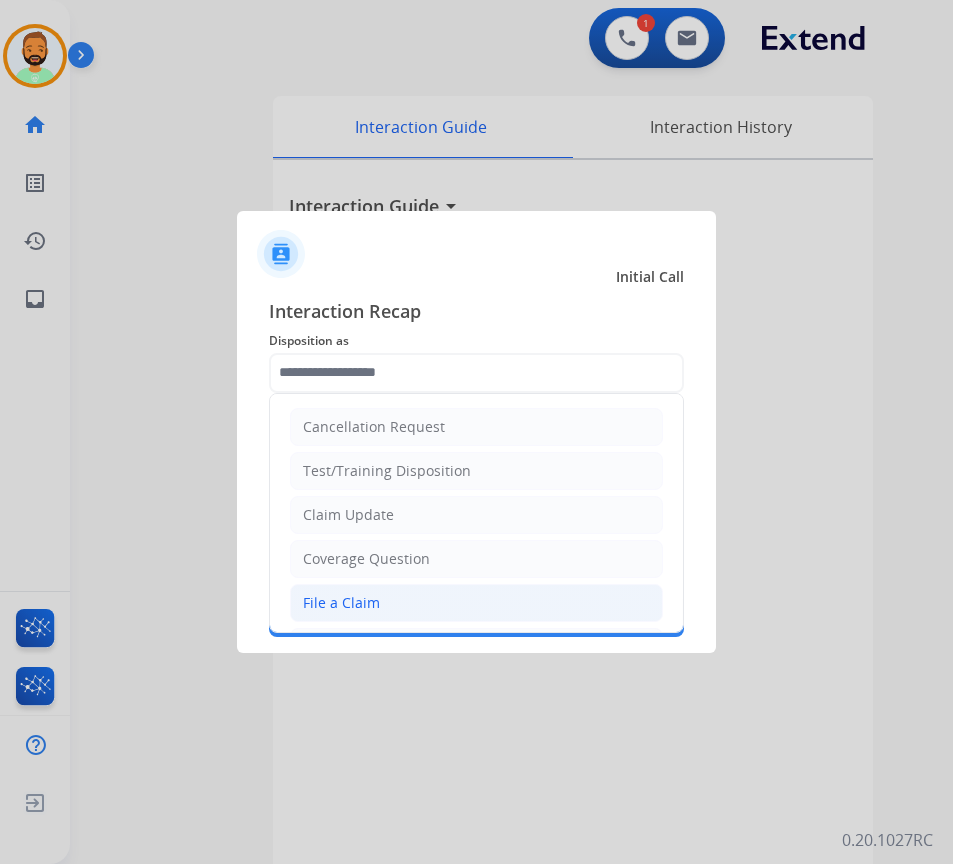 click on "File a Claim" 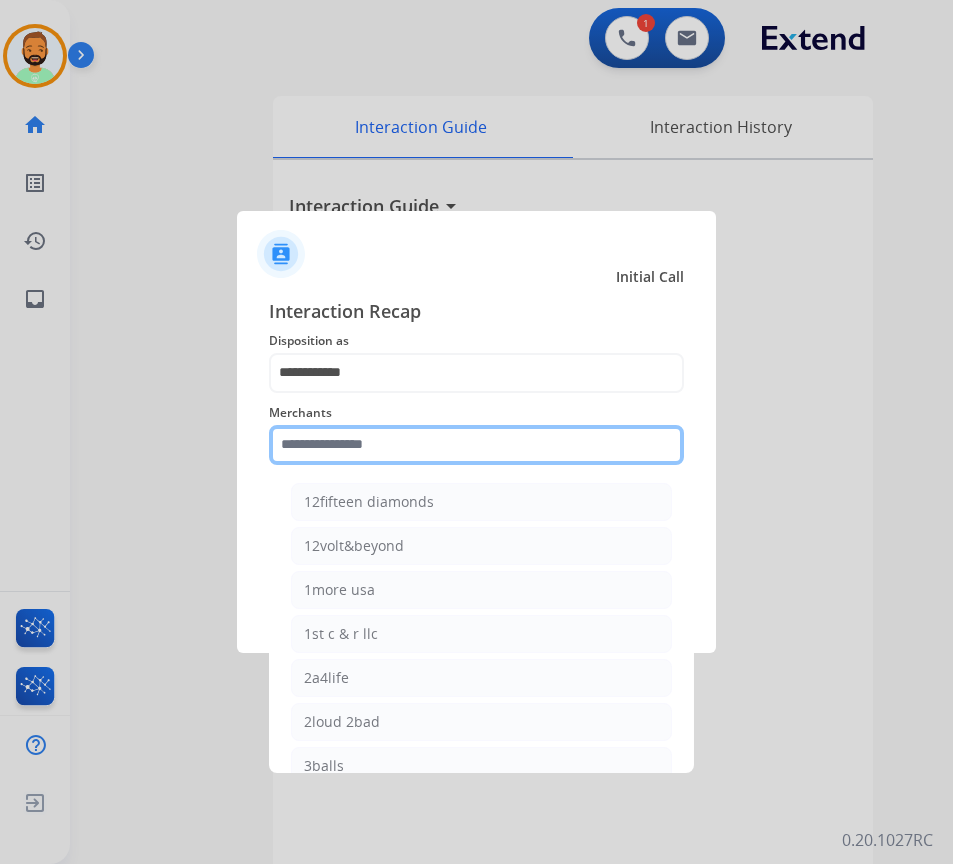 click 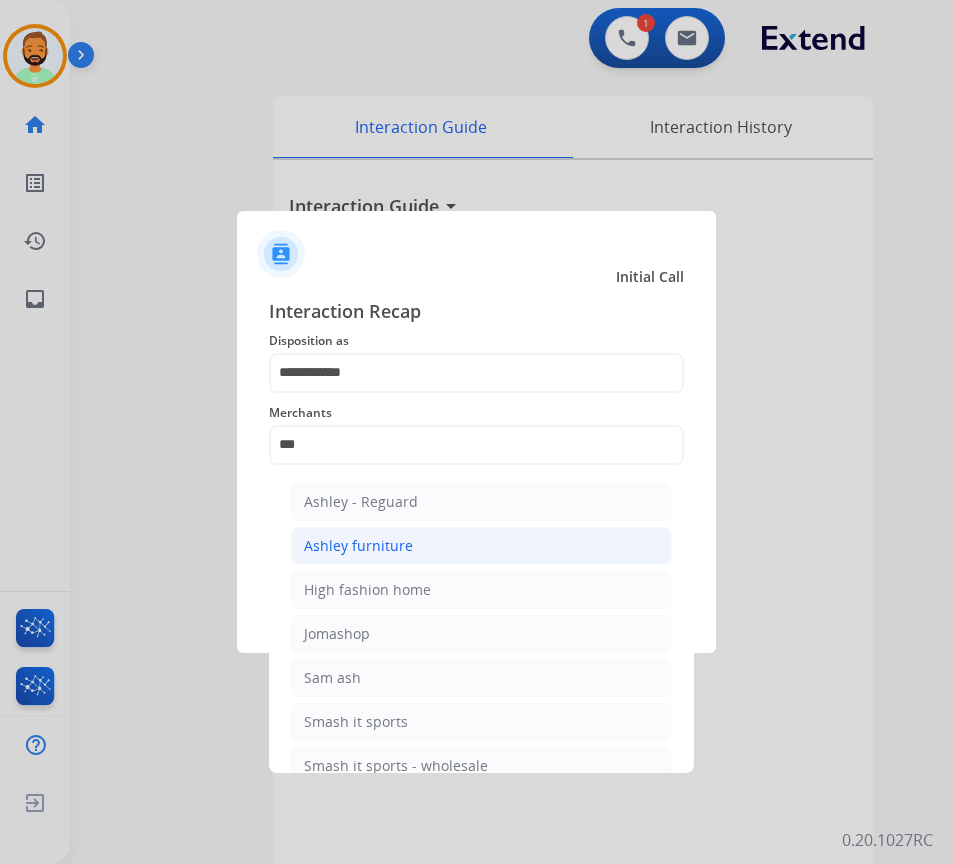 click on "Ashley furniture" 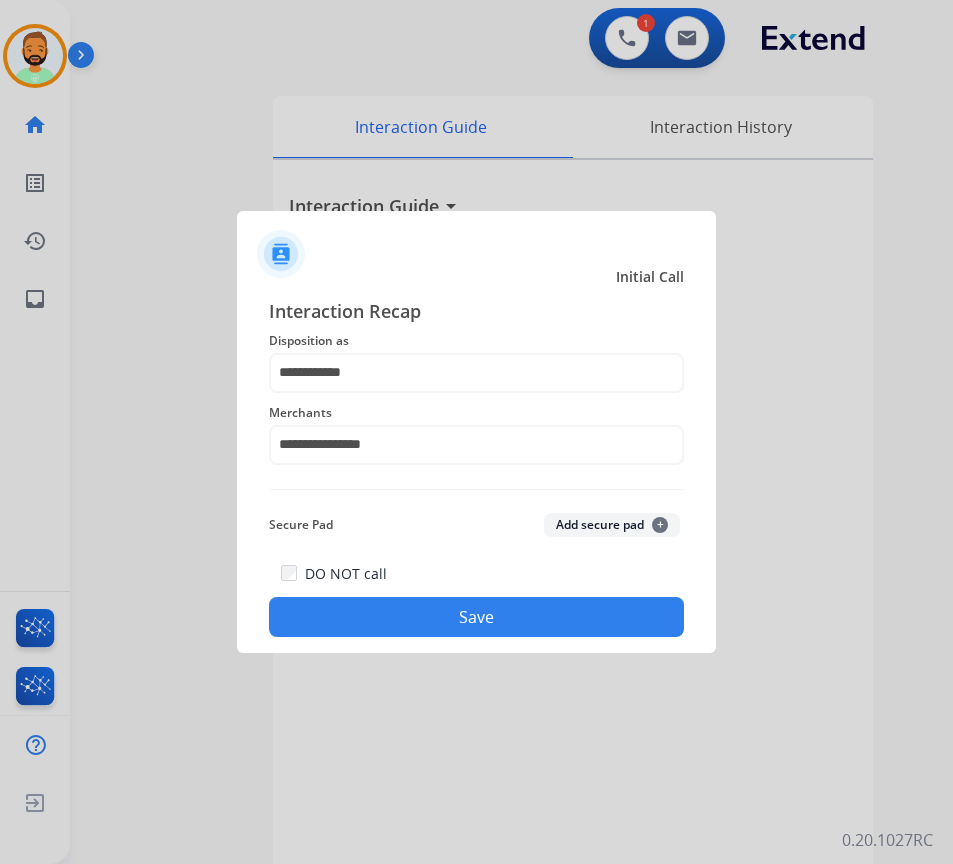 click on "Save" 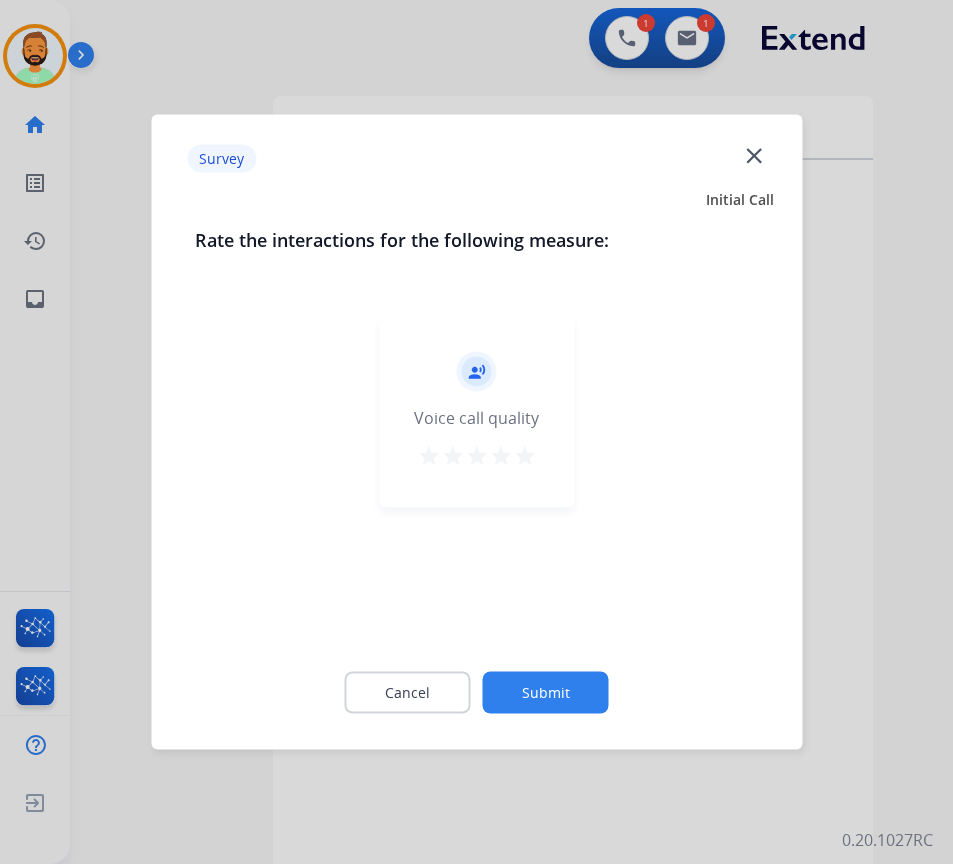 click on "Submit" 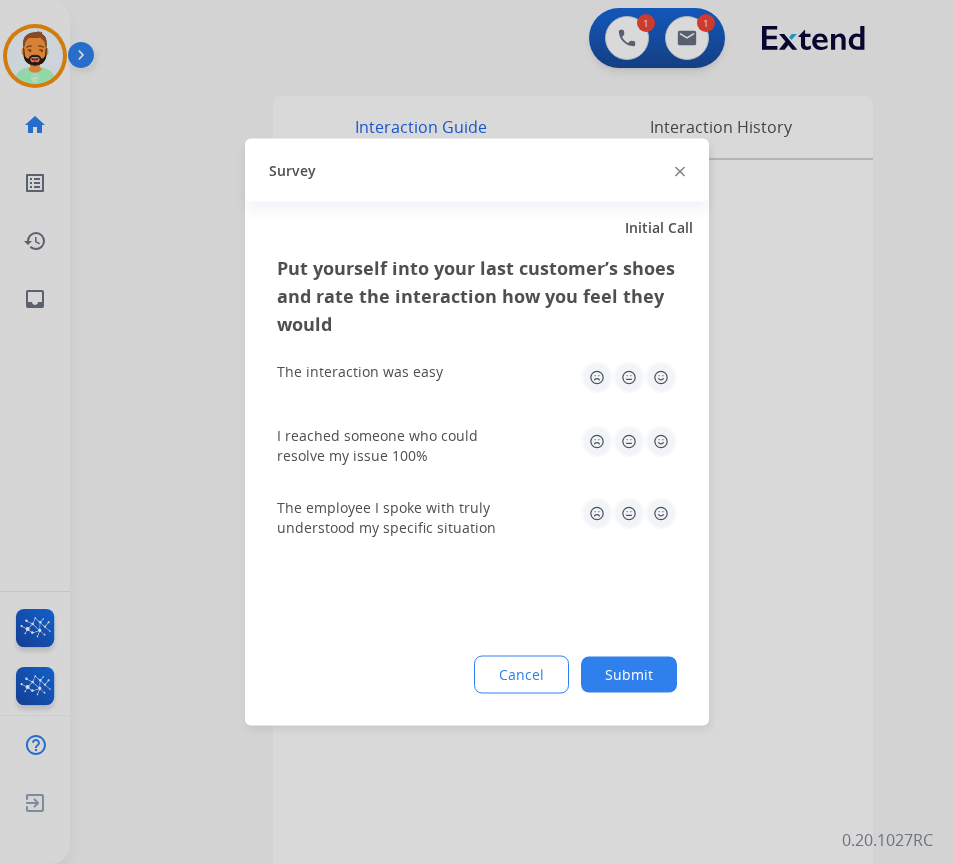 click on "Submit" 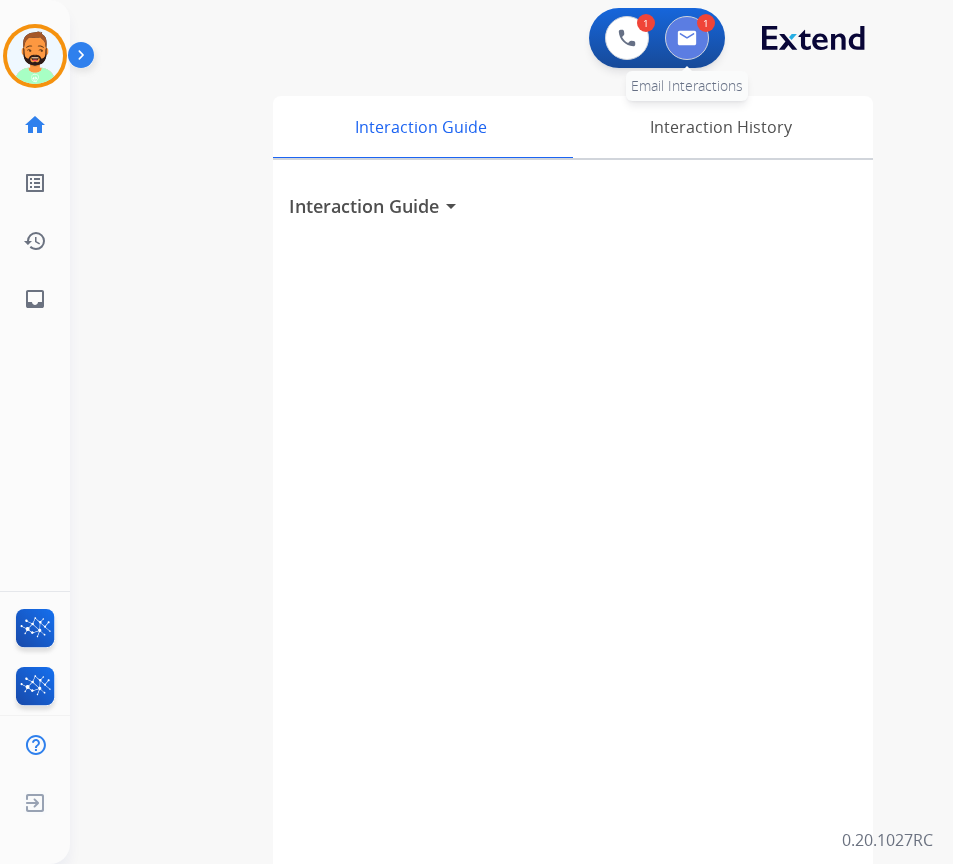 click at bounding box center (687, 38) 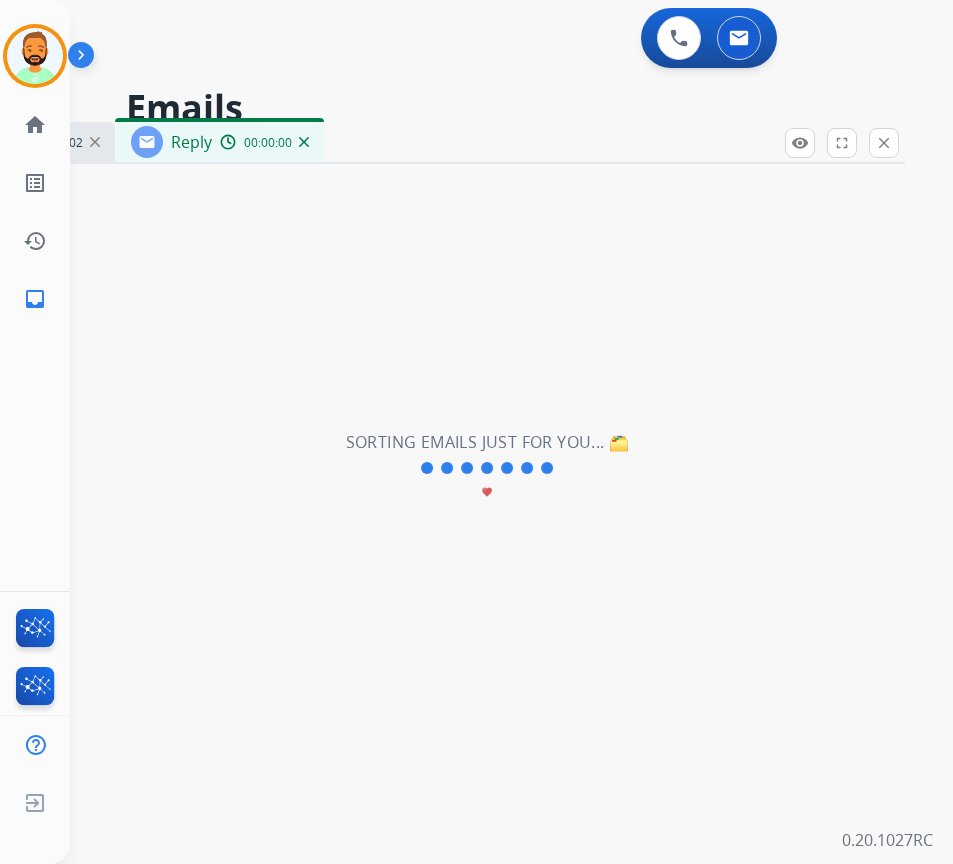 select on "**********" 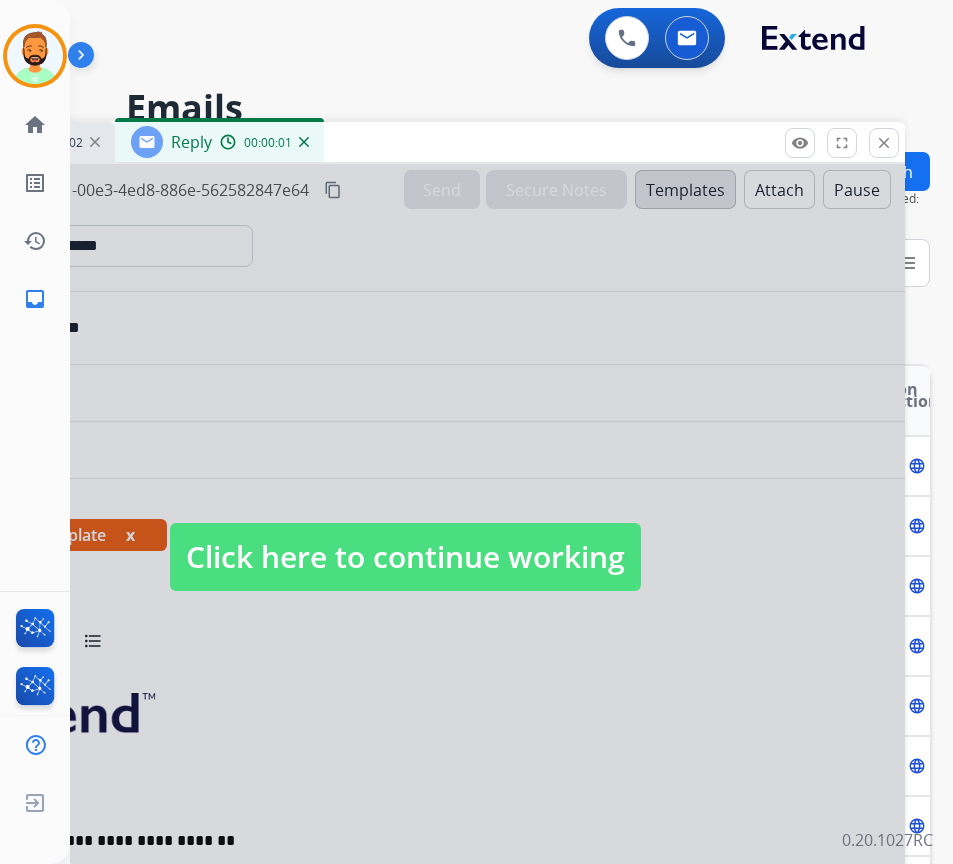 click on "Click here to continue working" at bounding box center (405, 557) 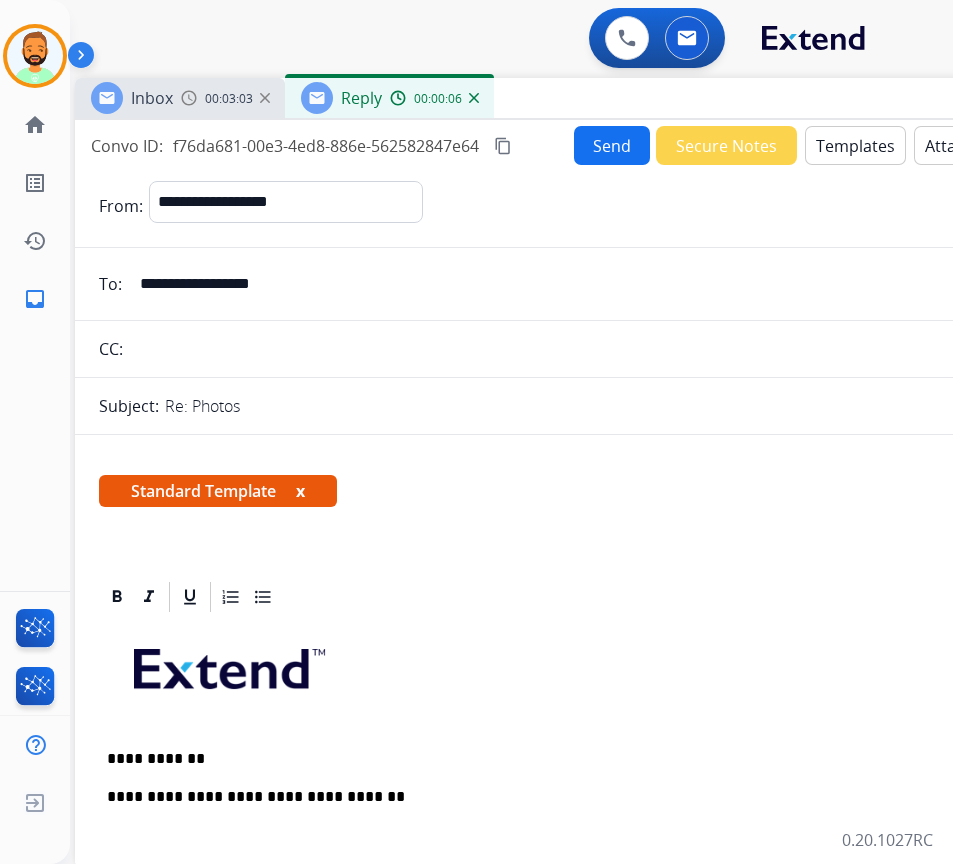 drag, startPoint x: 457, startPoint y: 138, endPoint x: 618, endPoint y: 94, distance: 166.90416 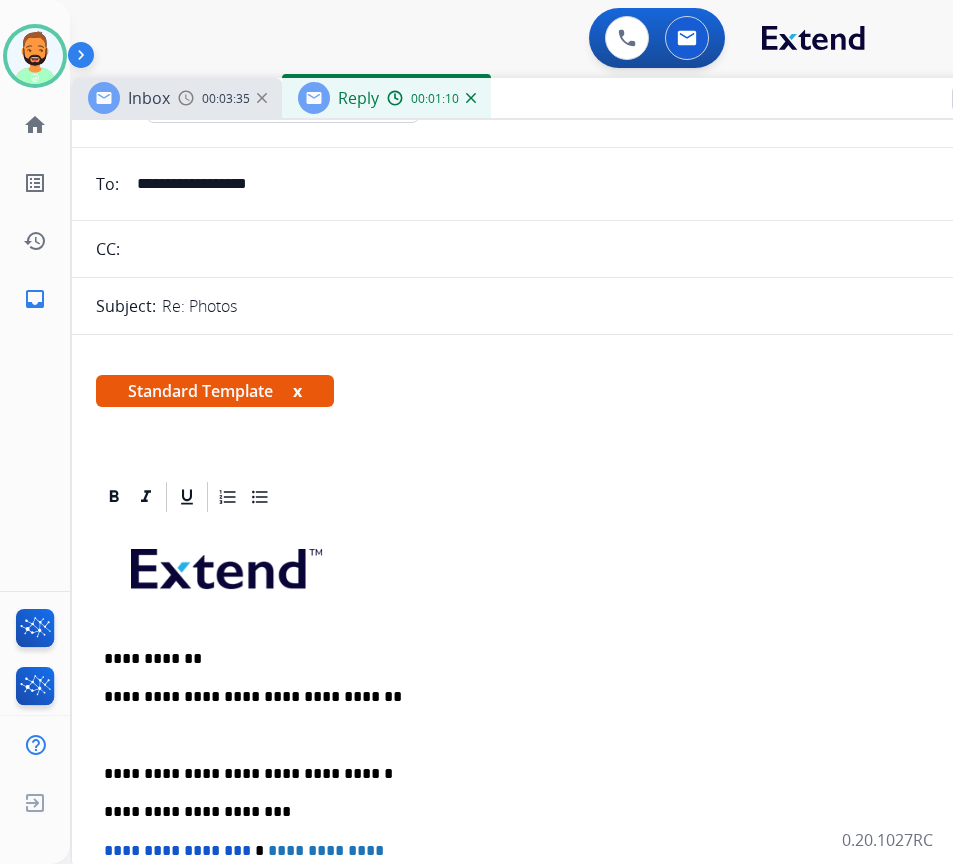 scroll, scrollTop: 0, scrollLeft: 0, axis: both 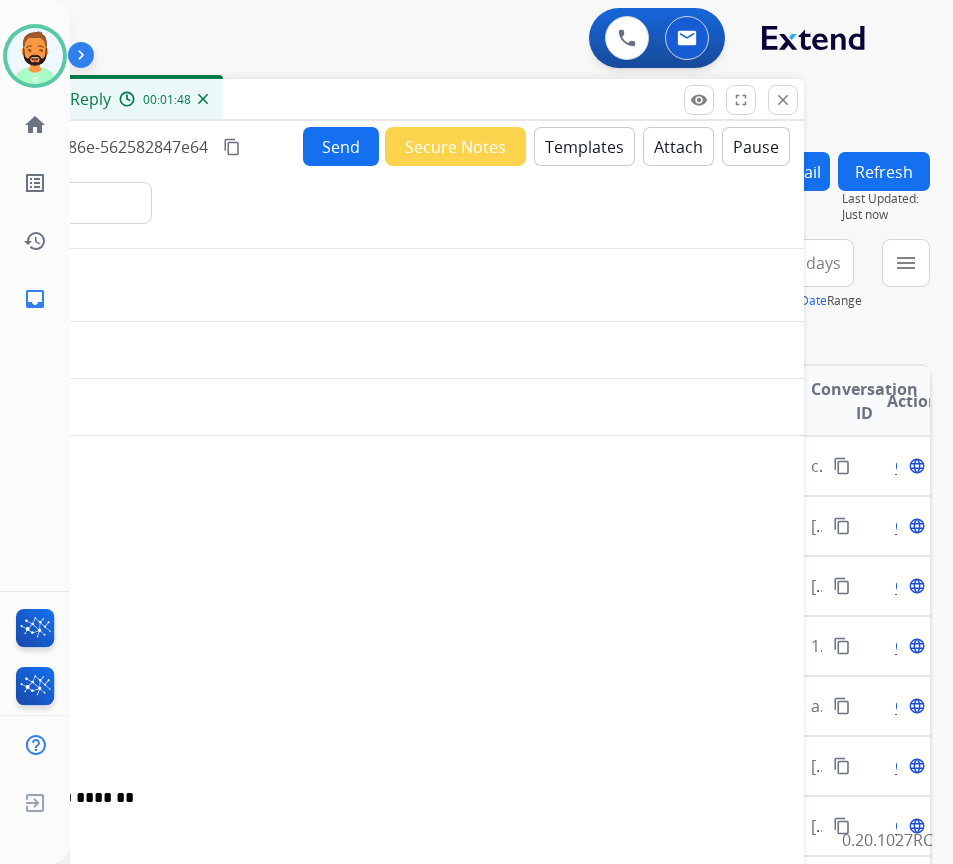 drag, startPoint x: 665, startPoint y: 103, endPoint x: 309, endPoint y: 104, distance: 356.0014 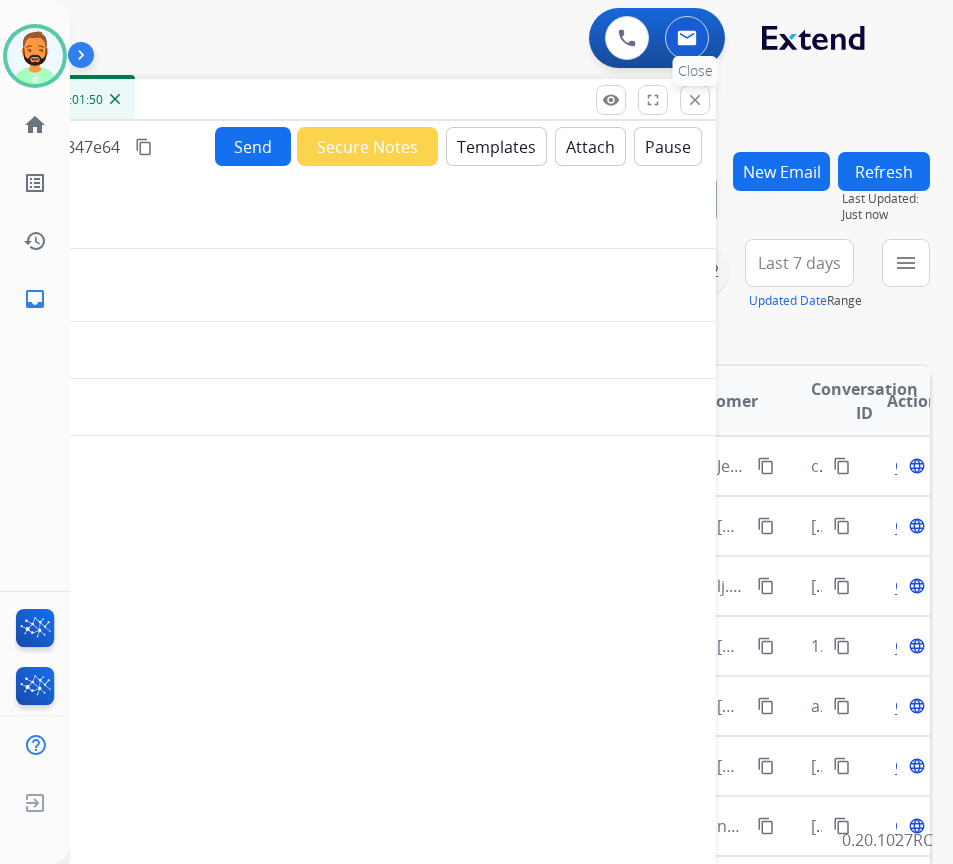 click on "close Close" at bounding box center [695, 100] 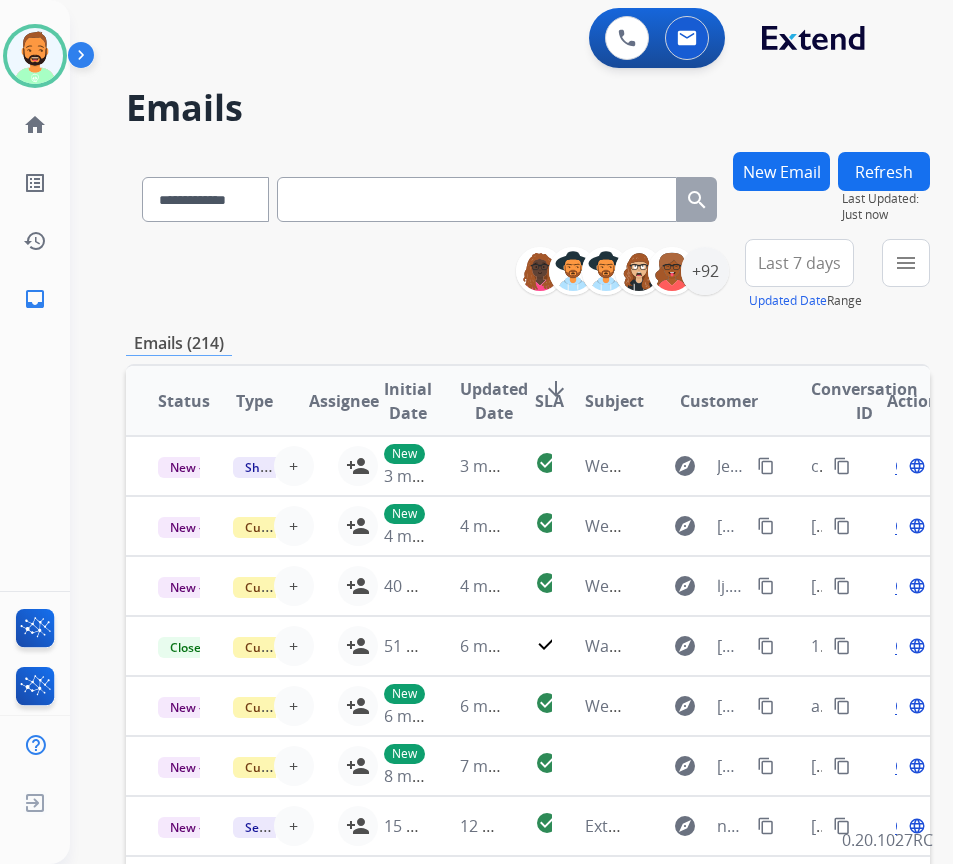 click on "Last 7 days" at bounding box center (799, 263) 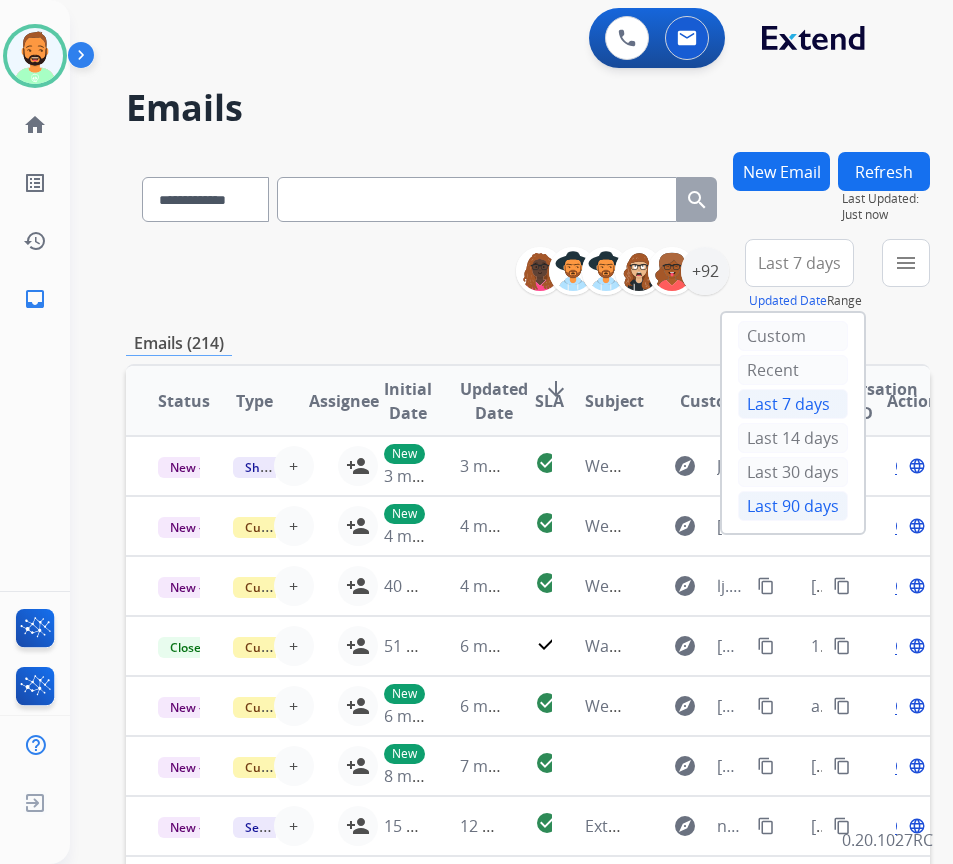 click on "Last 90 days" at bounding box center (793, 506) 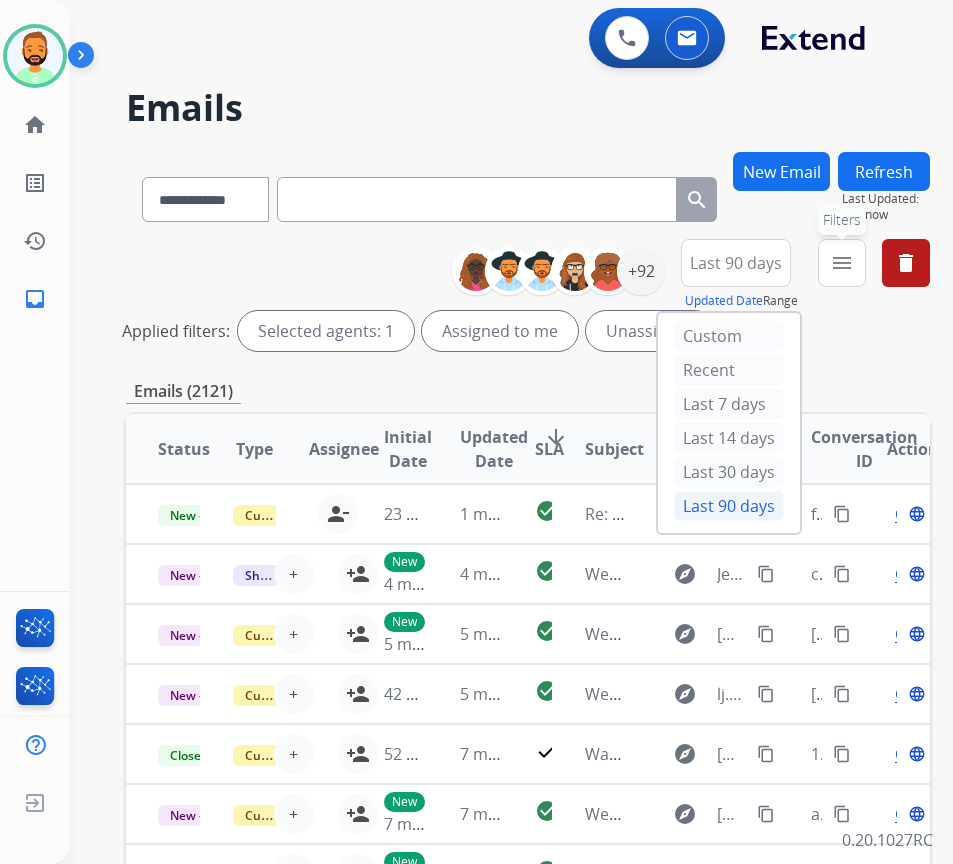 click on "menu  Filters" at bounding box center (842, 263) 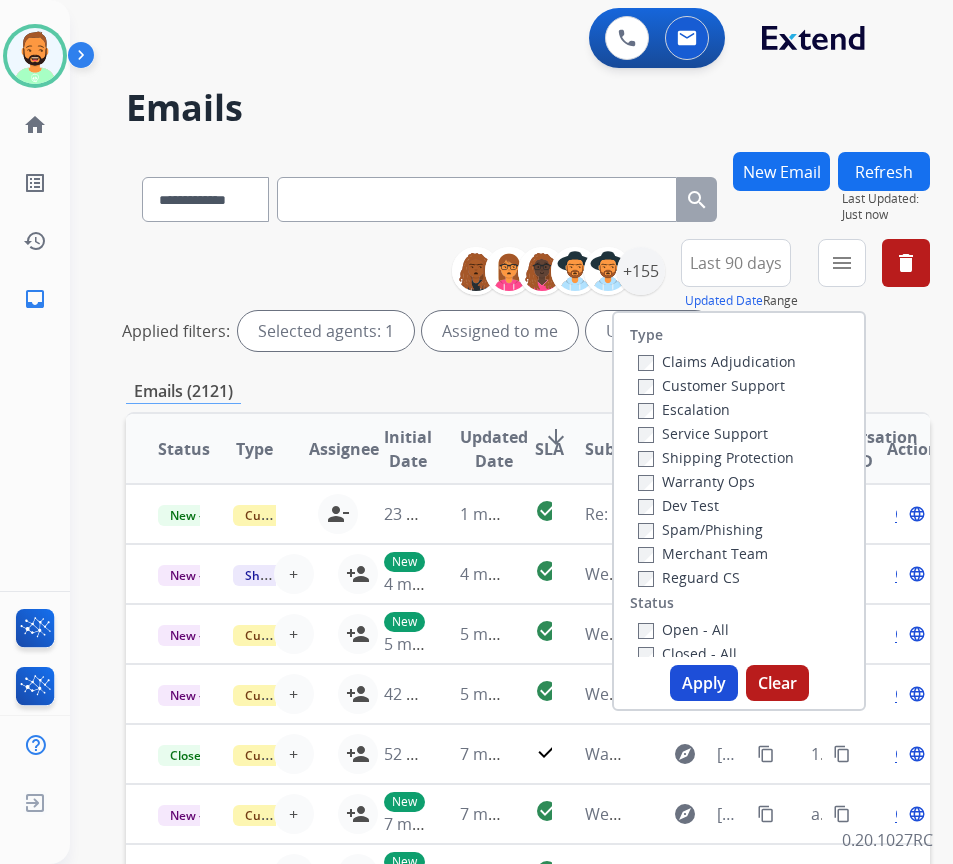 click on "Customer Support" at bounding box center [711, 385] 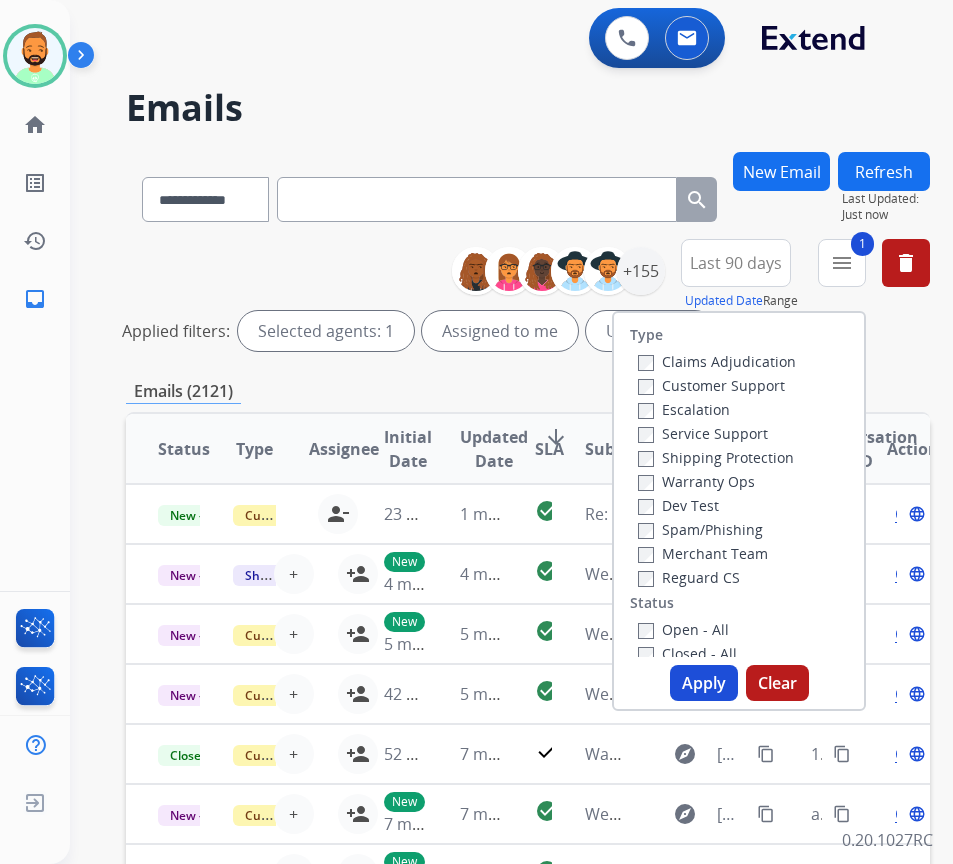 click on "Shipping Protection" at bounding box center [716, 457] 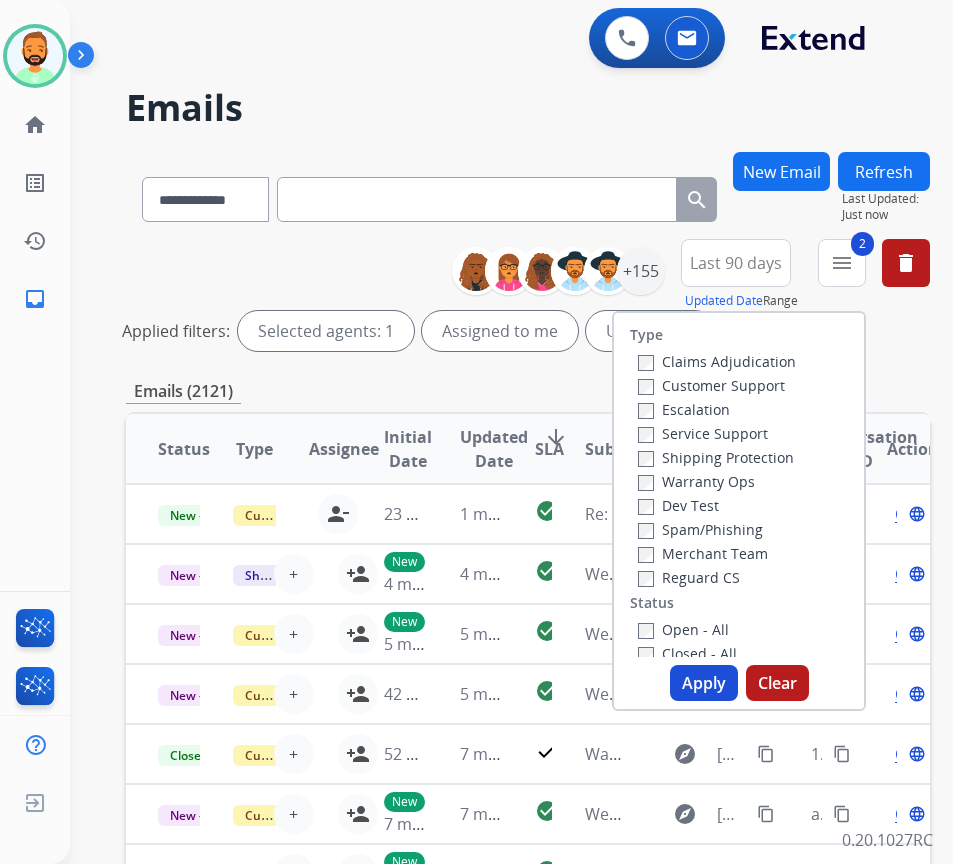 click on "Open - All" at bounding box center [683, 629] 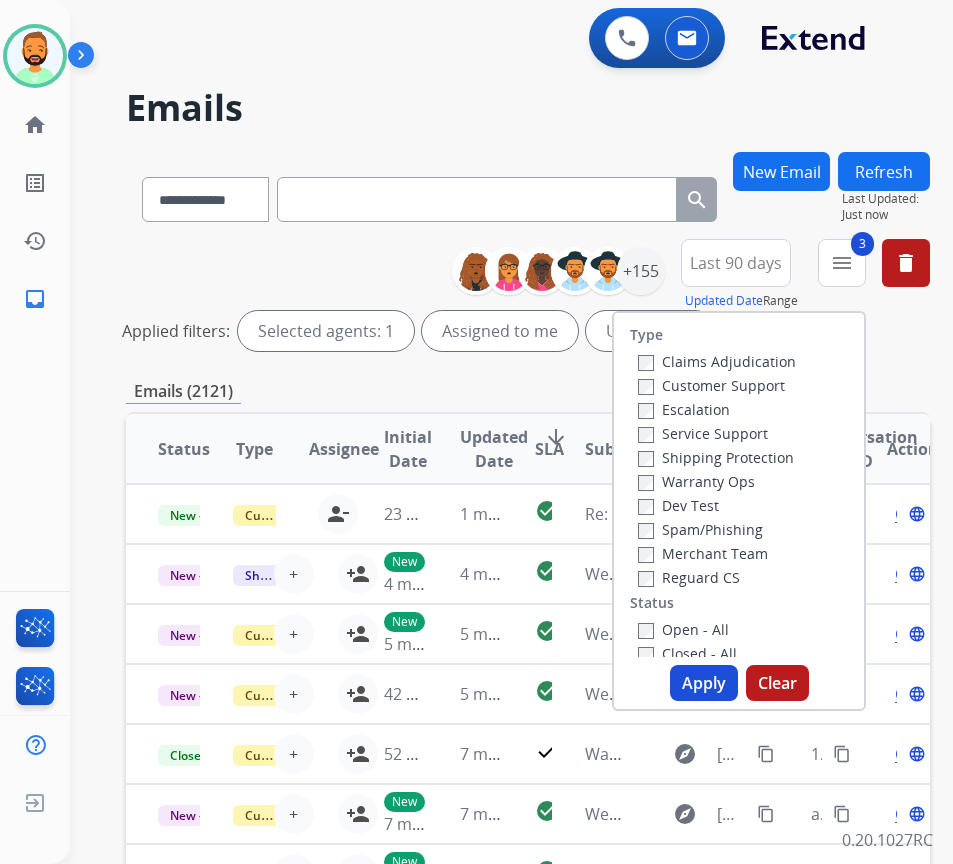 click on "Apply" at bounding box center [704, 683] 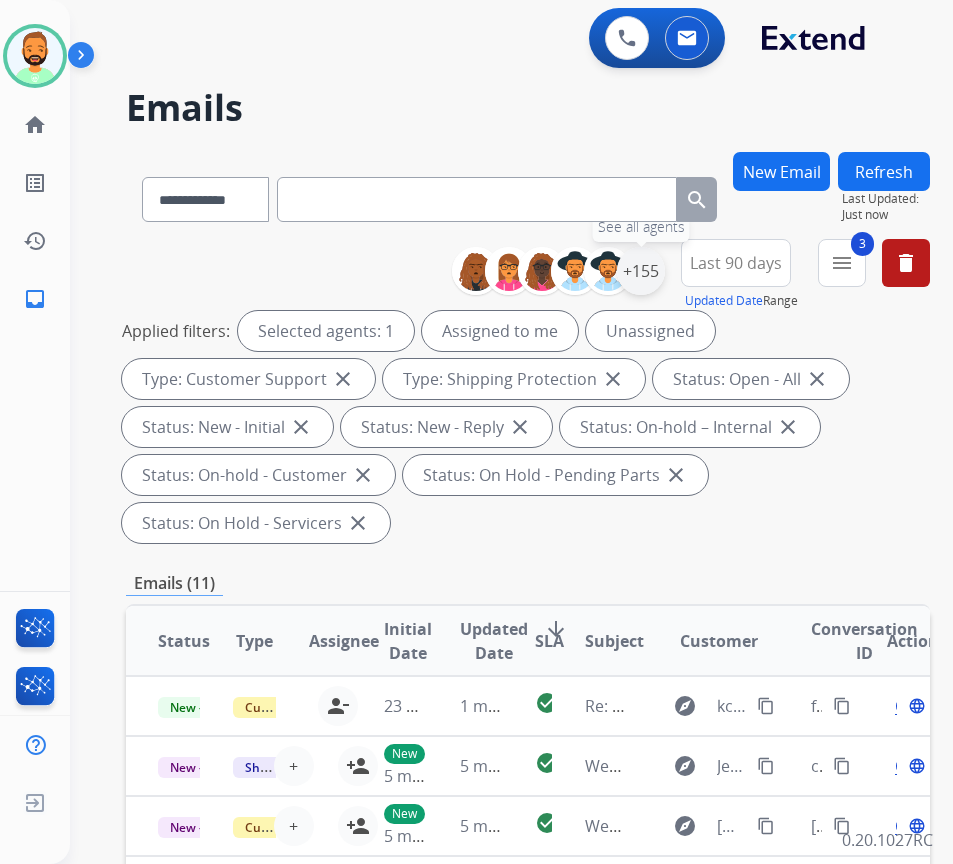 click on "+155" at bounding box center (641, 271) 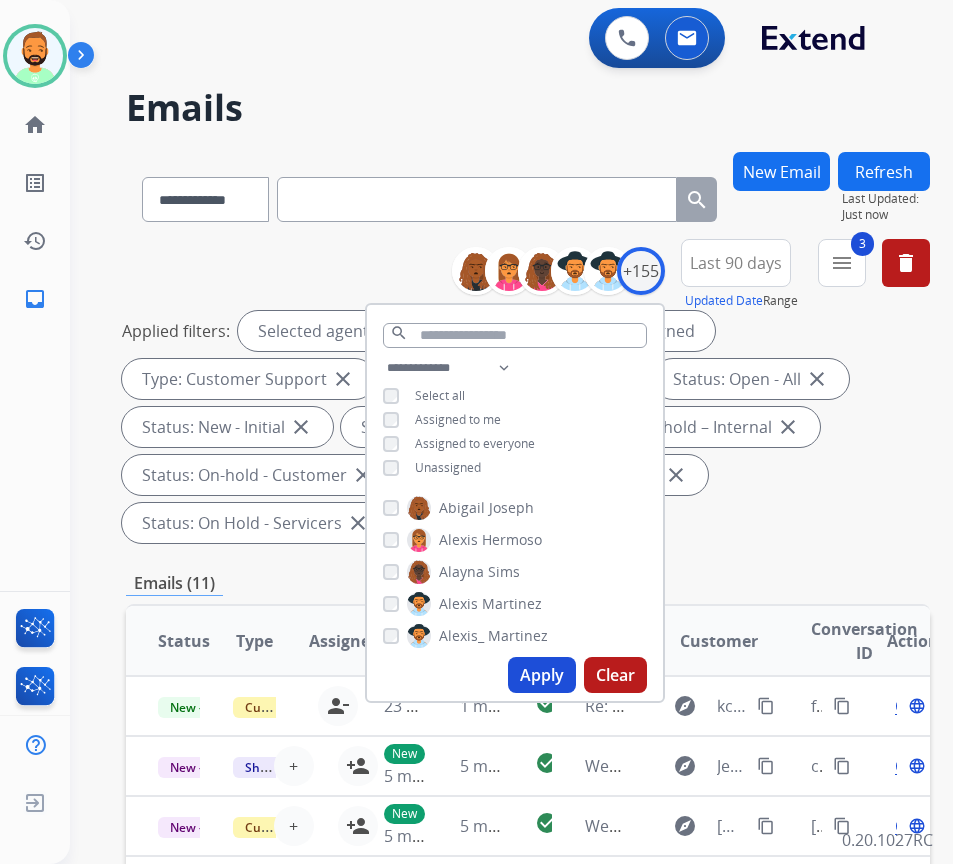 click on "Unassigned" at bounding box center (448, 467) 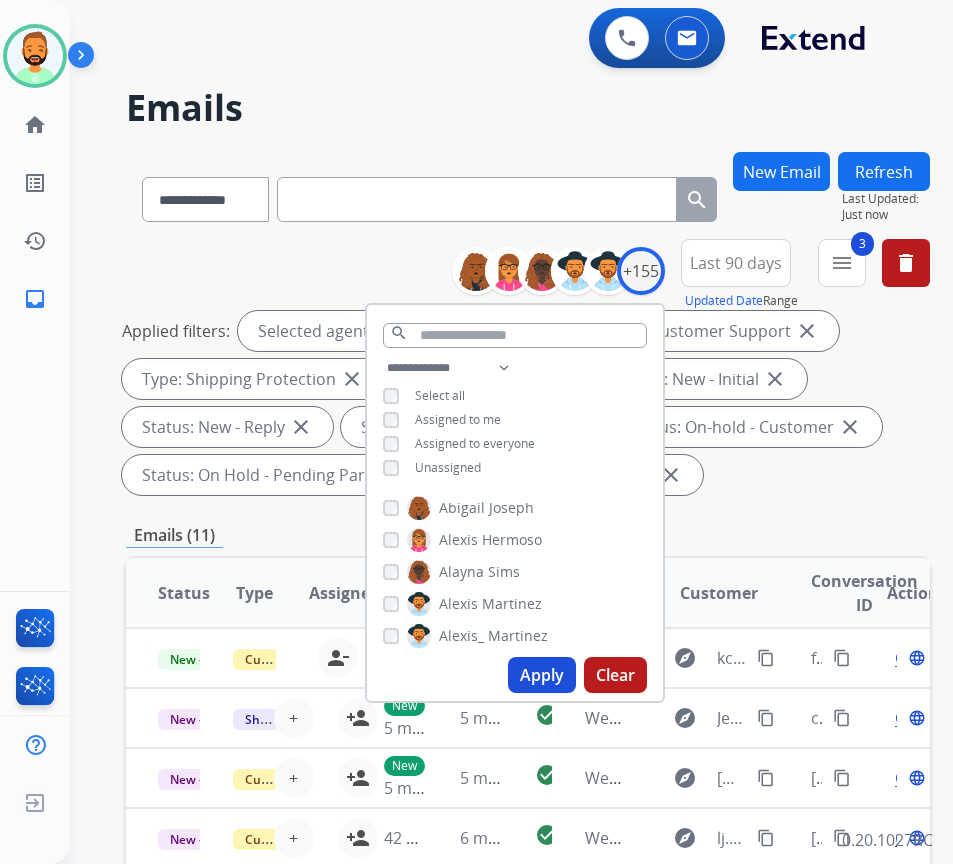 click on "Apply" at bounding box center (542, 675) 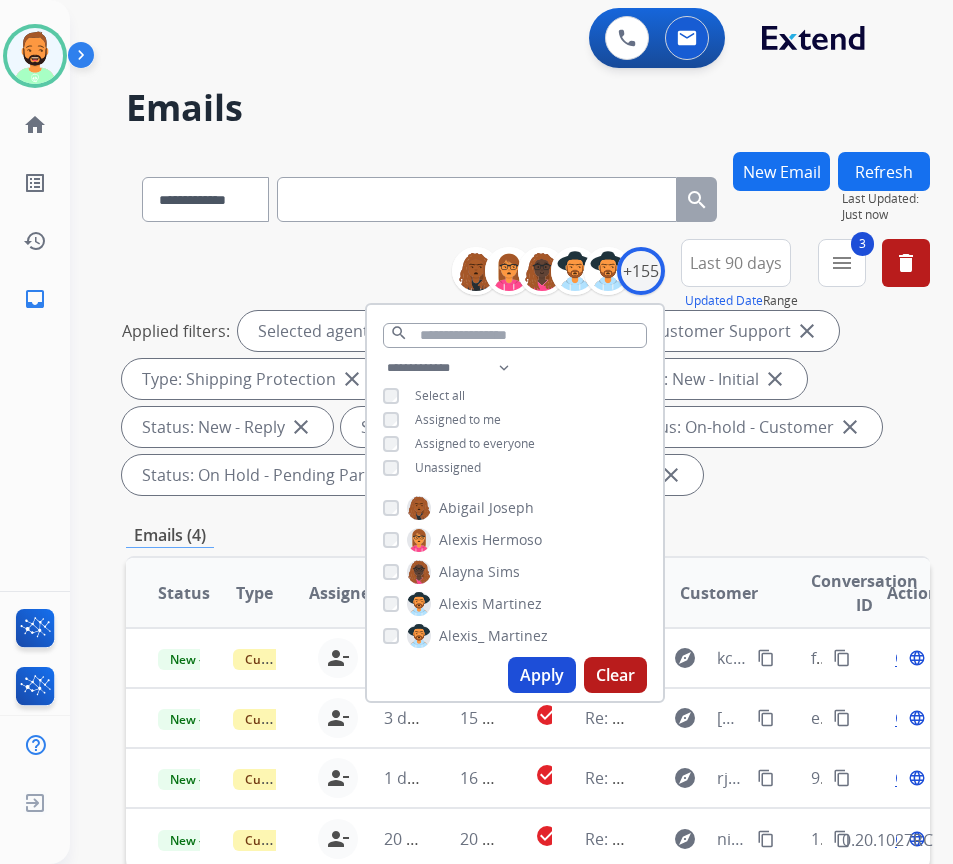 drag, startPoint x: 885, startPoint y: 472, endPoint x: 798, endPoint y: 514, distance: 96.60745 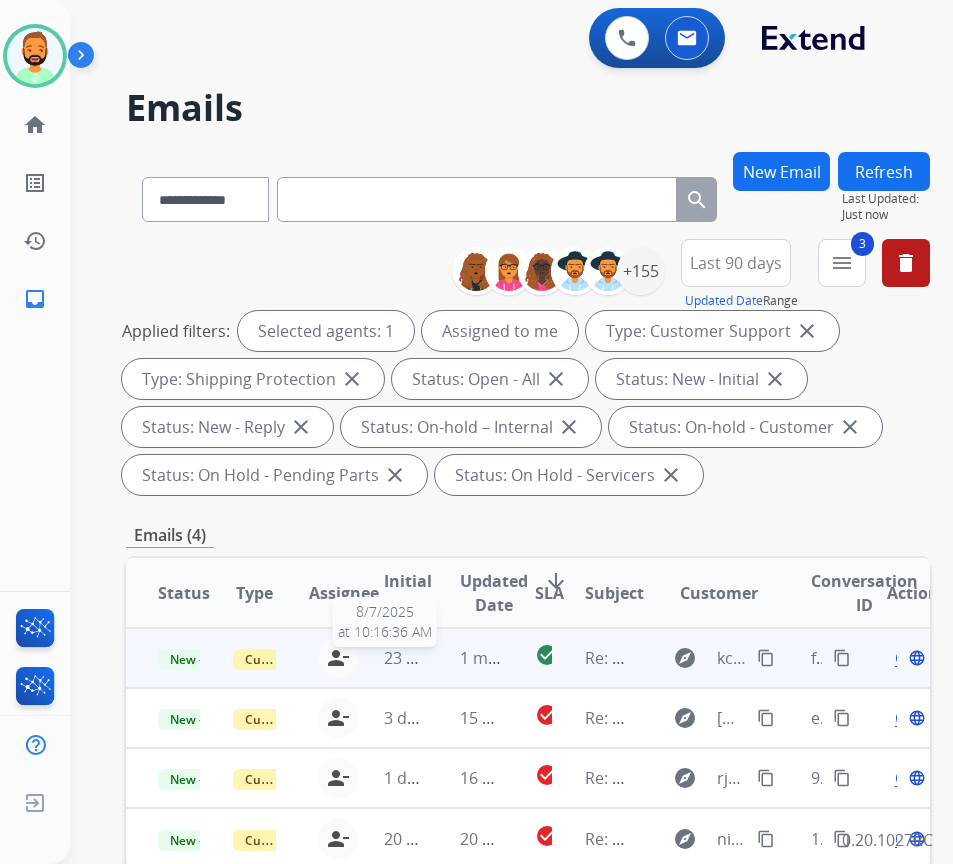 click on "23 hours ago" at bounding box center [433, 658] 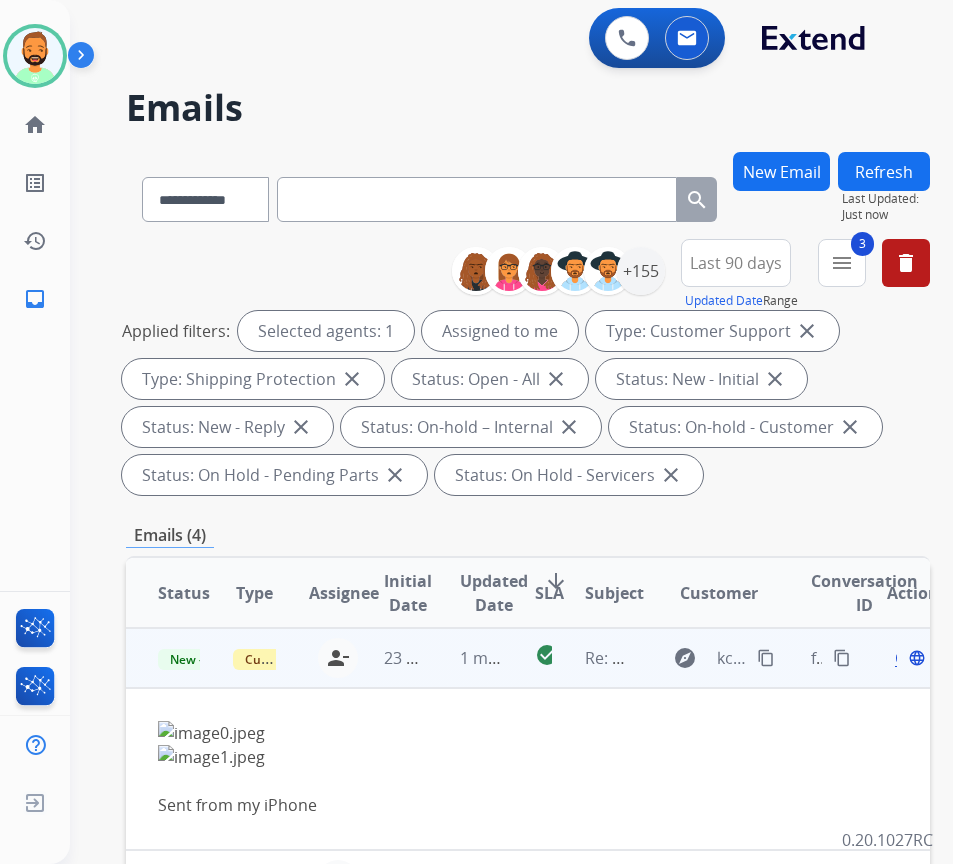 click on "Open" at bounding box center (915, 658) 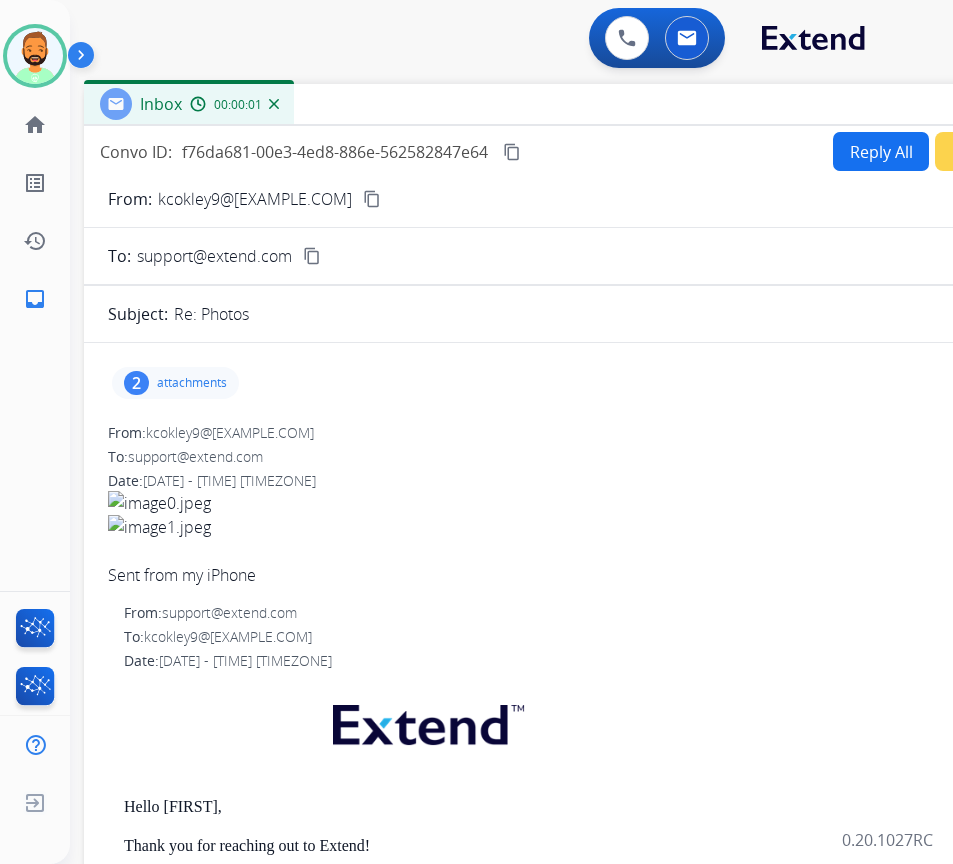 drag, startPoint x: 324, startPoint y: 143, endPoint x: 491, endPoint y: 138, distance: 167.07483 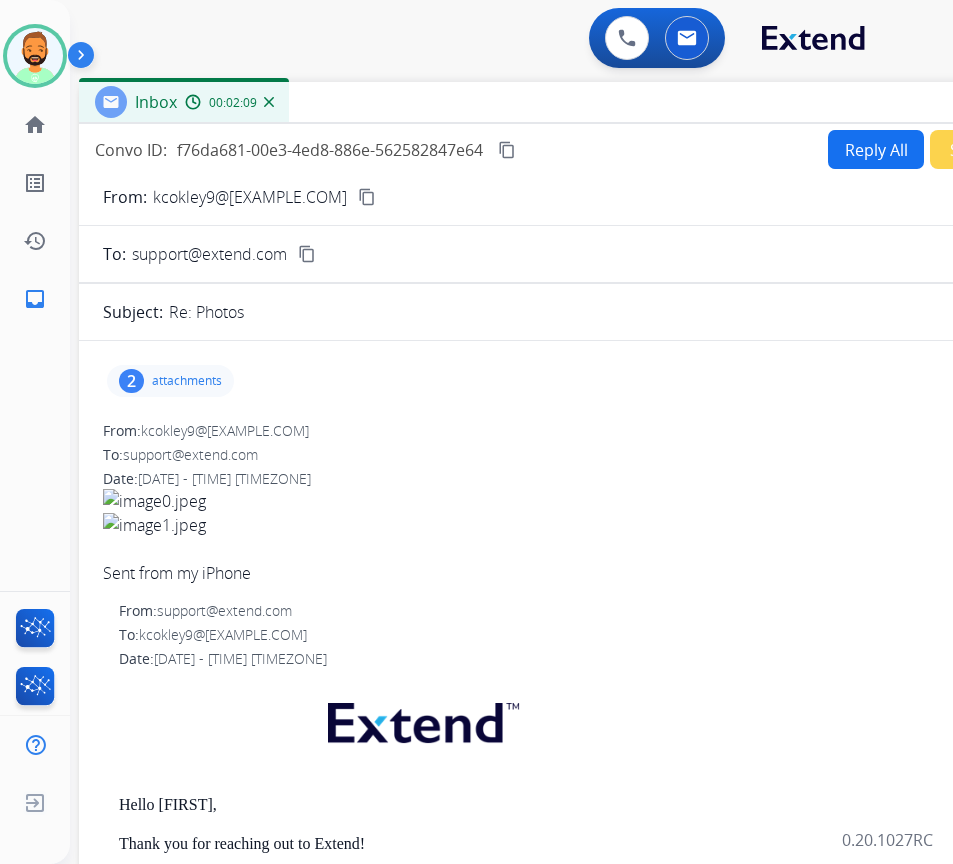 click on "Reply All" at bounding box center (876, 149) 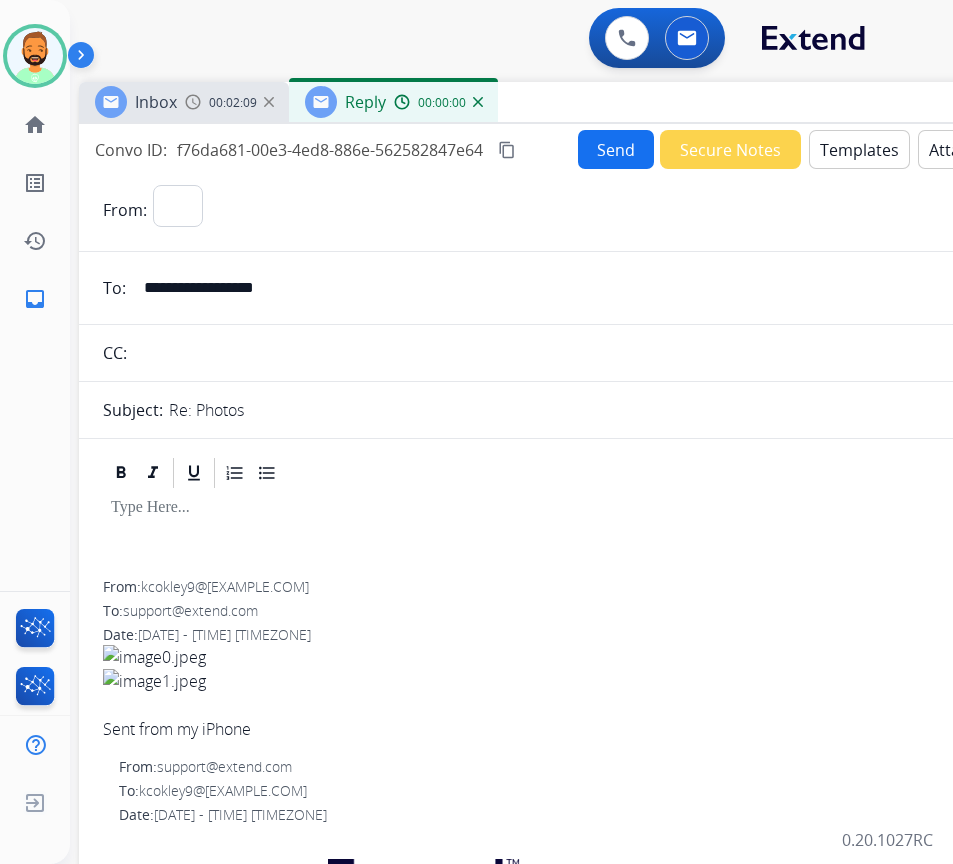 select on "**********" 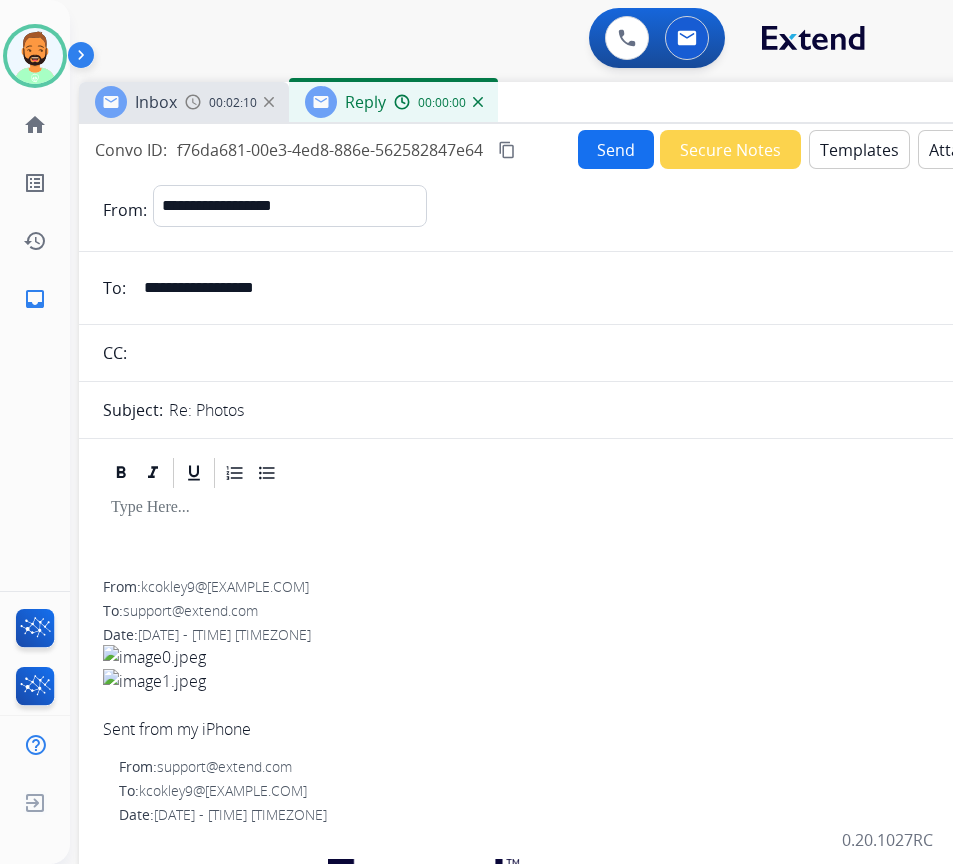 click on "Templates" at bounding box center (859, 149) 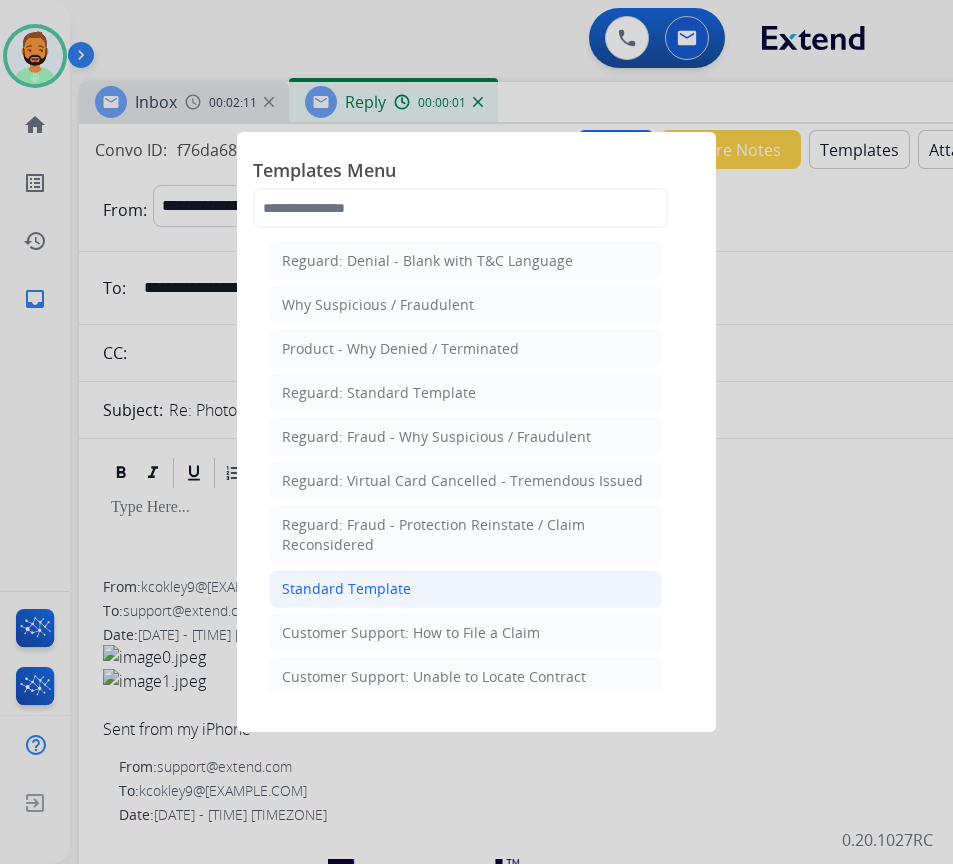 click on "Standard Template" 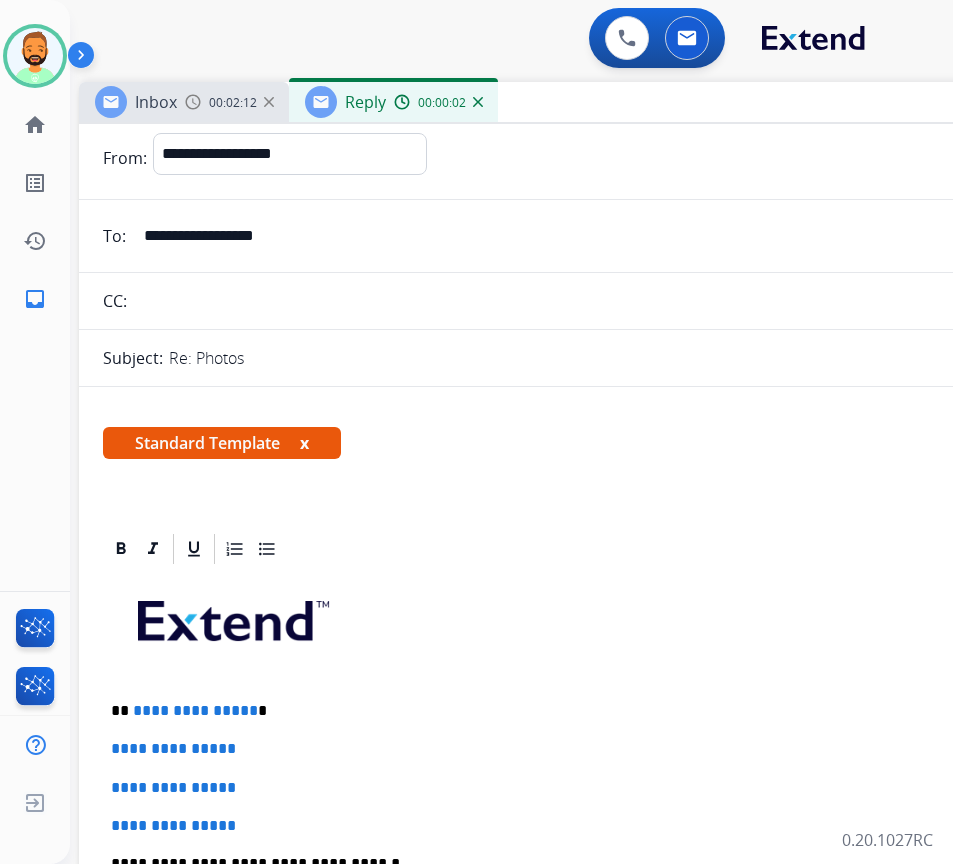 scroll, scrollTop: 100, scrollLeft: 0, axis: vertical 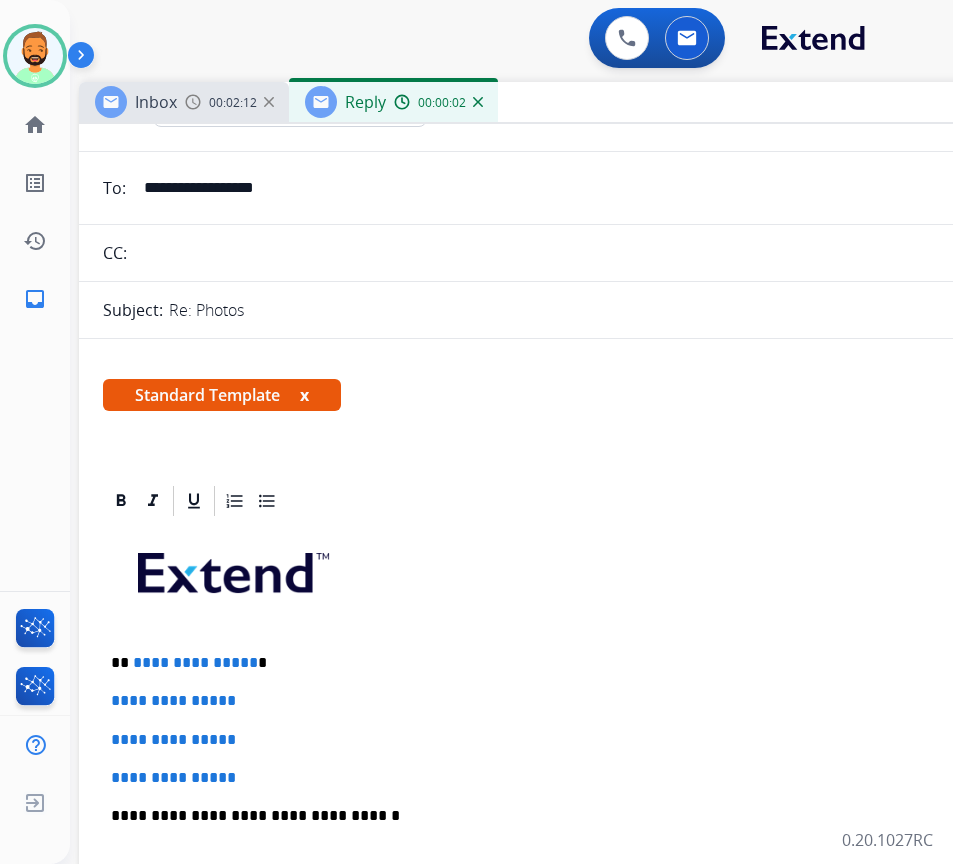 click on "**********" at bounding box center [579, 863] 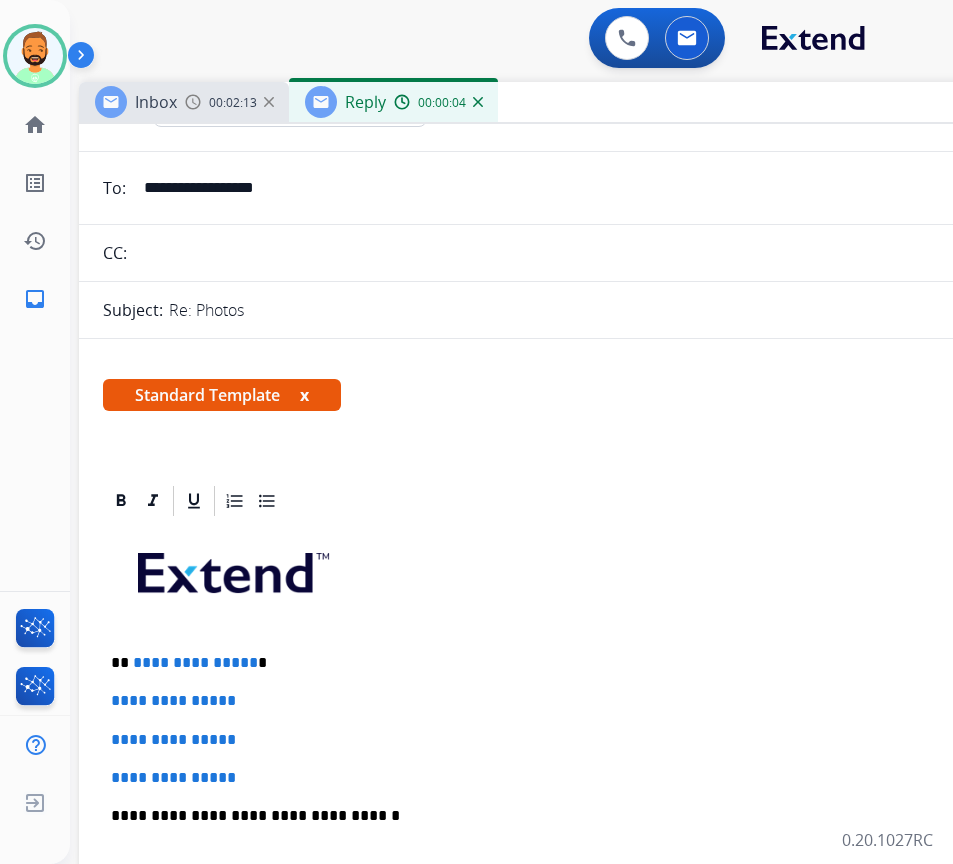 type 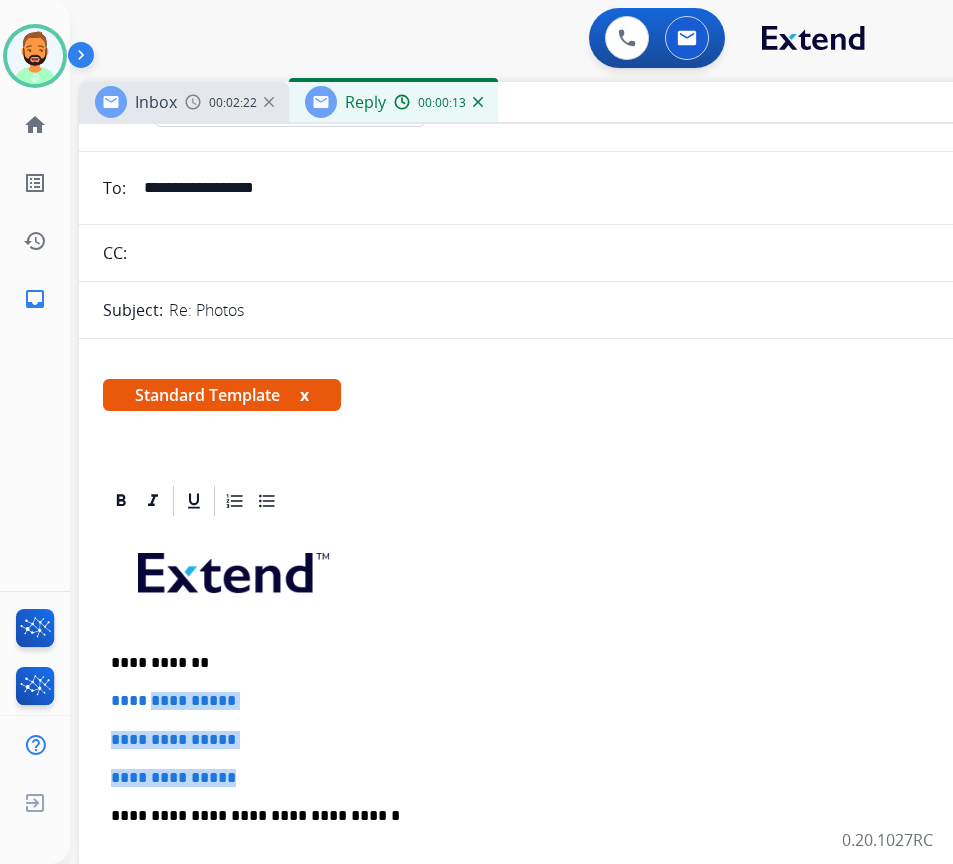 drag, startPoint x: 275, startPoint y: 774, endPoint x: 156, endPoint y: 691, distance: 145.08618 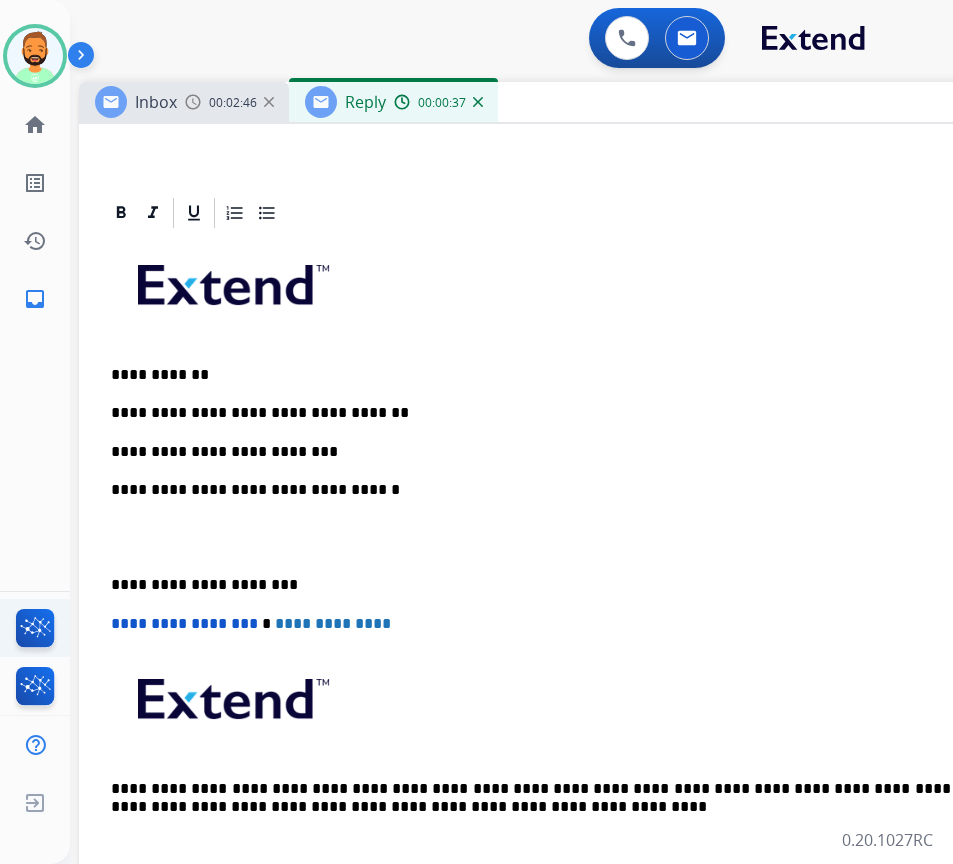 scroll, scrollTop: 400, scrollLeft: 0, axis: vertical 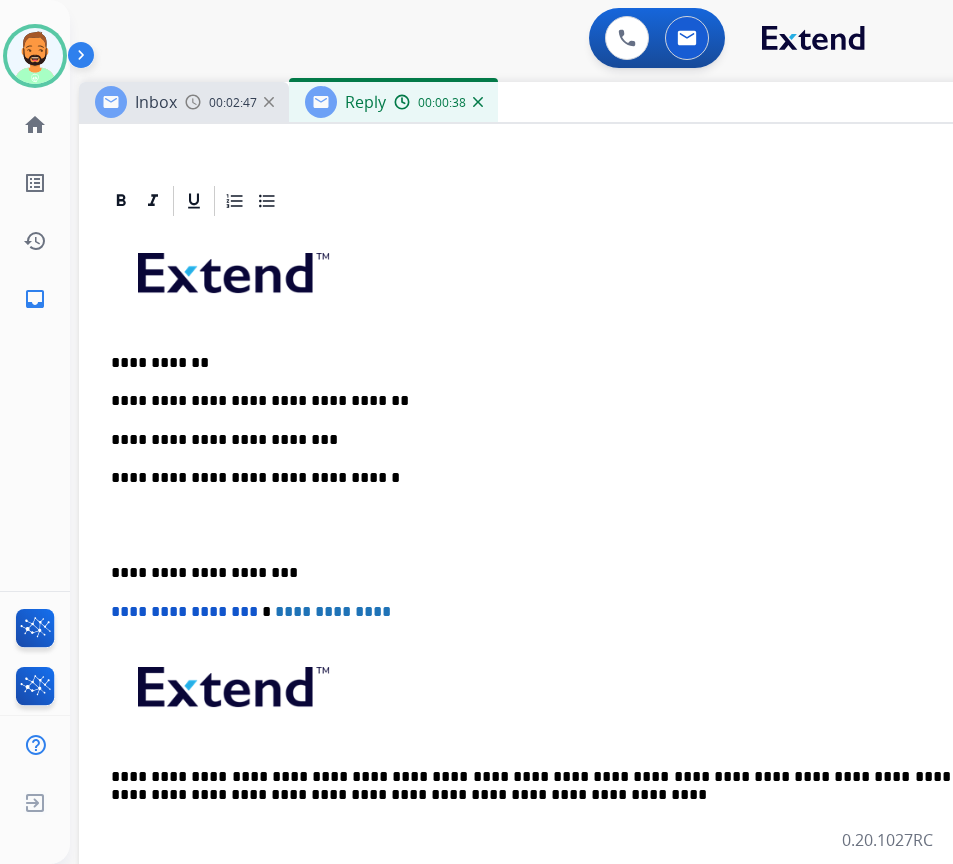 click on "**********" at bounding box center [579, 544] 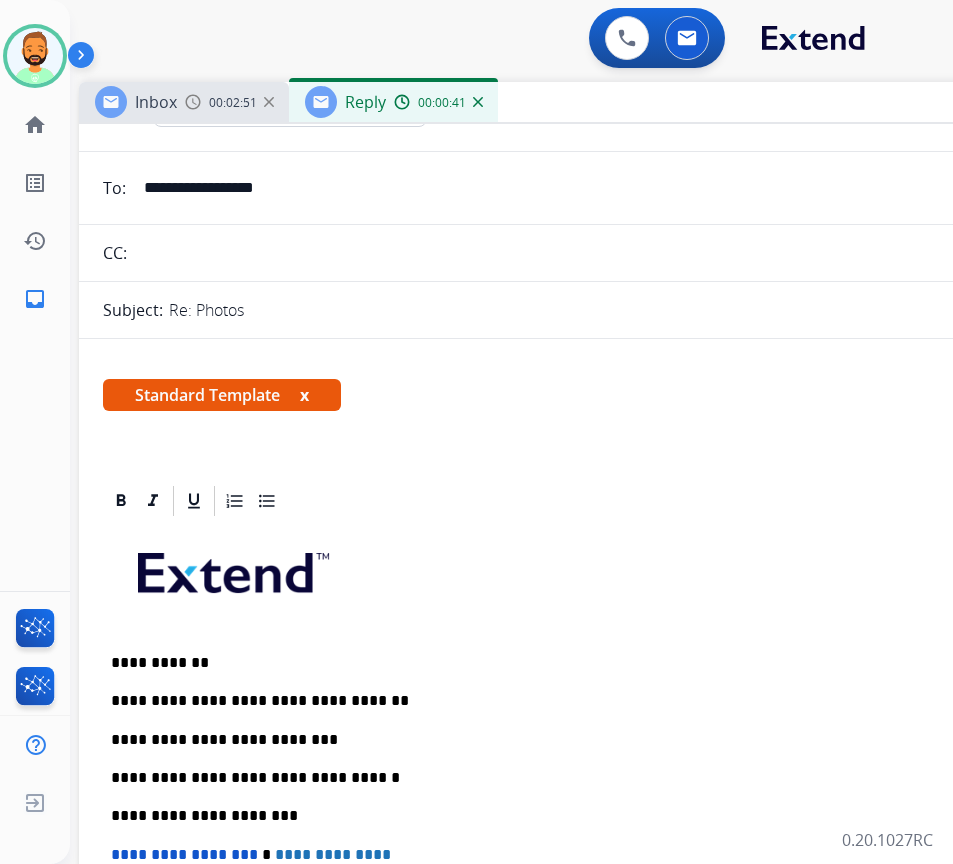 scroll, scrollTop: 0, scrollLeft: 0, axis: both 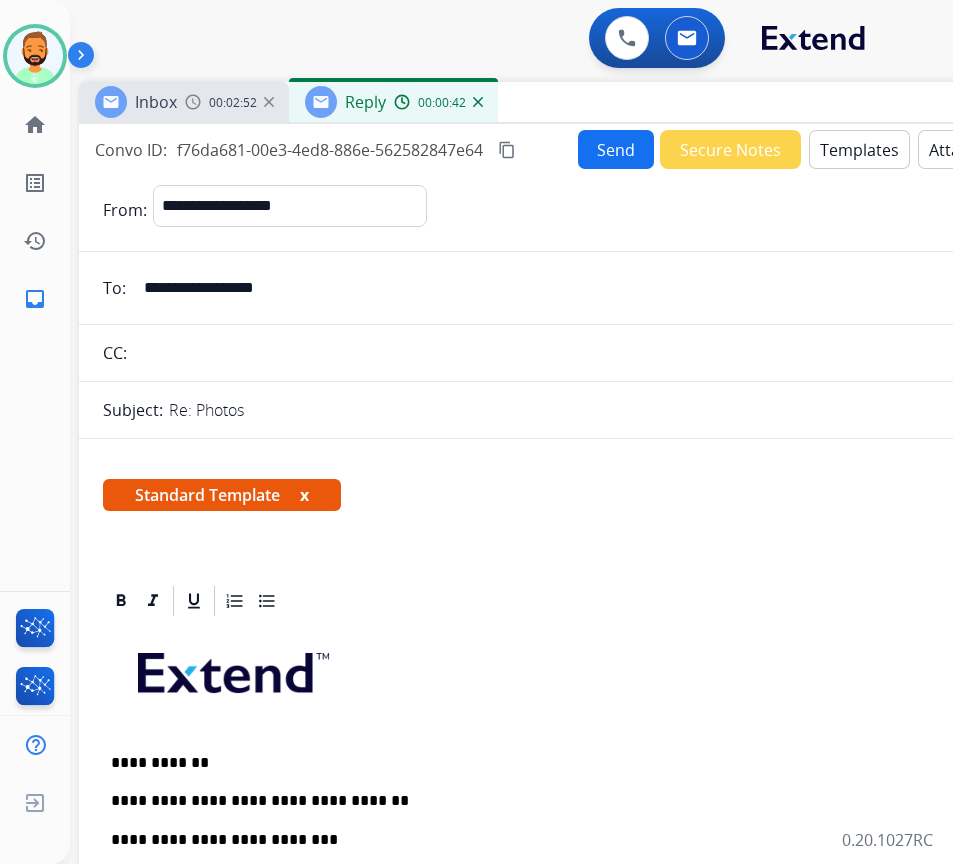 click on "Send" at bounding box center (616, 149) 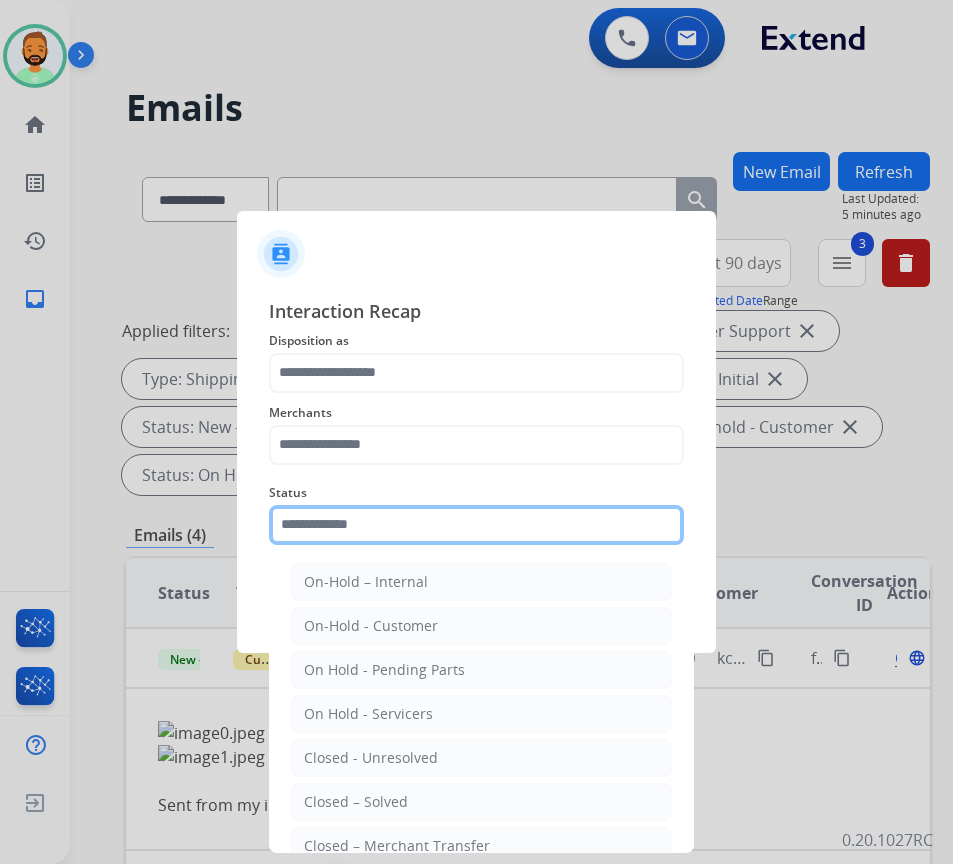 click 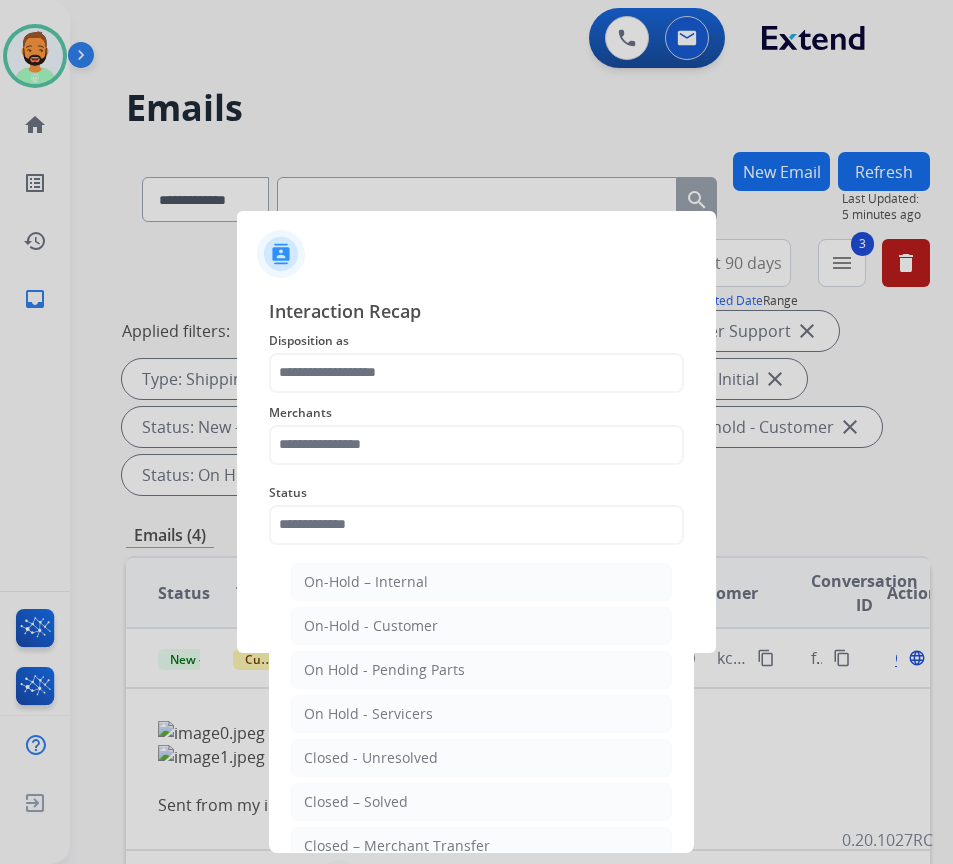 click on "Closed – Solved" 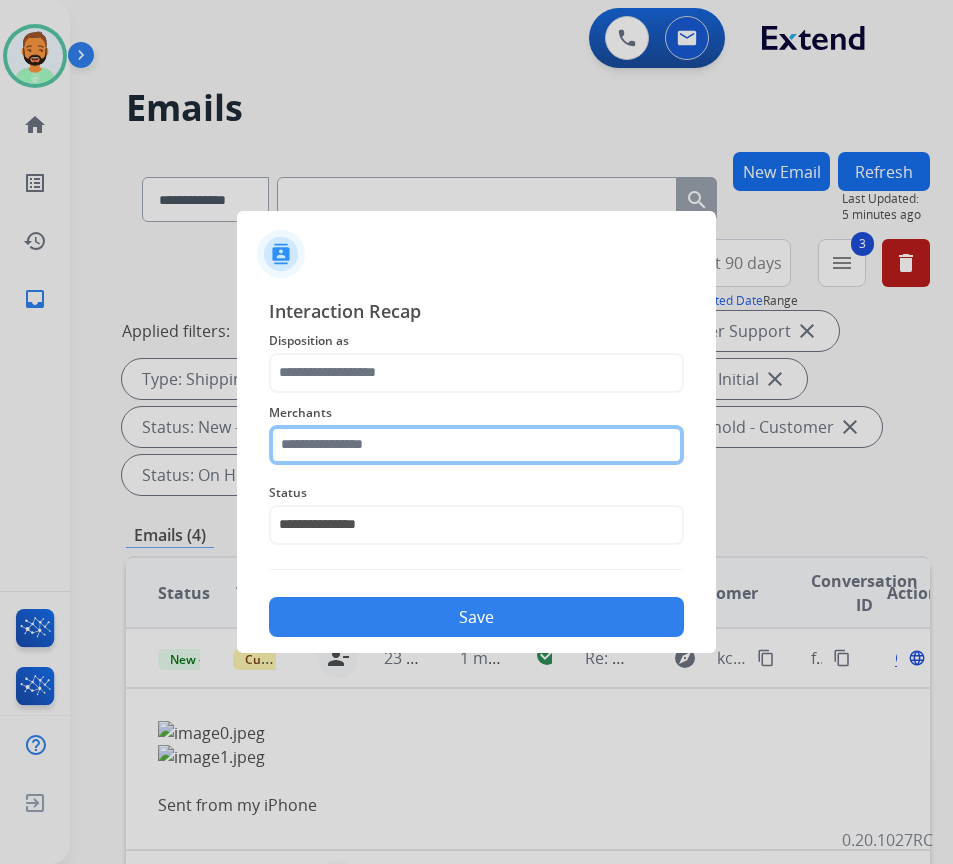 click 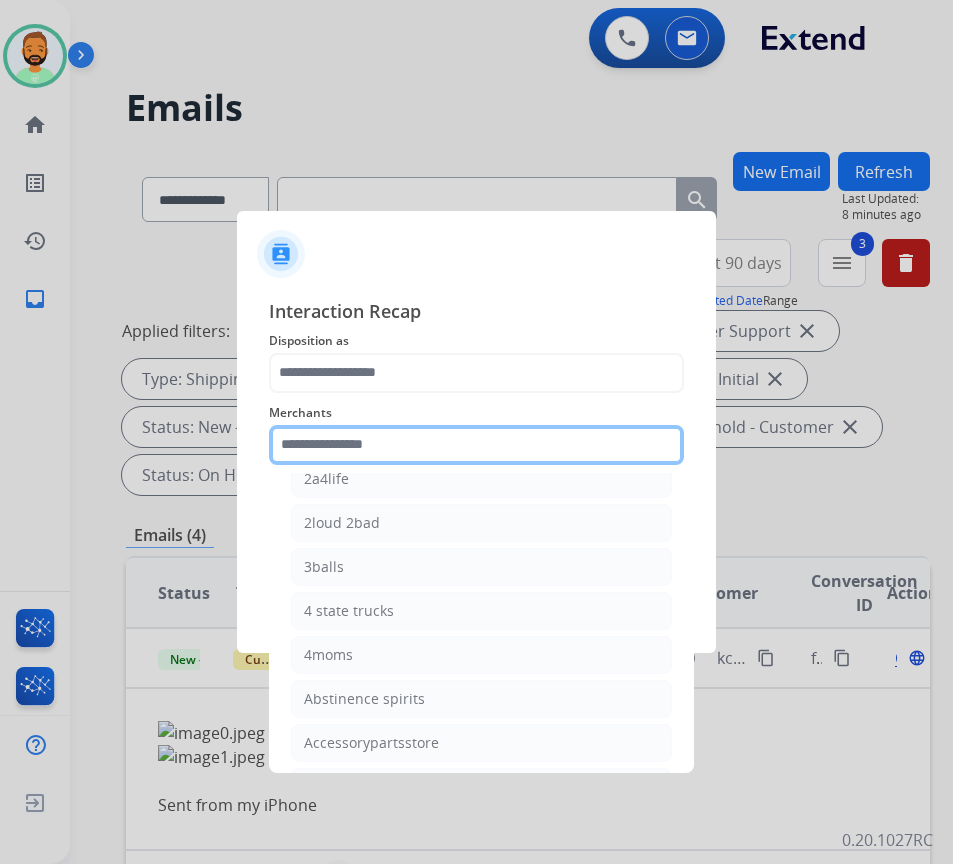 scroll, scrollTop: 200, scrollLeft: 0, axis: vertical 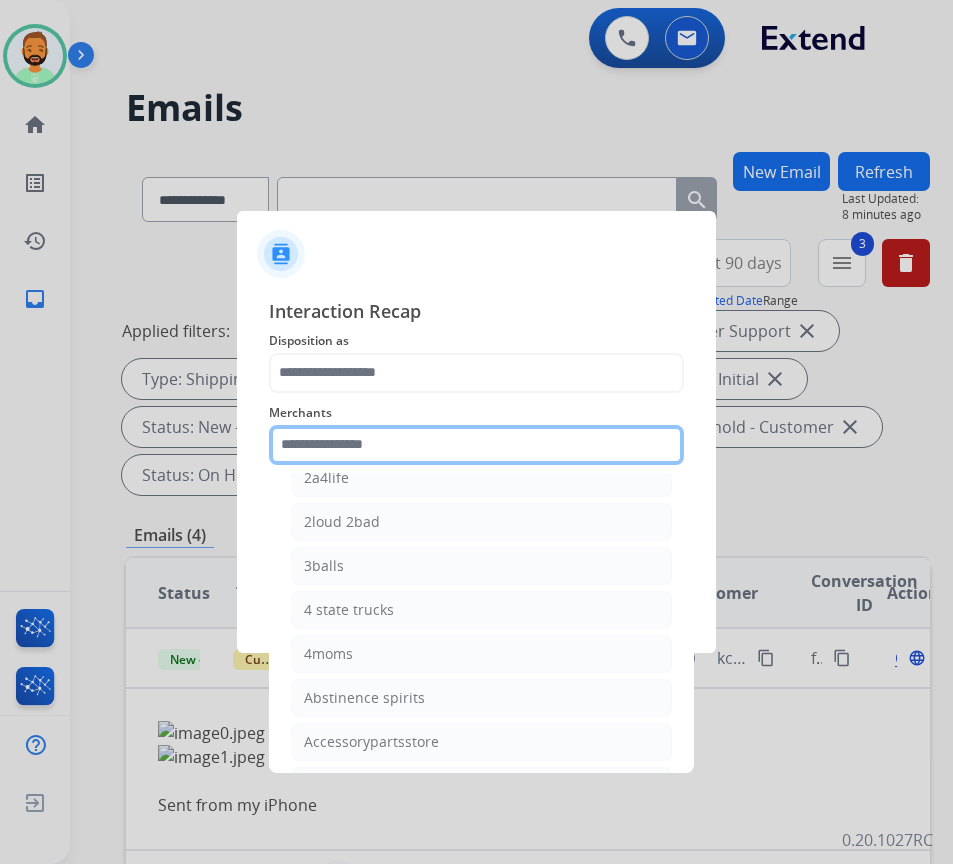 click 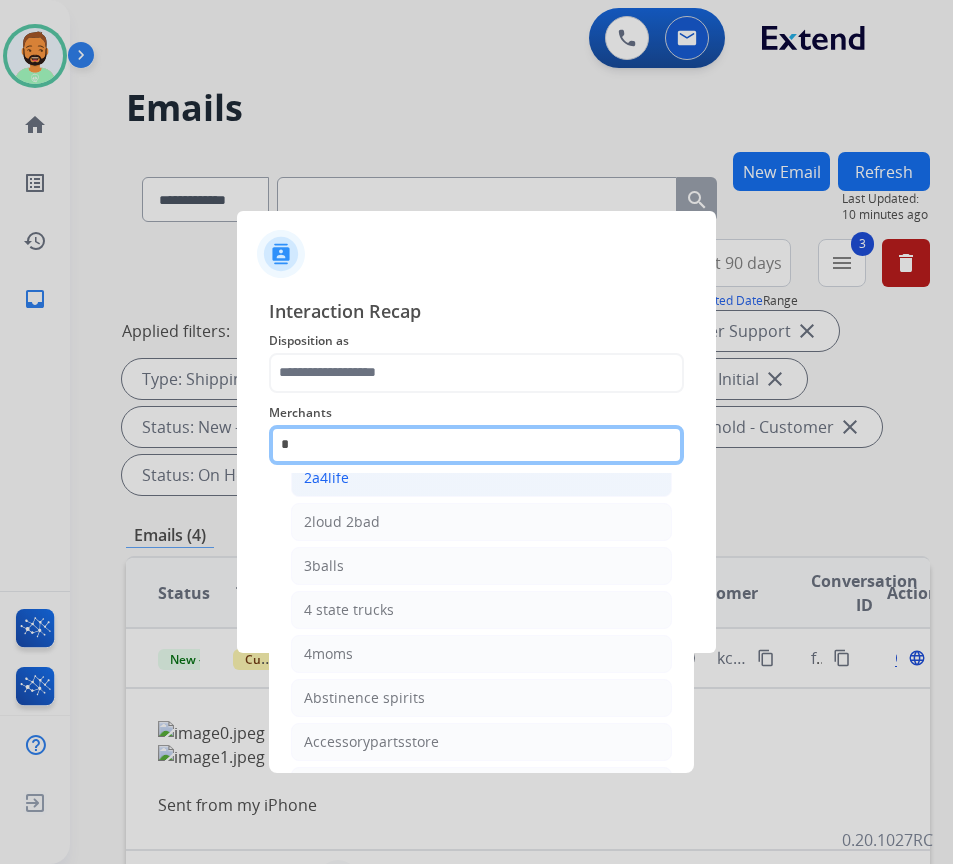 scroll, scrollTop: 0, scrollLeft: 0, axis: both 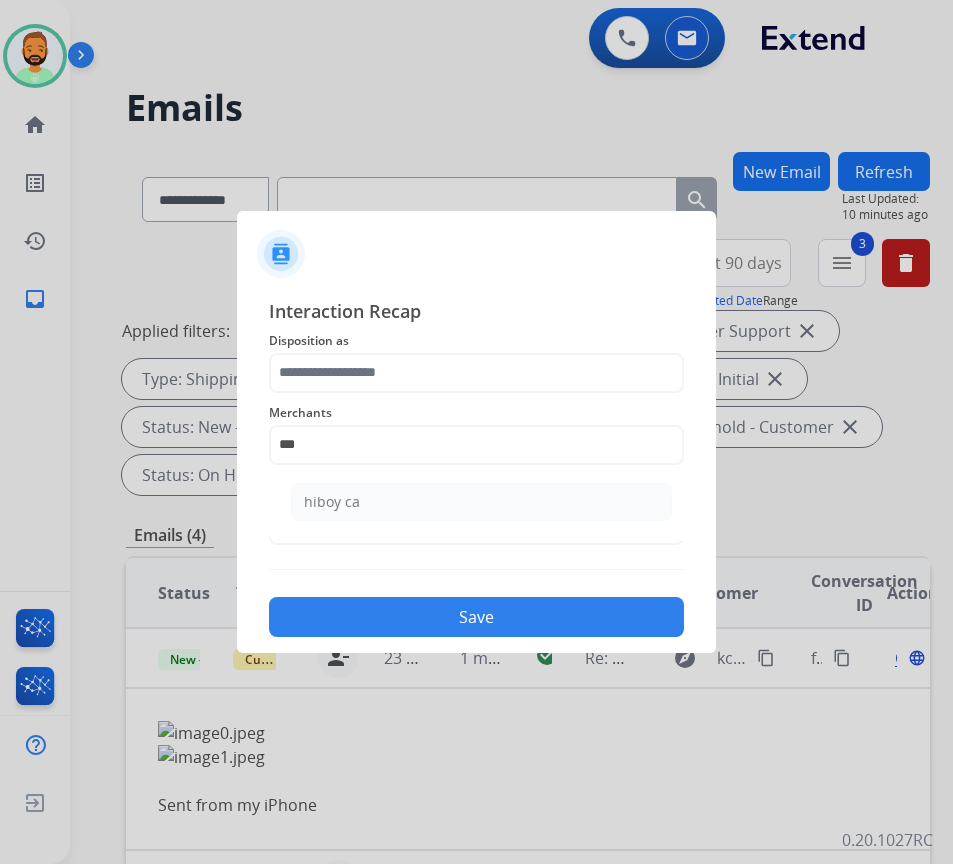 click on "hiboy ca" 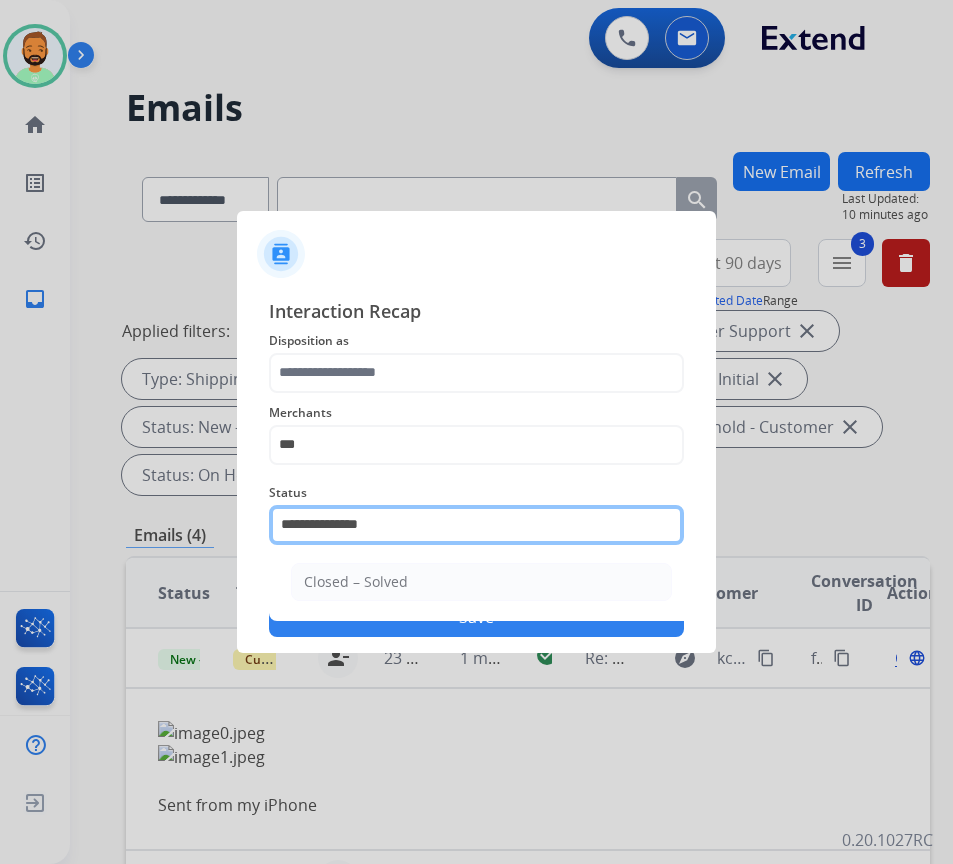 click on "**********" 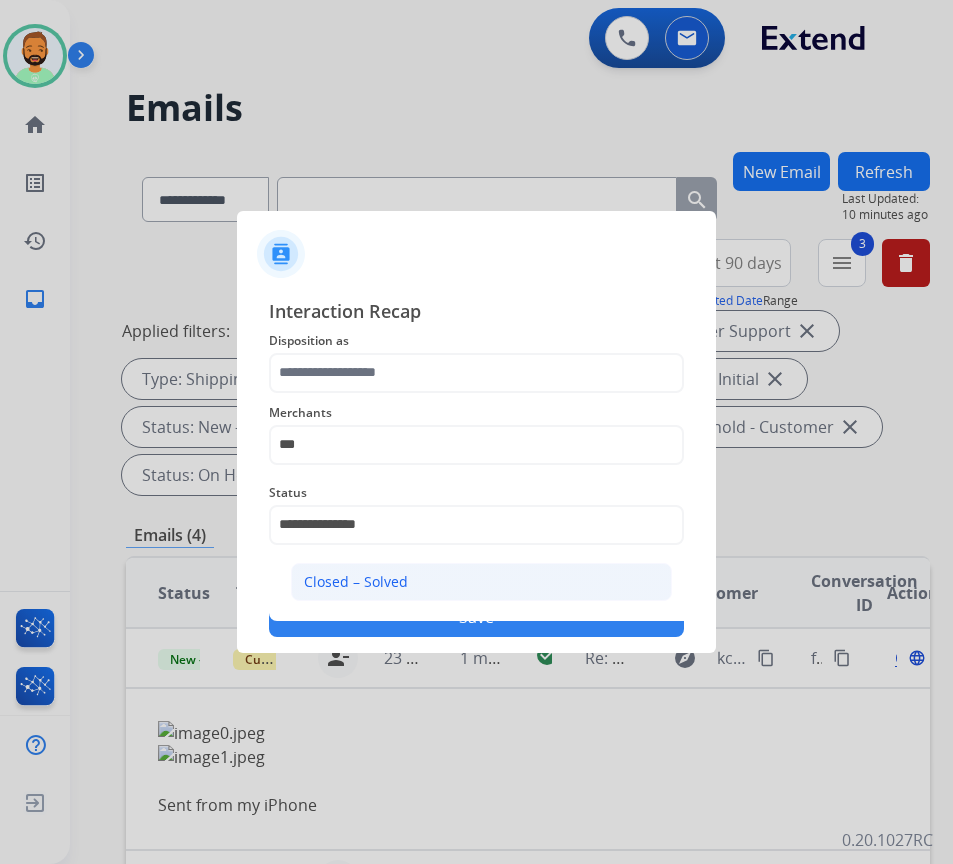 click on "Closed – Solved" 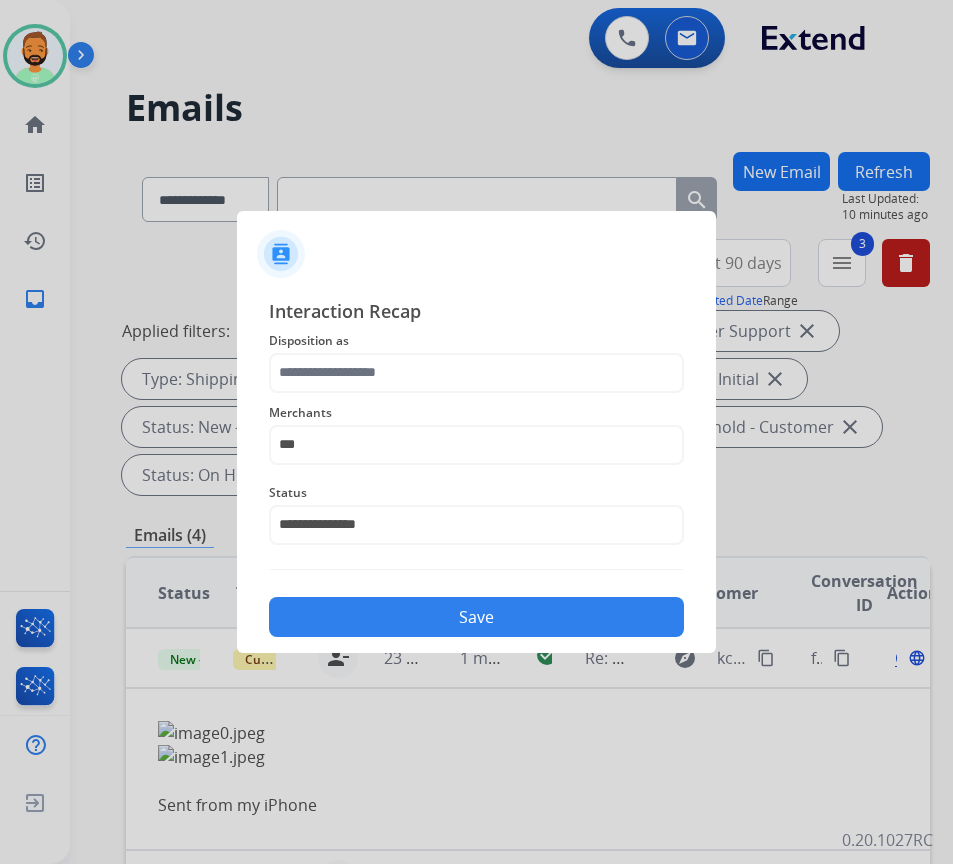 click on "Merchants ***" 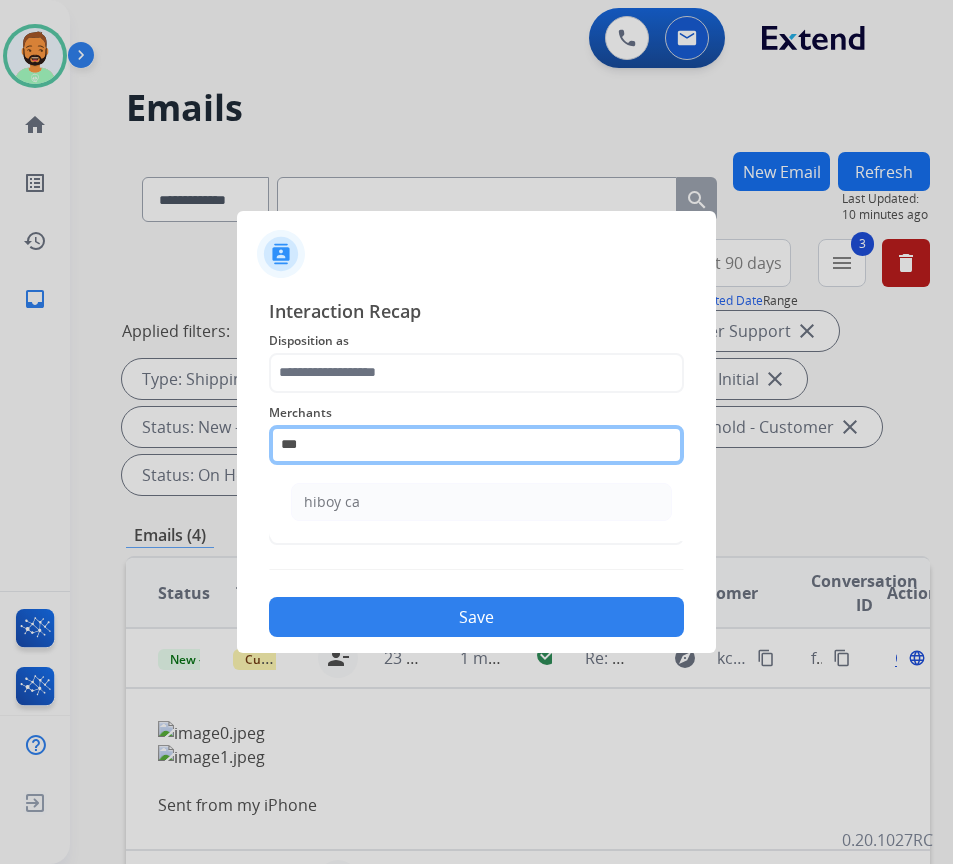click on "***" 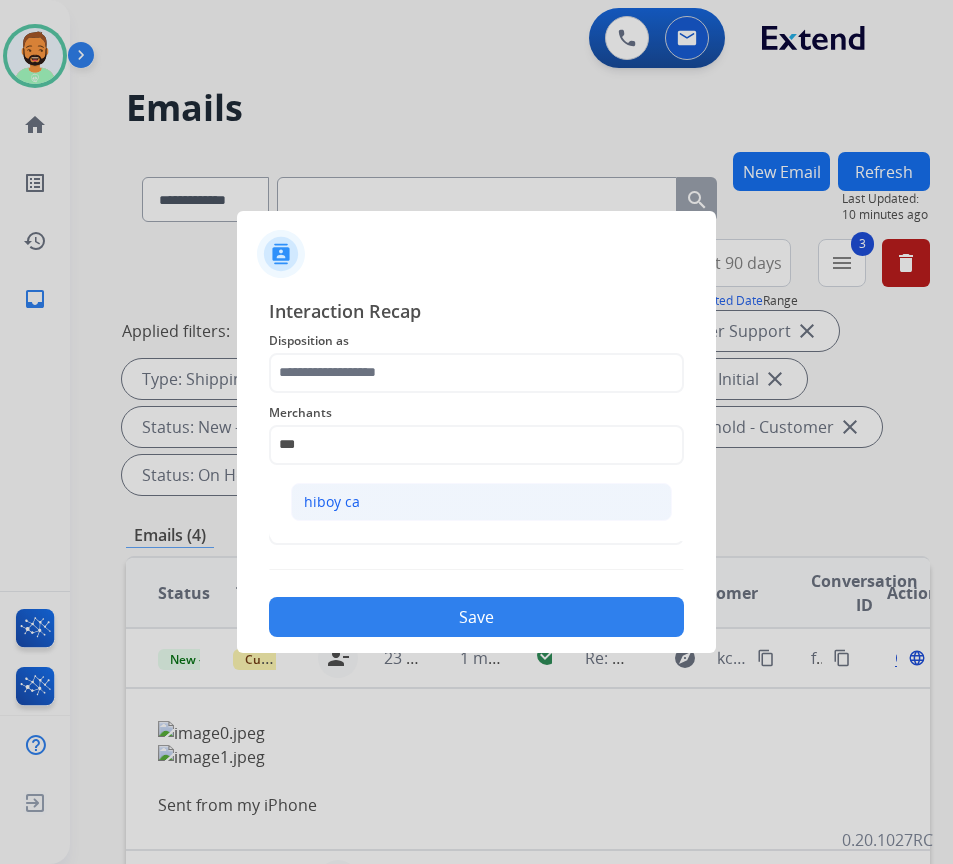 click on "hiboy ca" 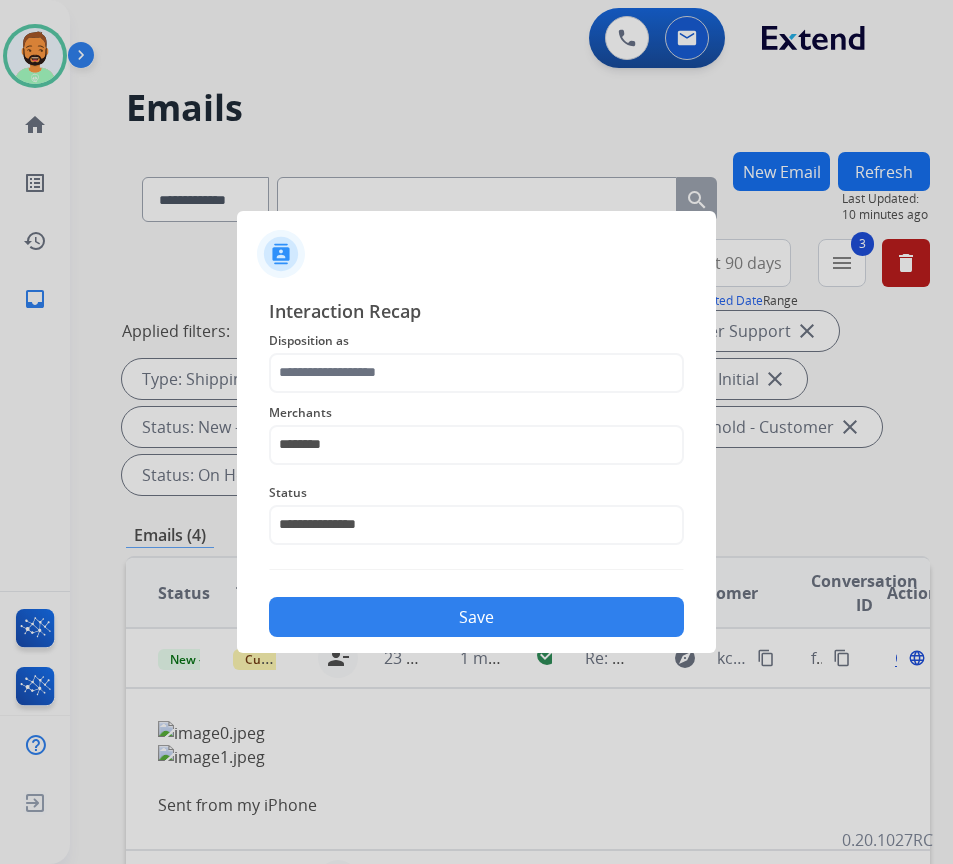 drag, startPoint x: 544, startPoint y: 602, endPoint x: 540, endPoint y: 388, distance: 214.03738 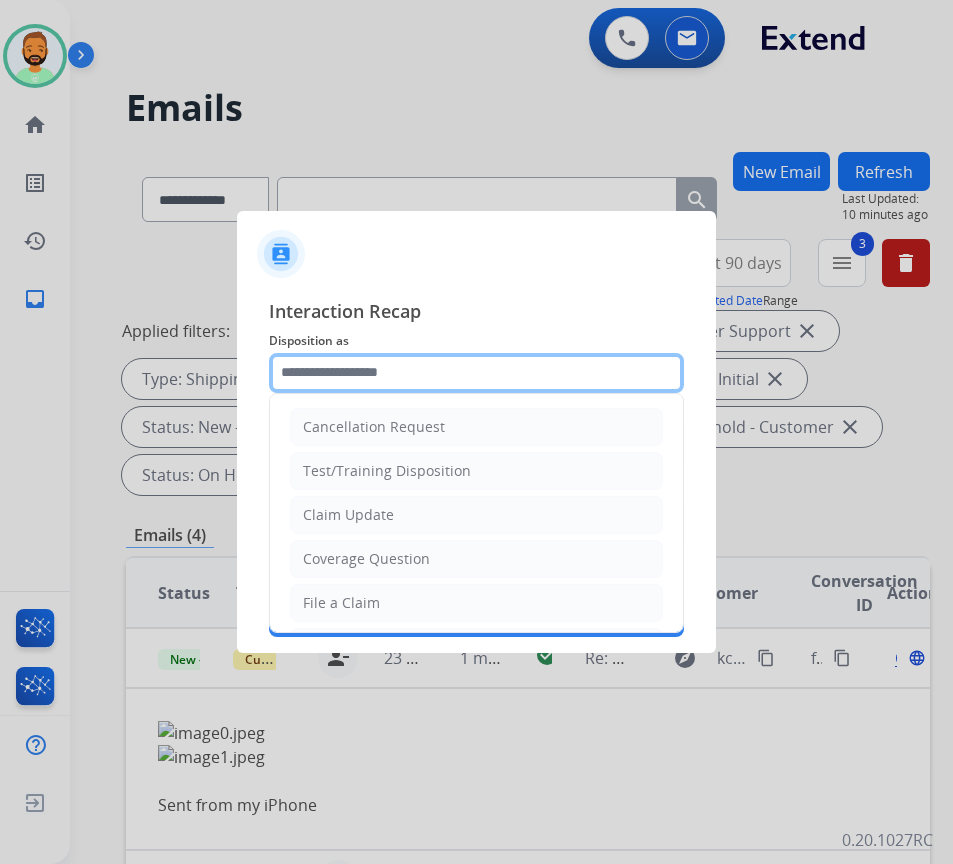 click 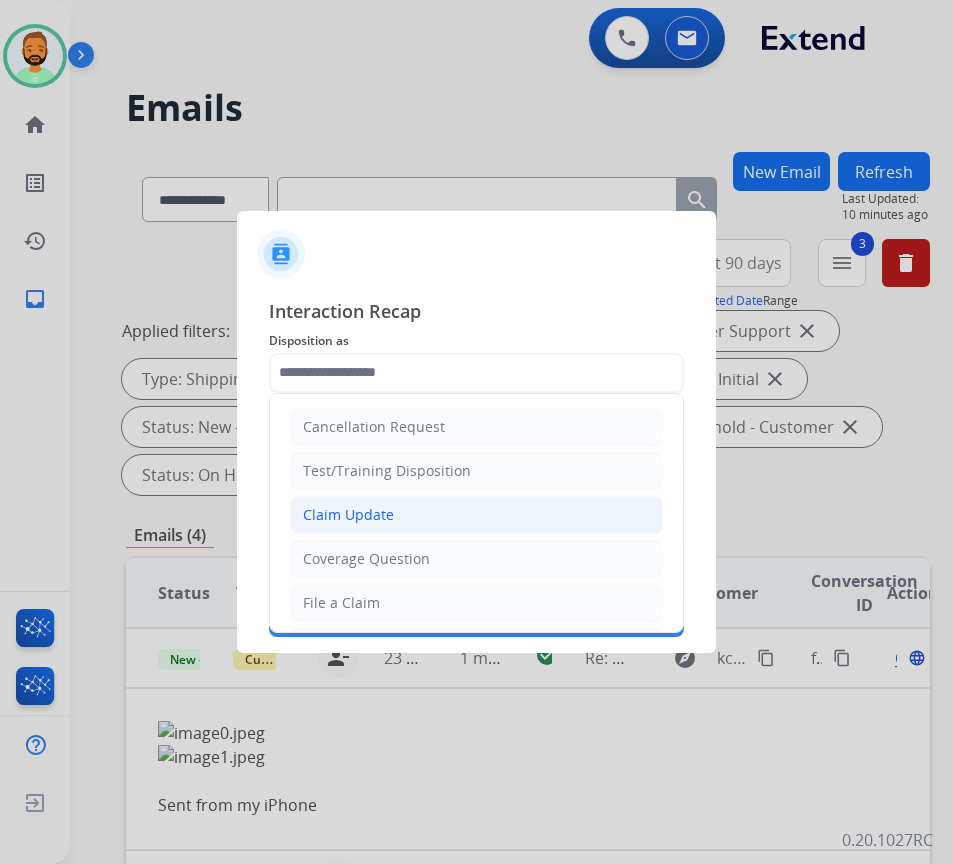 click on "Claim Update" 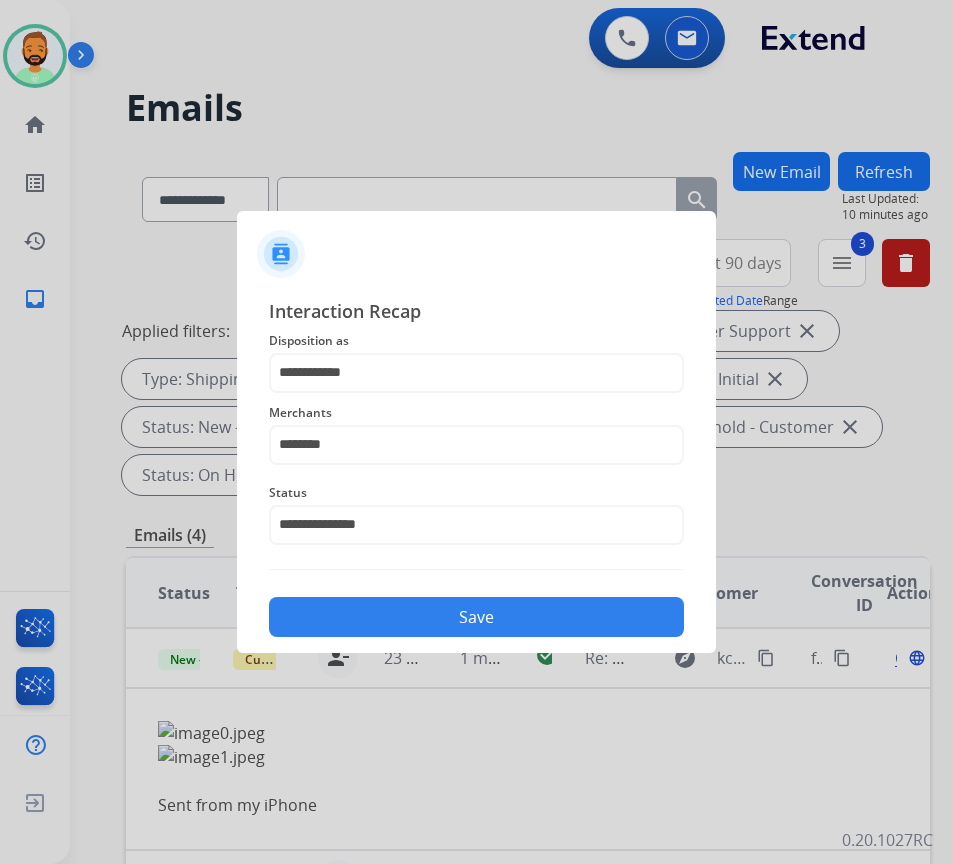 click on "Save" 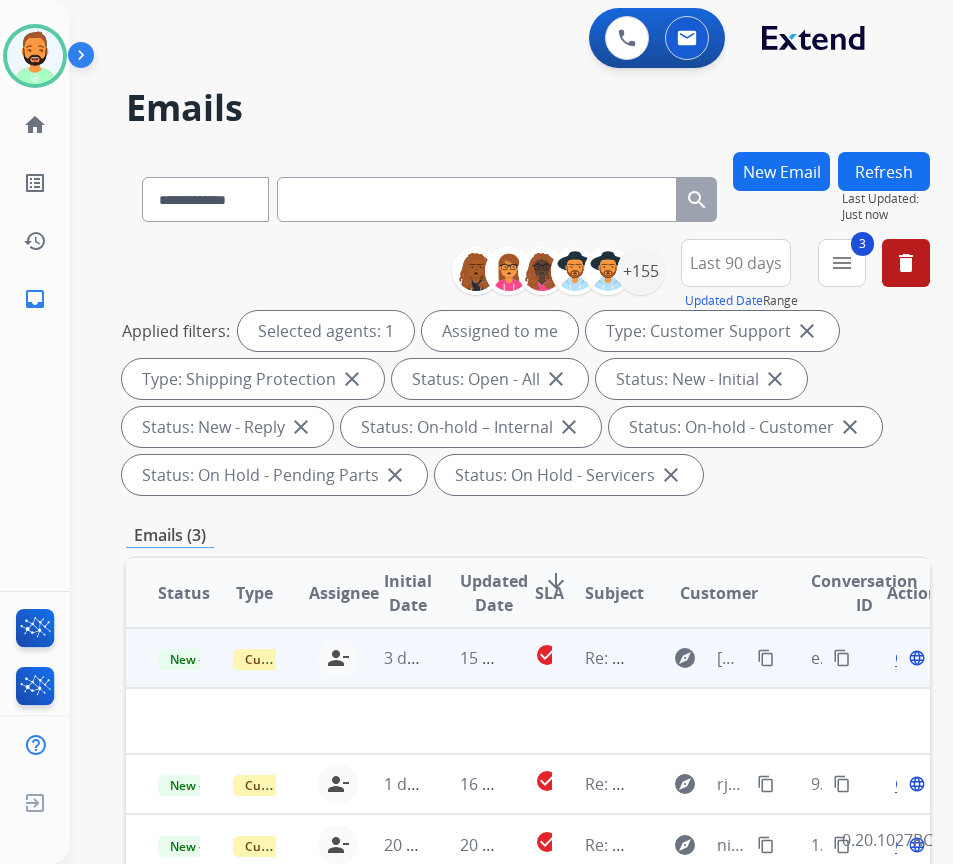 click on "15 hours ago" at bounding box center (465, 658) 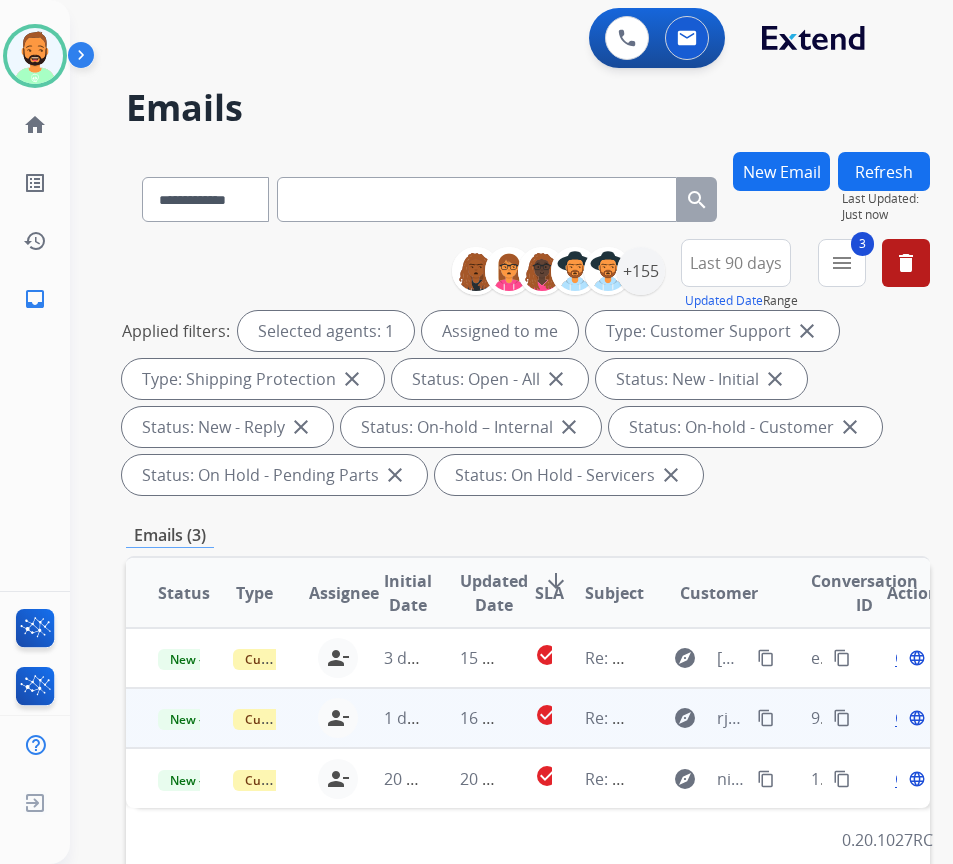 click on "16 hours ago" at bounding box center [465, 718] 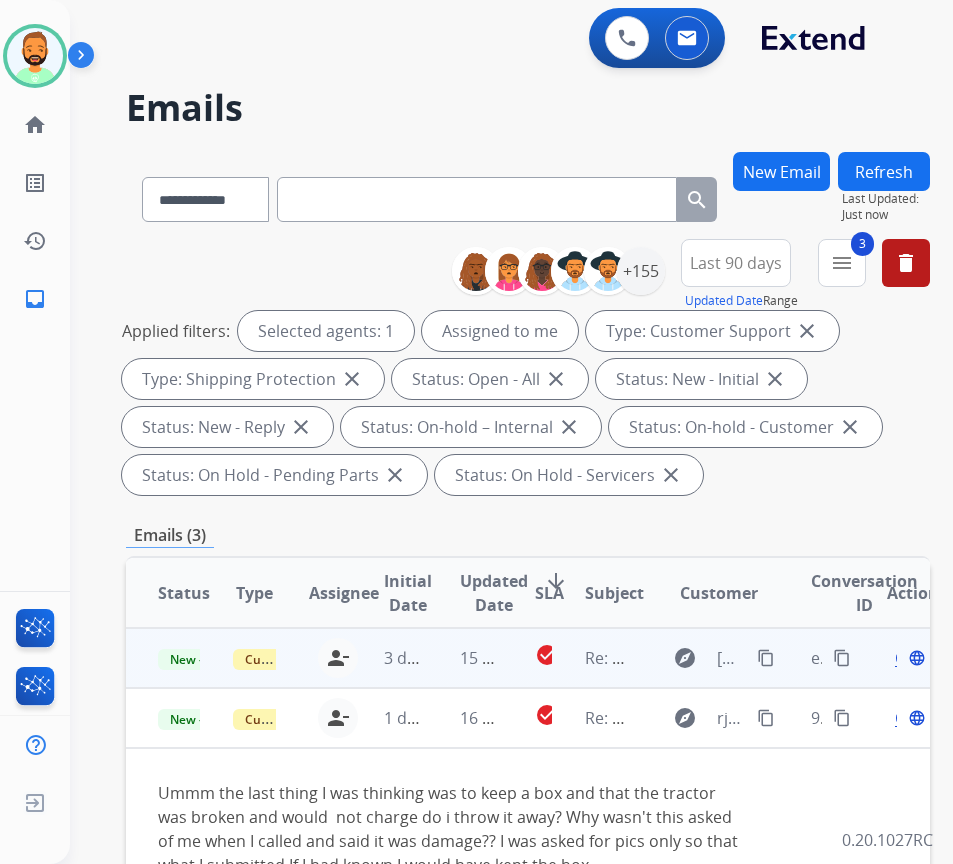 click on "15 hours ago" at bounding box center (465, 658) 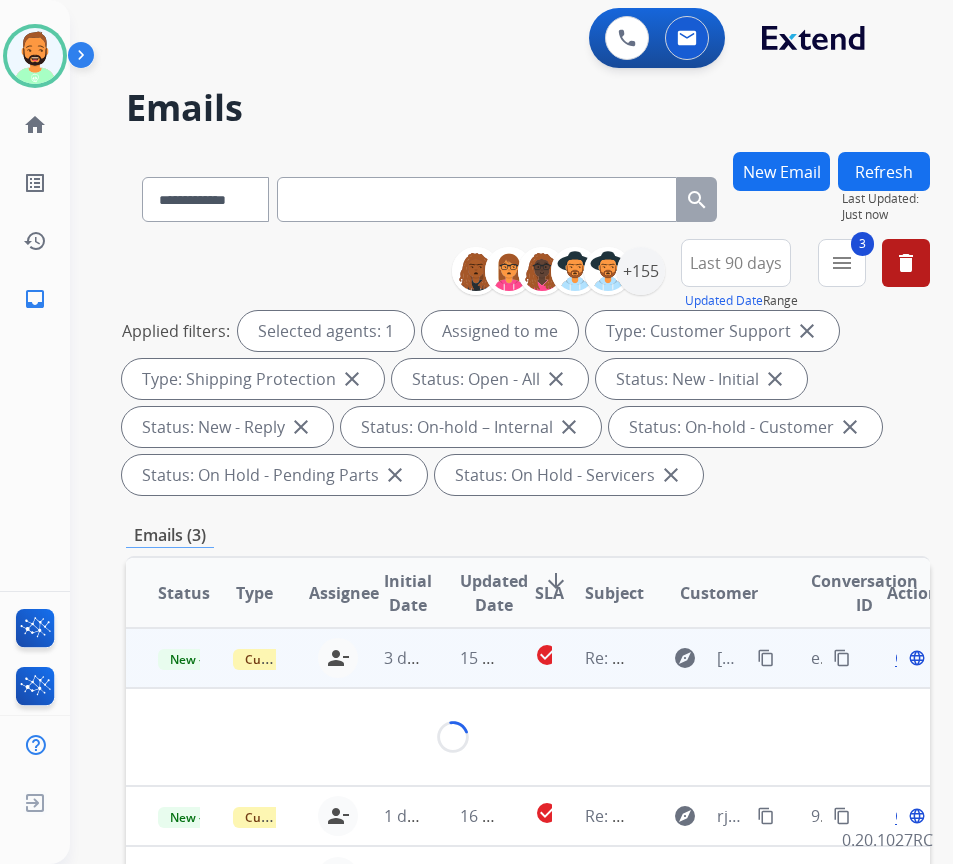 click on "15 hours ago" at bounding box center [465, 658] 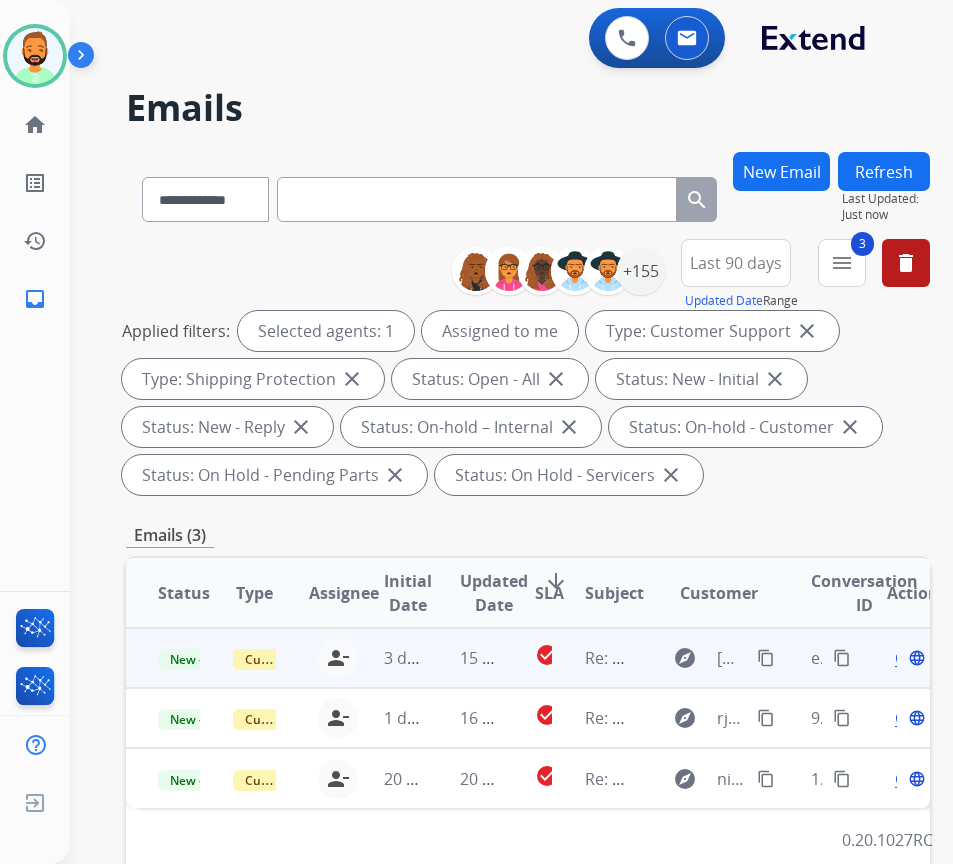 click on "15 hours ago" at bounding box center (465, 658) 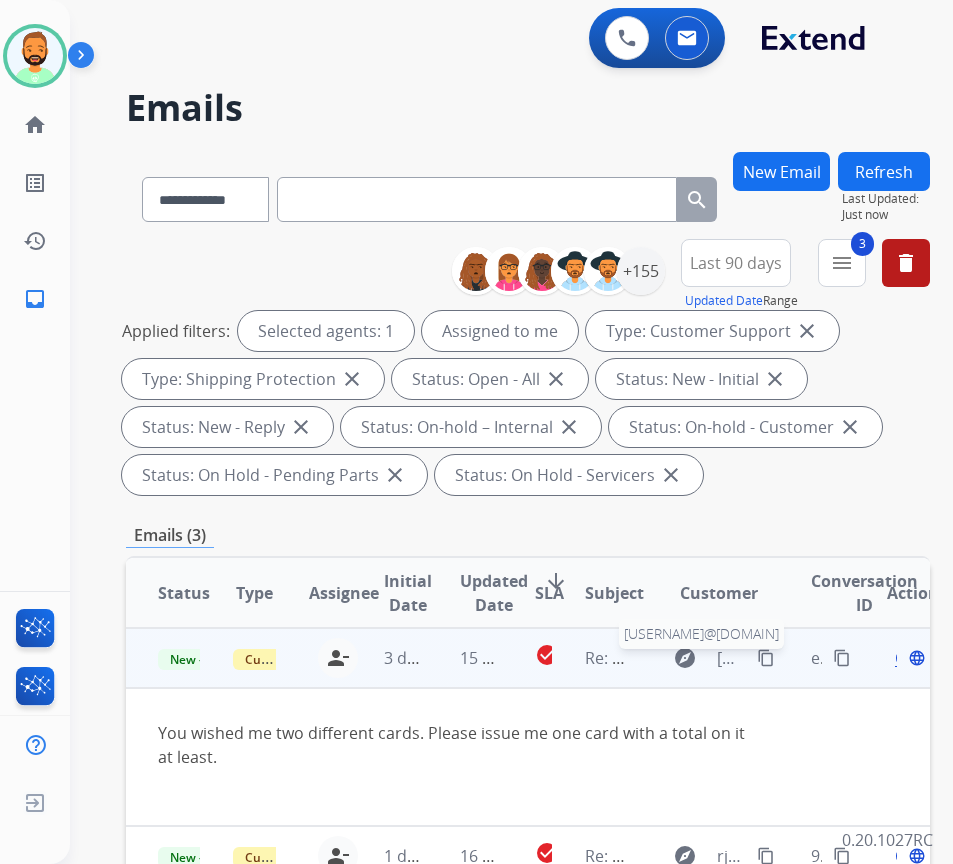 click on "[USERNAME]@[DOMAIN]" at bounding box center [732, 658] 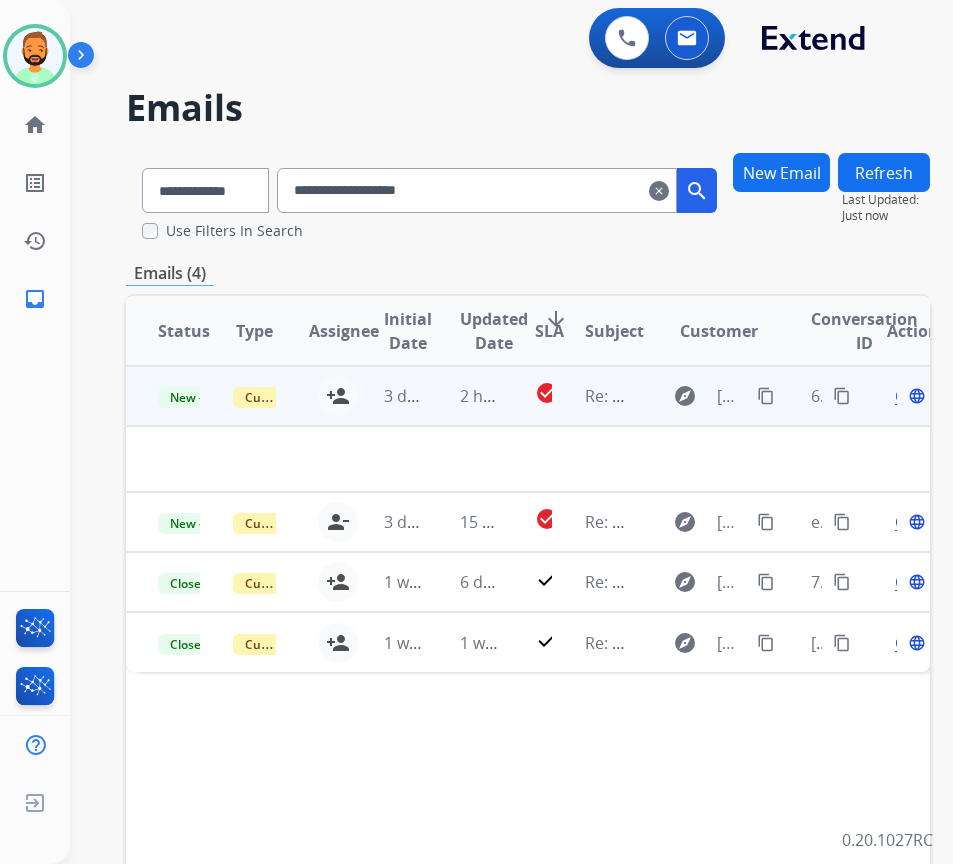 click on "content_copy" at bounding box center (766, 396) 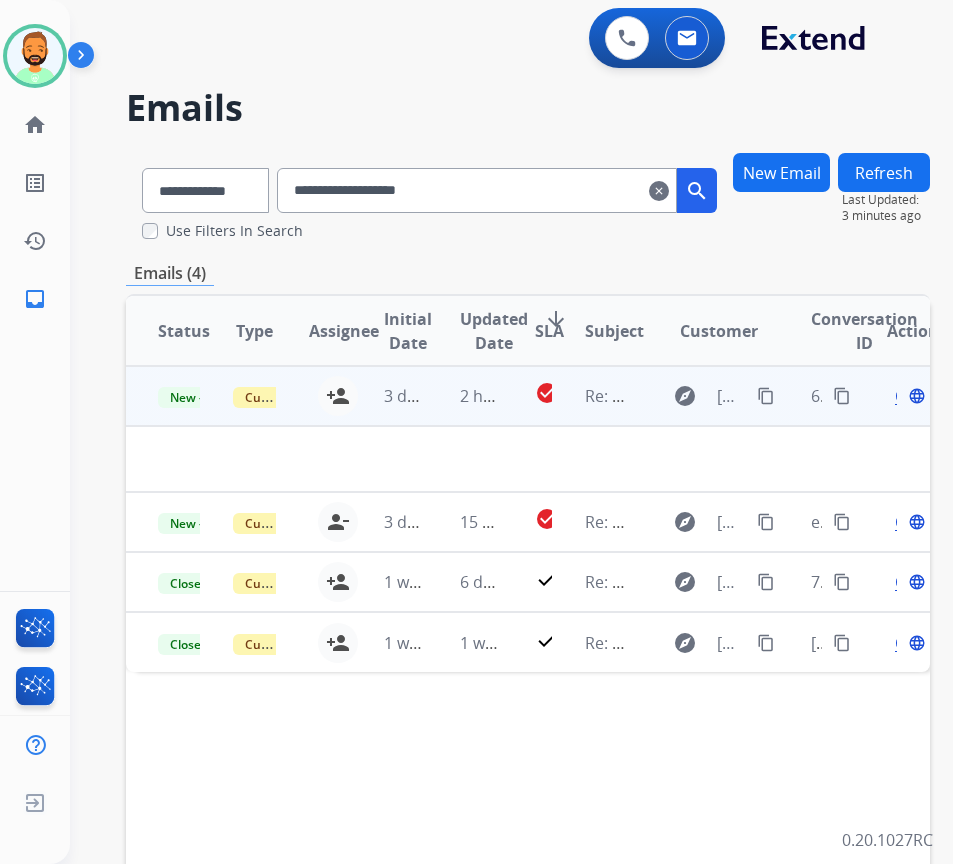click on "3 days ago" at bounding box center [389, 396] 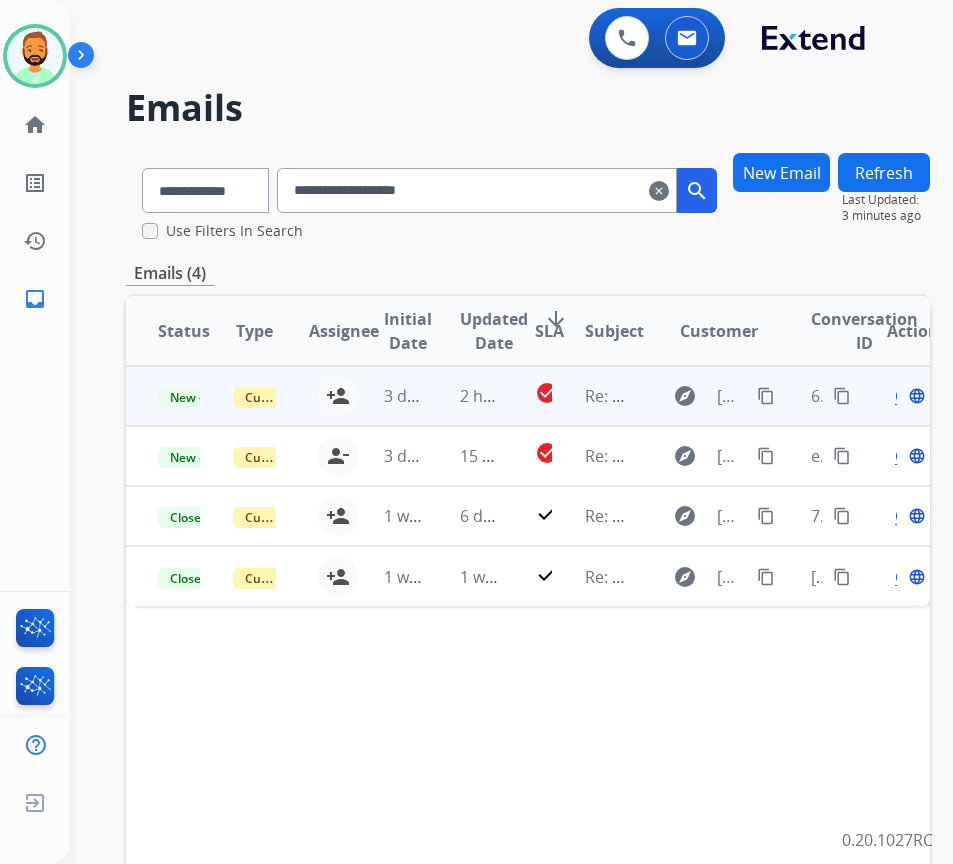 click on "3 days ago" at bounding box center (389, 396) 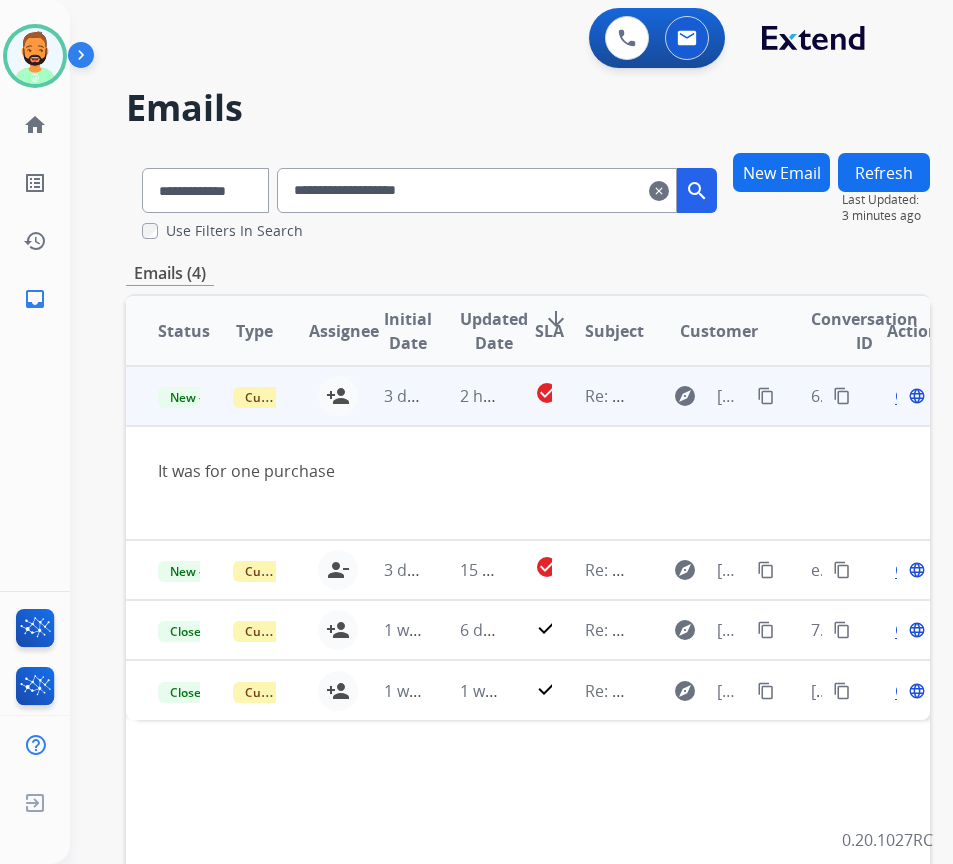 click on "Open" at bounding box center (915, 396) 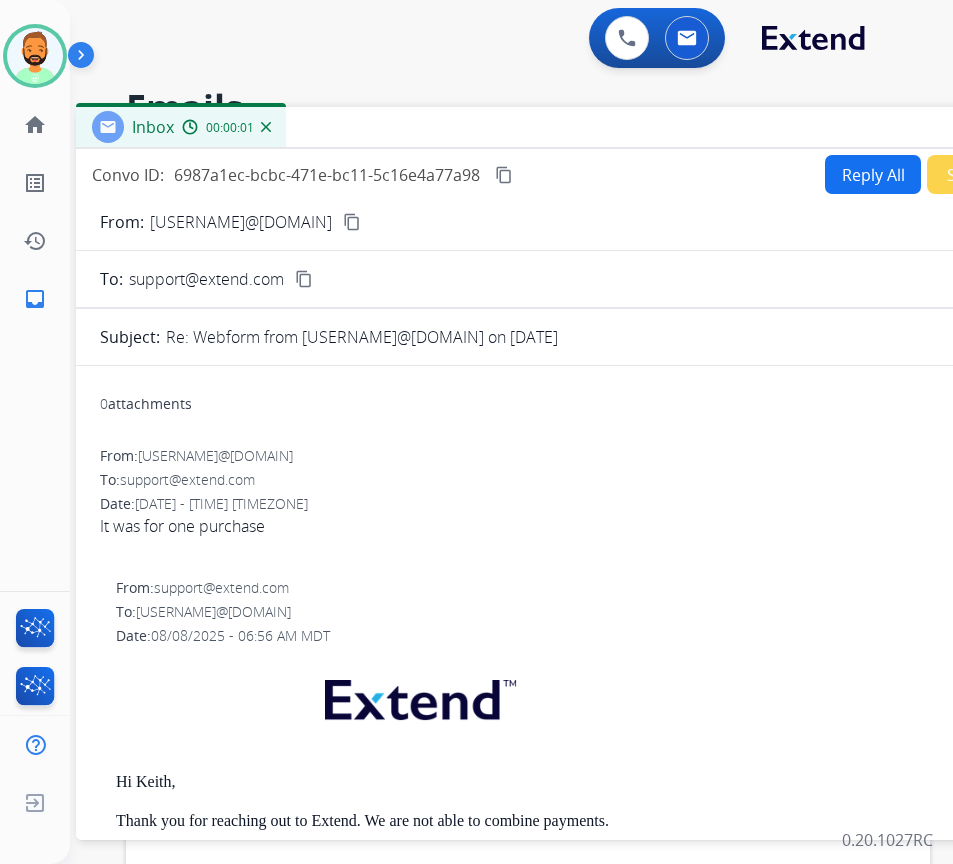 drag, startPoint x: 421, startPoint y: 143, endPoint x: 576, endPoint y: 132, distance: 155.38983 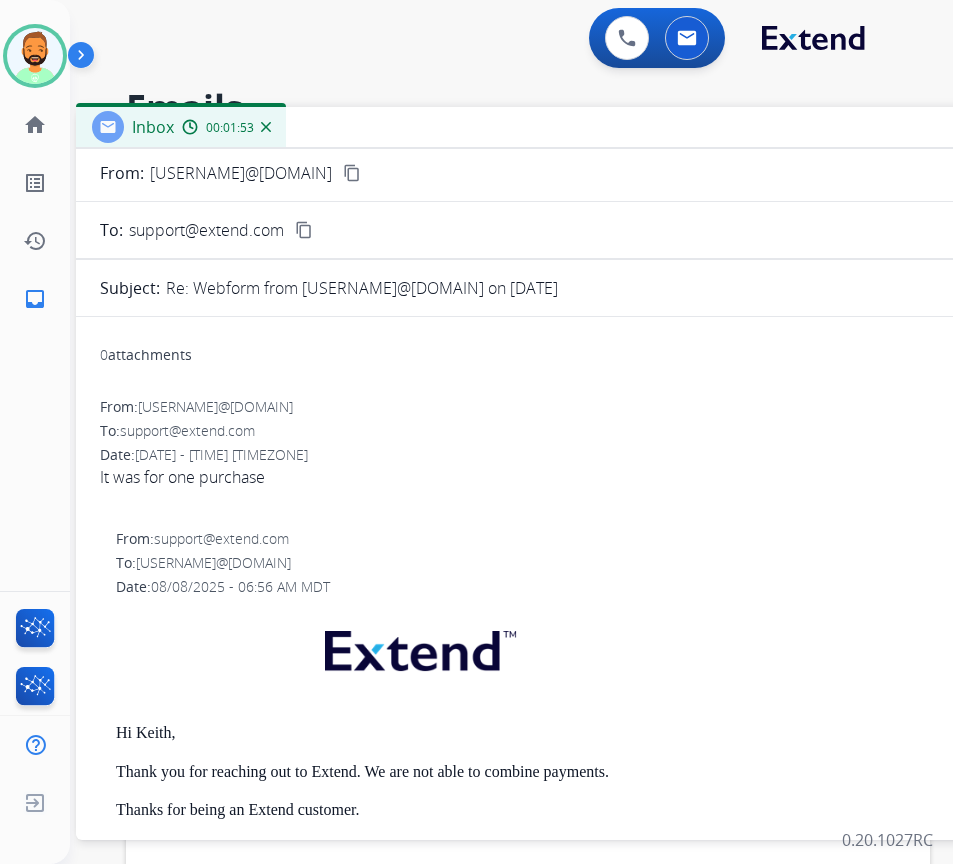 scroll, scrollTop: 0, scrollLeft: 0, axis: both 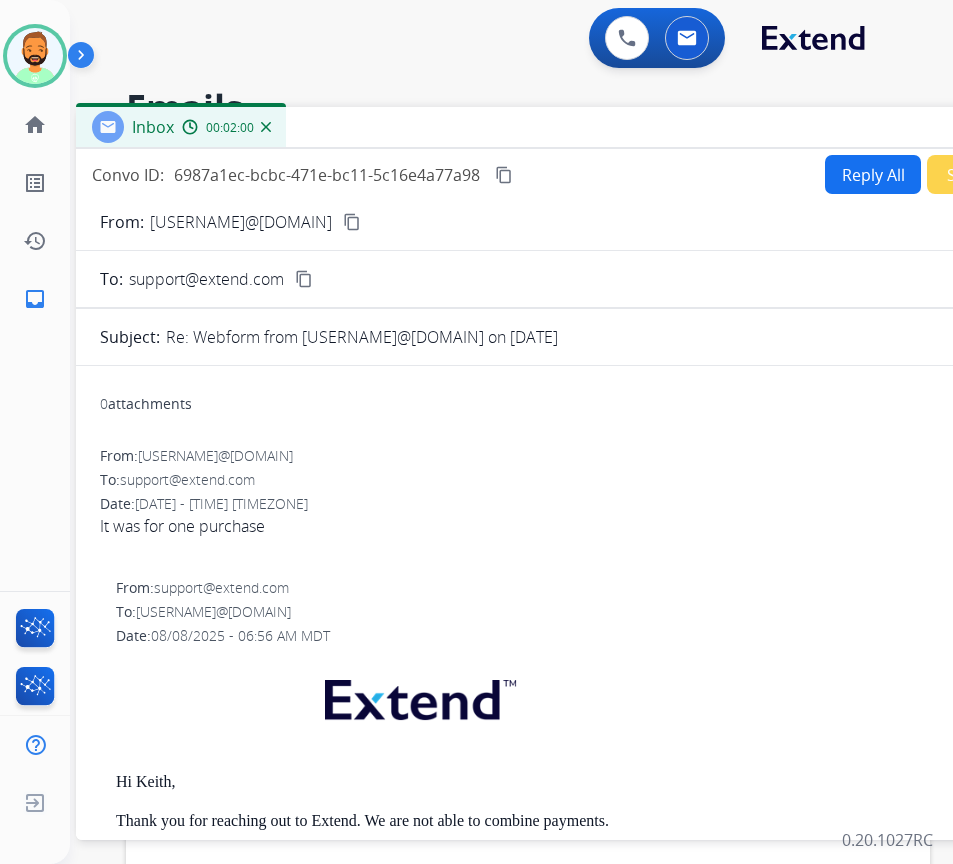 click on "Reply All" at bounding box center [873, 174] 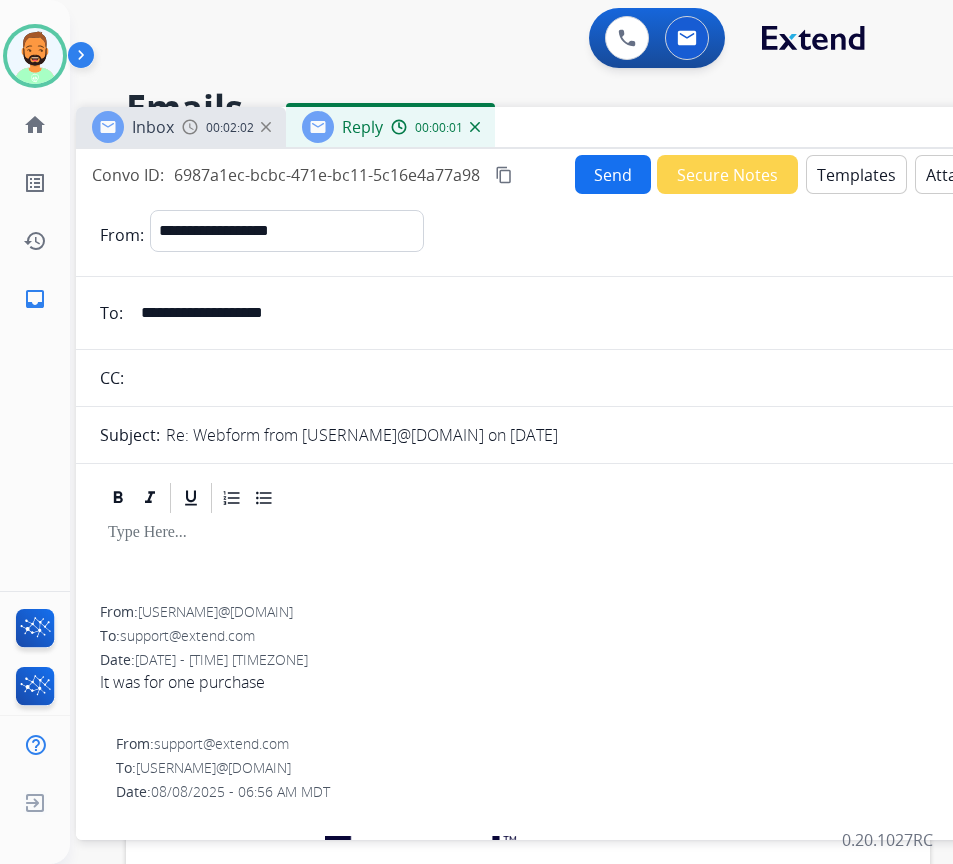 click at bounding box center [576, 533] 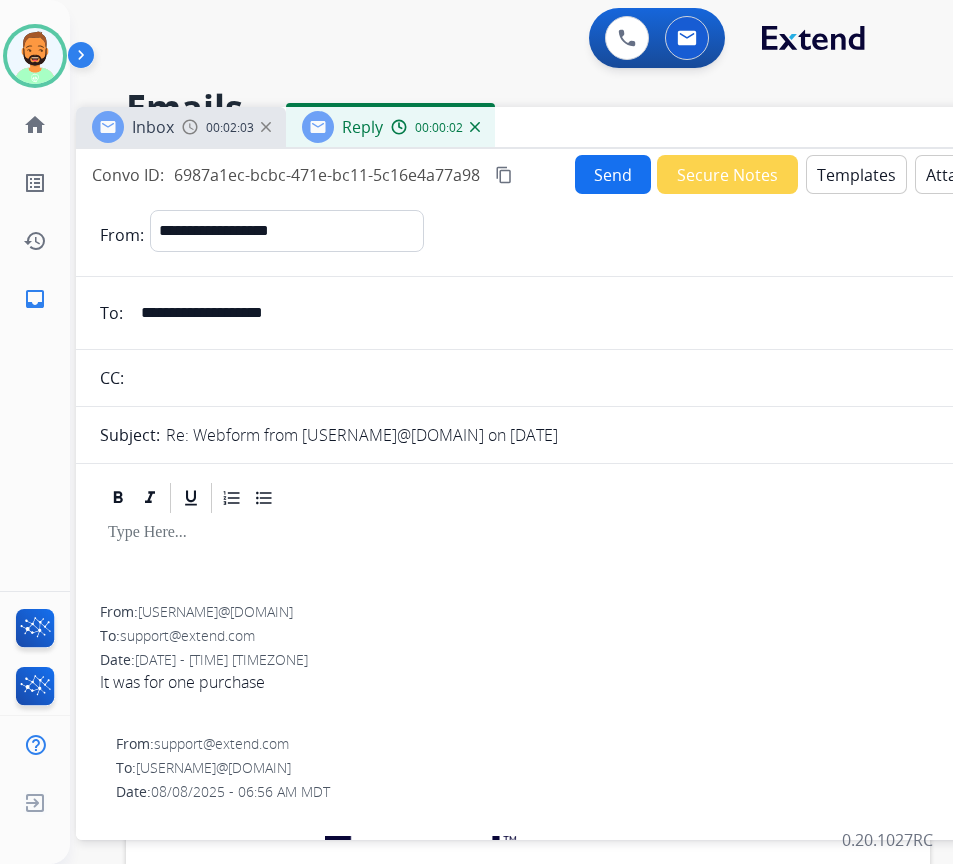 click on "Templates" at bounding box center (856, 174) 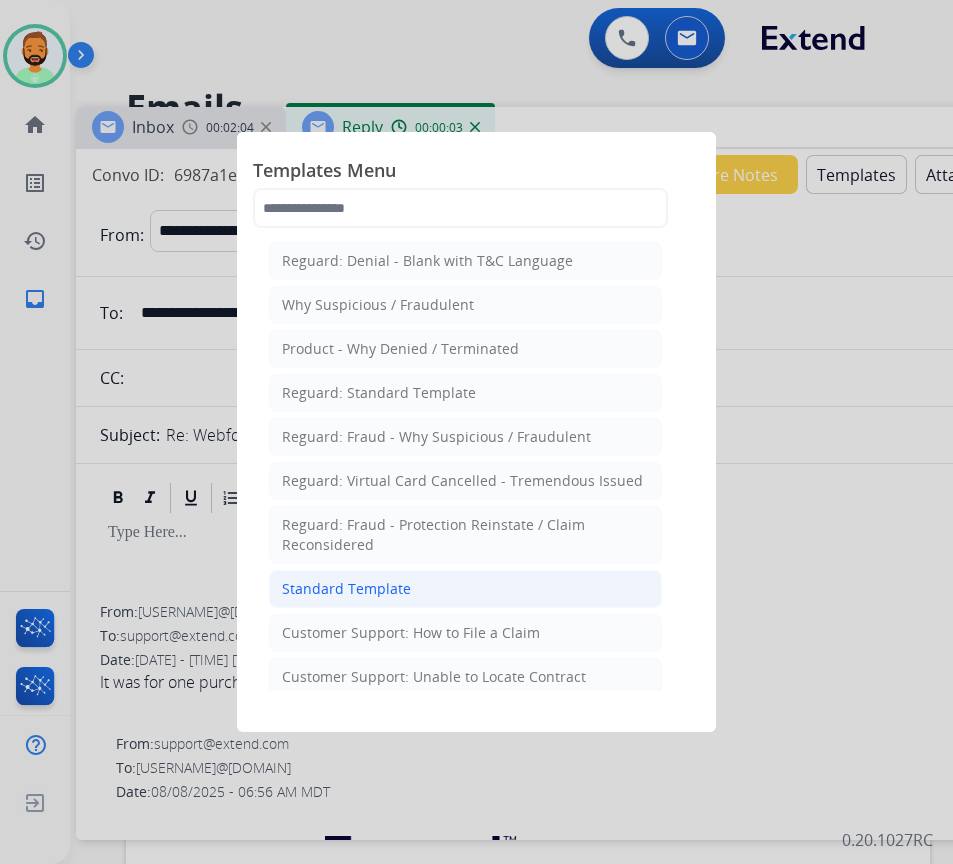 click on "Standard Template" 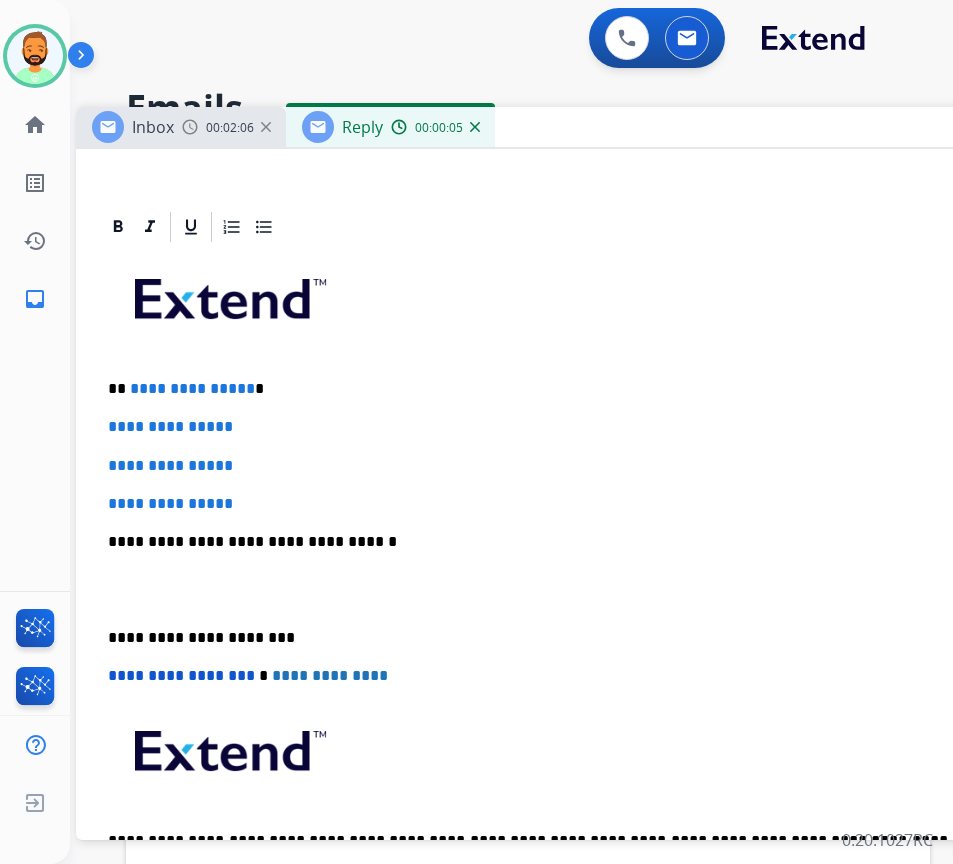 scroll, scrollTop: 400, scrollLeft: 0, axis: vertical 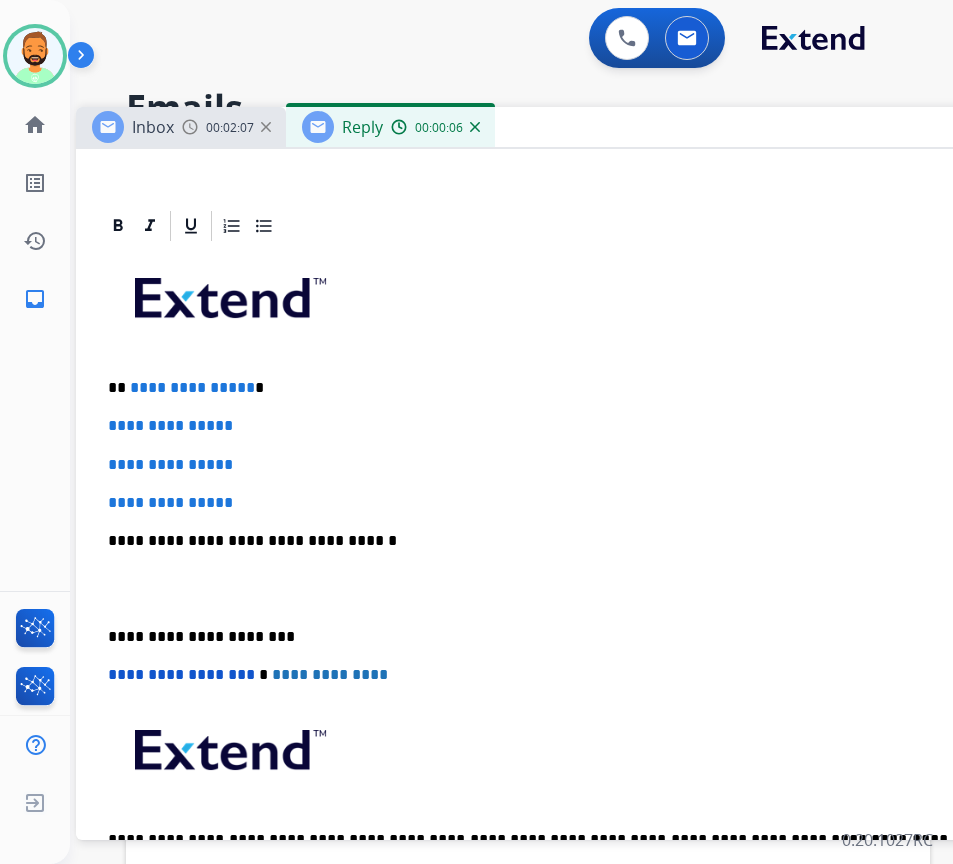 click on "**********" at bounding box center [568, 388] 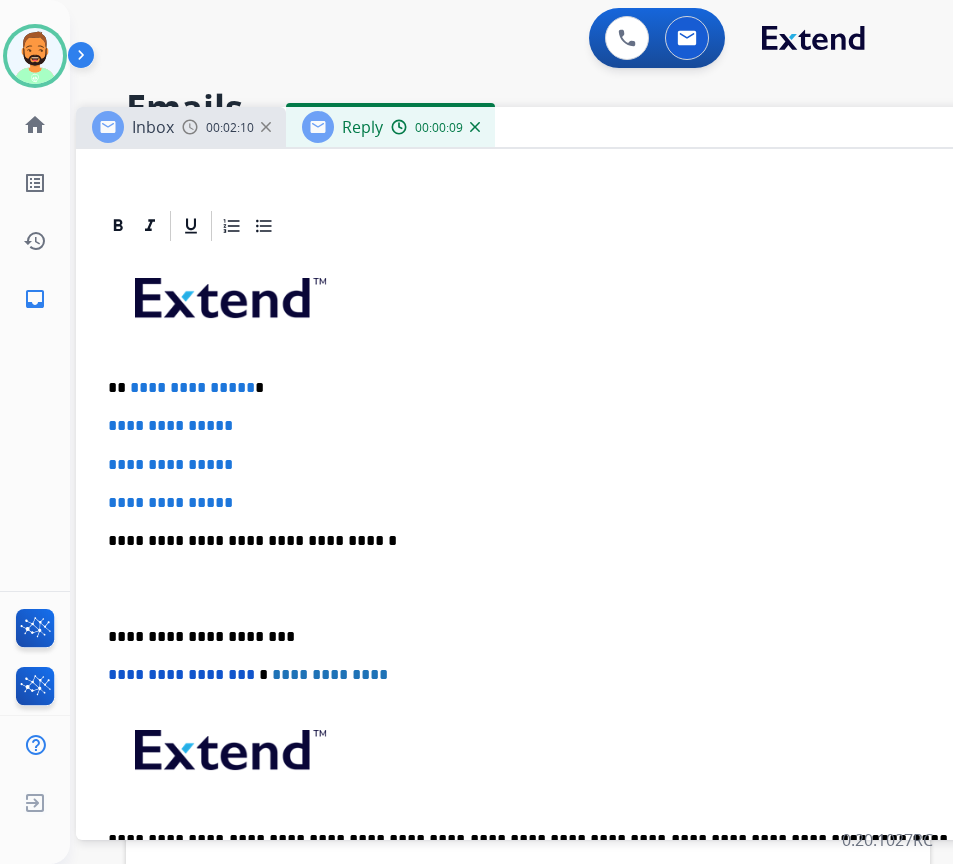 type 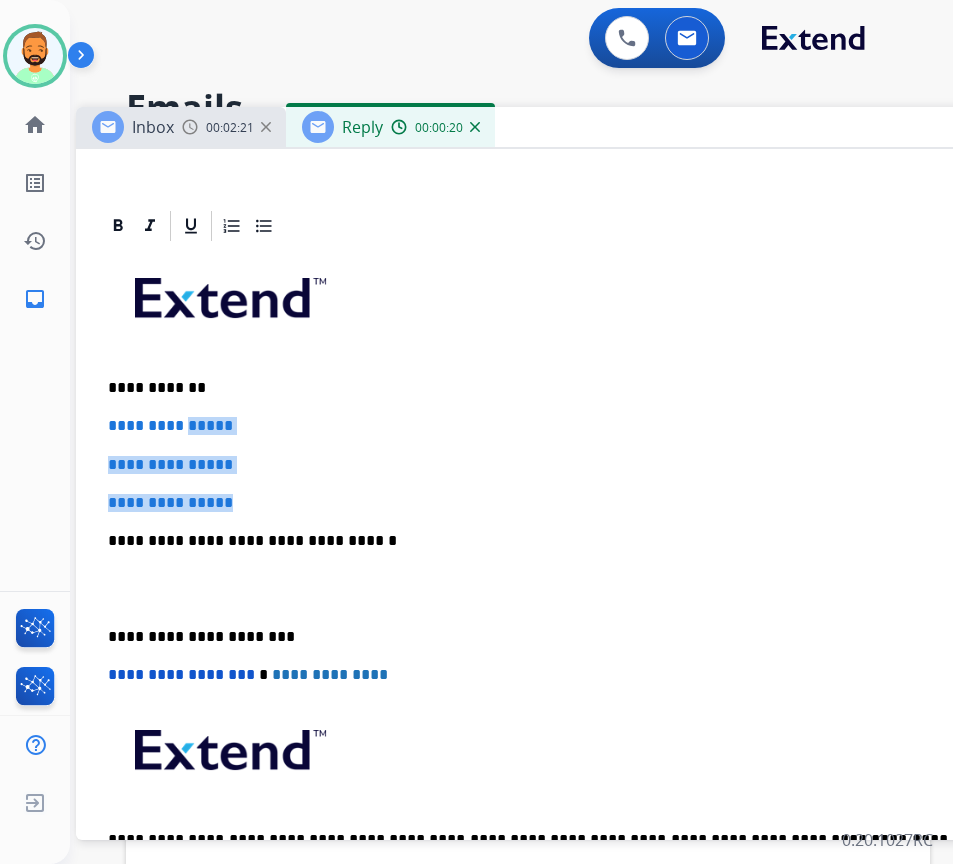 drag, startPoint x: 284, startPoint y: 499, endPoint x: 192, endPoint y: 424, distance: 118.69709 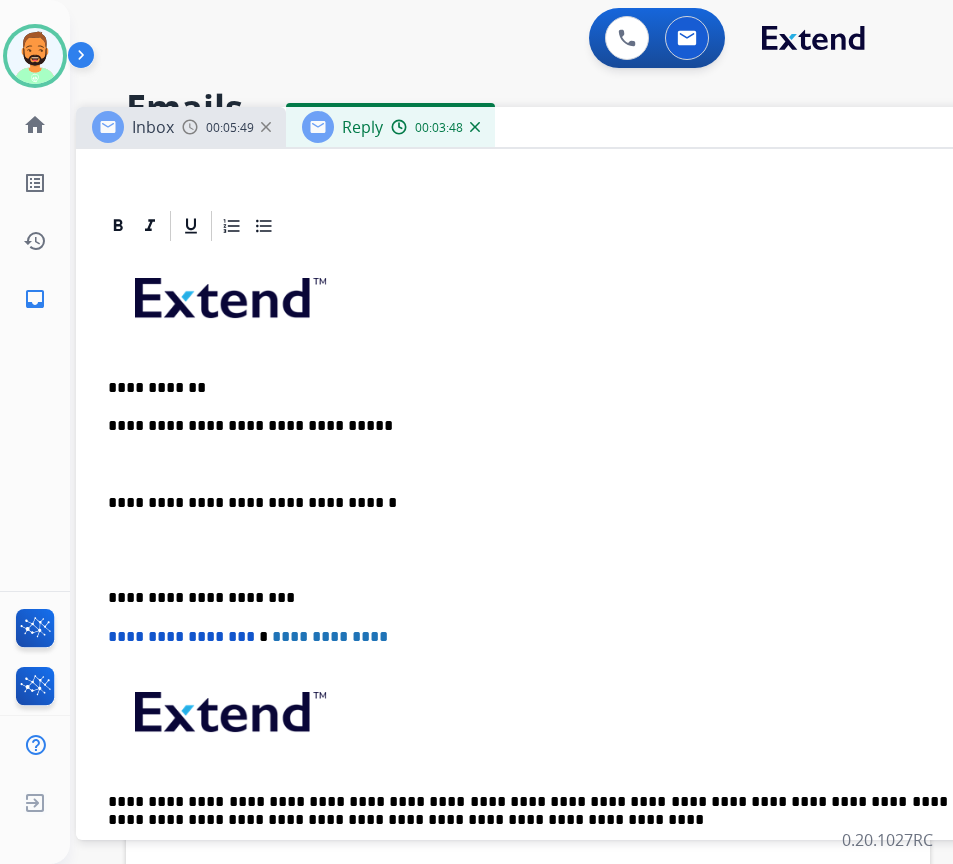 drag, startPoint x: 299, startPoint y: 419, endPoint x: 316, endPoint y: 464, distance: 48.104053 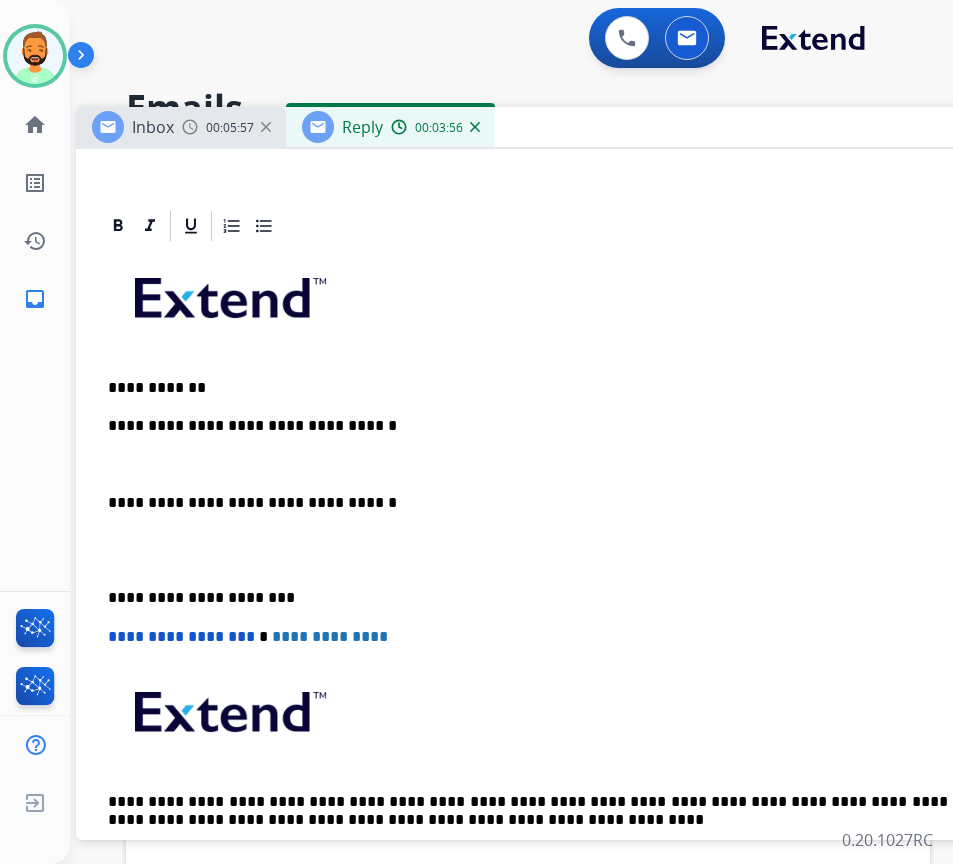 click on "**********" at bounding box center [568, 426] 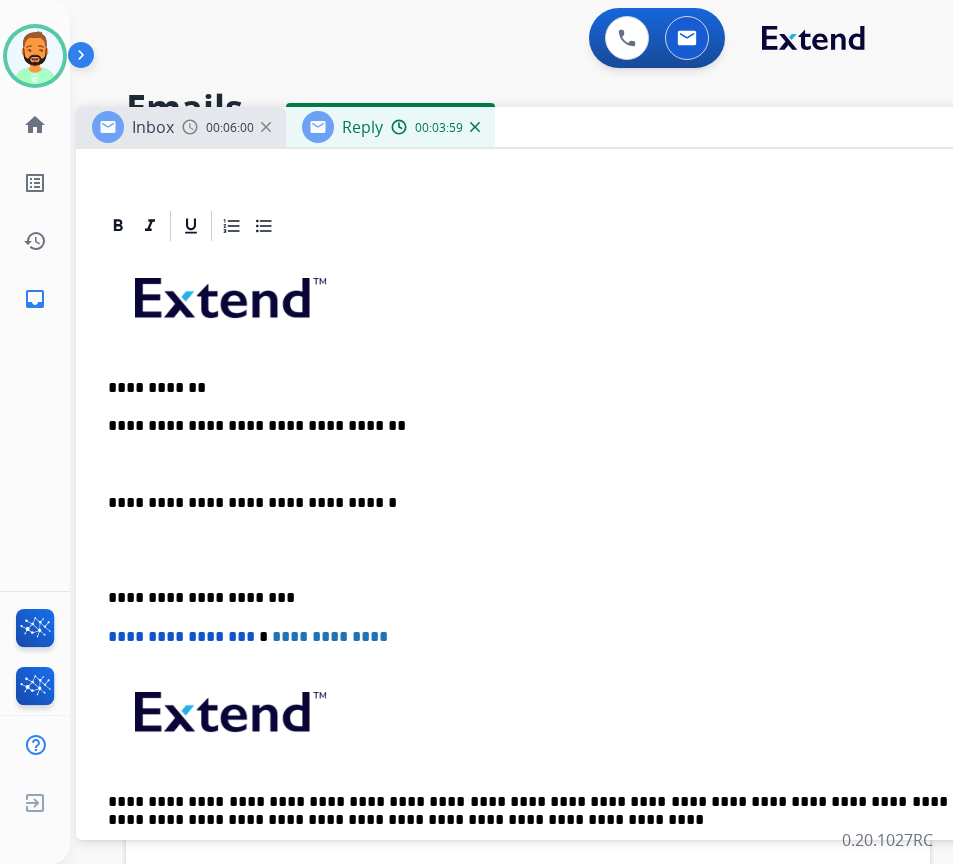 click on "**********" at bounding box center (576, 569) 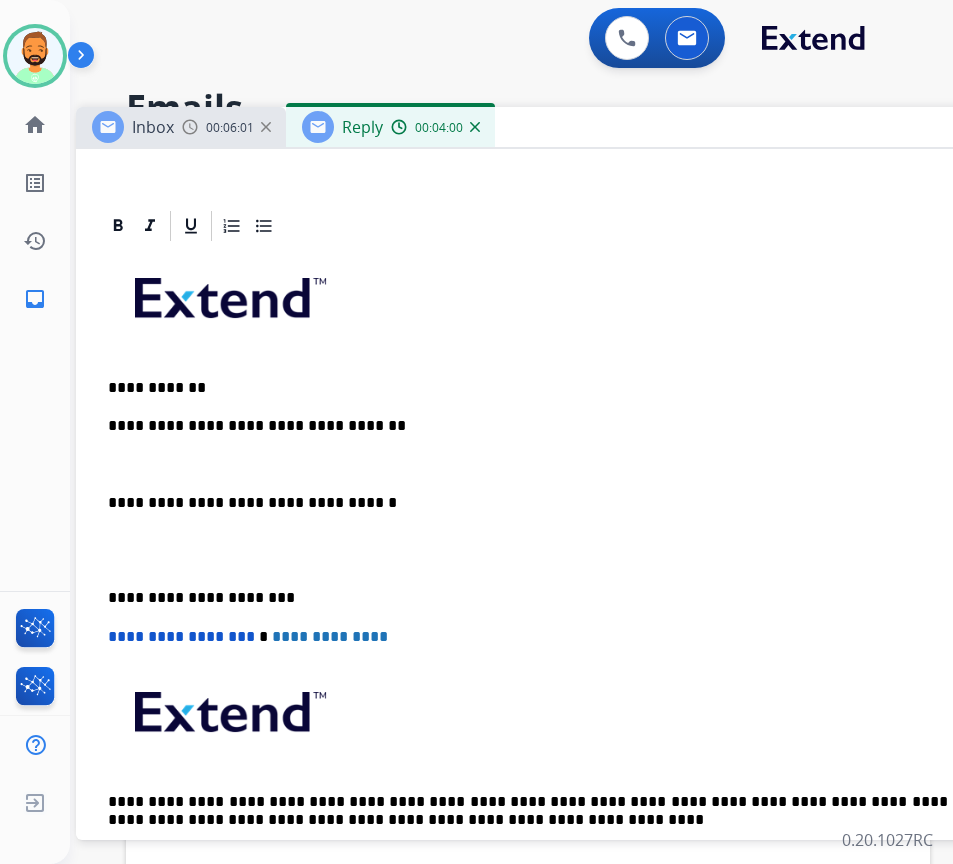 click on "**********" at bounding box center (576, 569) 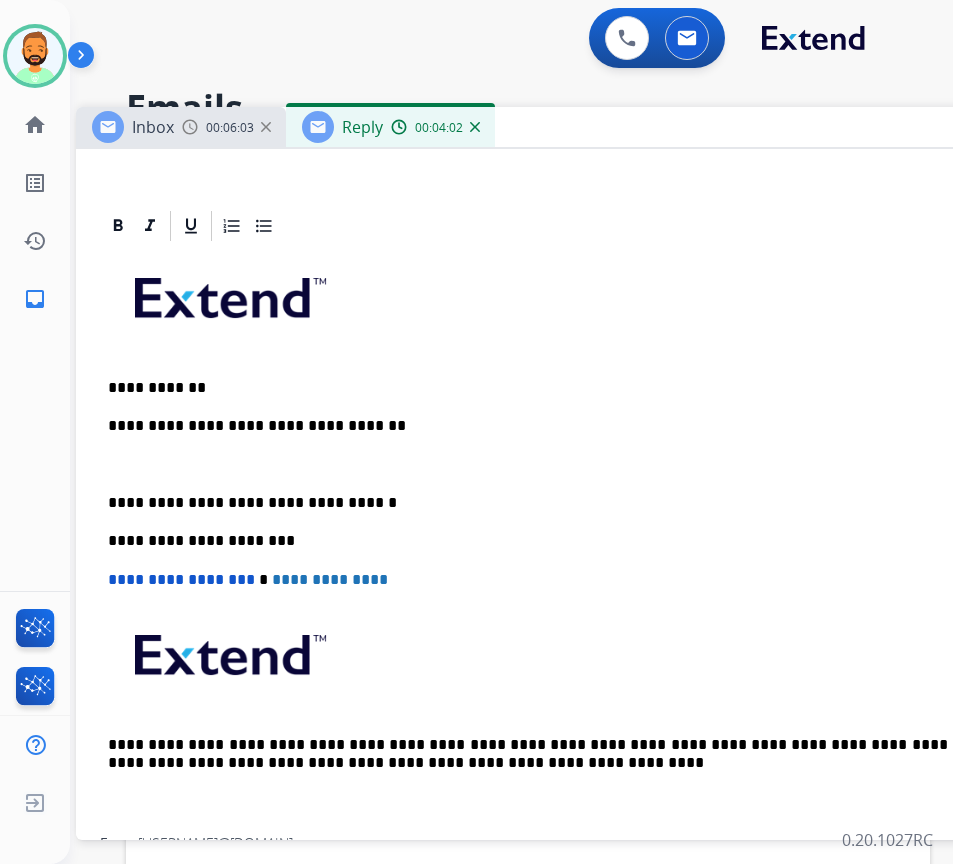 click at bounding box center (576, 465) 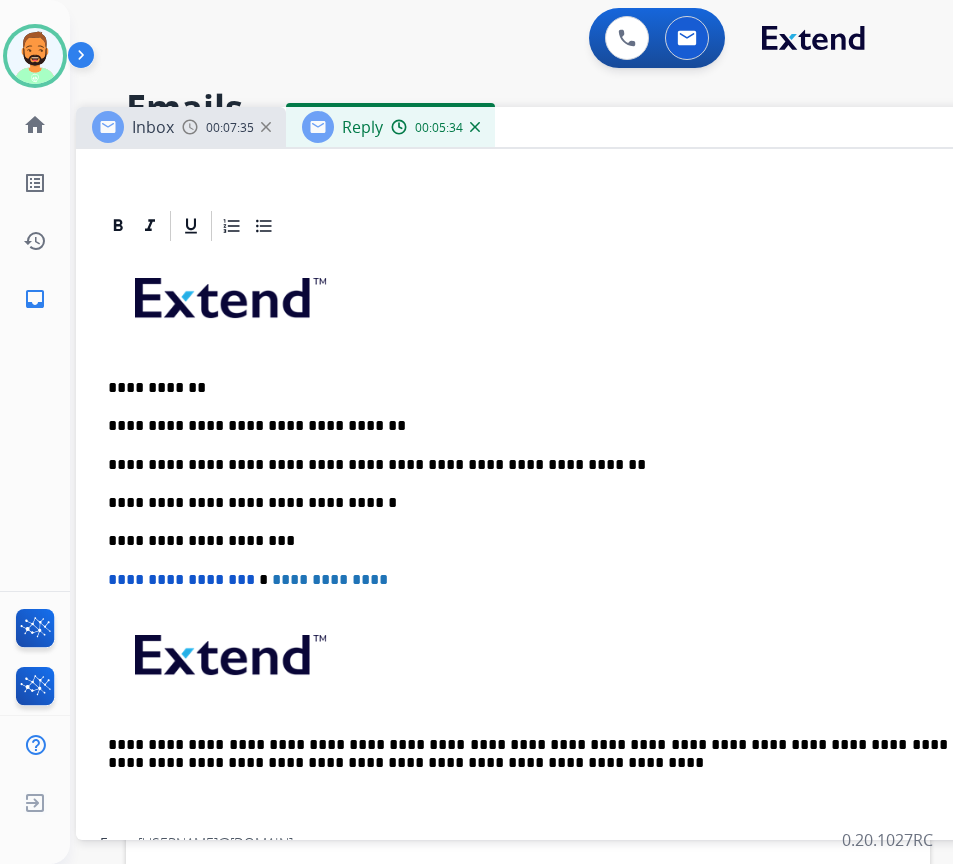 scroll, scrollTop: 0, scrollLeft: 0, axis: both 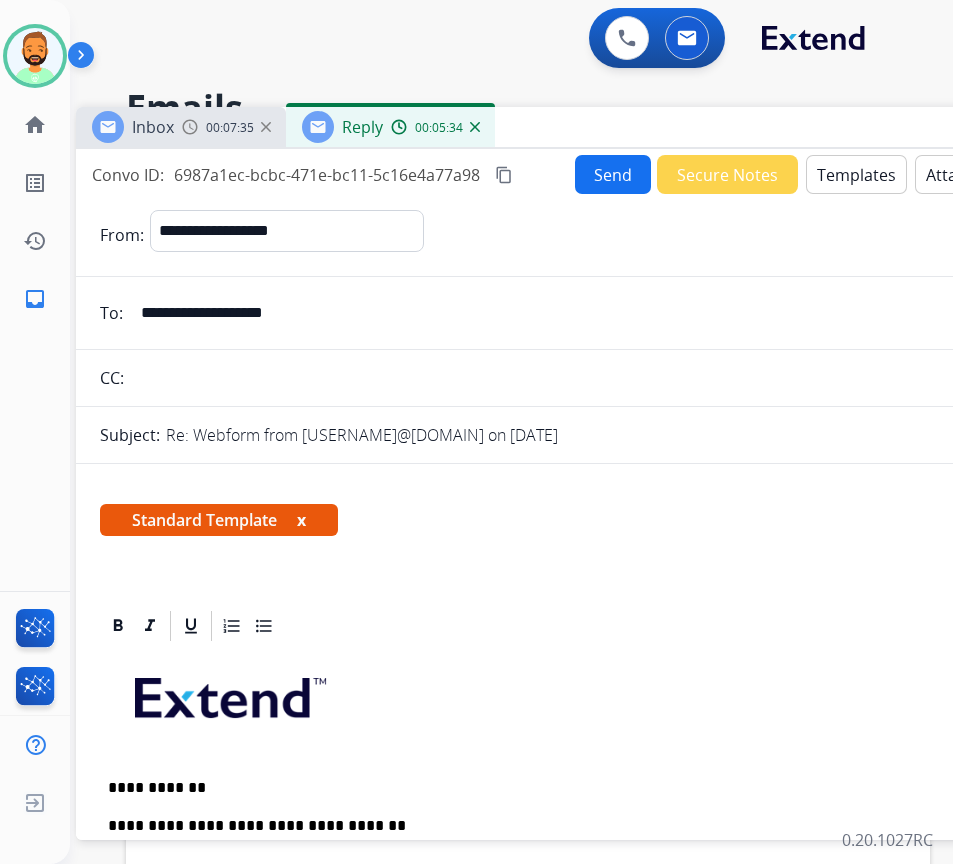 click on "Send" at bounding box center [613, 174] 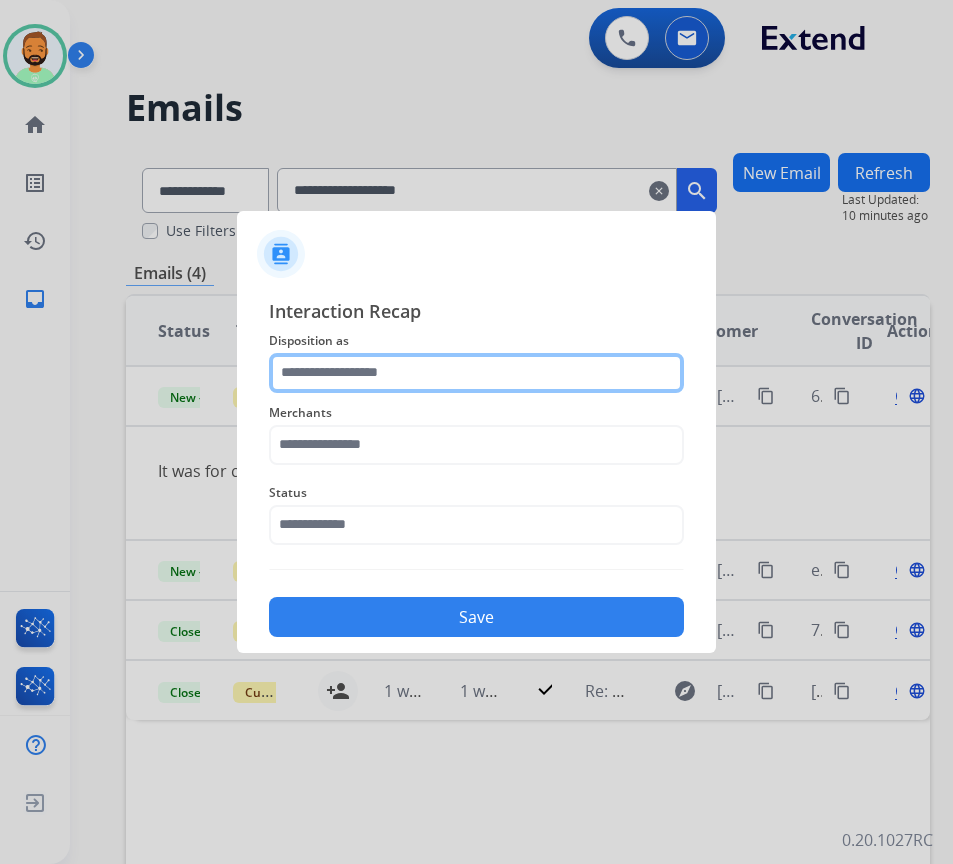 click 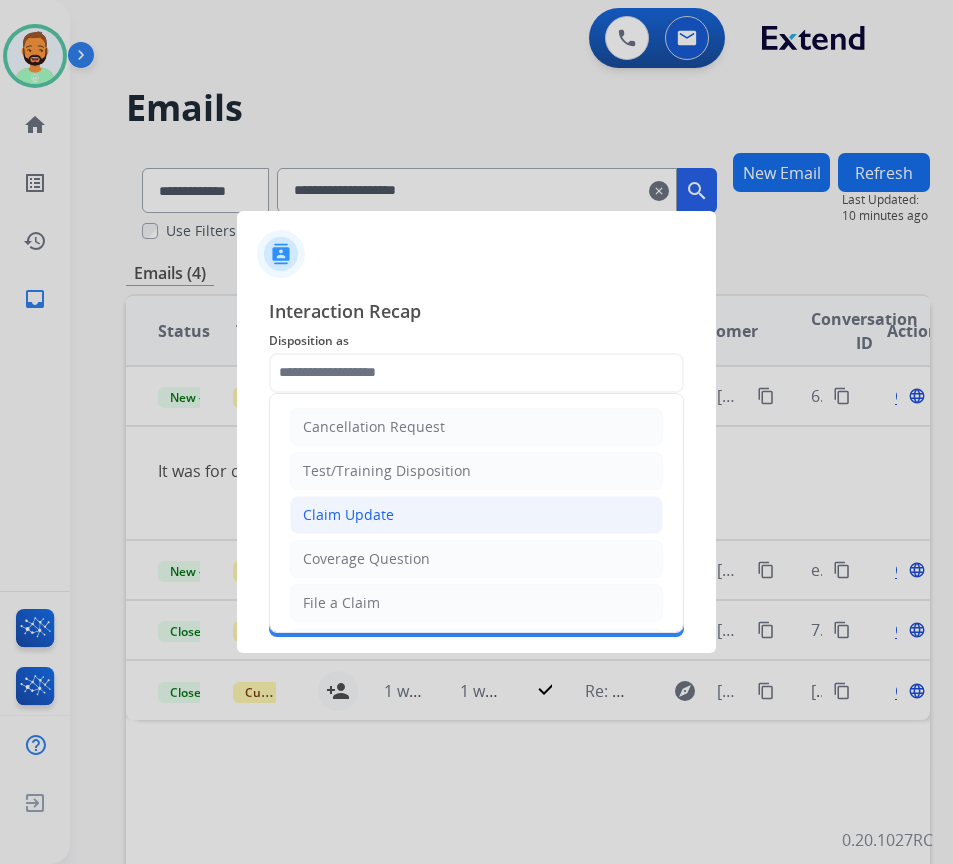 click on "Claim Update" 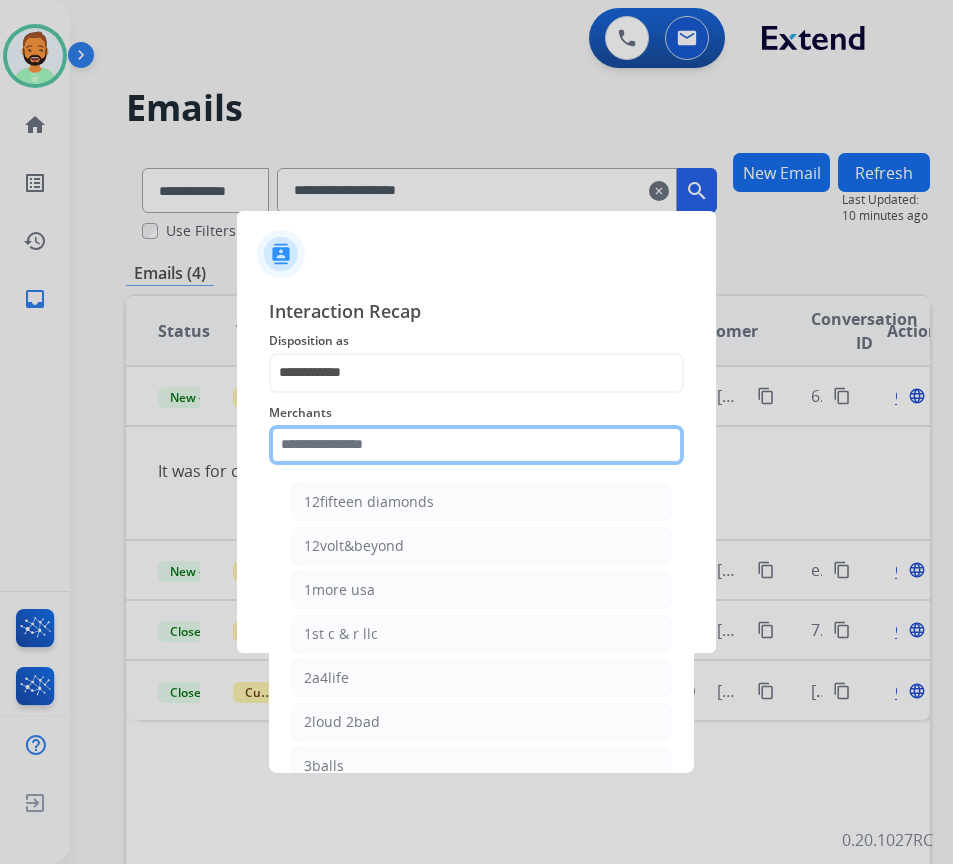 click 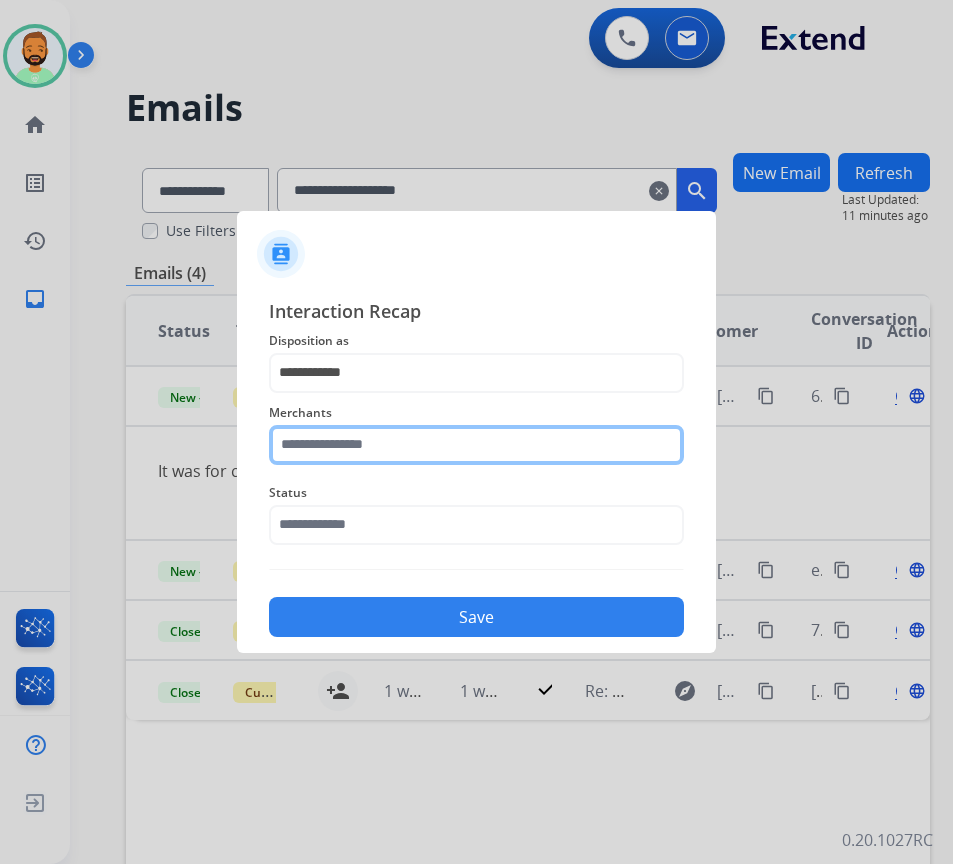 click 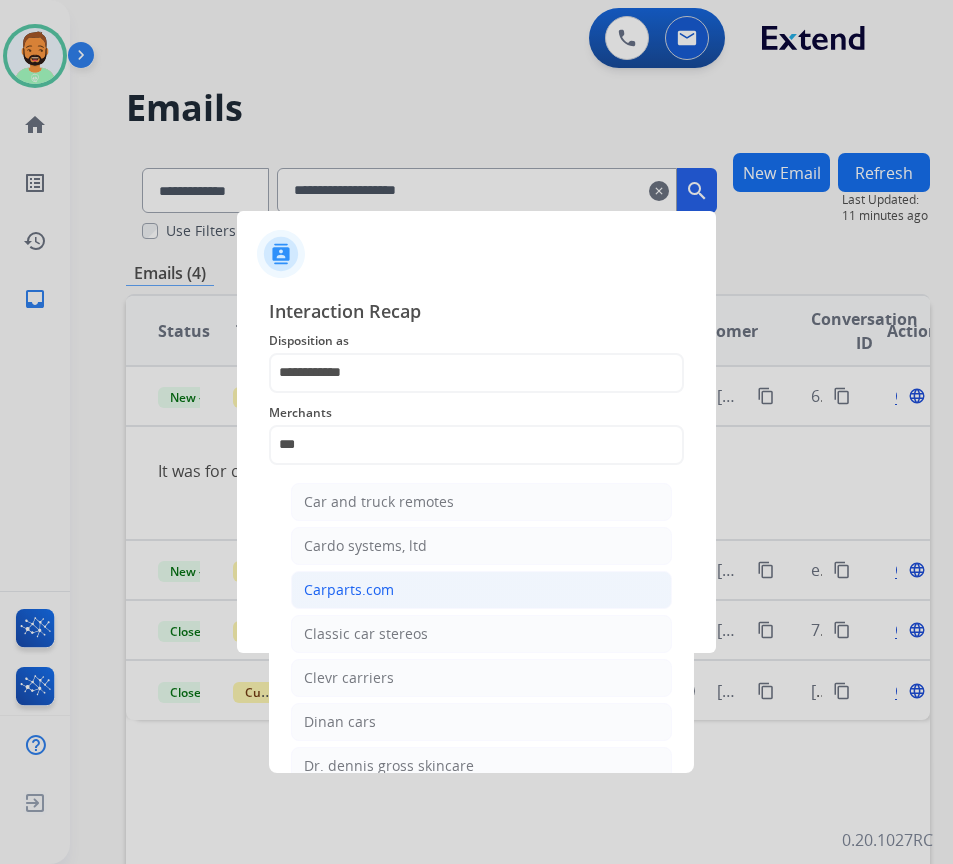 click on "Carparts.com" 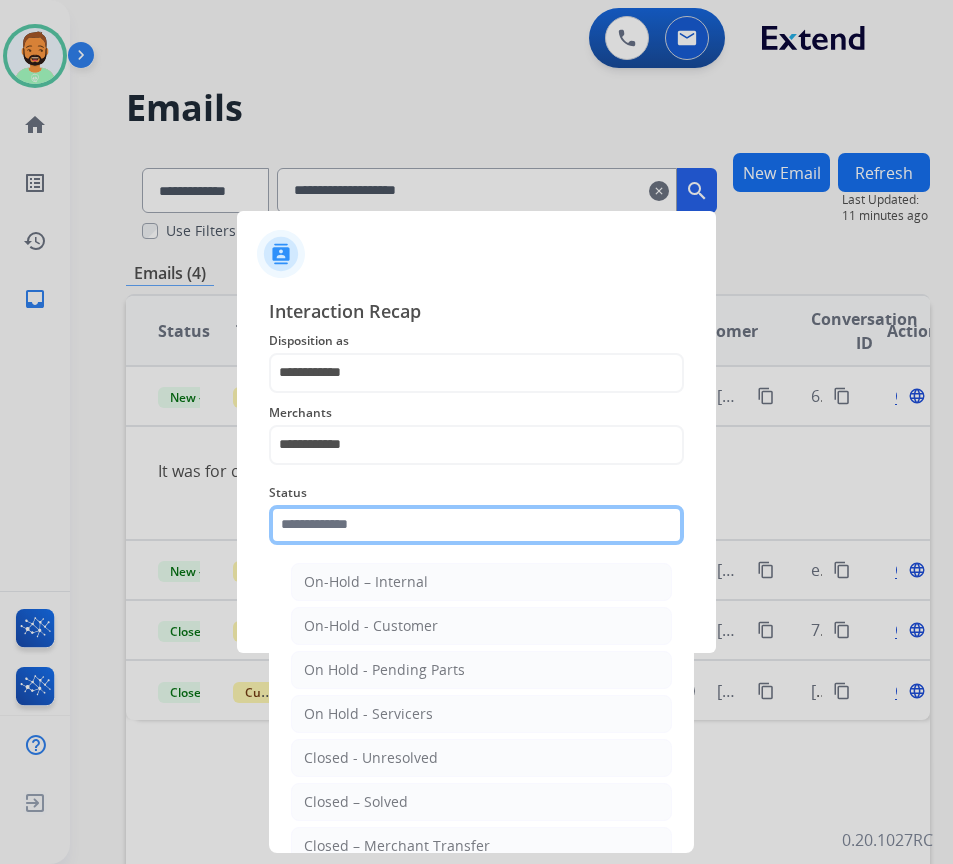 click 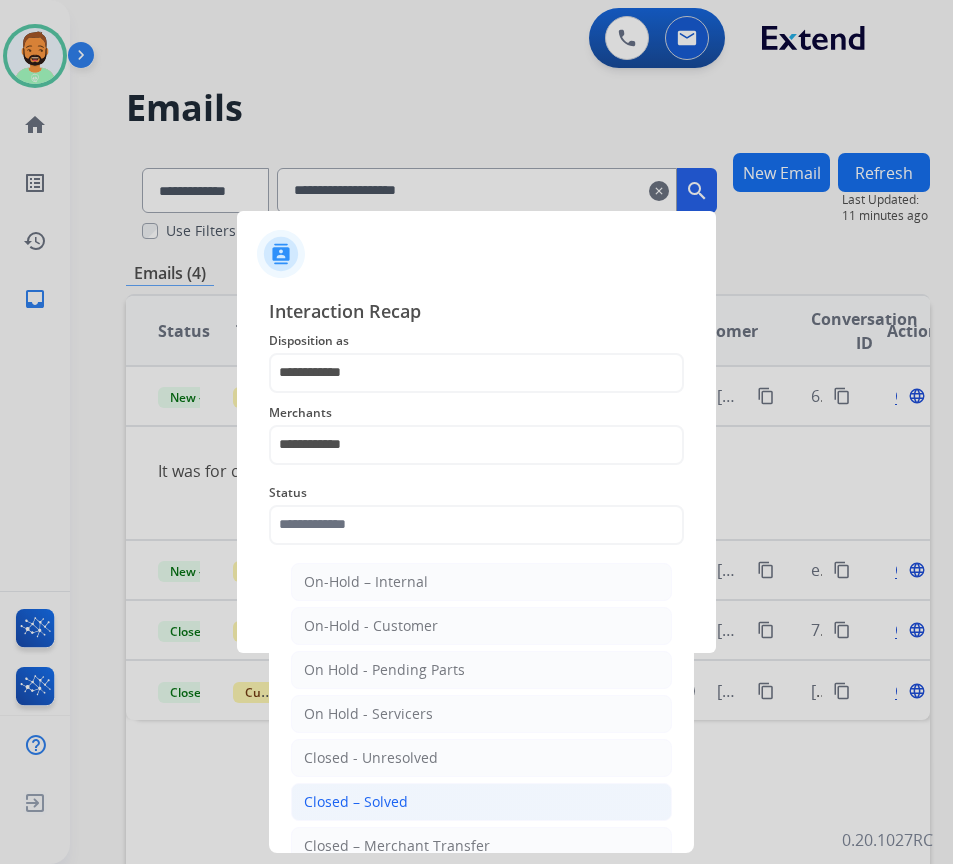 click on "Closed – Solved" 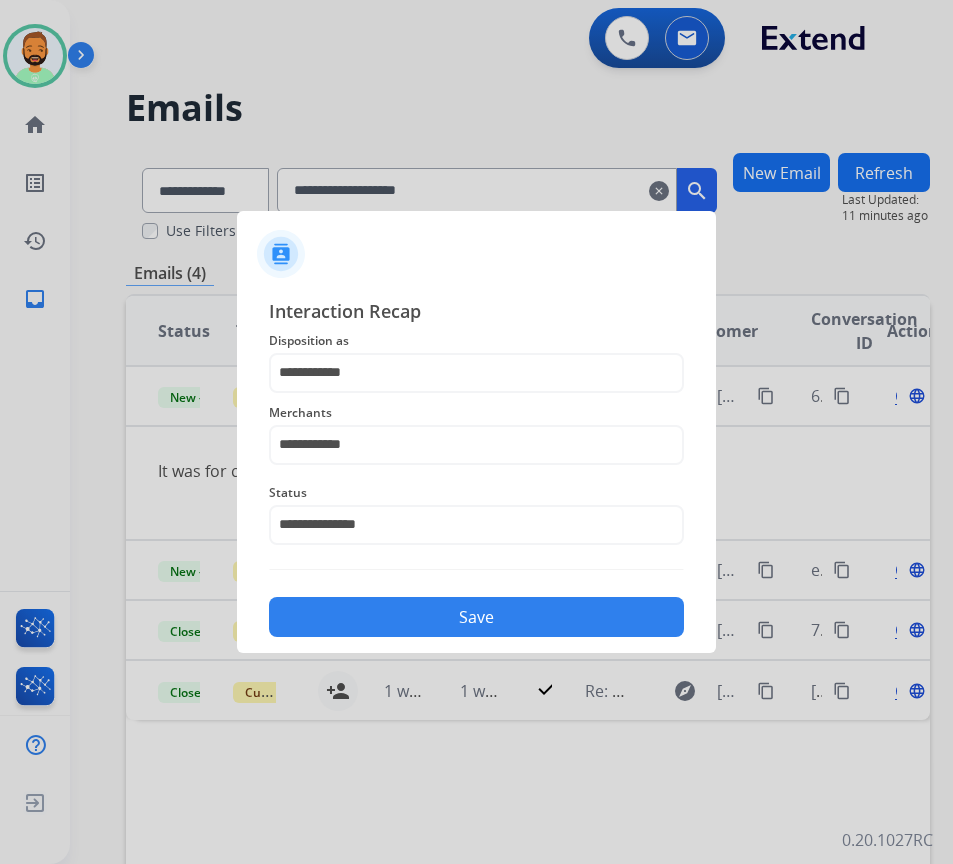 click on "Save" 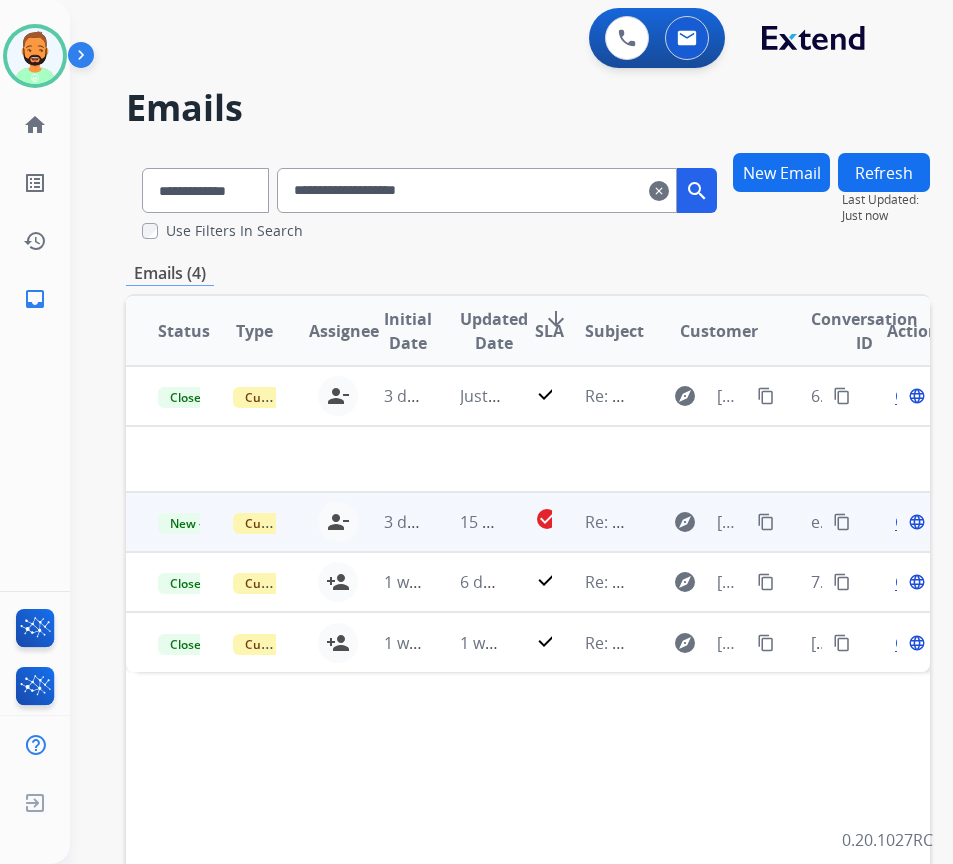 click on "15 hours ago" at bounding box center (465, 522) 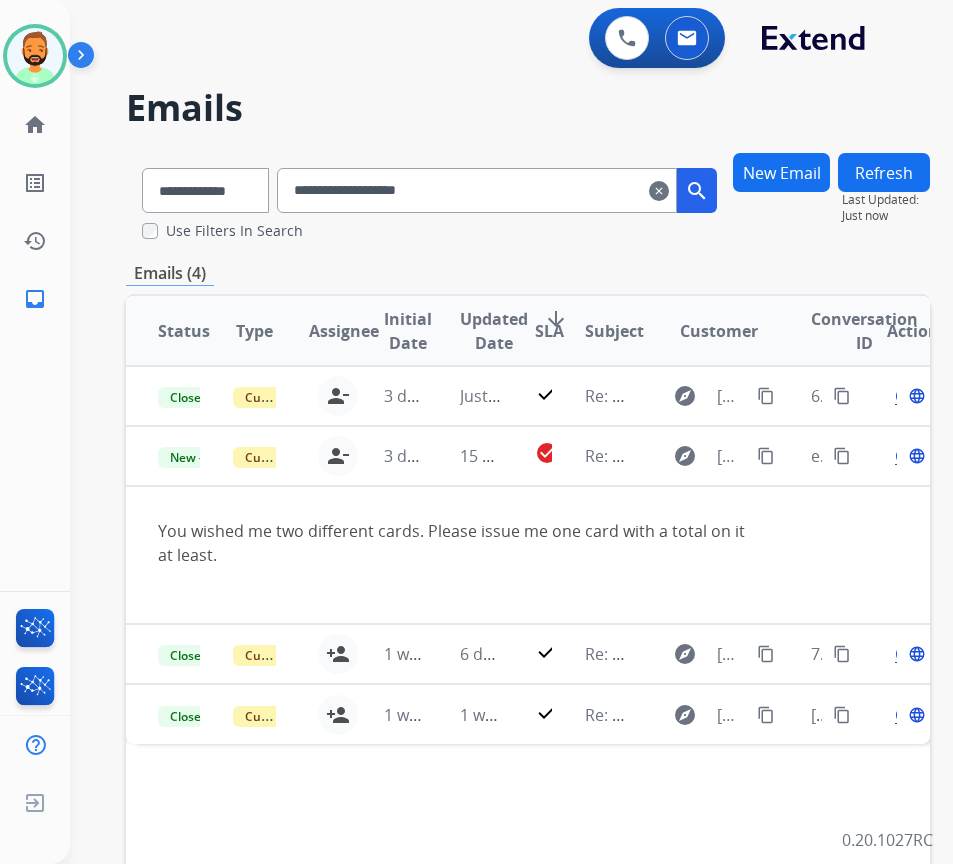 click on "clear" at bounding box center [659, 191] 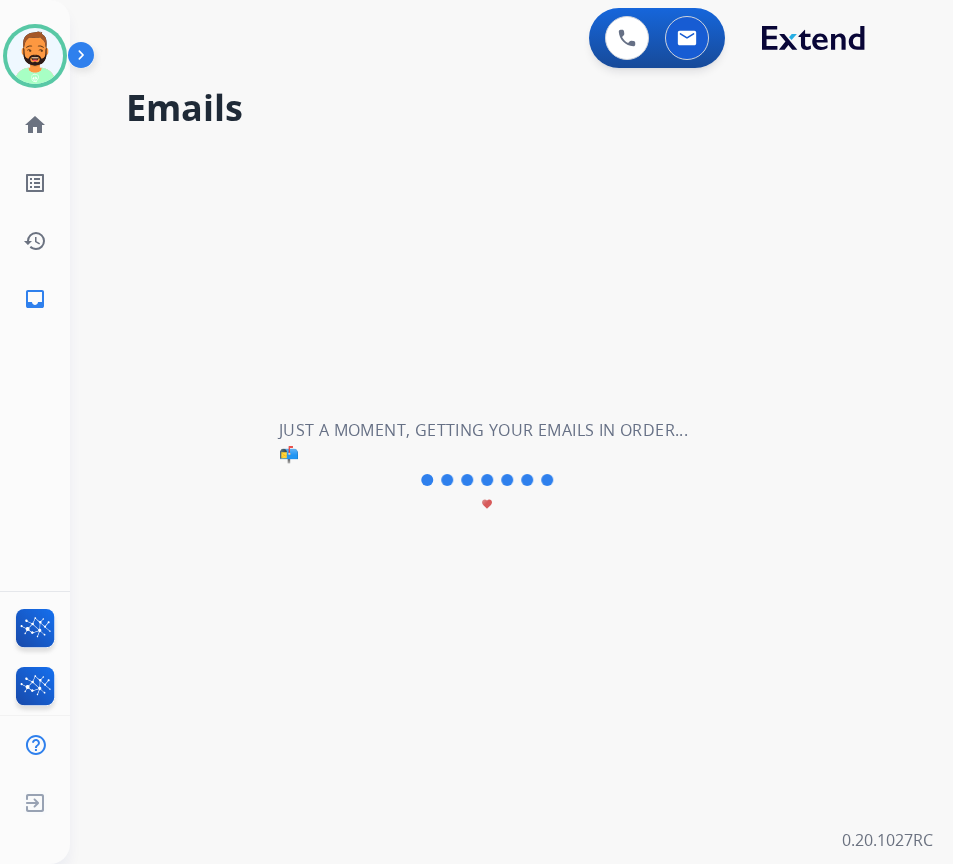 type 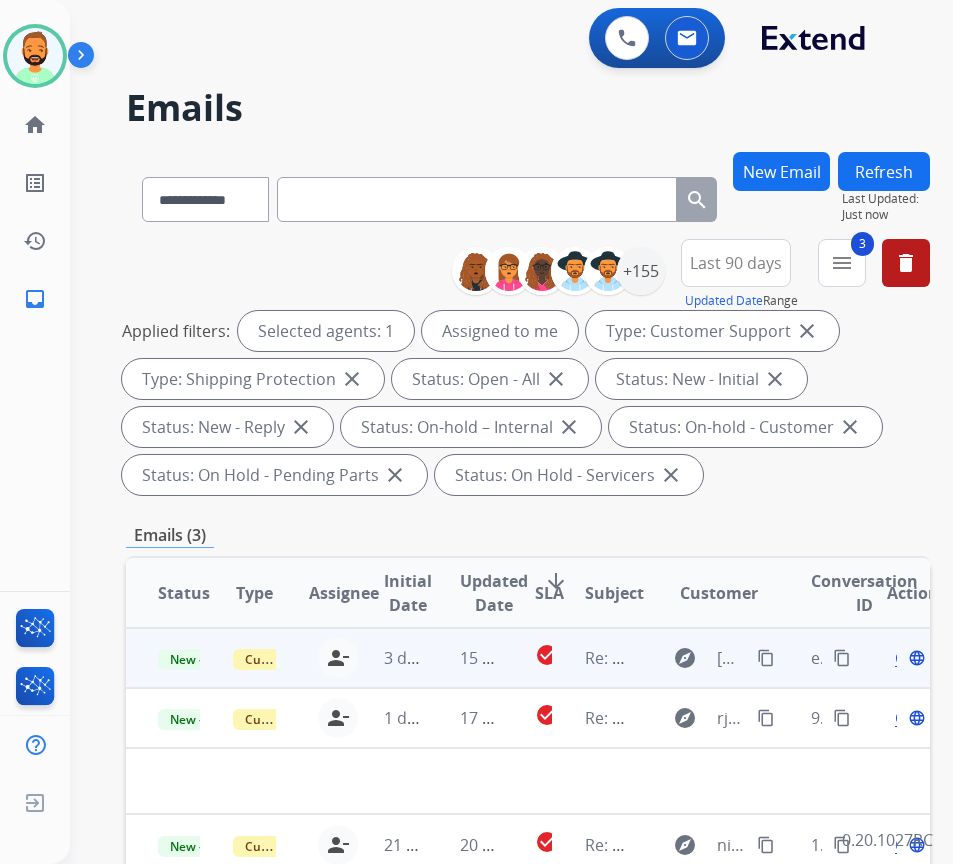 click on "15 hours ago" at bounding box center [465, 658] 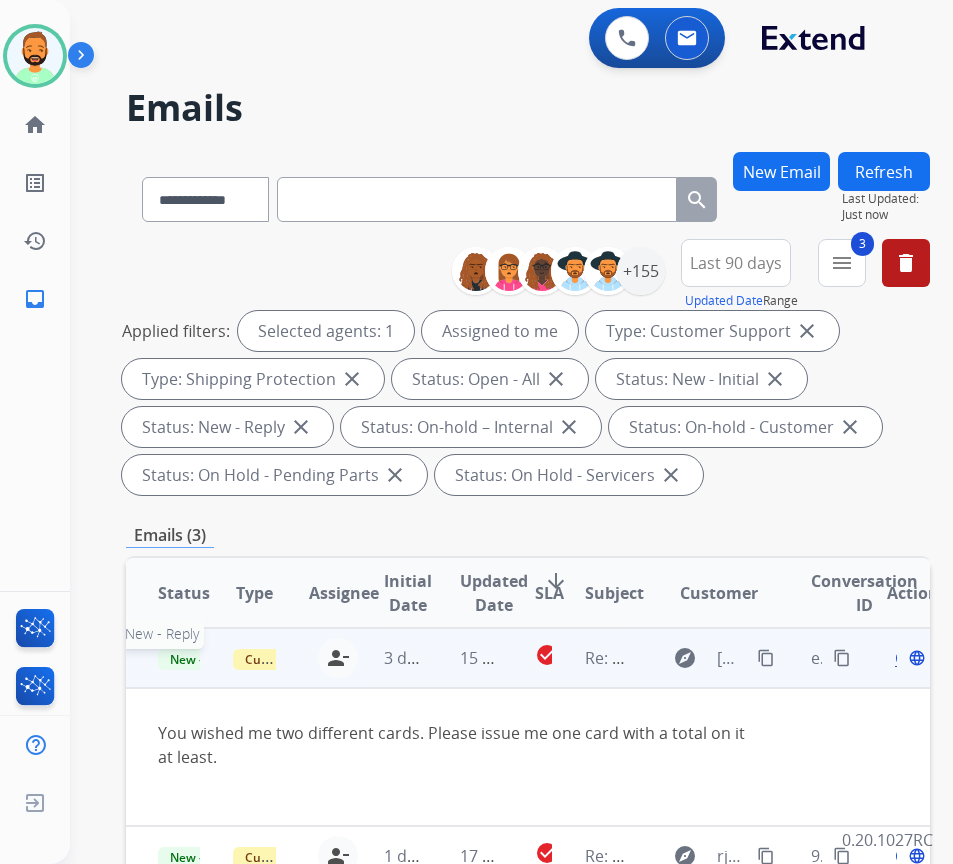 click on "New - Reply" at bounding box center [203, 659] 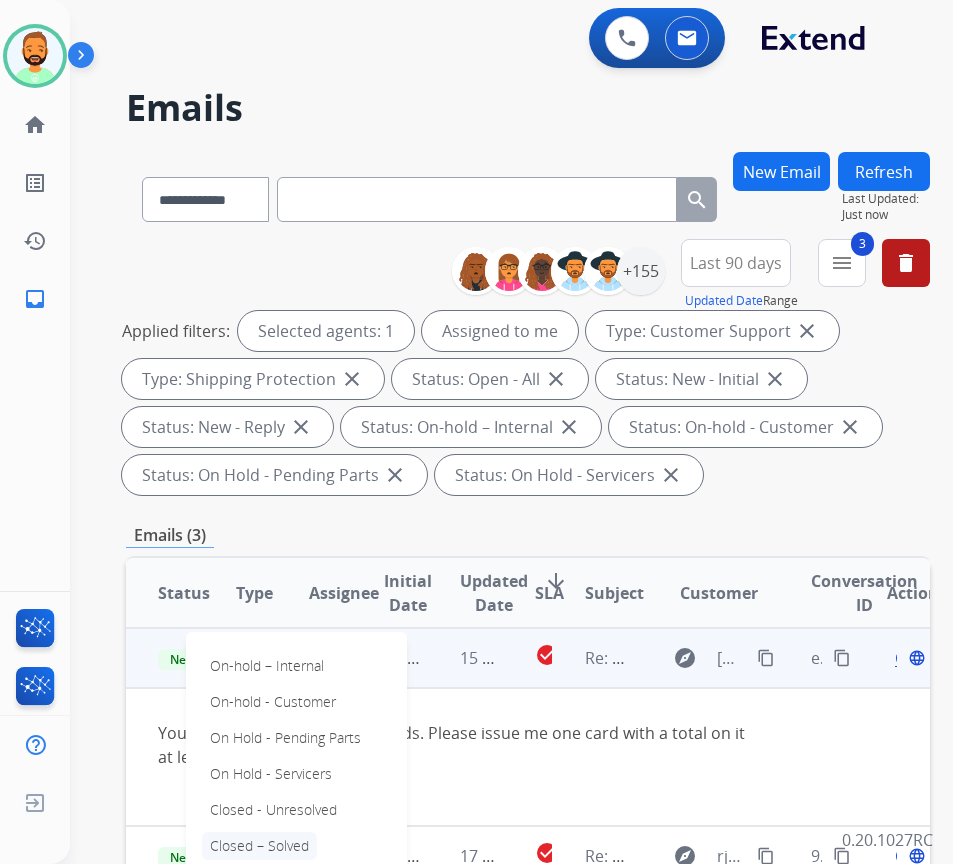 click on "Closed – Solved" at bounding box center (259, 846) 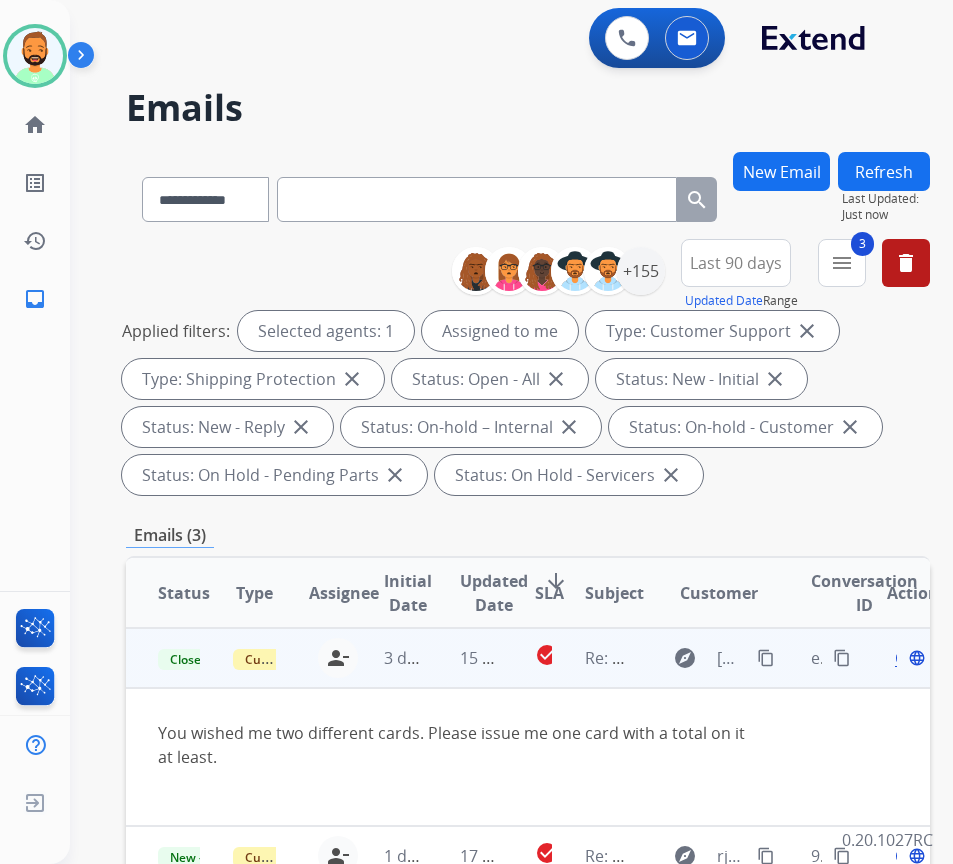 click on "Refresh" at bounding box center [884, 171] 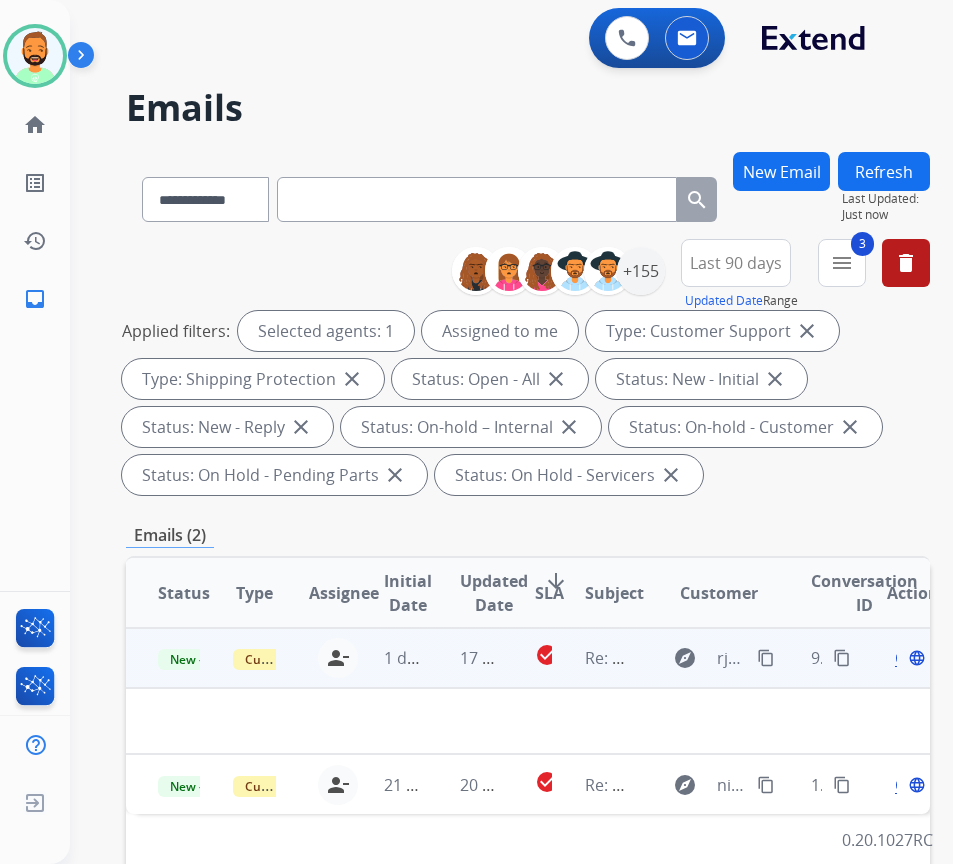 click on "17 hours ago" at bounding box center [465, 658] 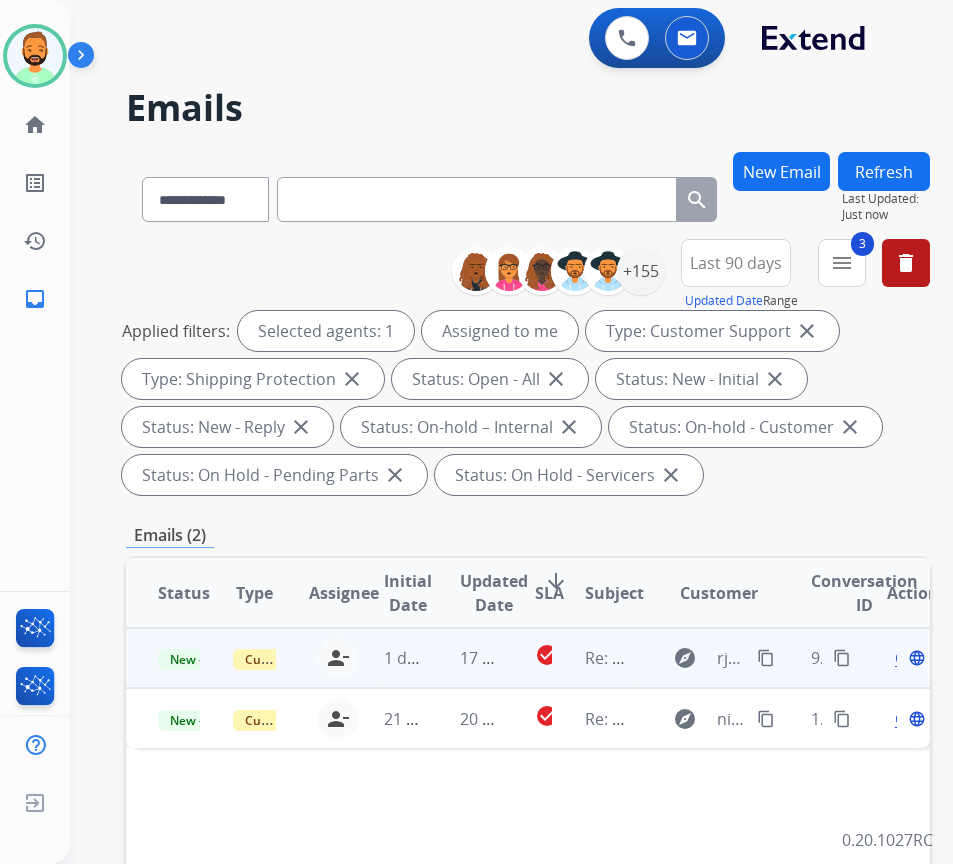 click on "17 hours ago" at bounding box center (465, 658) 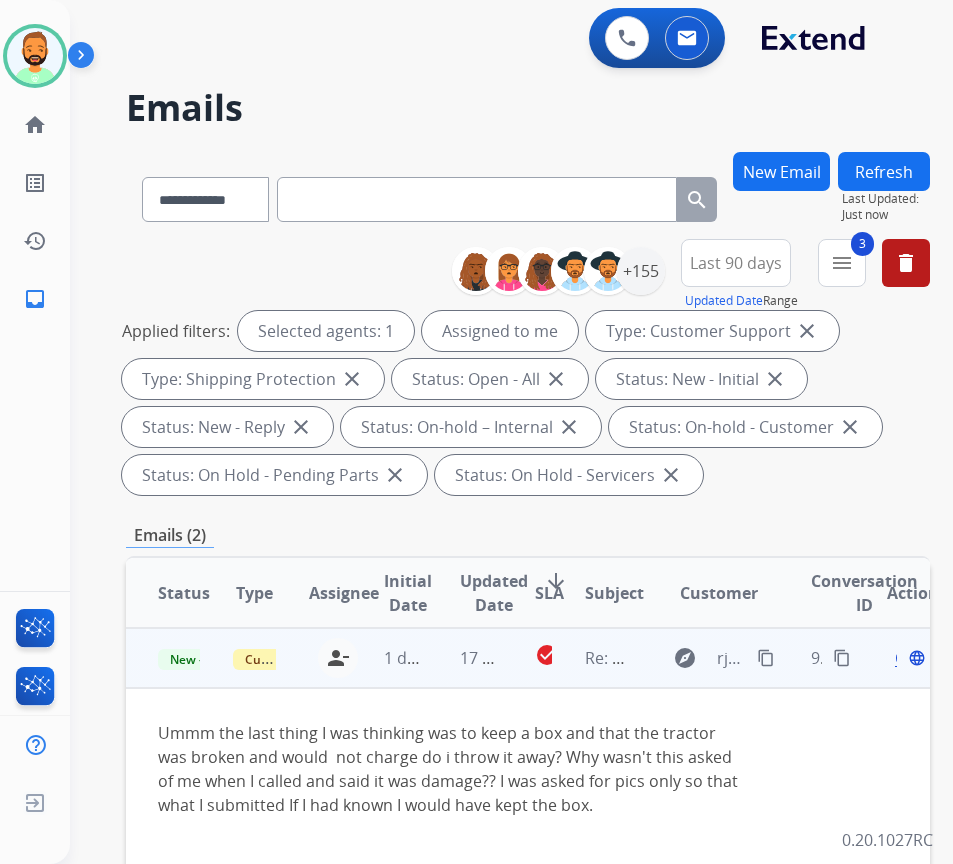 scroll, scrollTop: 100, scrollLeft: 0, axis: vertical 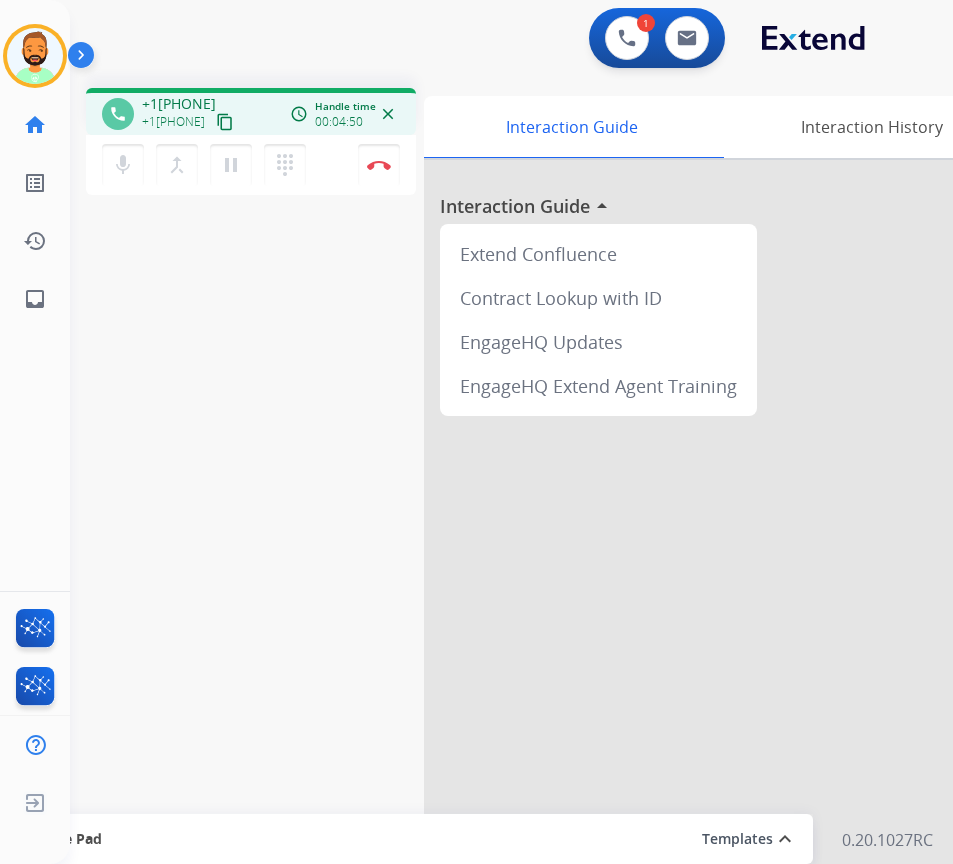click on "phone +1[PHONE] +1[PHONE] content_copy access_time Call metrics Queue 00:10 Hold 00:00 Talk 04:41 Total 04:50 Handle time 00:04:50 close mic Mute merge_type Bridge pause Hold dialpad Dialpad Disconnect swap_horiz Break voice bridge close_fullscreen Connect 3-Way Call merge_type Separate 3-Way Call Interaction Guide Interaction Guide arrow_drop_up Extend Confluence Contract Lookup with ID EngageHQ Updates EngageHQ Extend Agent Training Secure Pad Templates expand_less Choose a template Save" at bounding box center [487, 489] 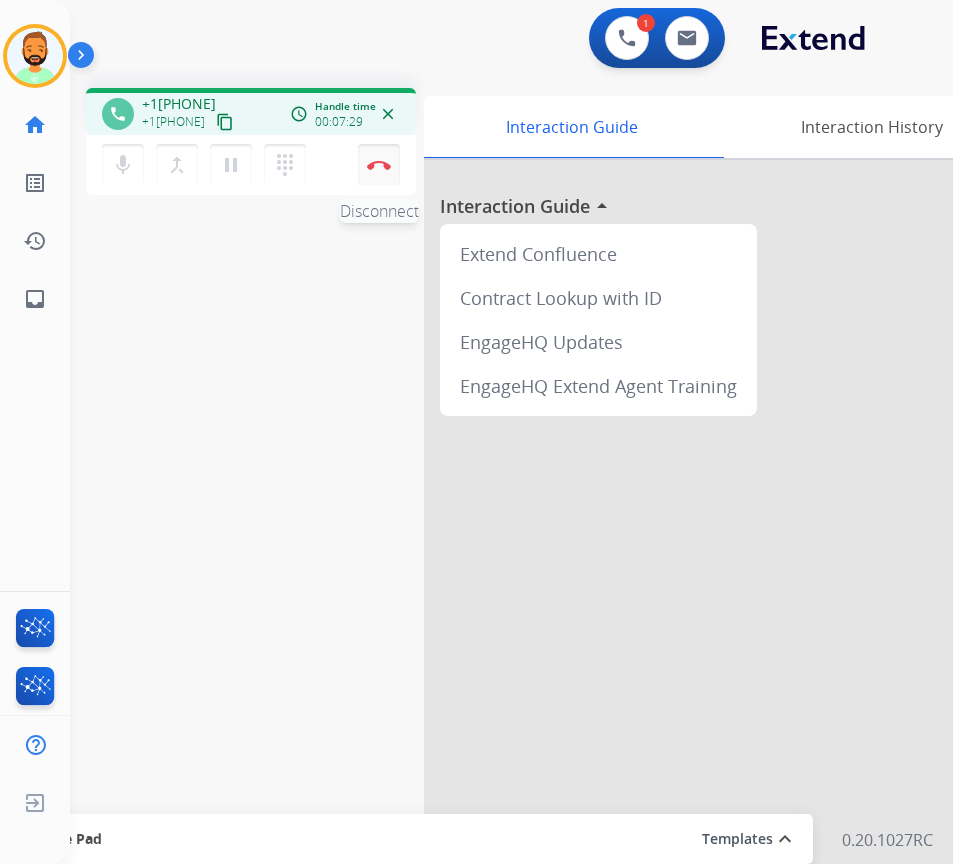 click on "Disconnect" at bounding box center [379, 165] 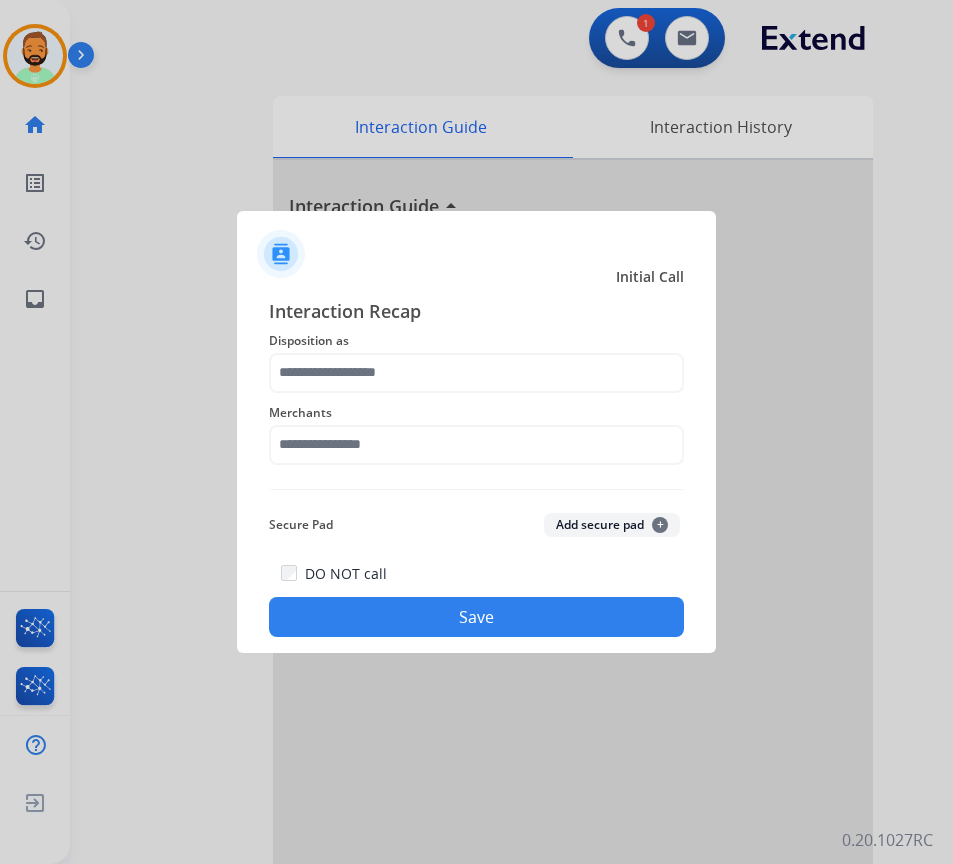 click on "Interaction Recap Disposition as    Merchants   Secure Pad  Add secure pad  +  DO NOT call   Save" 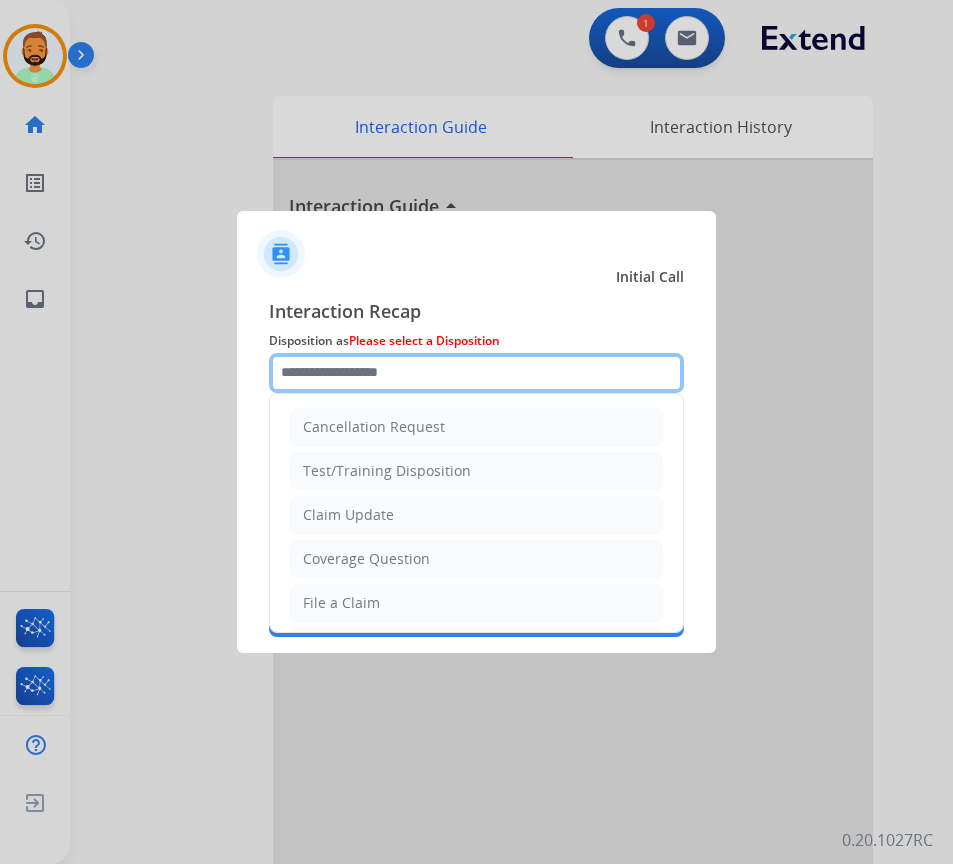 click 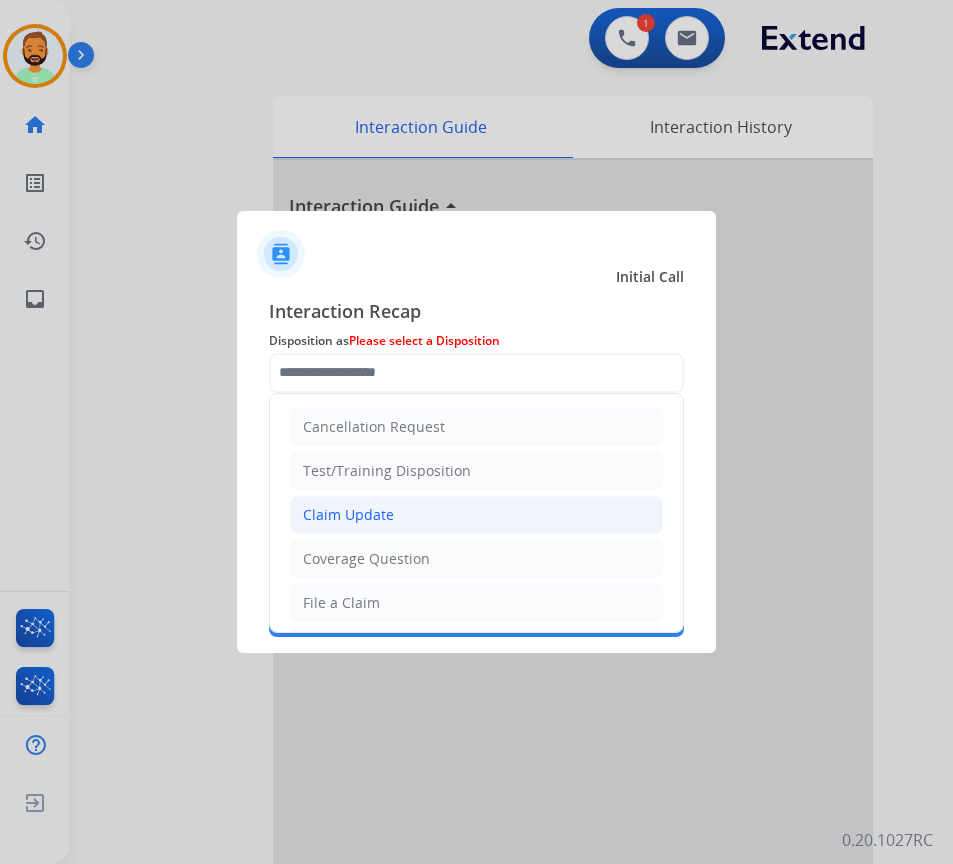 click on "Claim Update" 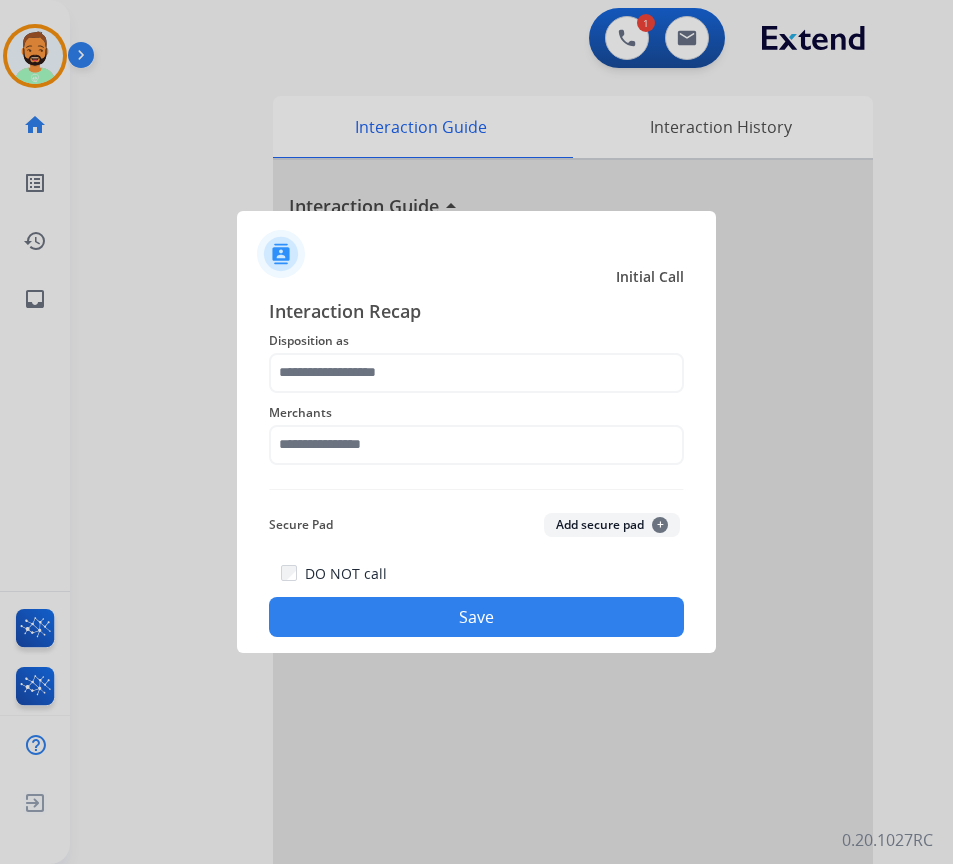 type on "**********" 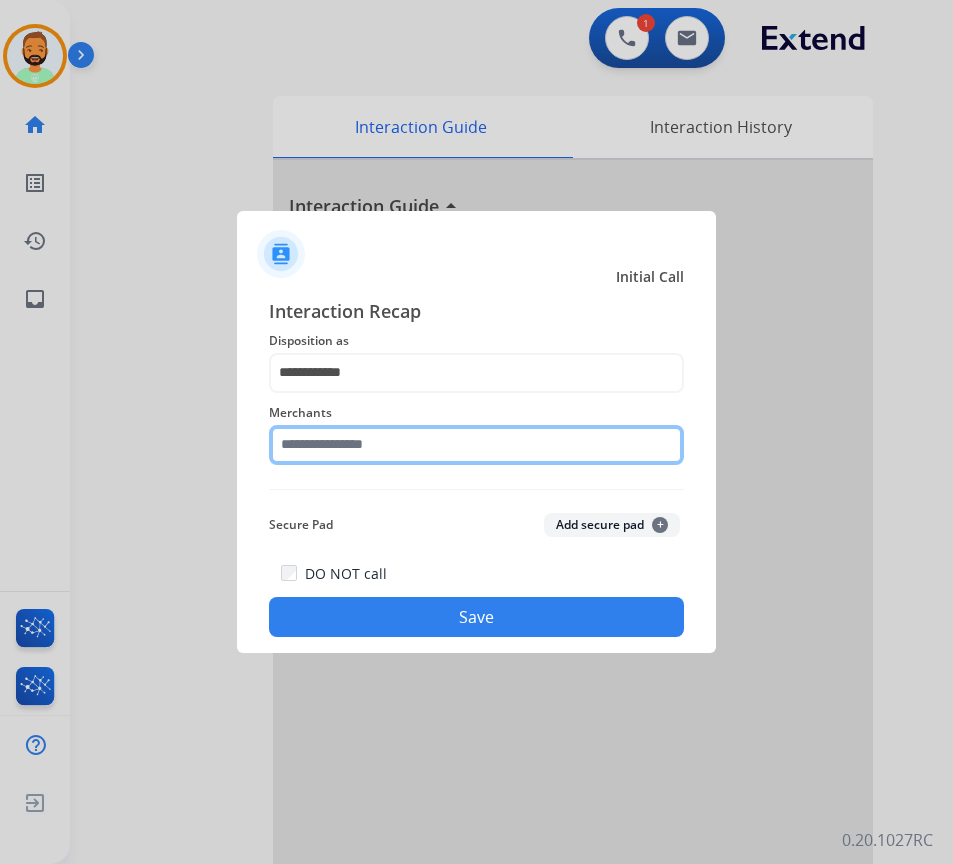 click 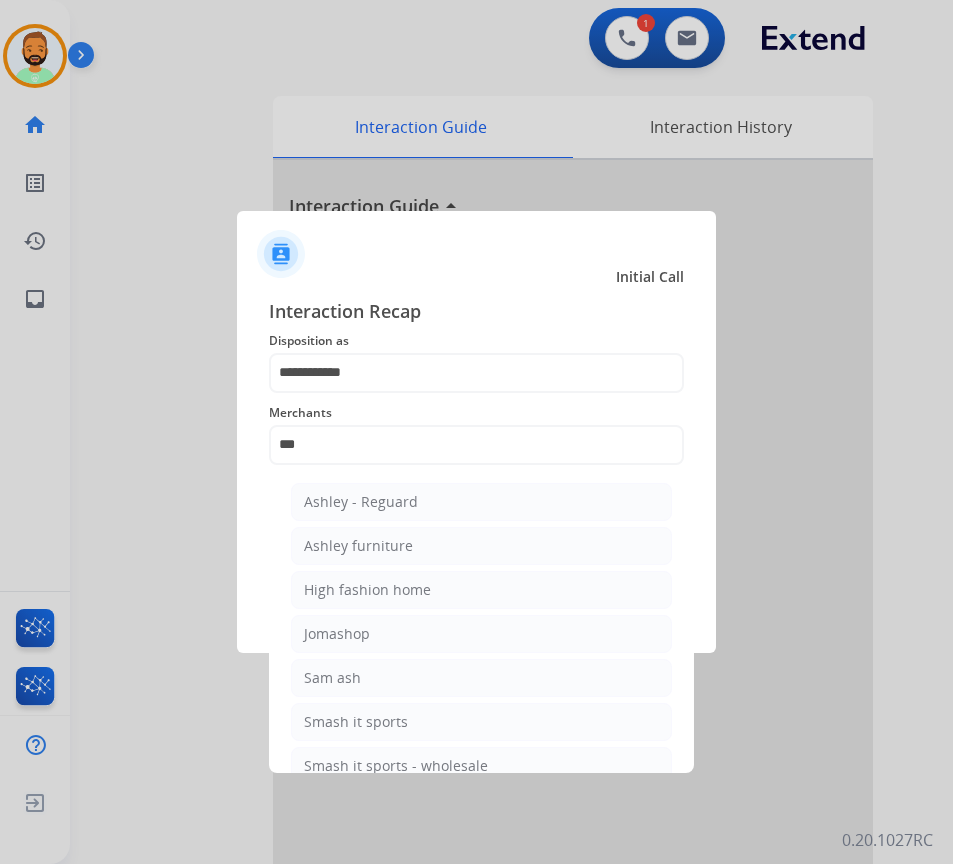 drag, startPoint x: 420, startPoint y: 556, endPoint x: 441, endPoint y: 568, distance: 24.186773 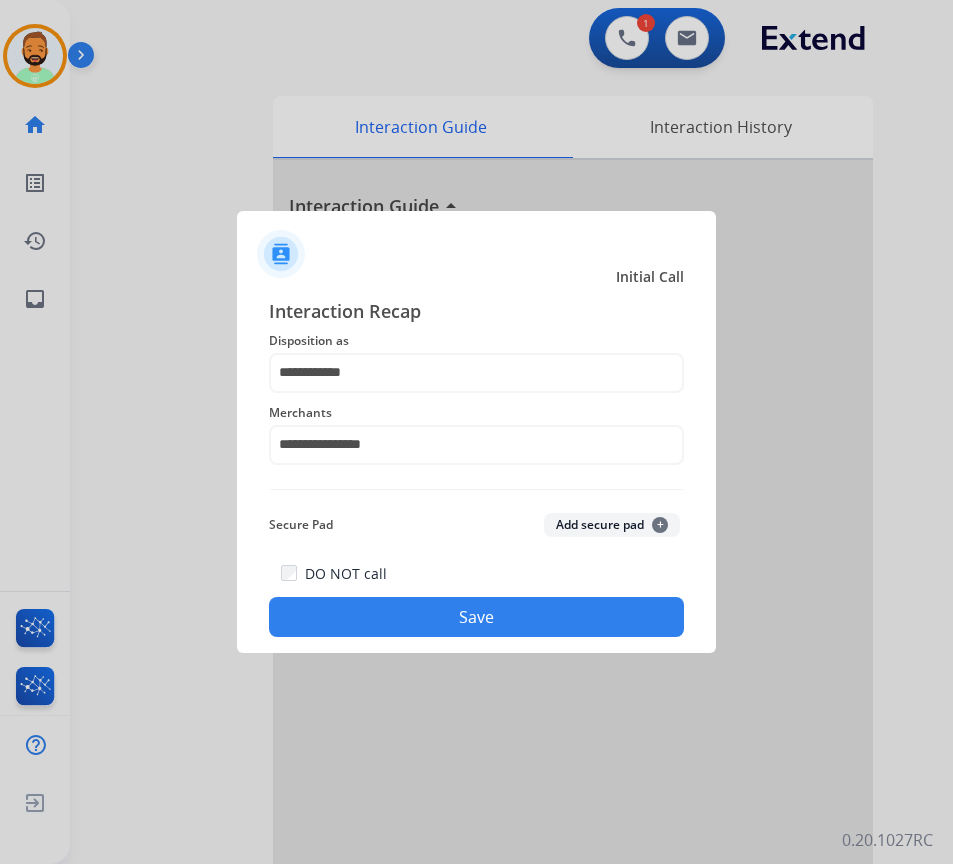 click on "Save" 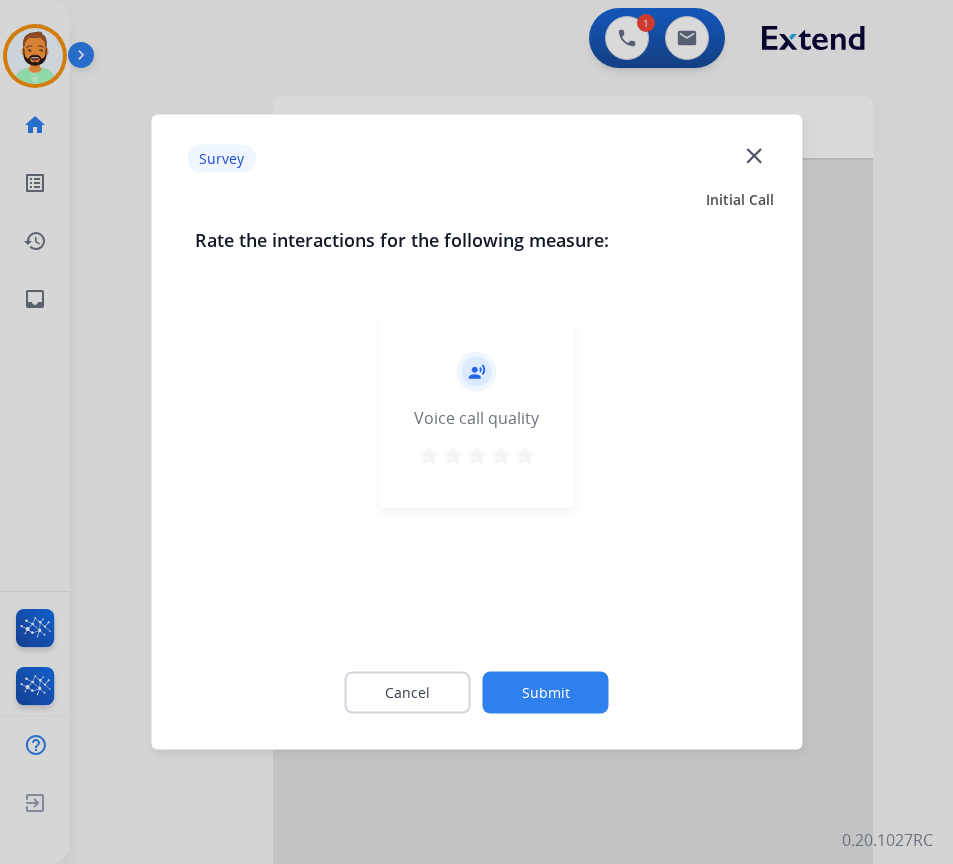 click on "Submit" 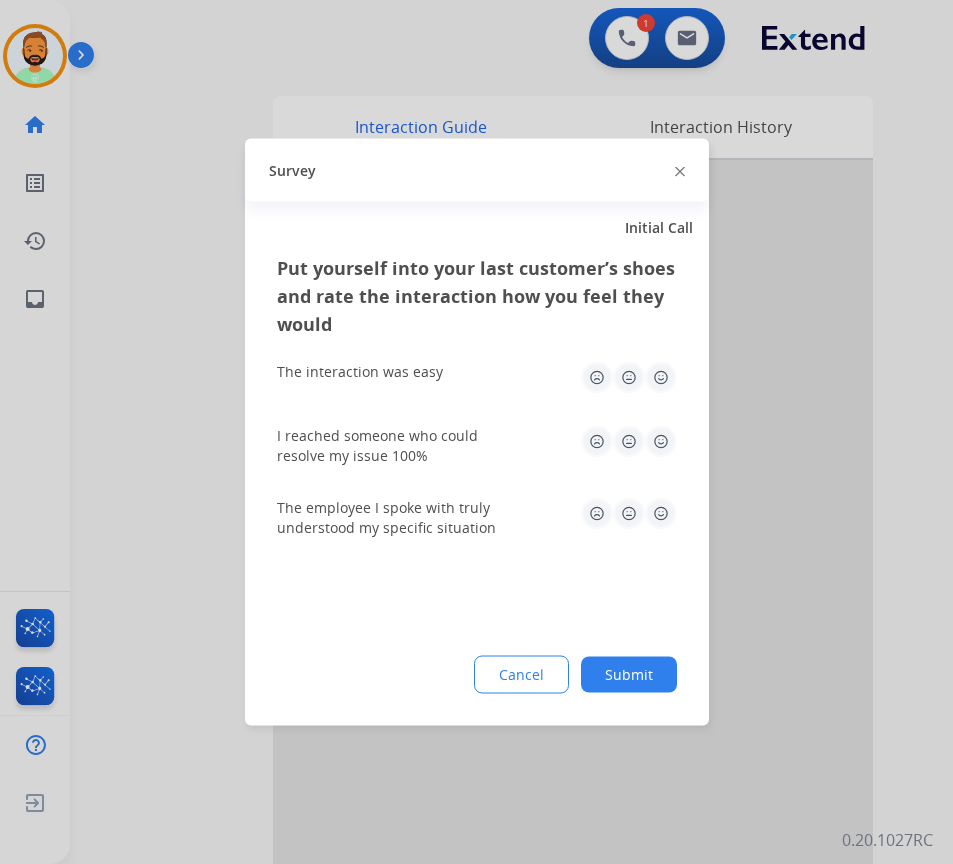 click on "Submit" 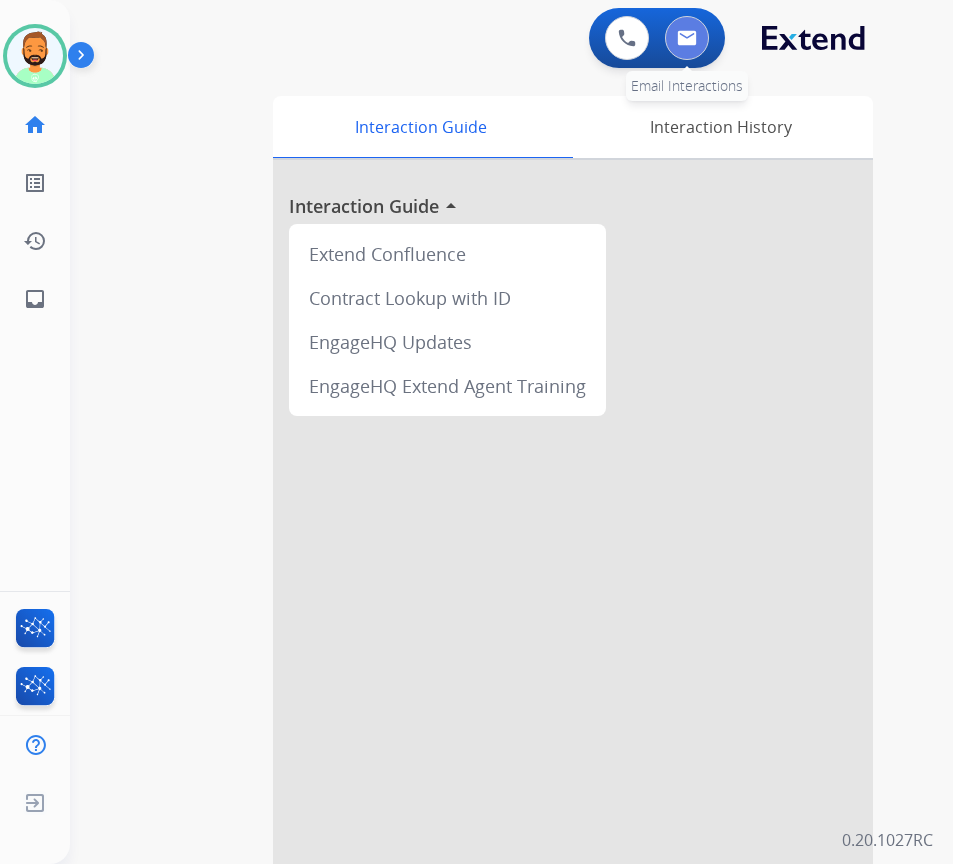 click at bounding box center (687, 38) 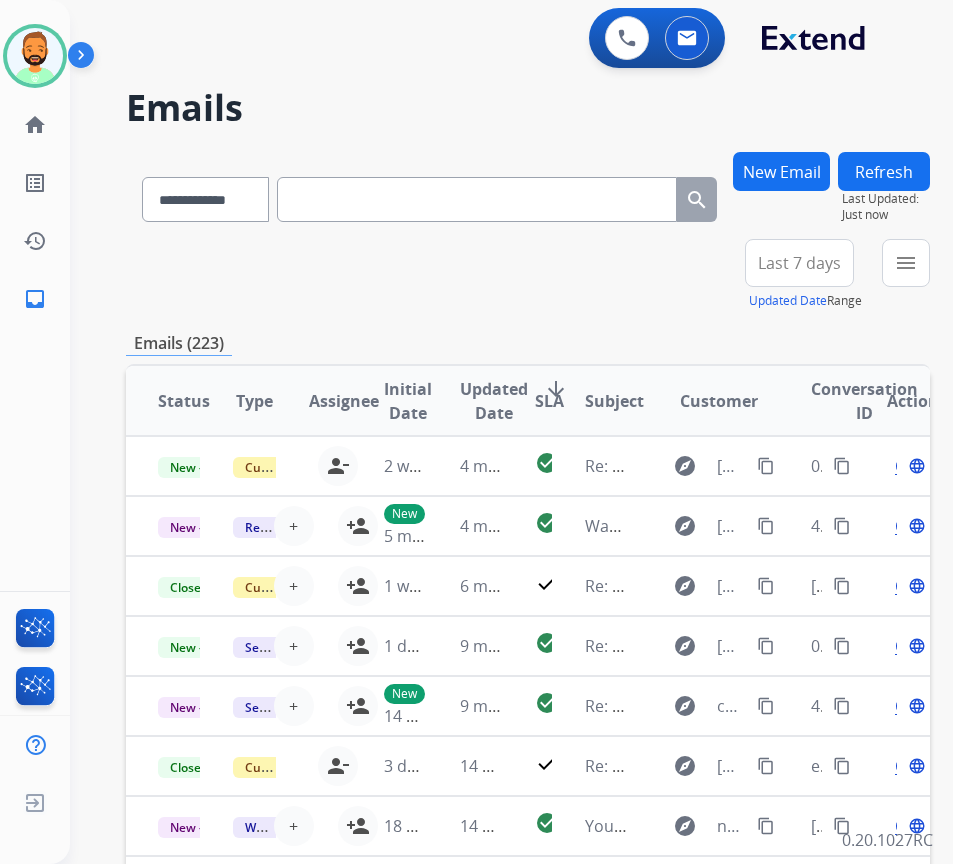 click on "Last 7 days" at bounding box center (799, 263) 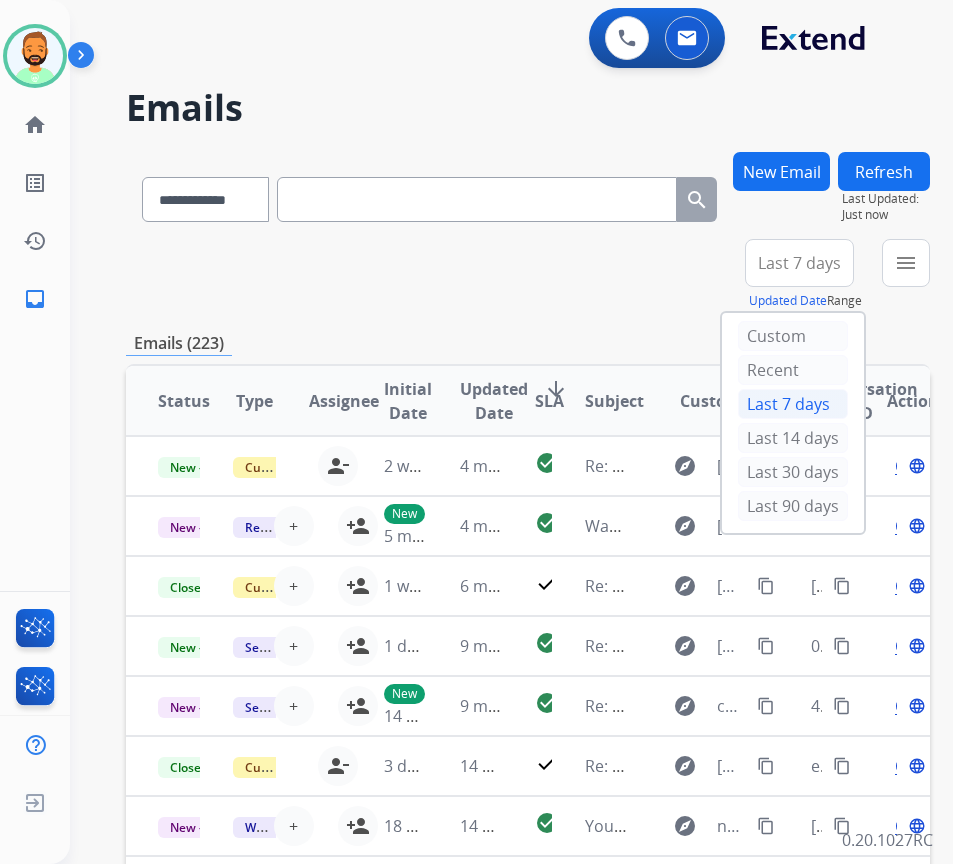 click on "Last 90 days" at bounding box center [793, 506] 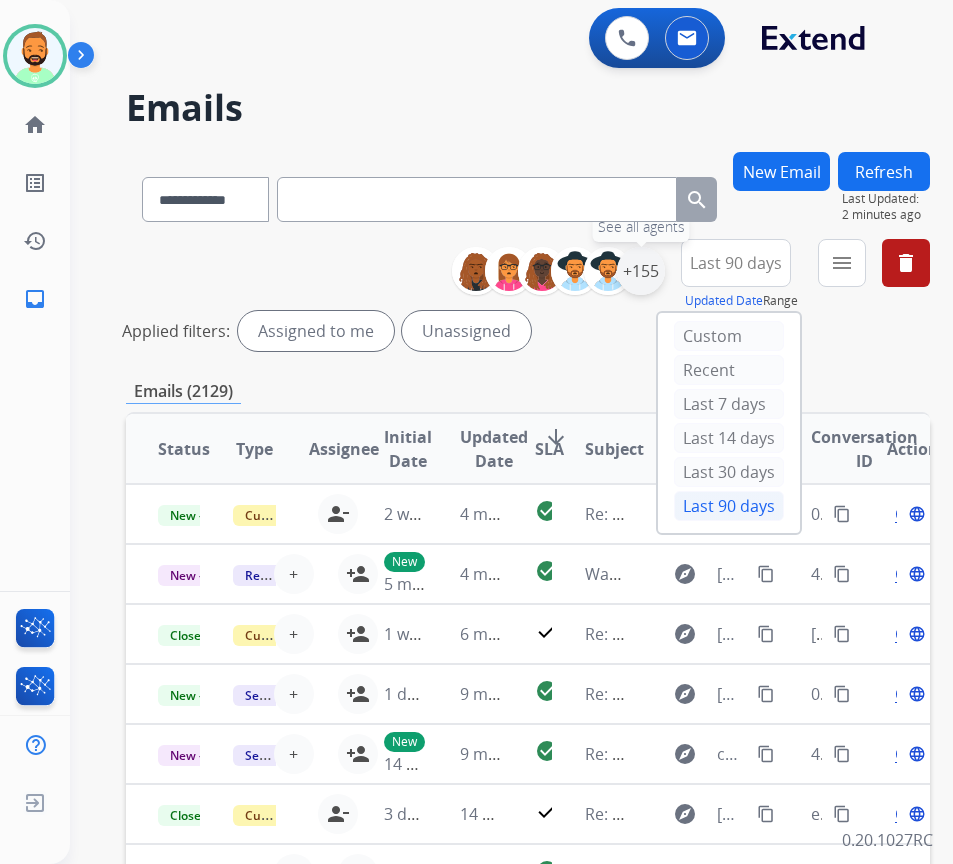 click on "+155" at bounding box center [641, 271] 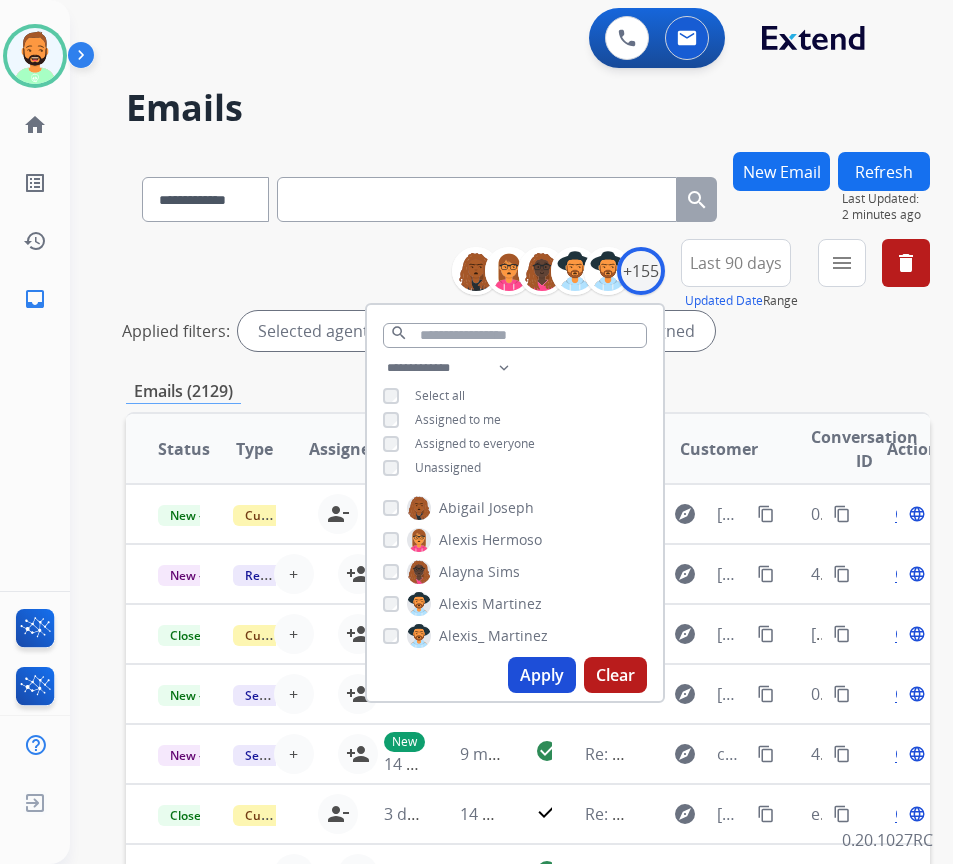 click on "Unassigned" at bounding box center (448, 467) 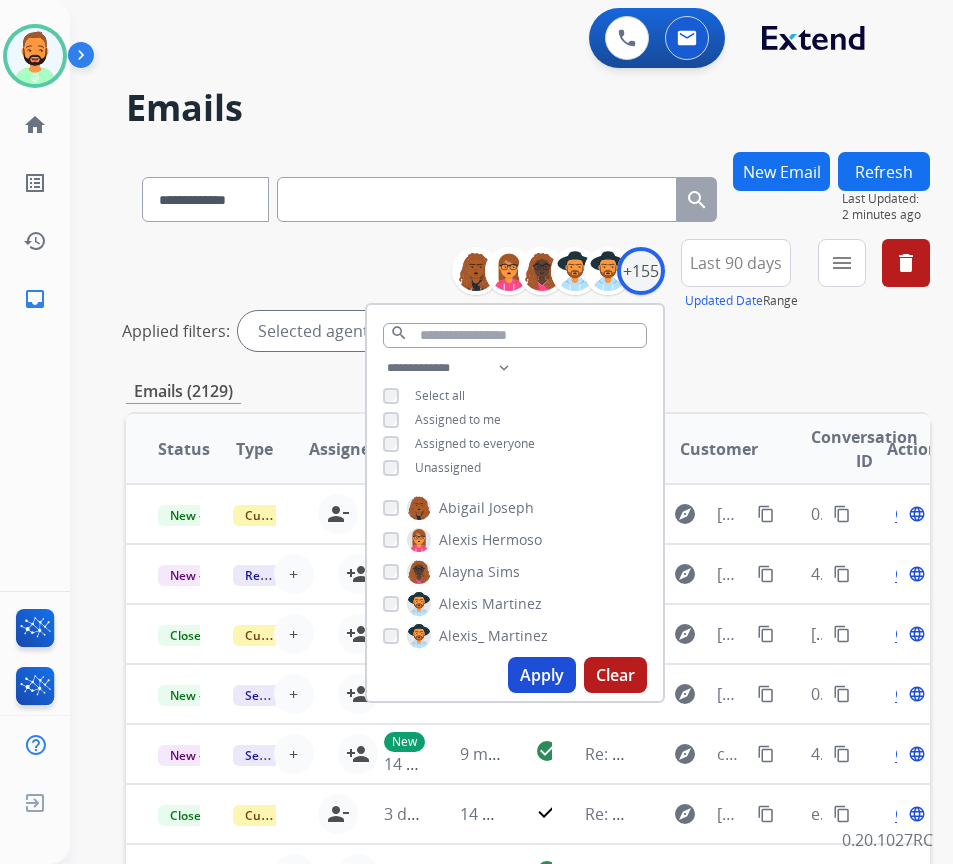 click on "Apply" at bounding box center [542, 675] 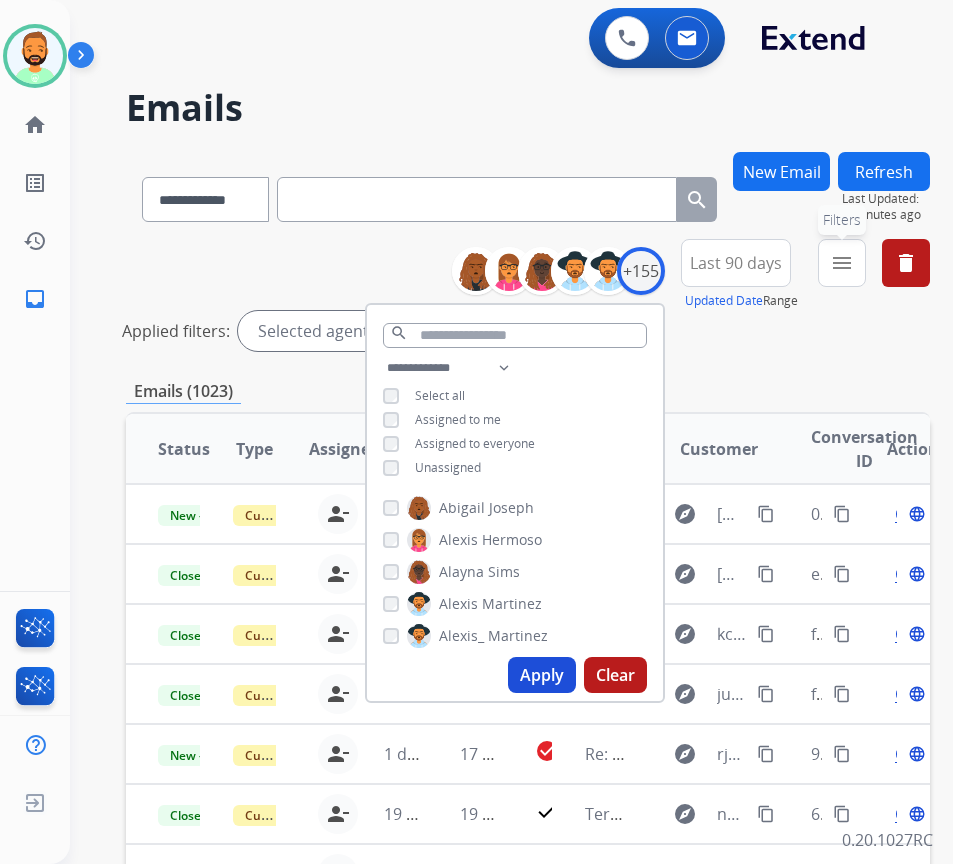 click on "menu  Filters" at bounding box center [842, 263] 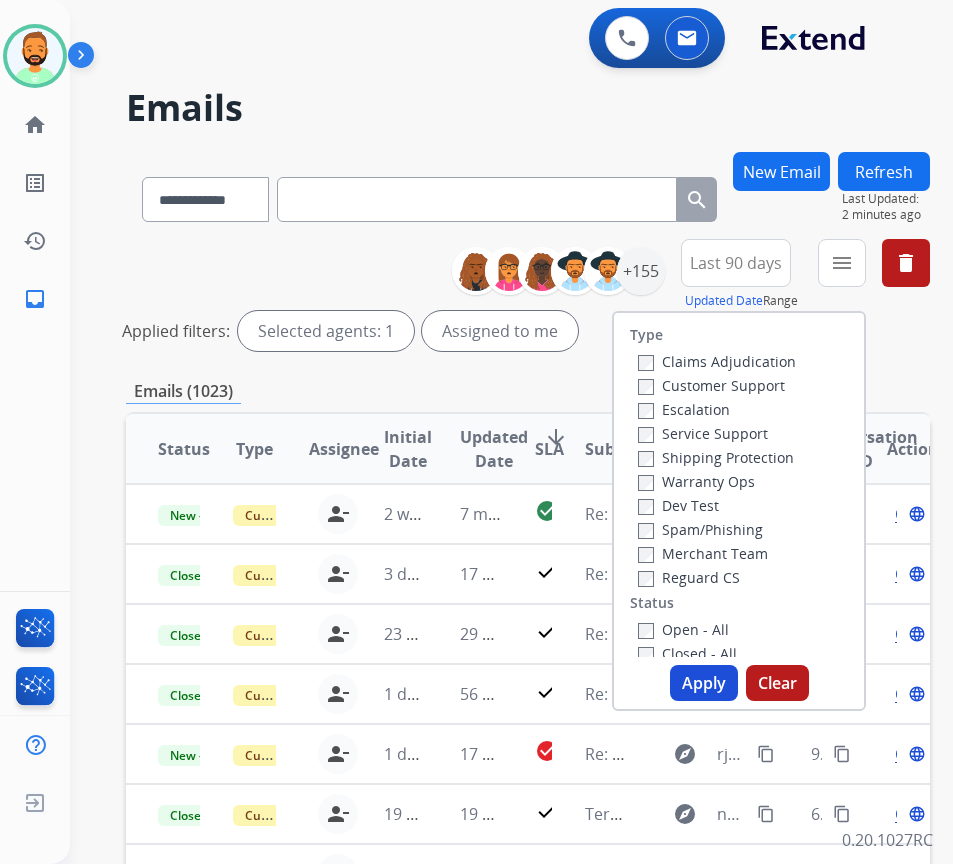 click on "Customer Support" at bounding box center (711, 385) 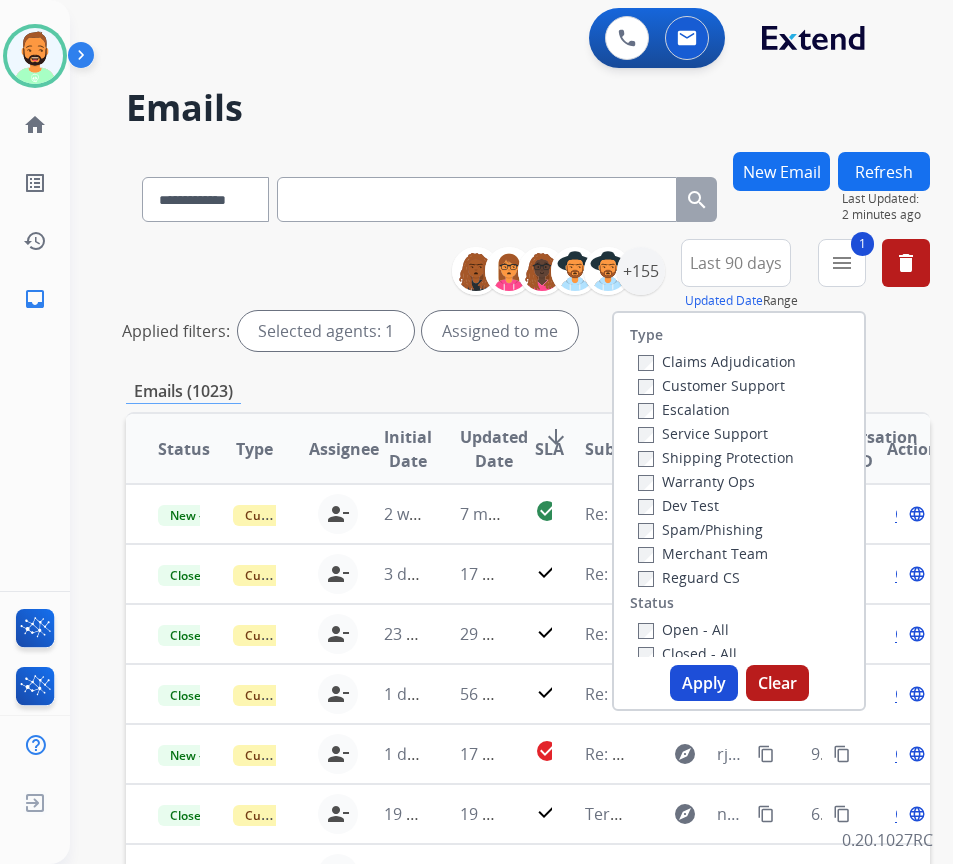 click on "Shipping Protection" at bounding box center [716, 457] 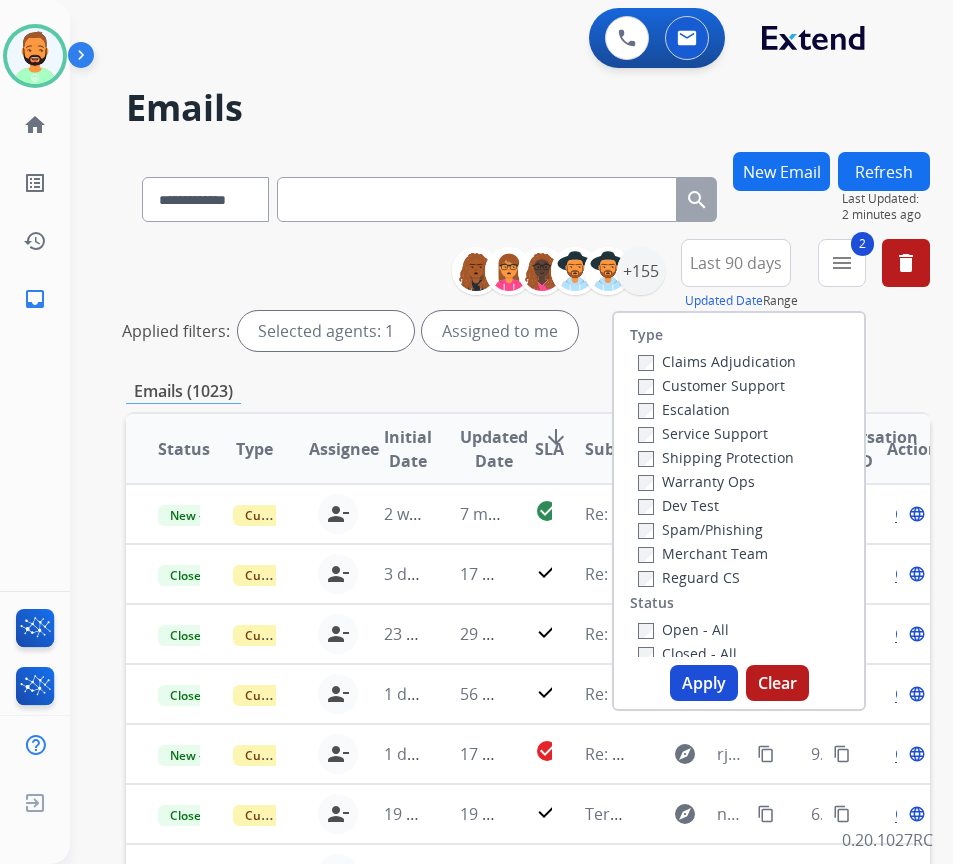 click on "Open - All" at bounding box center (683, 629) 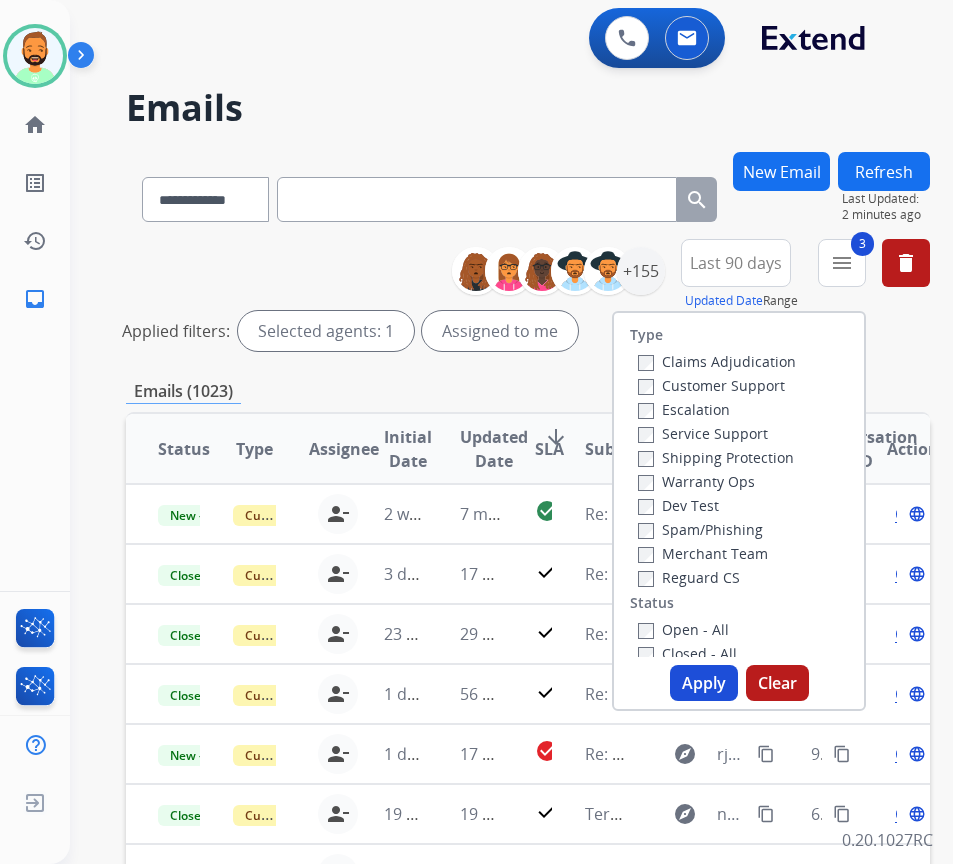 click on "Apply" at bounding box center [704, 683] 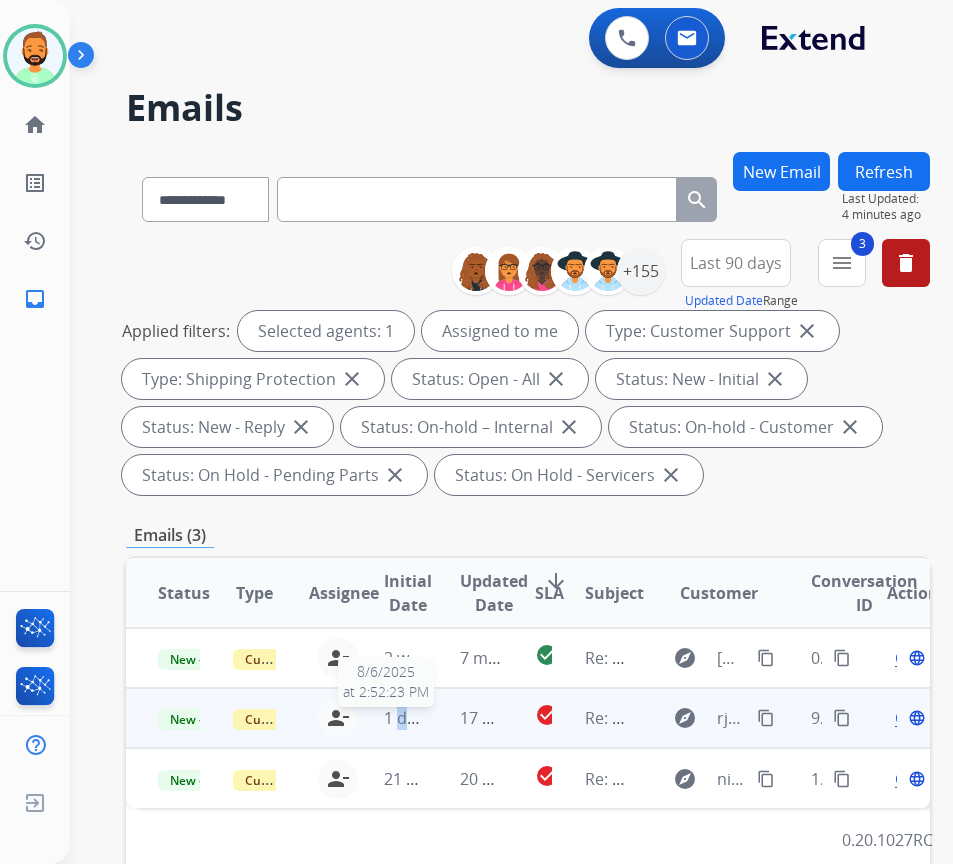 click on "1 day ago" at bounding box center (420, 718) 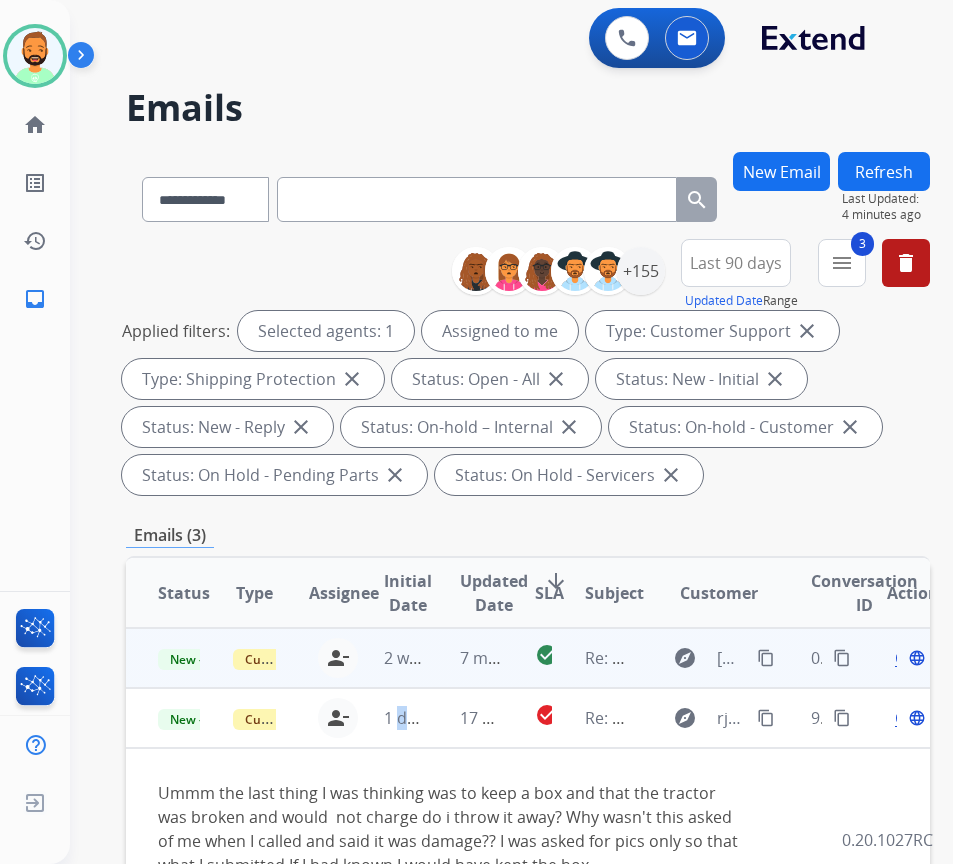 scroll, scrollTop: 100, scrollLeft: 0, axis: vertical 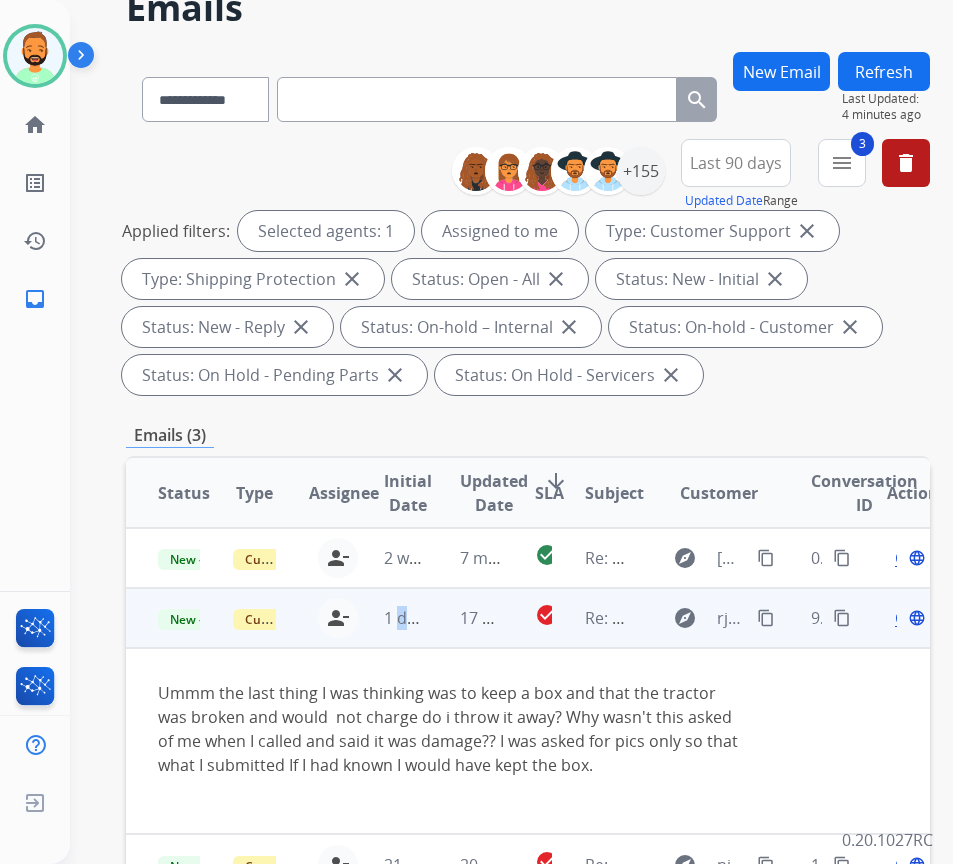 click on "content_copy" at bounding box center [766, 618] 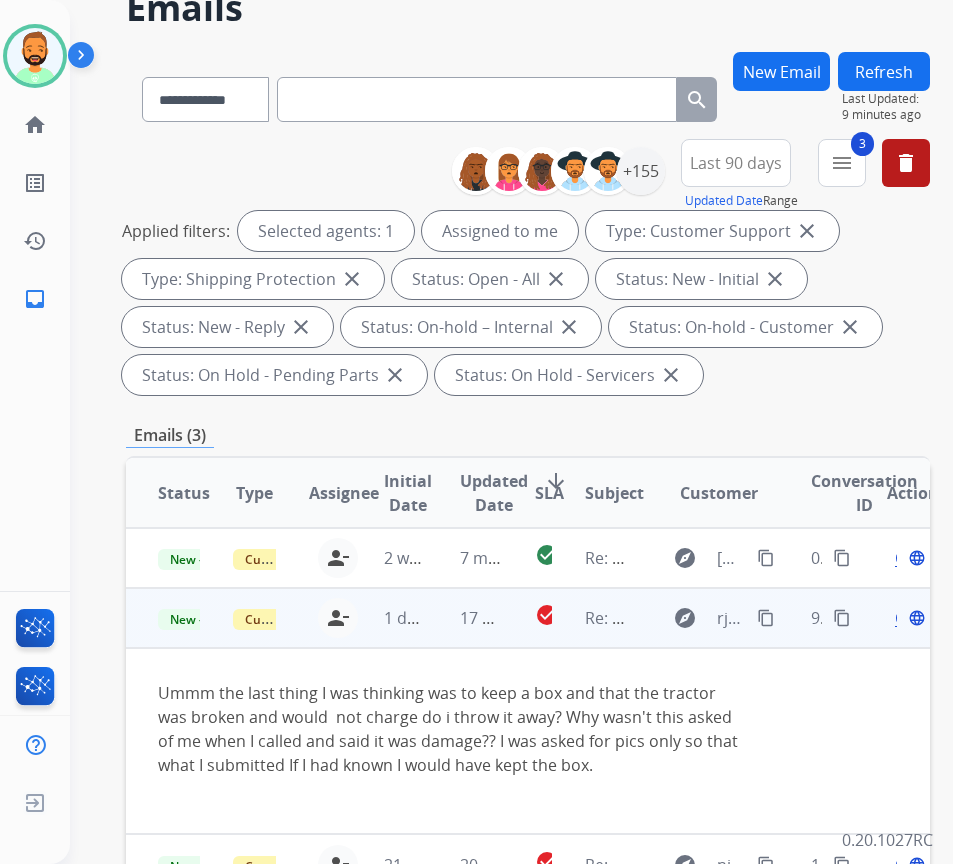 click on "Ummm the last thing I was thinking was to keep a box and that the tractor was broken and would  not charge do i throw it away? Why wasn't this asked of me when I called and said it was damage?? I was asked for pics only so that what I submitted If I had known I would have kept the box." at bounding box center [452, 729] 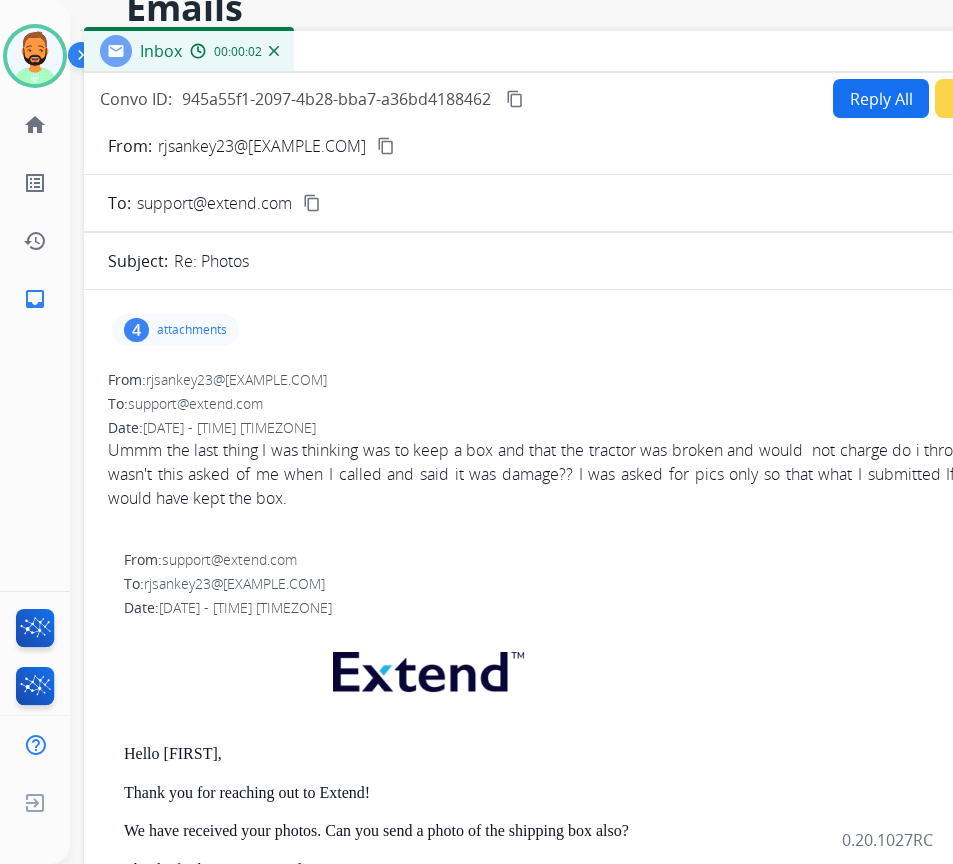 drag, startPoint x: 462, startPoint y: 47, endPoint x: 641, endPoint y: 56, distance: 179.22612 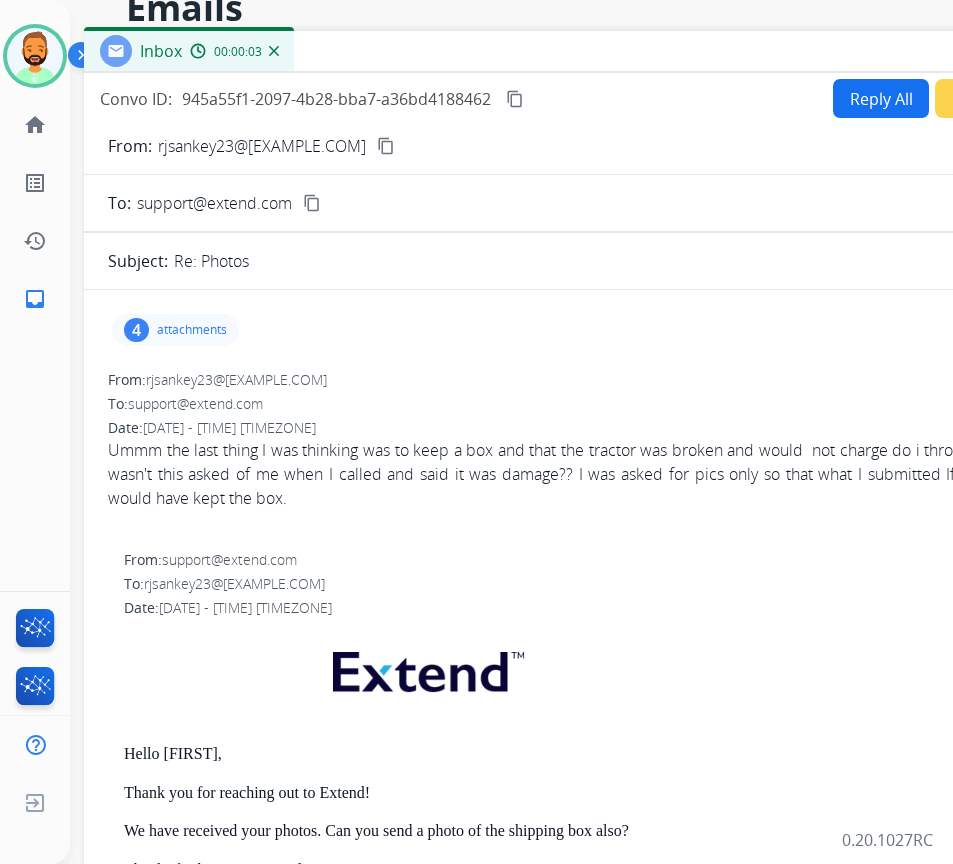 click on "Reply All" at bounding box center [881, 98] 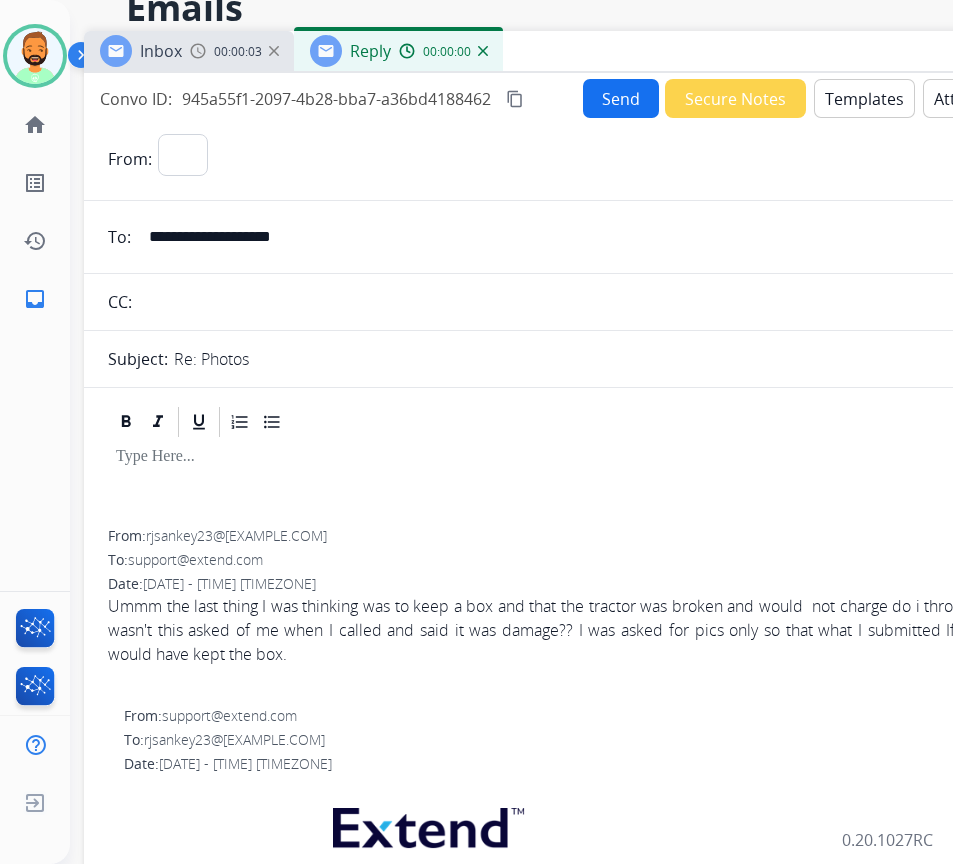 select on "**********" 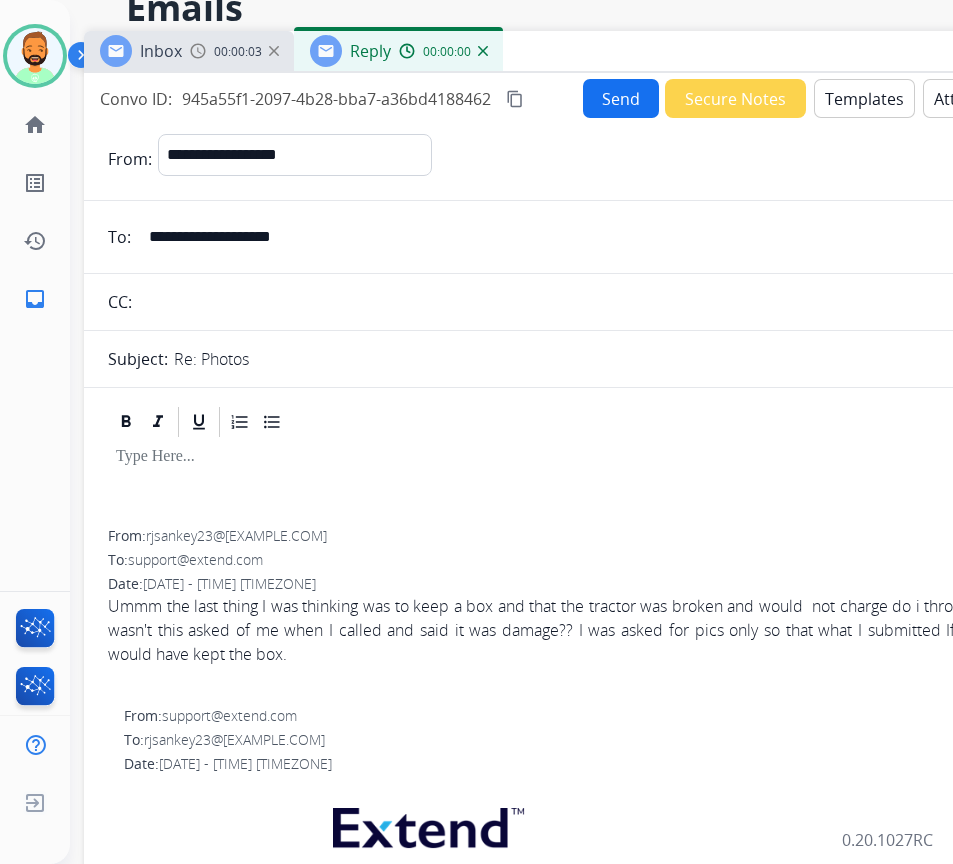 click on "Templates" at bounding box center (864, 98) 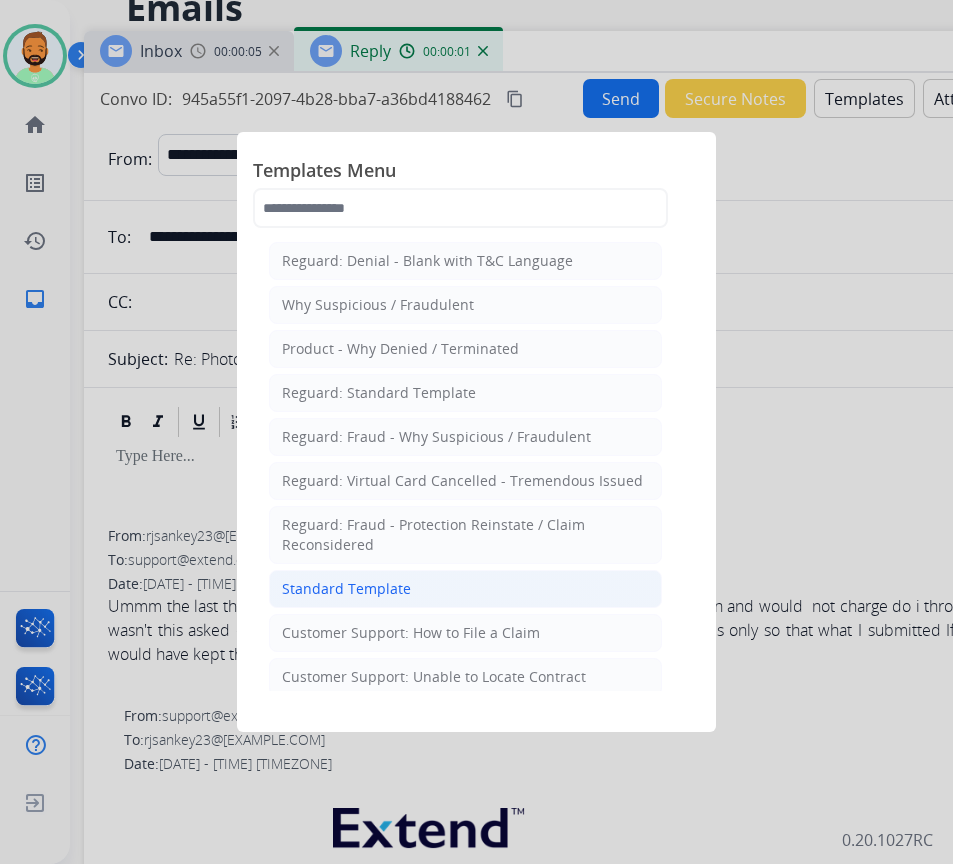click on "Standard Template" 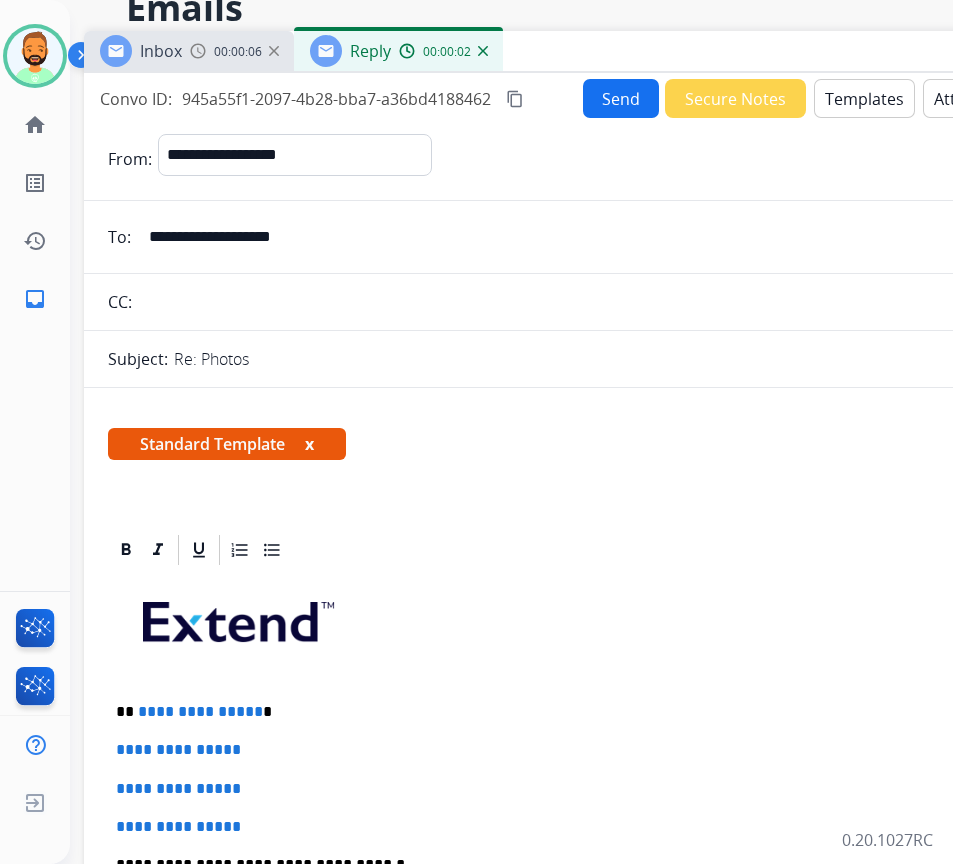 click on "**********" at bounding box center [584, 519] 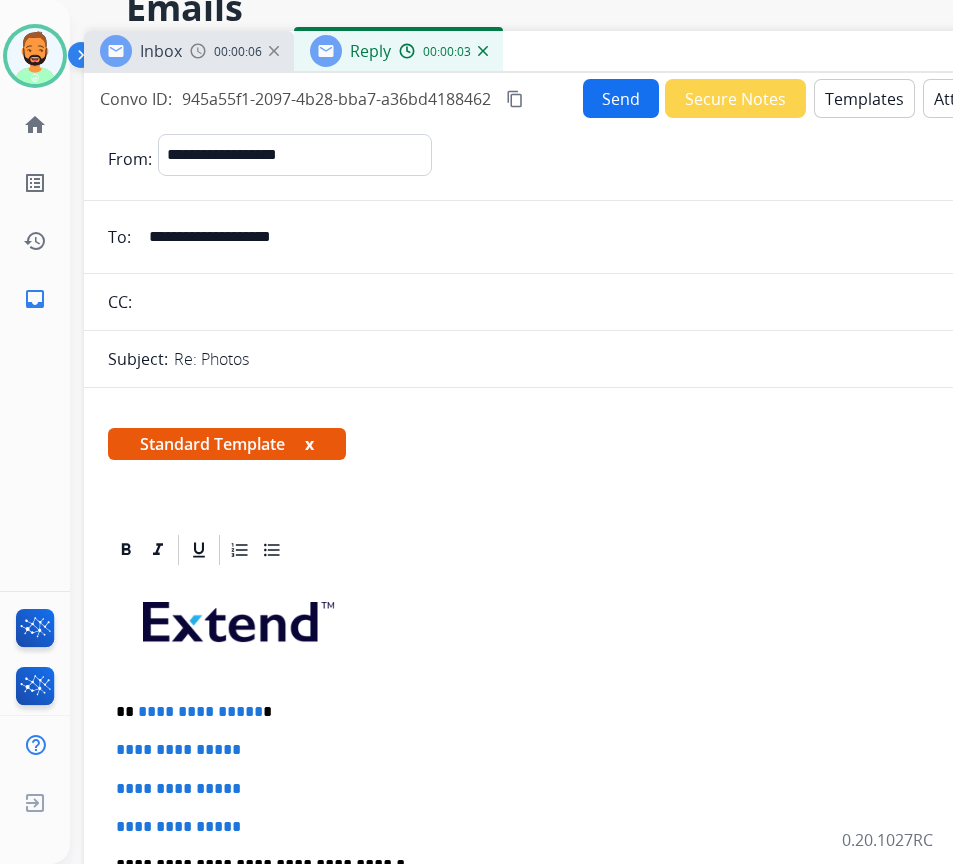 click on "Secure Notes" at bounding box center (735, 98) 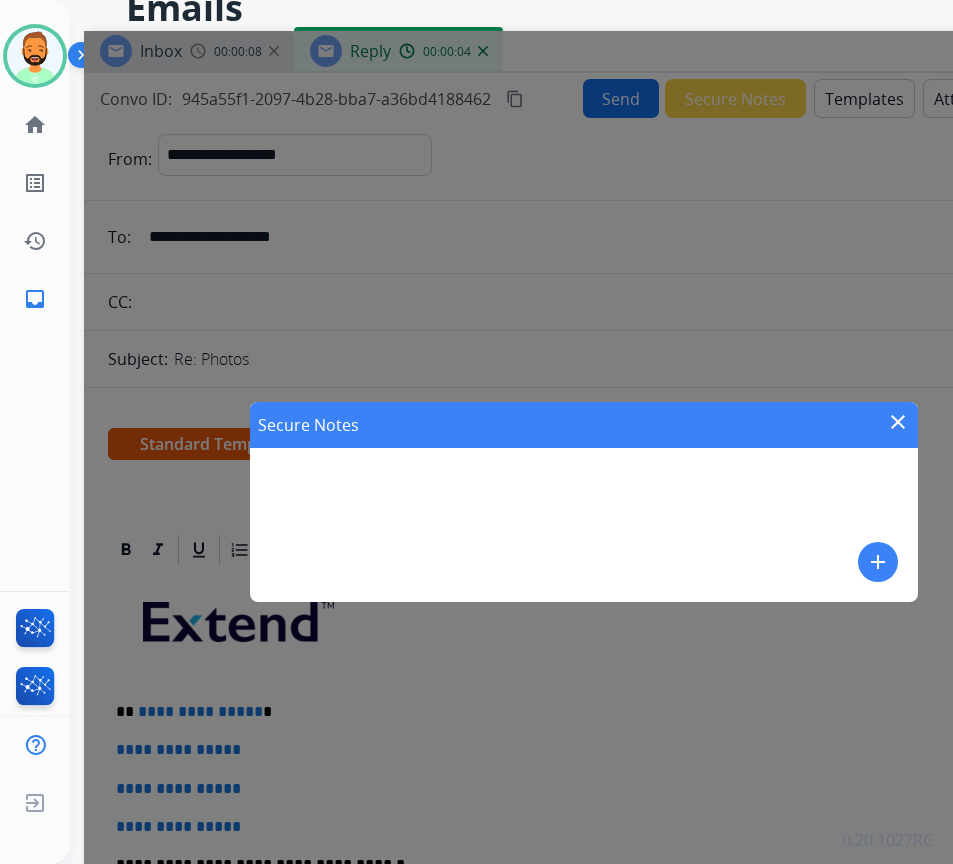 drag, startPoint x: 866, startPoint y: 562, endPoint x: 863, endPoint y: 552, distance: 10.440307 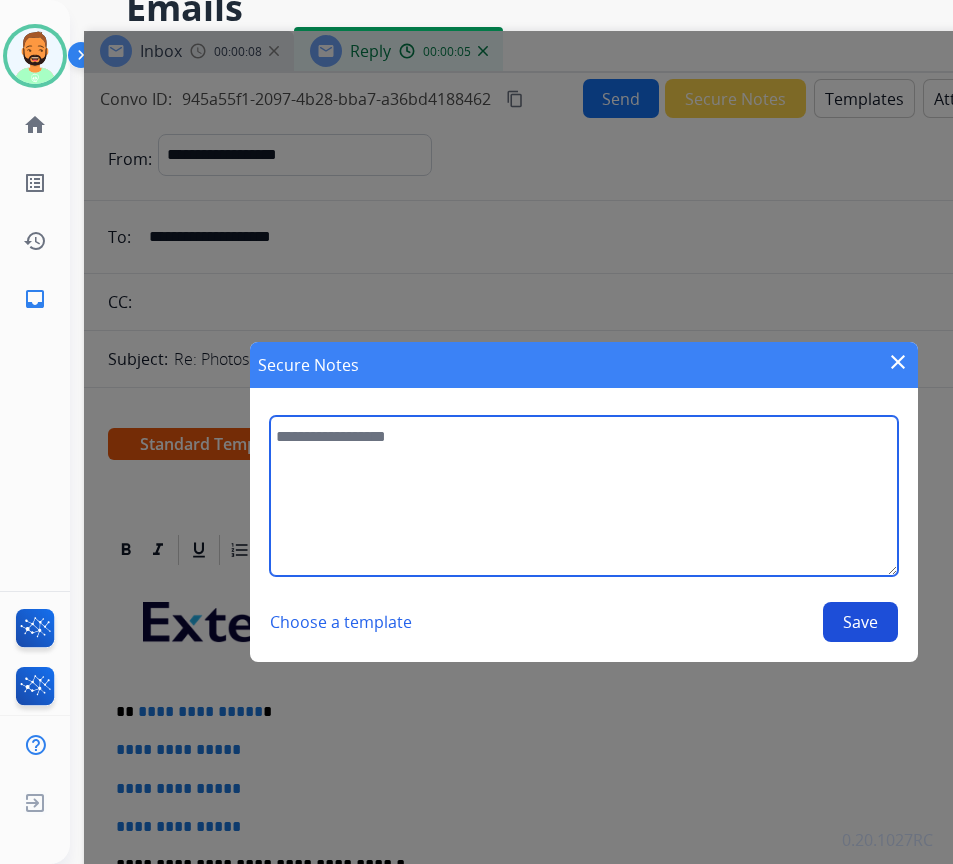 click at bounding box center [583, 496] 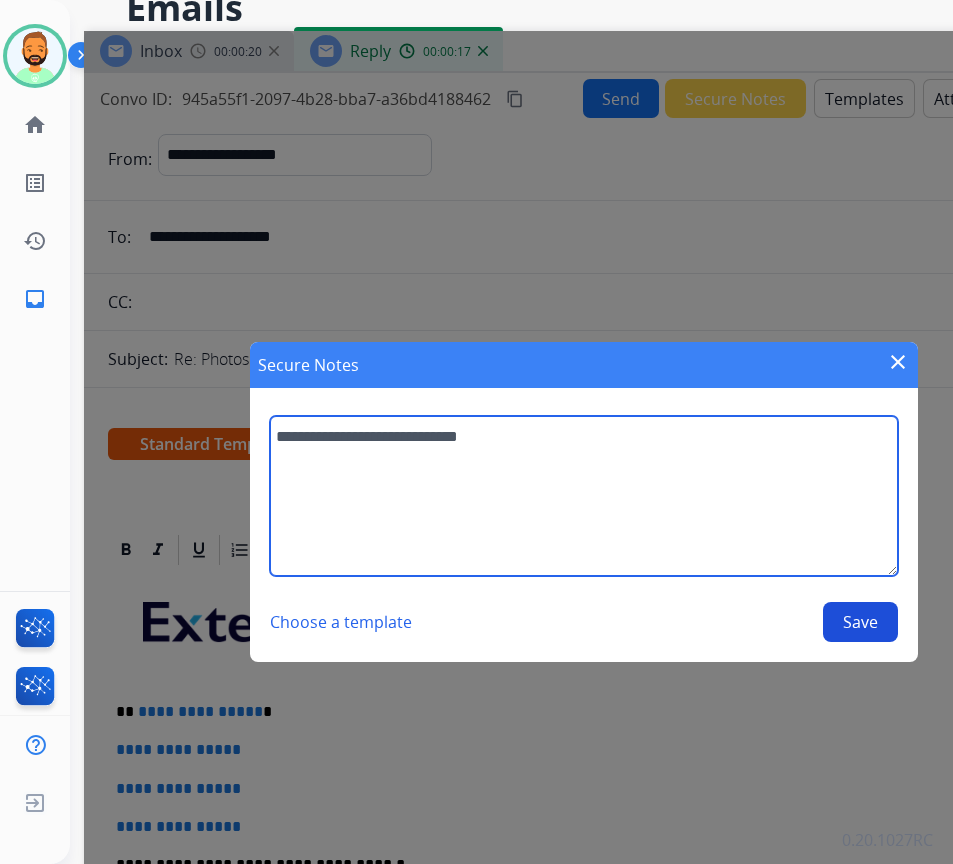 type on "**********" 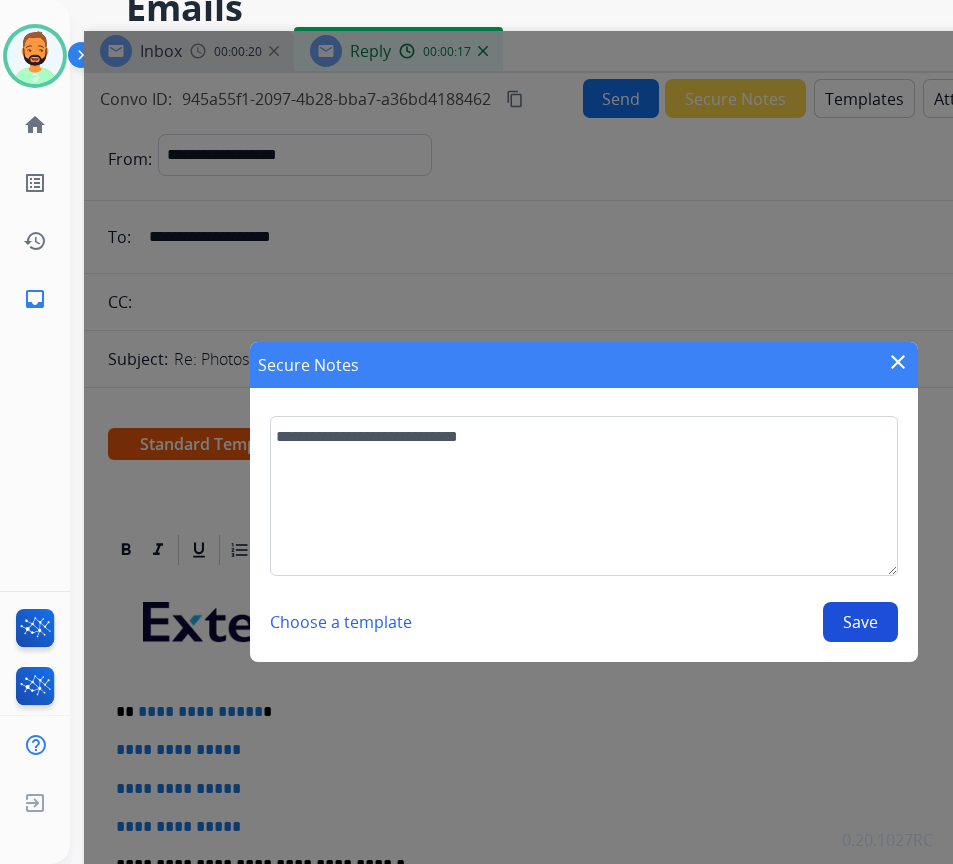 click on "Save" at bounding box center [860, 622] 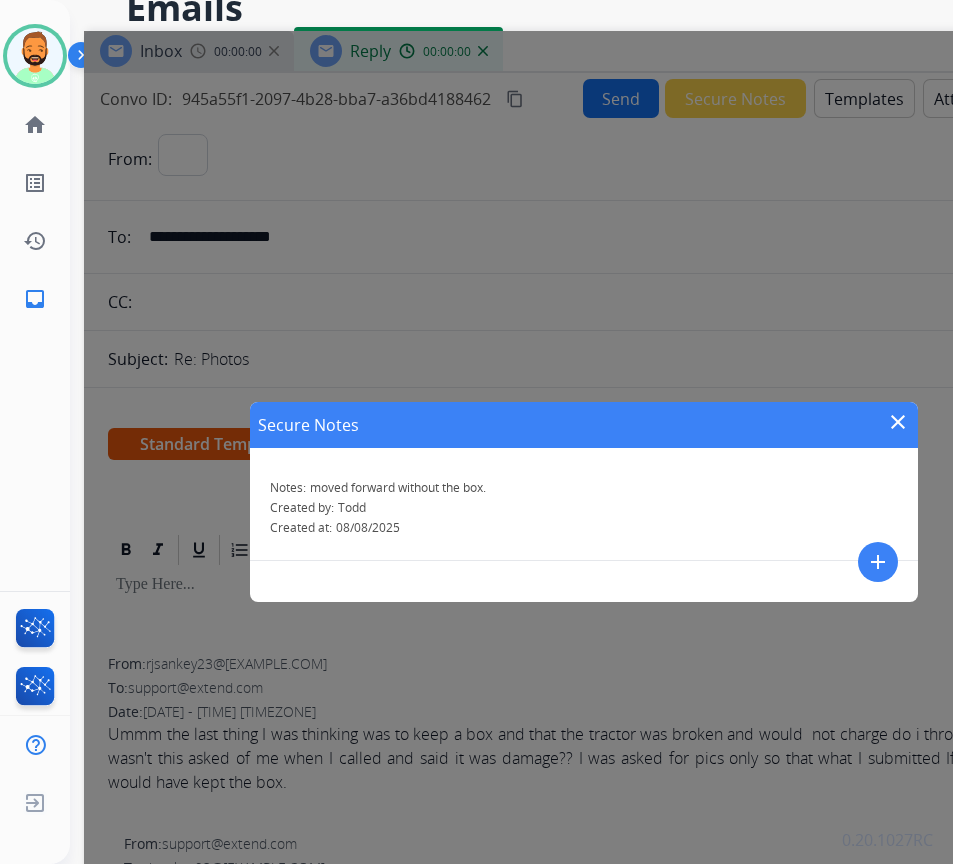 select on "**********" 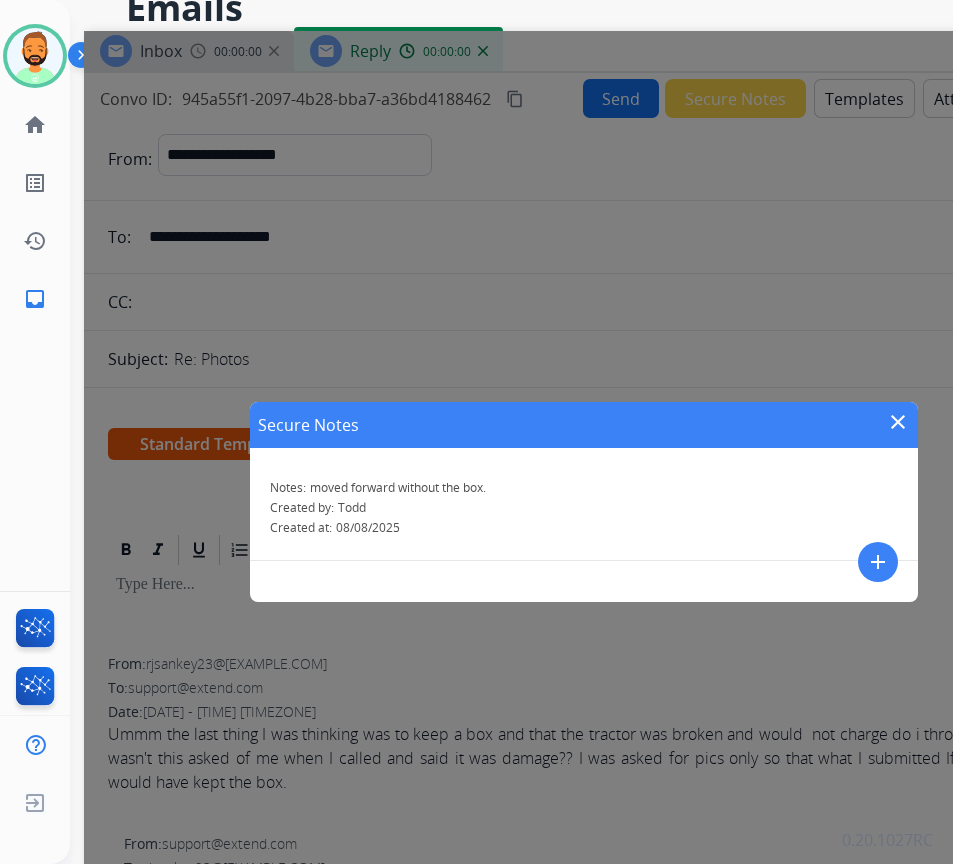 click on "close" at bounding box center [898, 422] 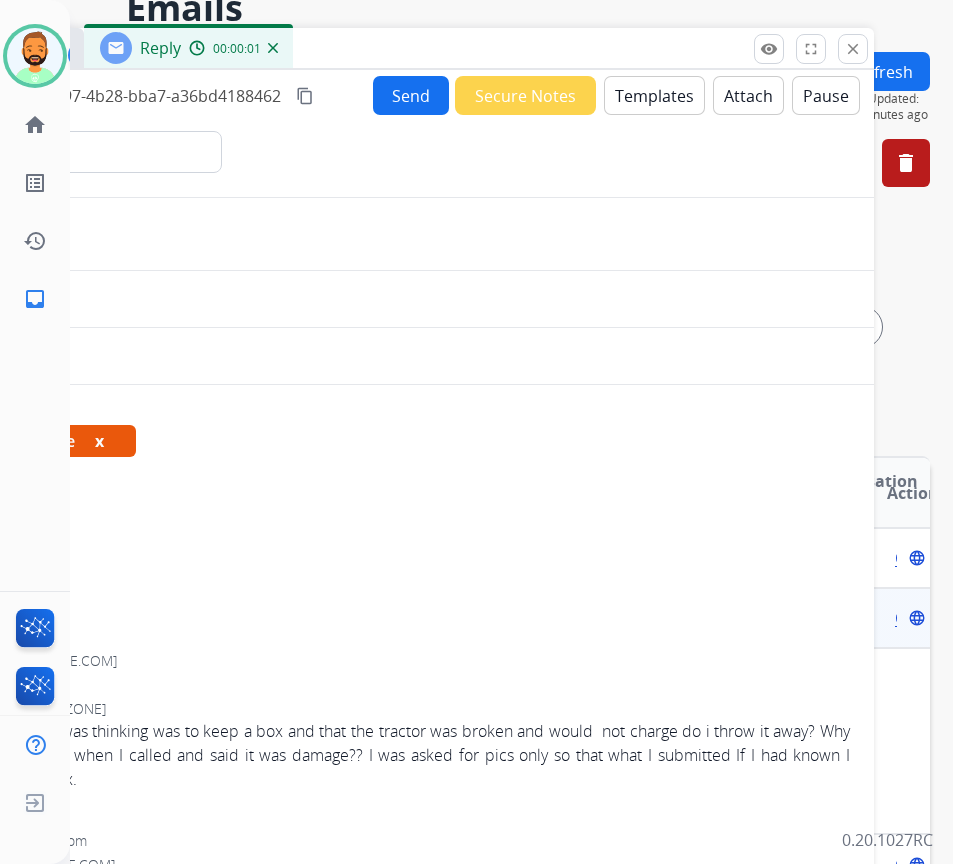 drag, startPoint x: 821, startPoint y: 51, endPoint x: 677, endPoint y: 54, distance: 144.03125 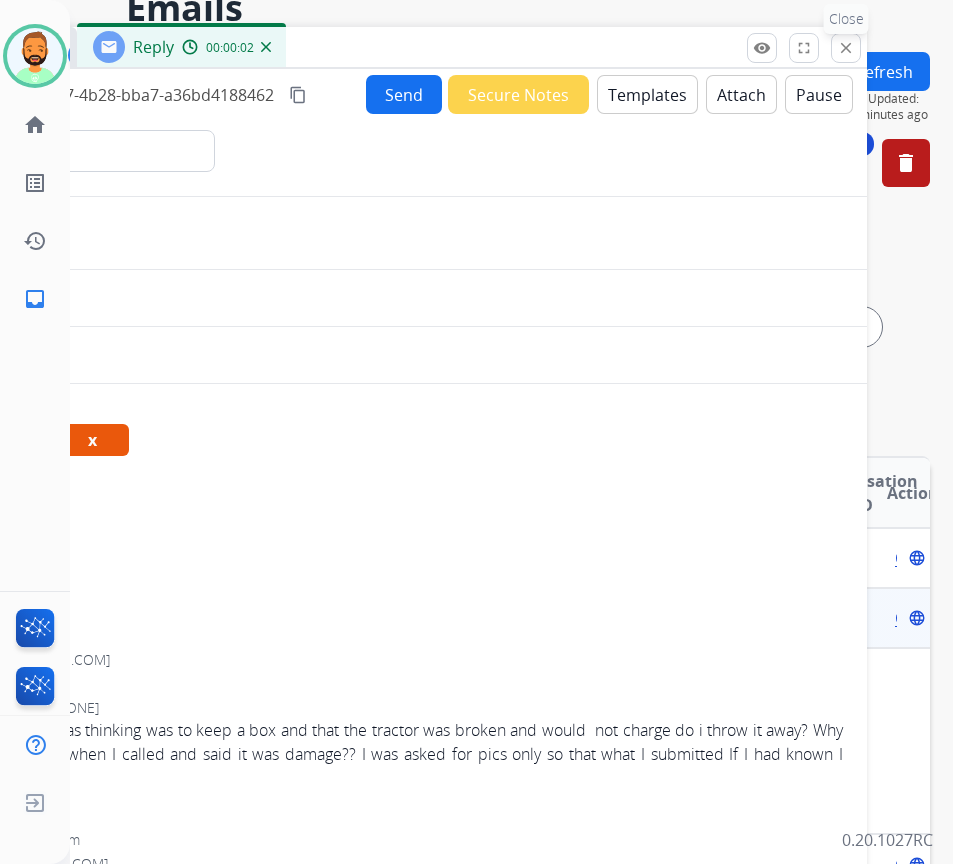 click on "close Close" at bounding box center [846, 48] 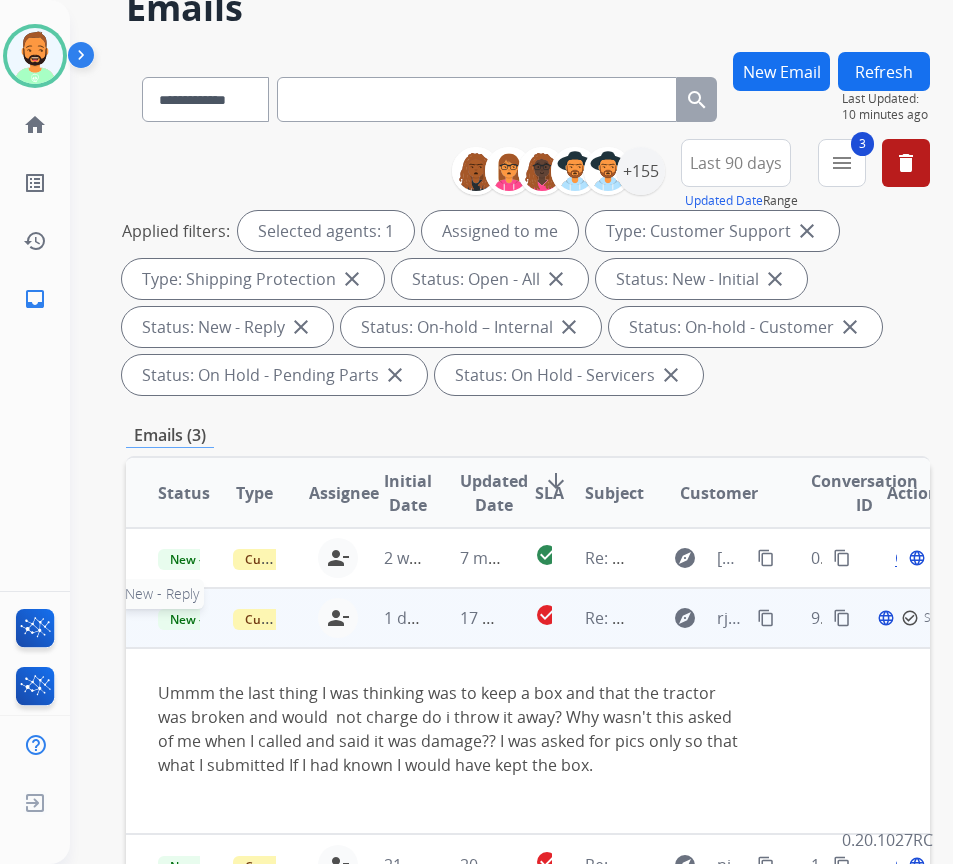 click on "New - Reply" at bounding box center [203, 619] 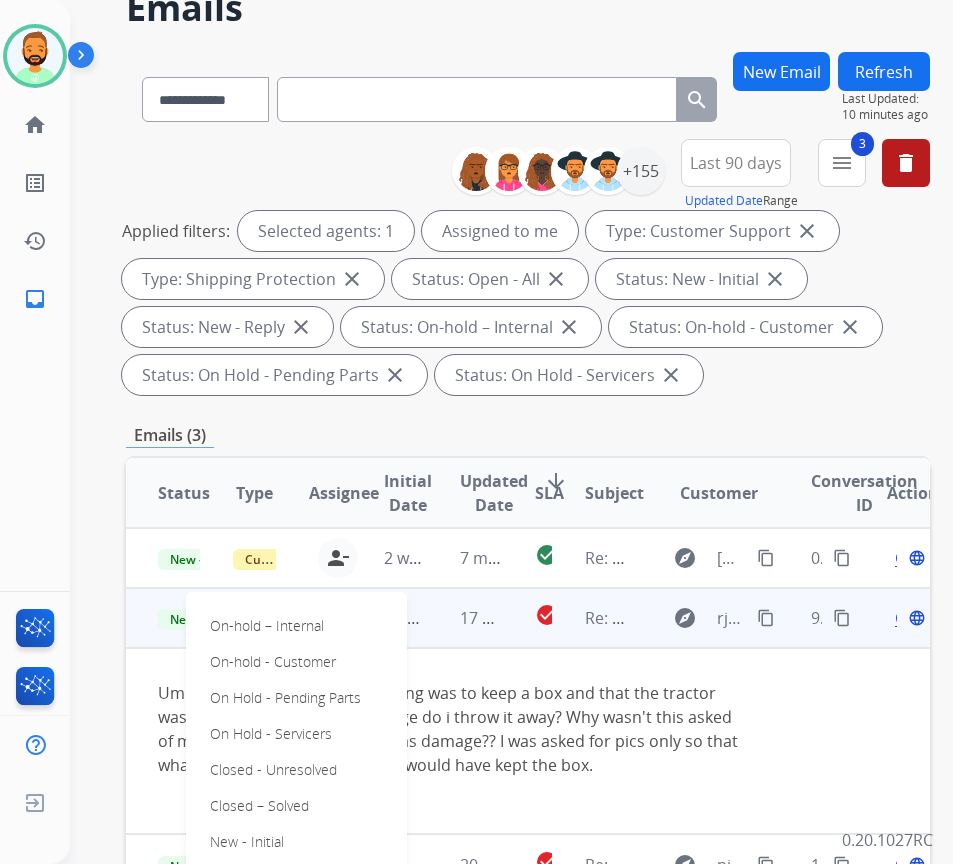 click on "On-hold – Internal   On-hold - Customer   On Hold - Pending Parts   On Hold - Servicers   Closed - Unresolved   Closed – Solved   New - Initial   New - Reply   Closed – Merchant Transfer" at bounding box center (296, 770) 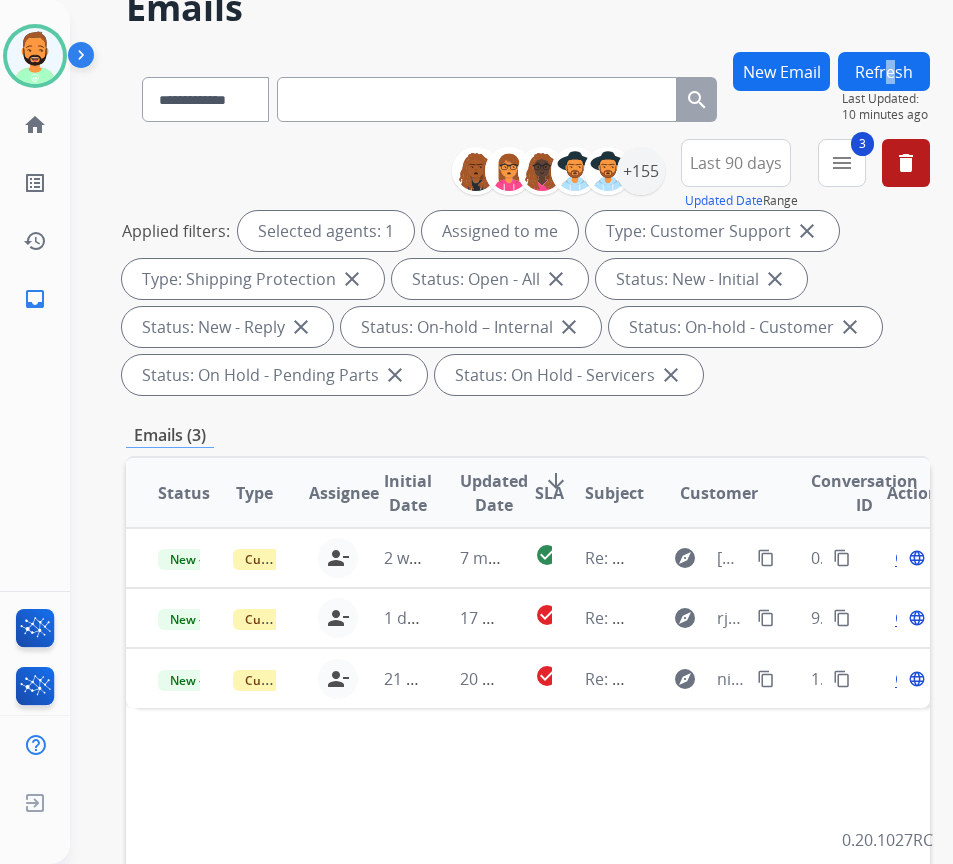 drag, startPoint x: 916, startPoint y: 46, endPoint x: 911, endPoint y: 57, distance: 12.083046 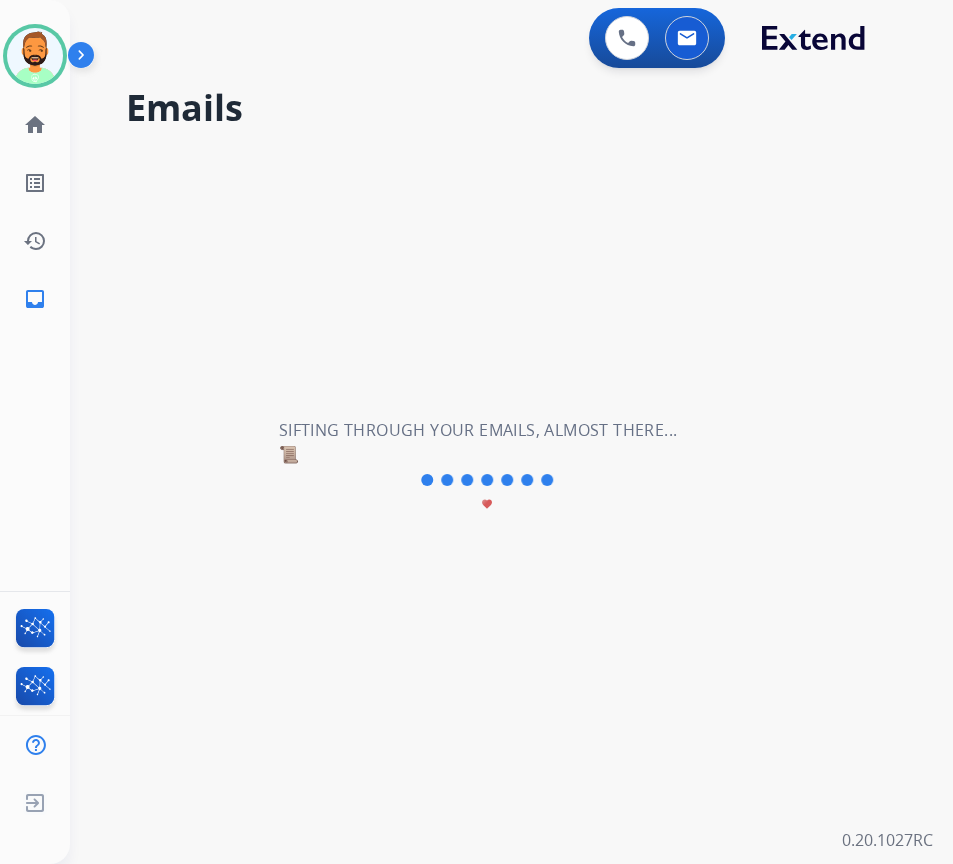 scroll, scrollTop: 0, scrollLeft: 0, axis: both 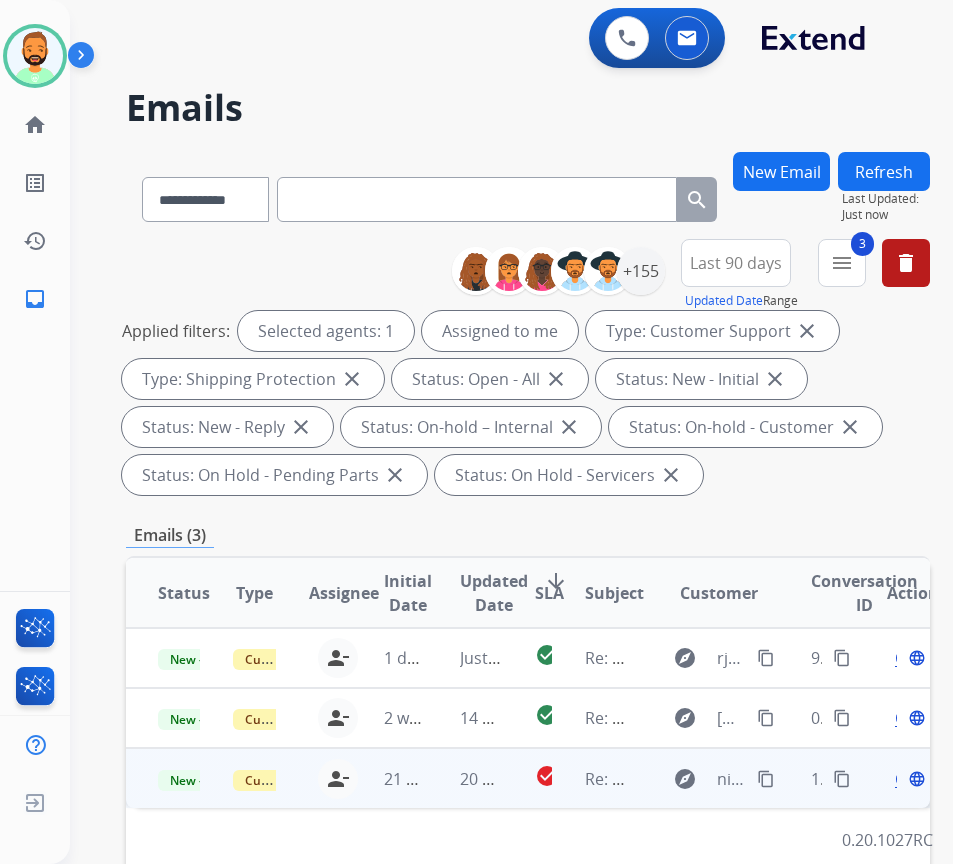 click on "20 hours ago" at bounding box center [465, 778] 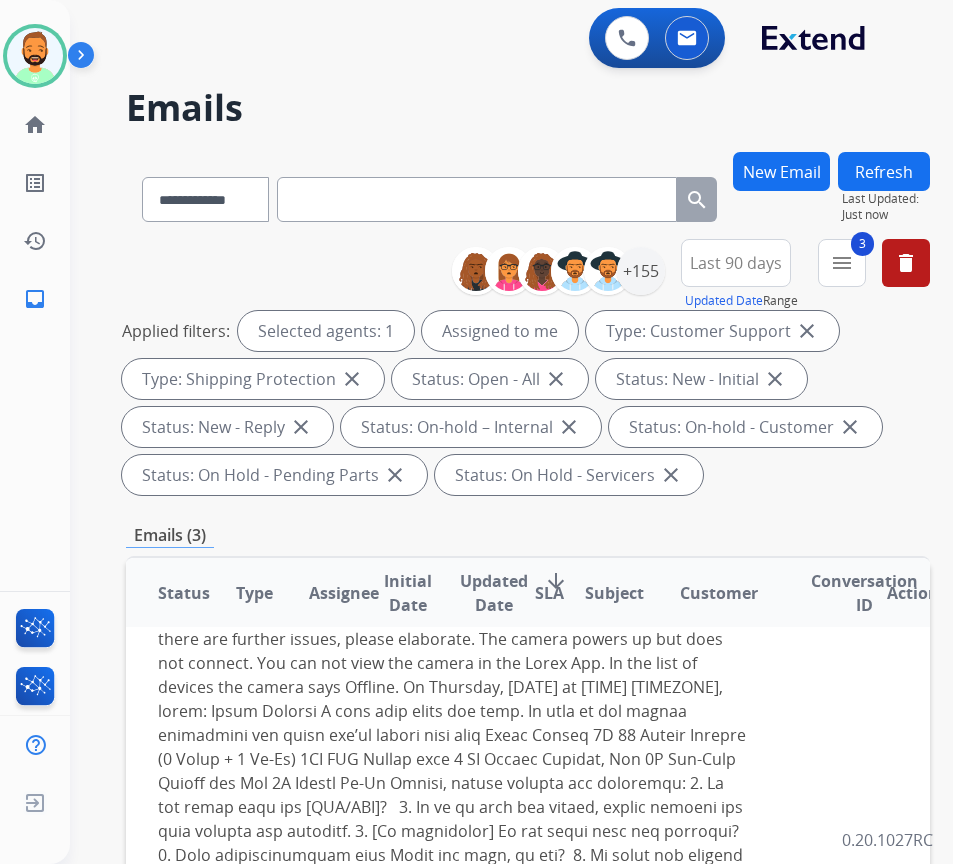 scroll, scrollTop: 359, scrollLeft: 0, axis: vertical 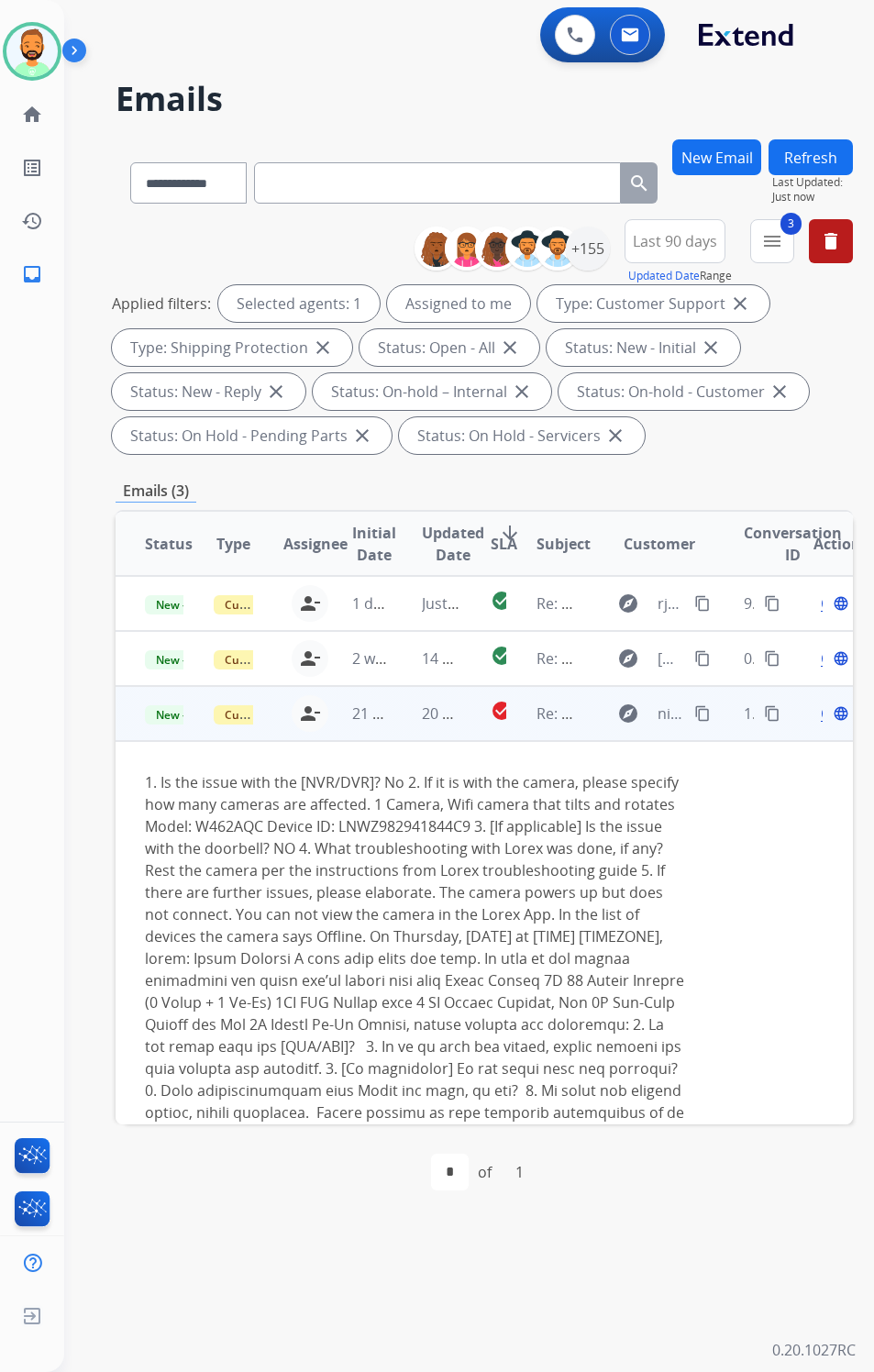 click on "Open" at bounding box center (839, 714) 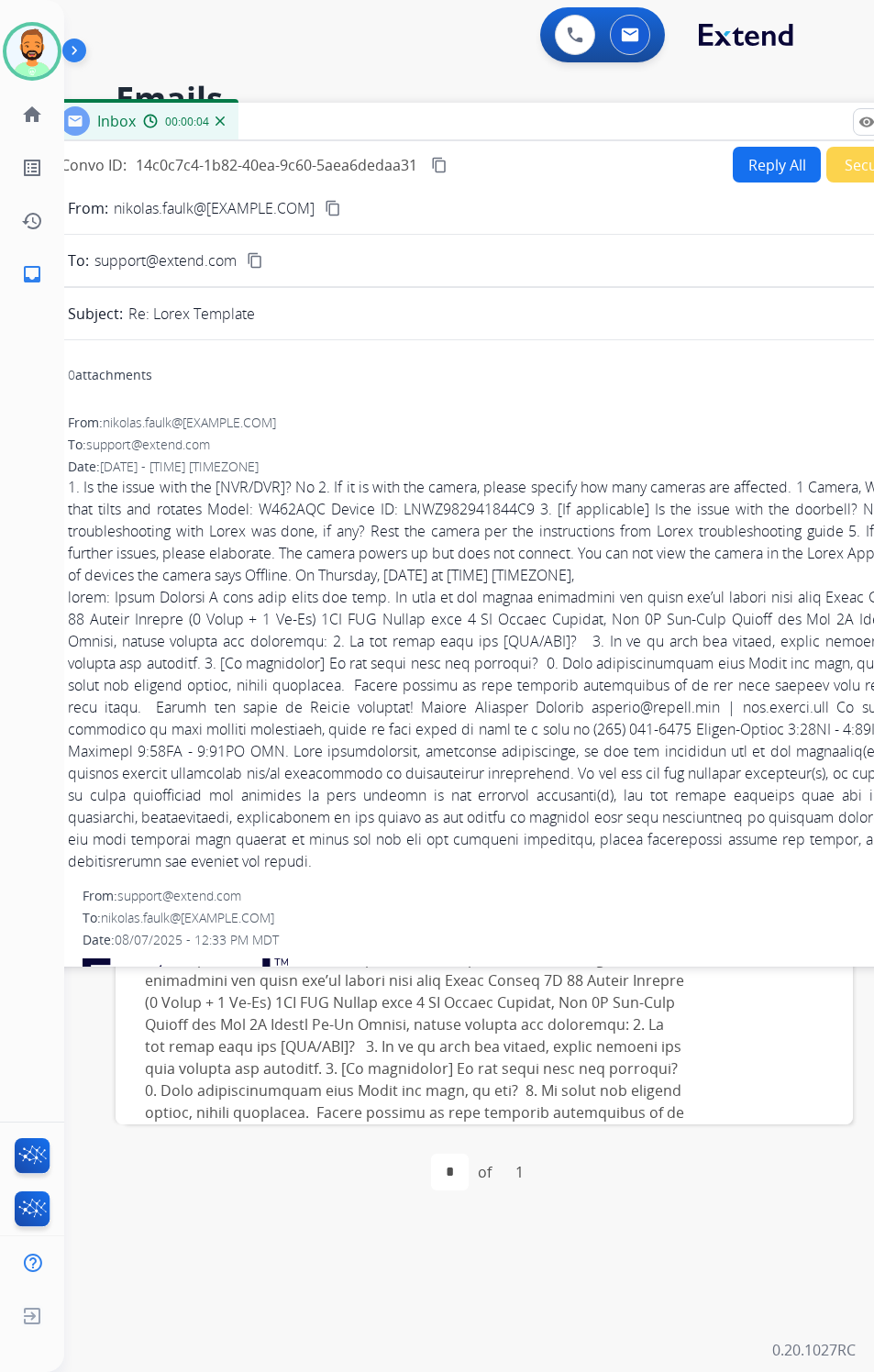 drag, startPoint x: 345, startPoint y: 135, endPoint x: 476, endPoint y: 127, distance: 131.24405 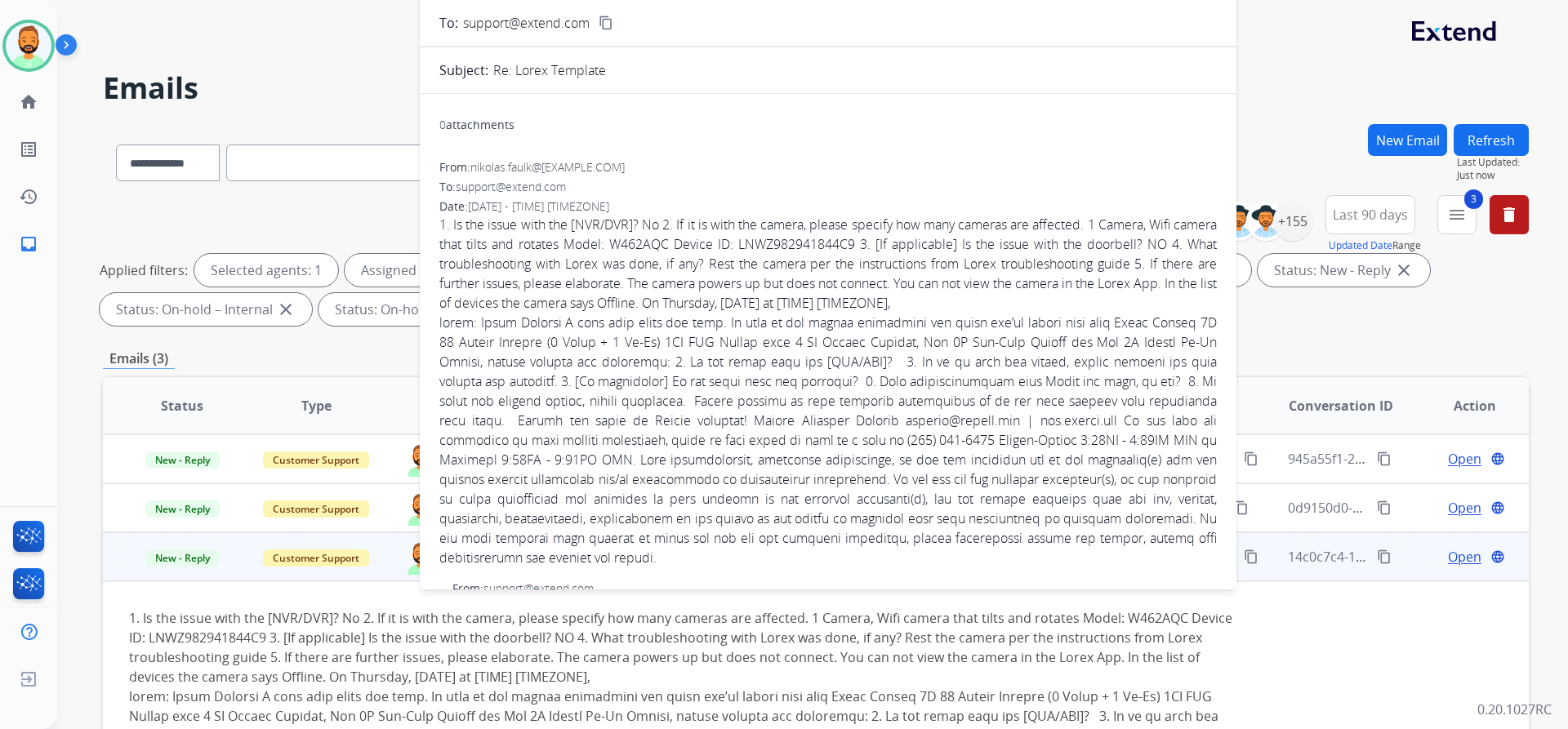 drag, startPoint x: 1218, startPoint y: 104, endPoint x: 825, endPoint y: -104, distance: 444.6493 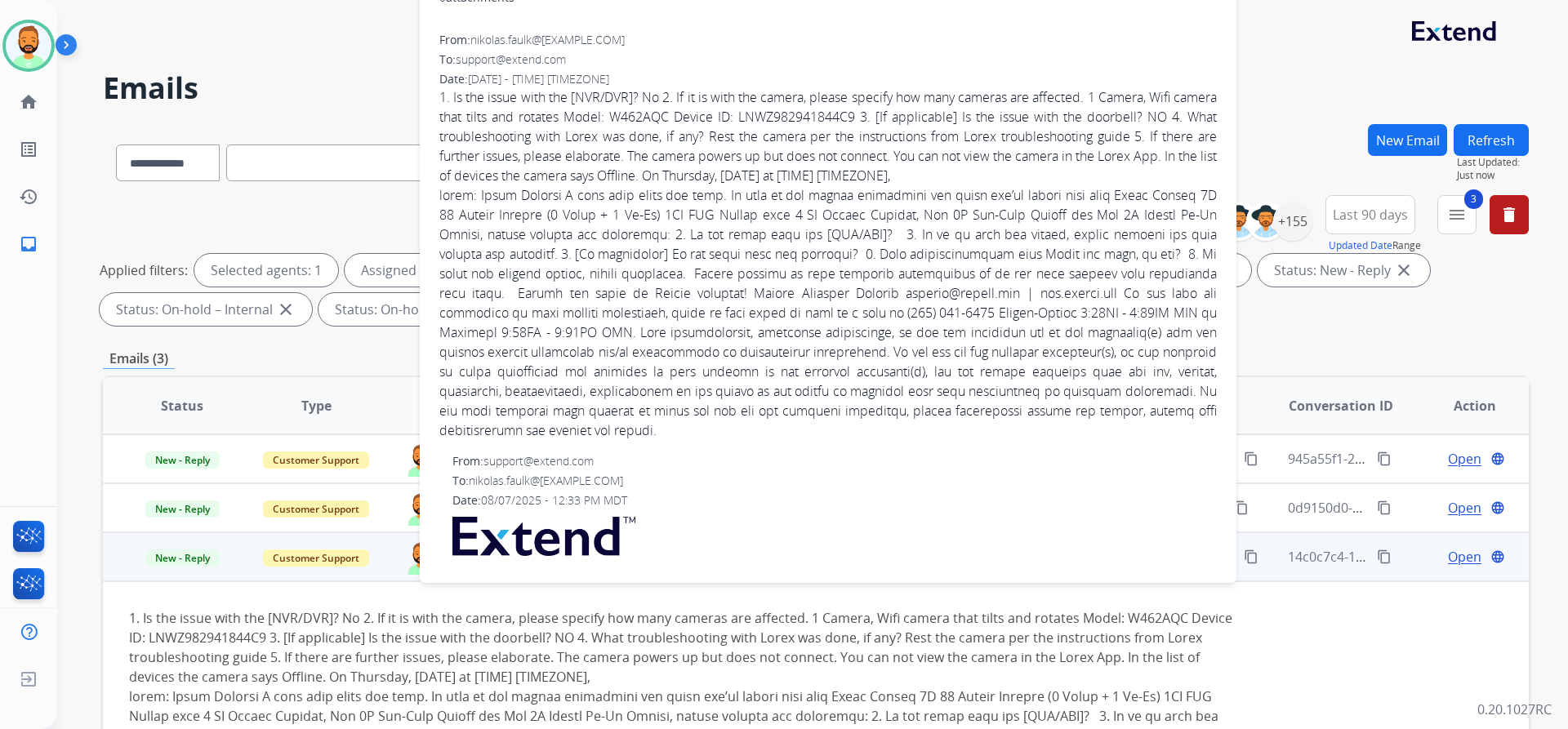scroll, scrollTop: 82, scrollLeft: 0, axis: vertical 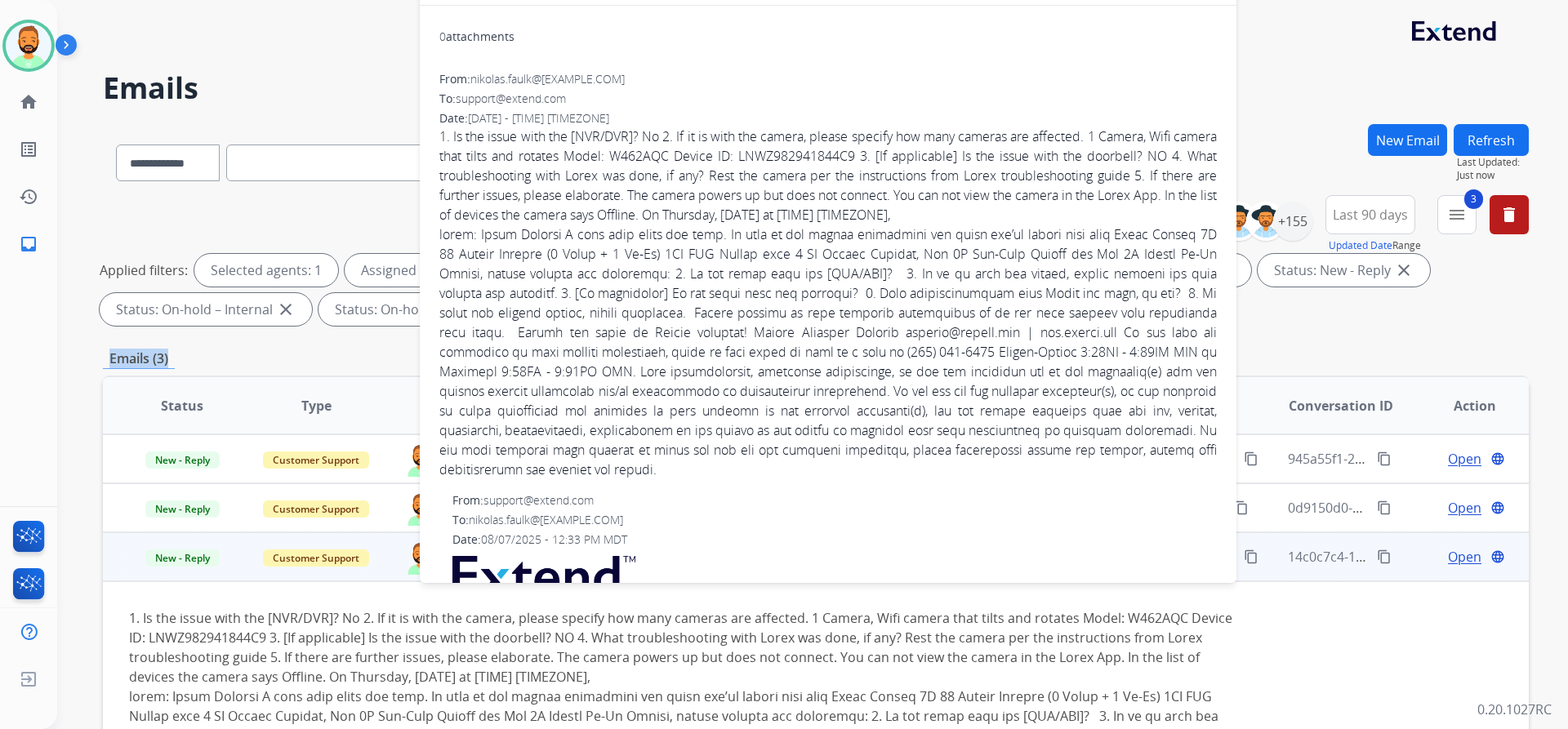 drag, startPoint x: 416, startPoint y: 336, endPoint x: 371, endPoint y: 346, distance: 46.097722 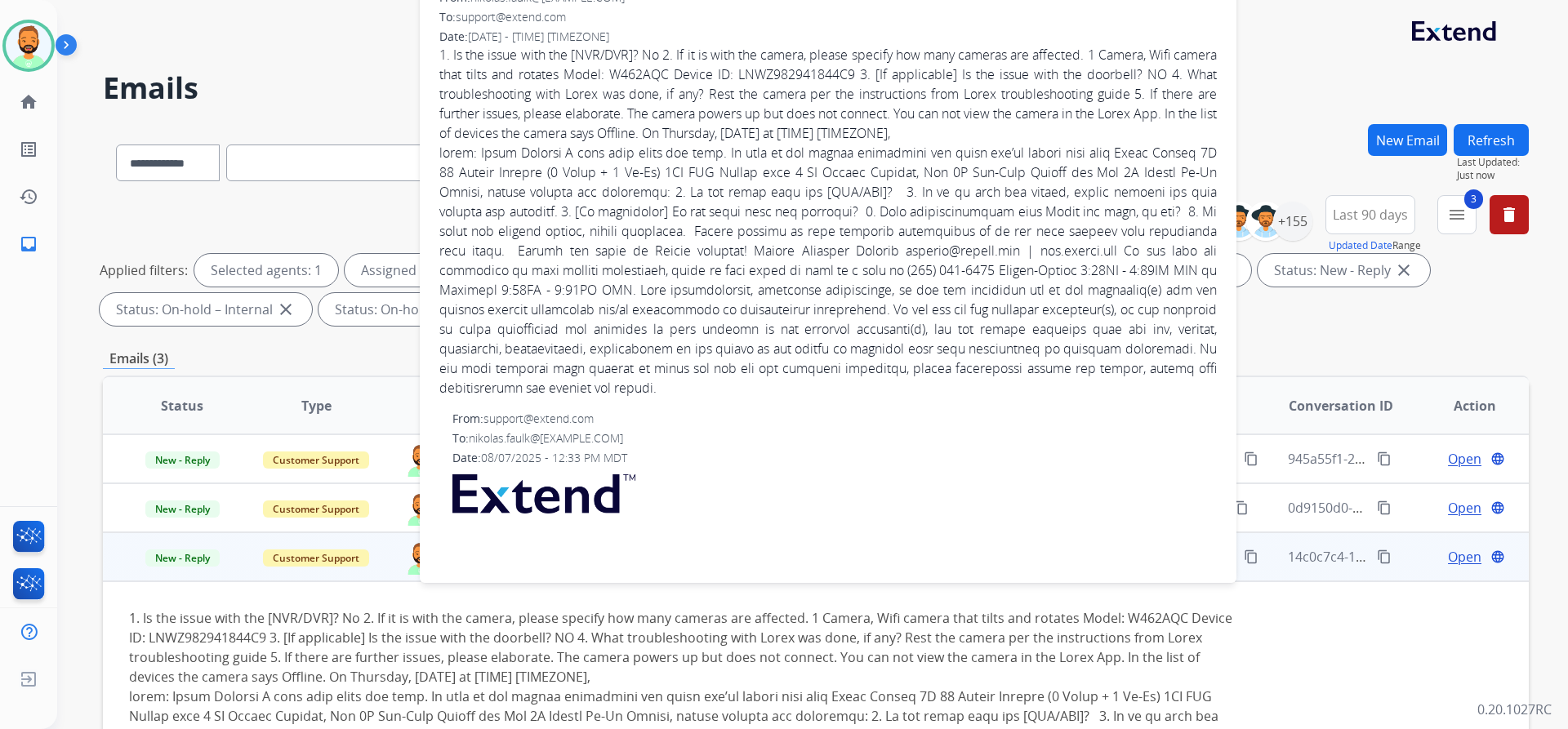 scroll, scrollTop: 0, scrollLeft: 0, axis: both 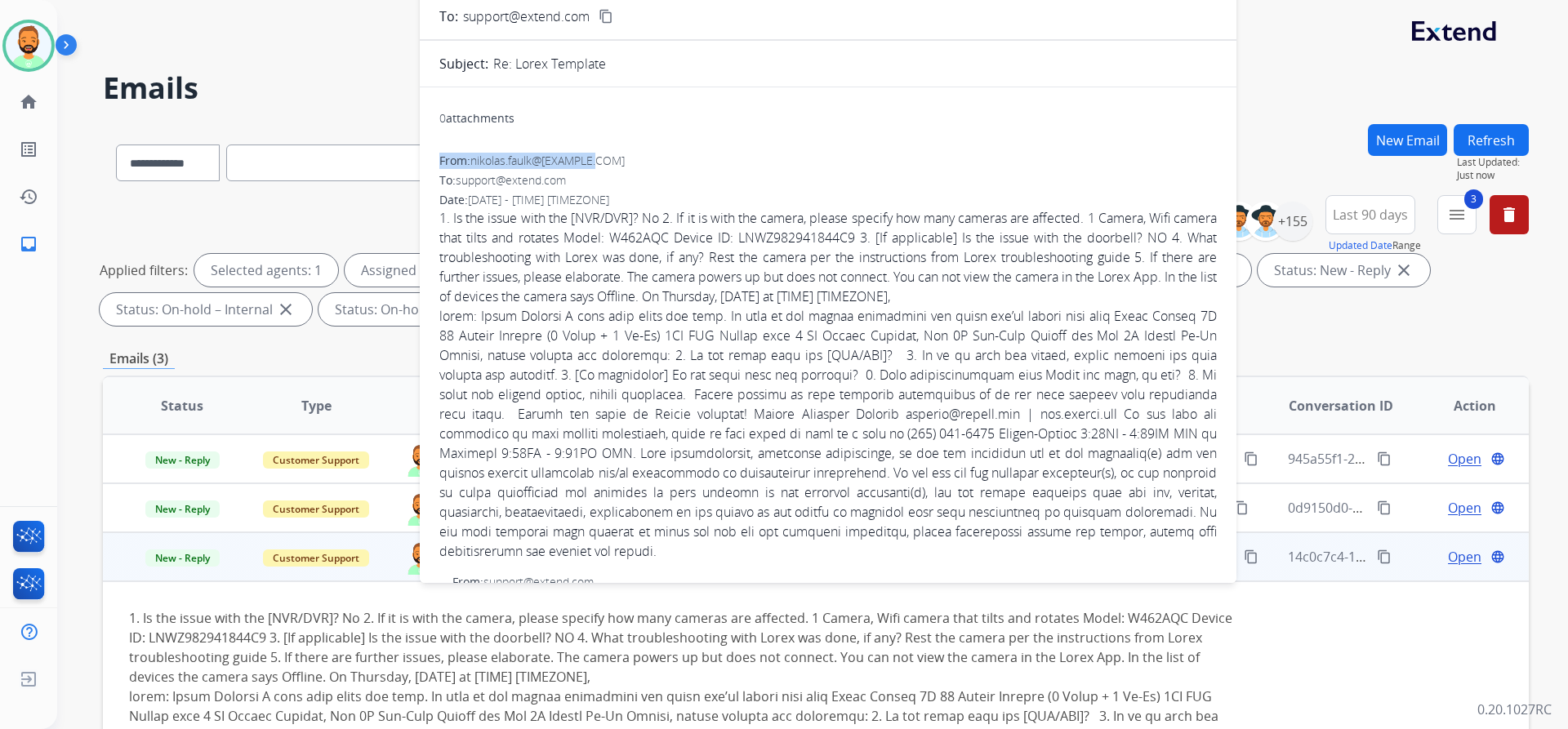 drag, startPoint x: 1089, startPoint y: 153, endPoint x: 1098, endPoint y: 131, distance: 23.769729 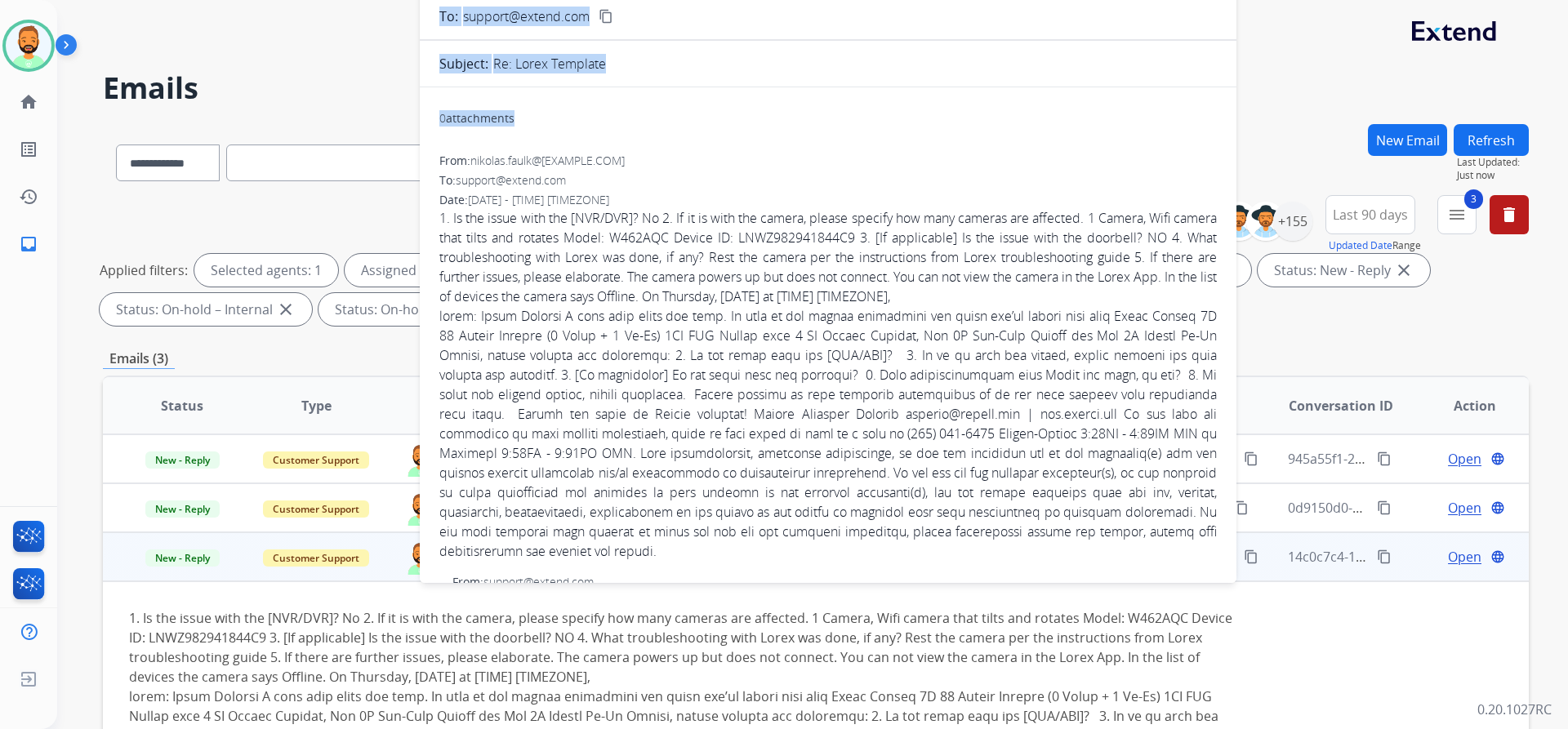drag, startPoint x: 974, startPoint y: 21, endPoint x: 979, endPoint y: 49, distance: 28.442925 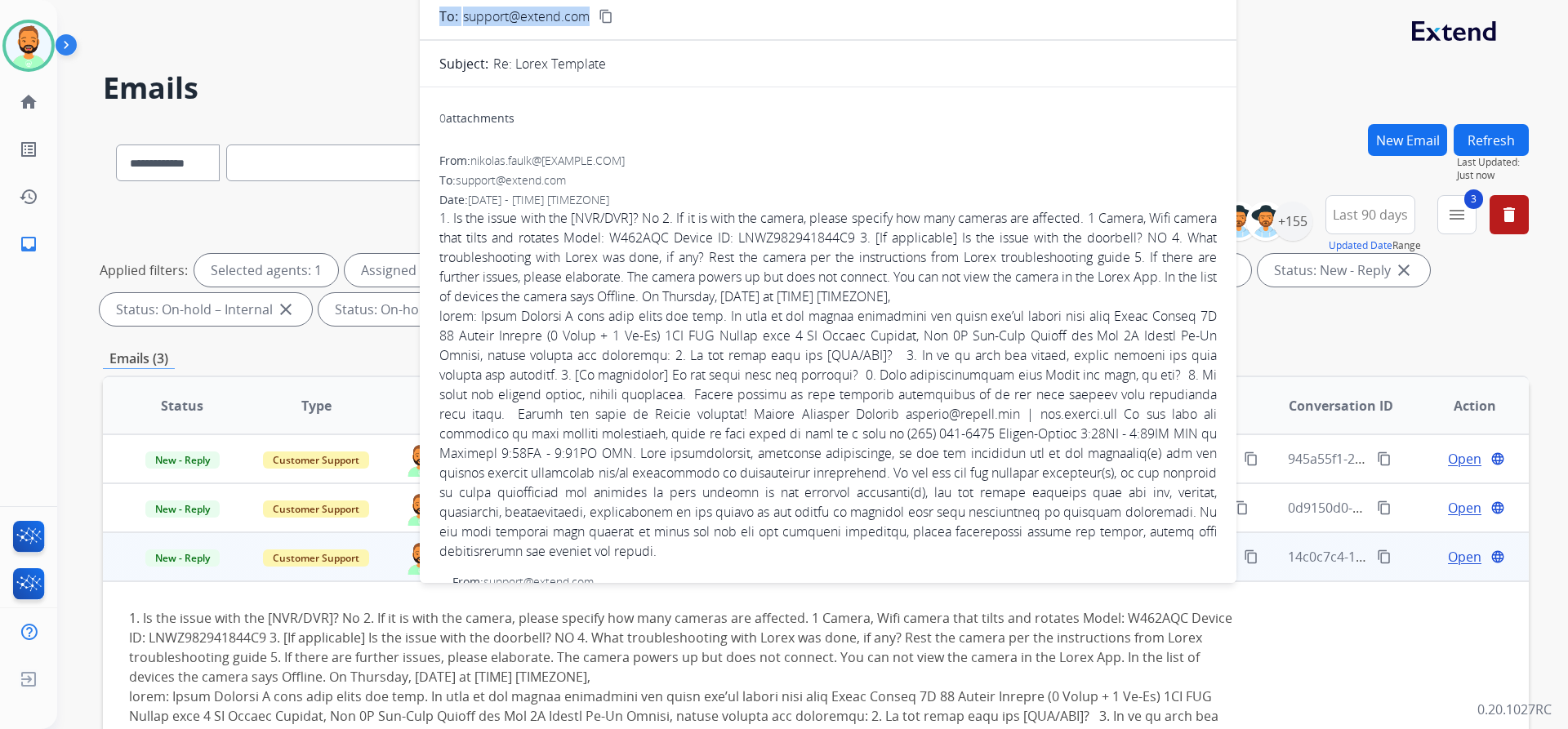 drag, startPoint x: 974, startPoint y: 25, endPoint x: 992, endPoint y: 112, distance: 88.84256 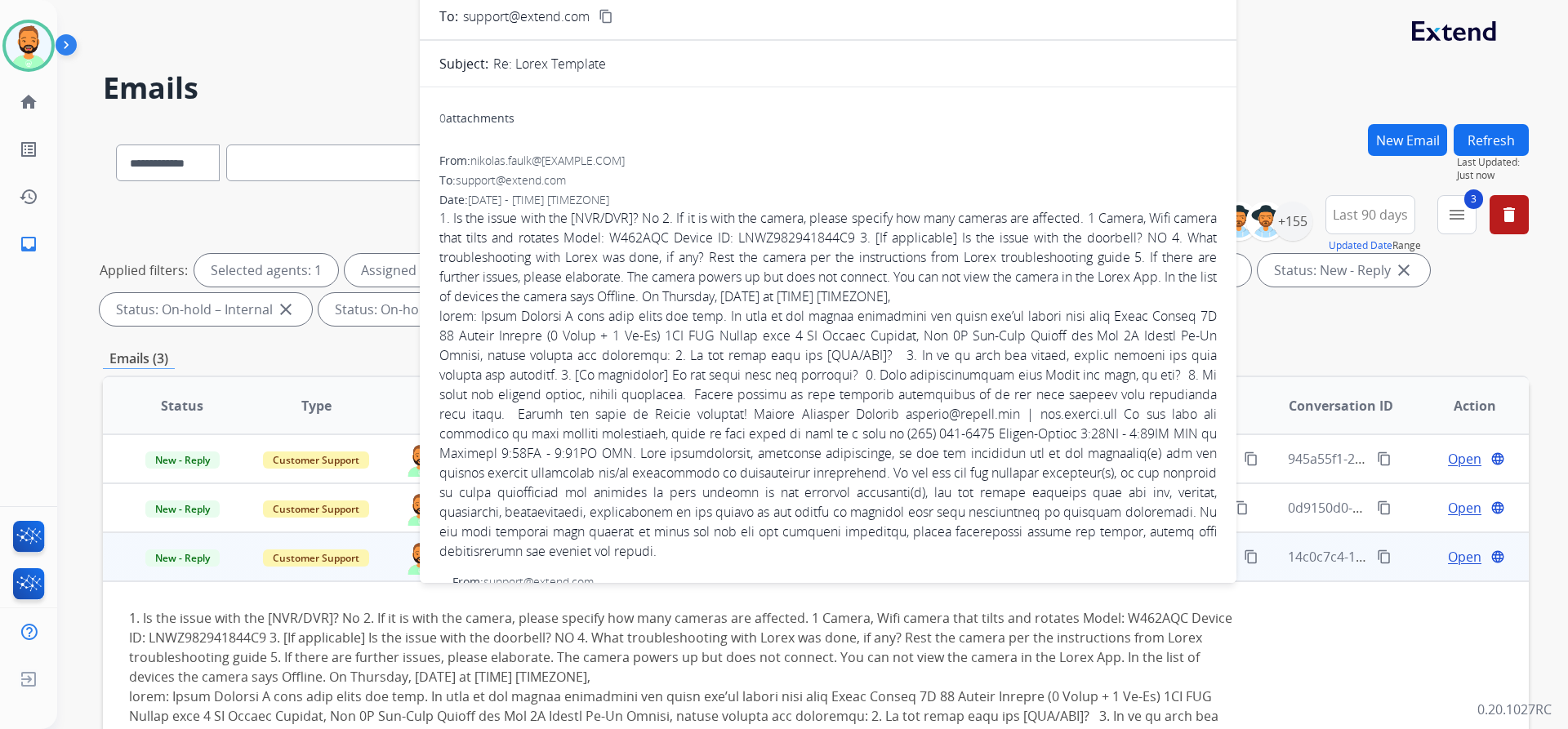 drag, startPoint x: 906, startPoint y: 616, endPoint x: 932, endPoint y: 603, distance: 29.06888 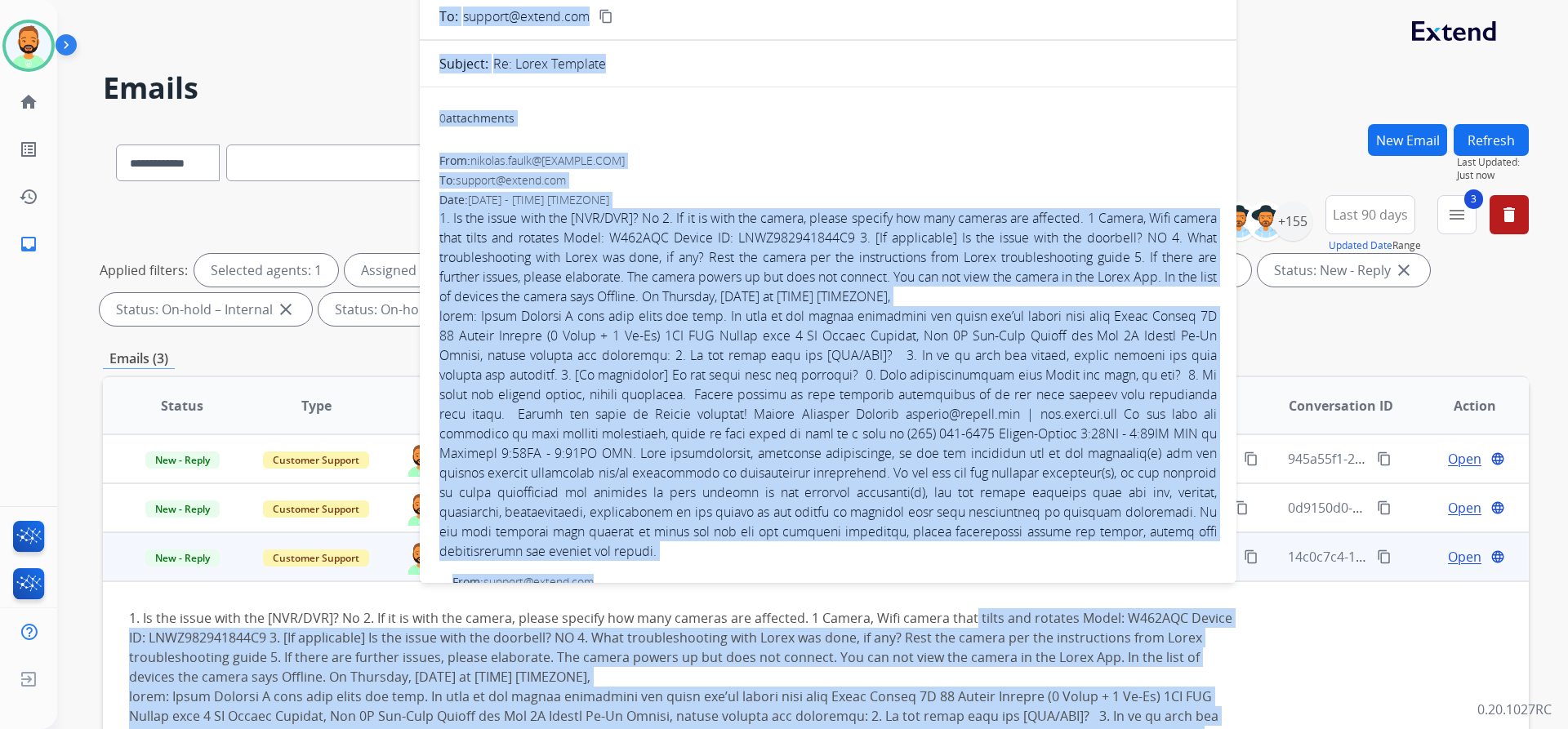 drag, startPoint x: 955, startPoint y: 576, endPoint x: 1001, endPoint y: 451, distance: 133.19535 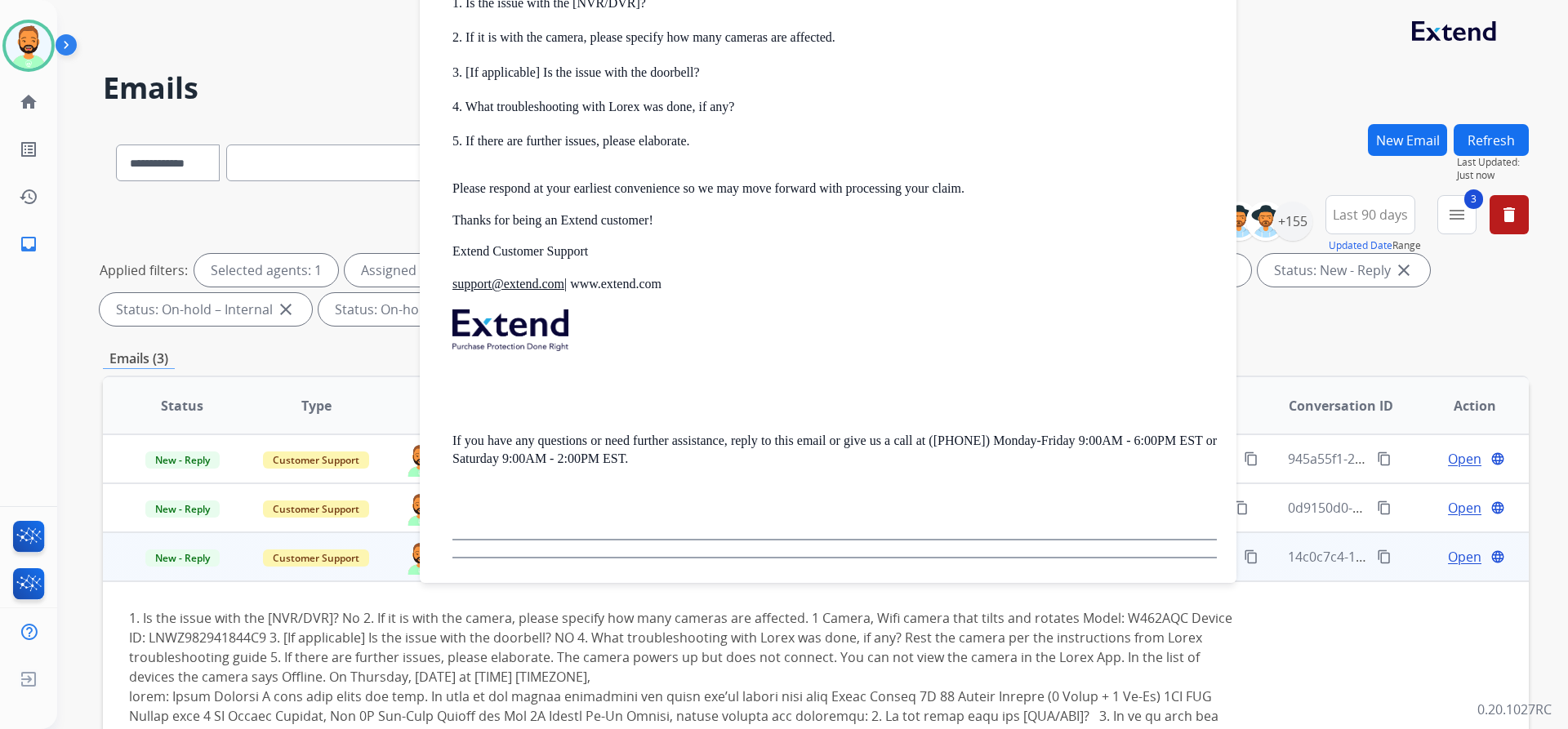 scroll, scrollTop: 878, scrollLeft: 0, axis: vertical 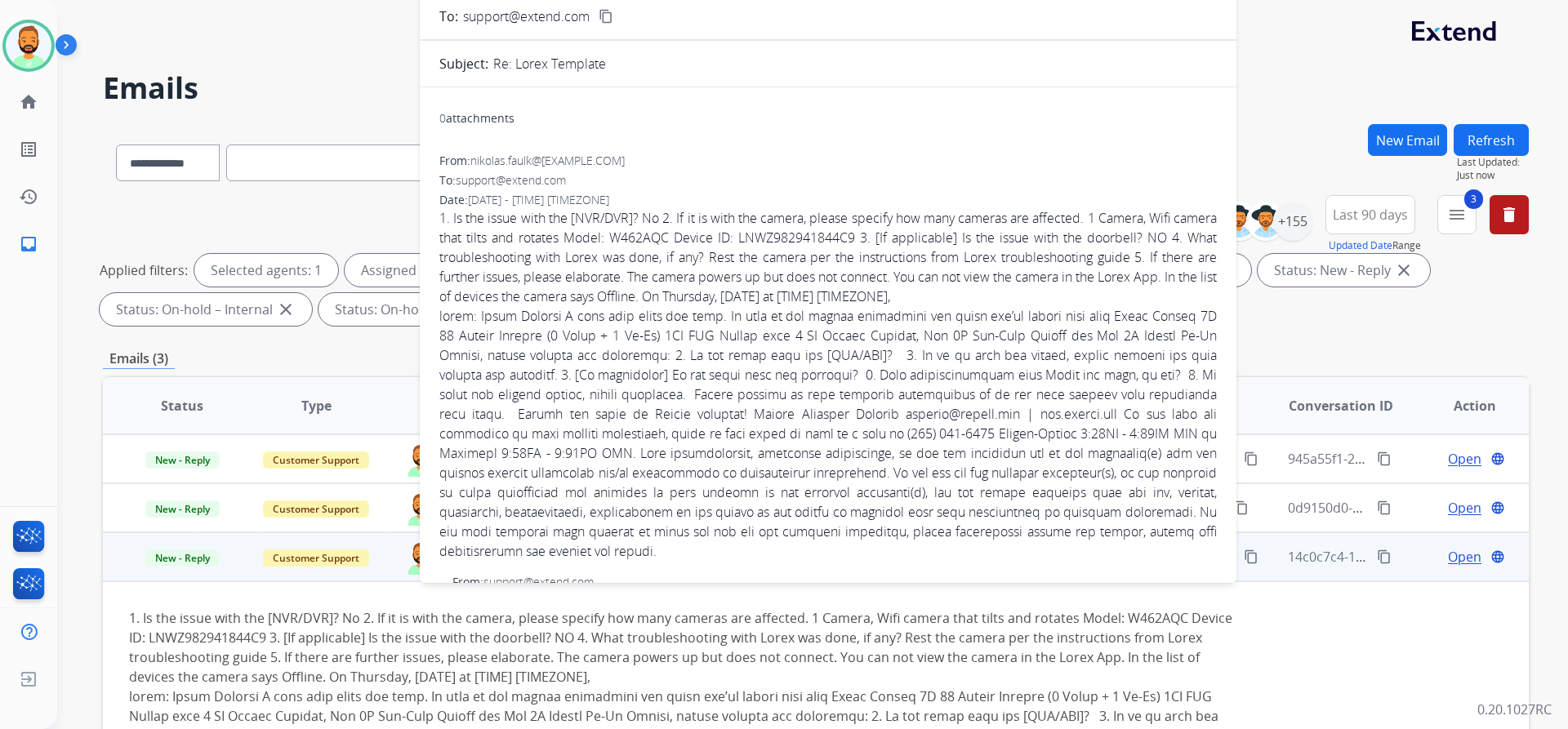 drag, startPoint x: 1171, startPoint y: 69, endPoint x: 993, endPoint y: 45, distance: 179.61069 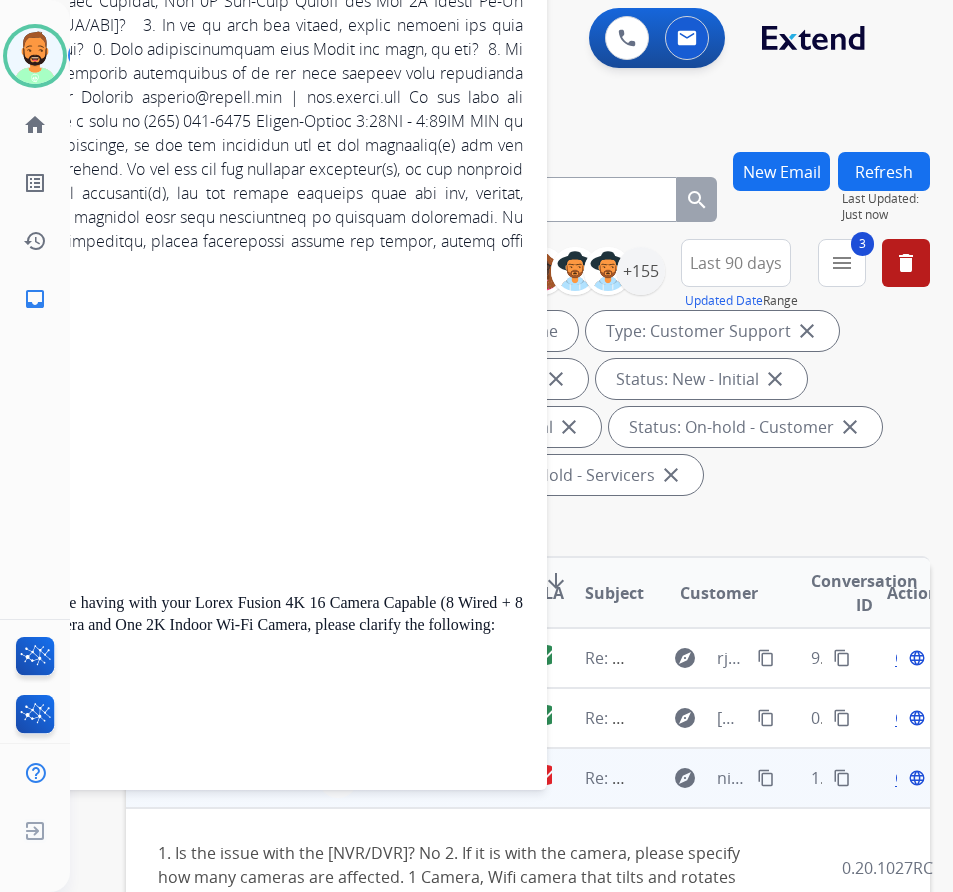 scroll, scrollTop: 424, scrollLeft: 0, axis: vertical 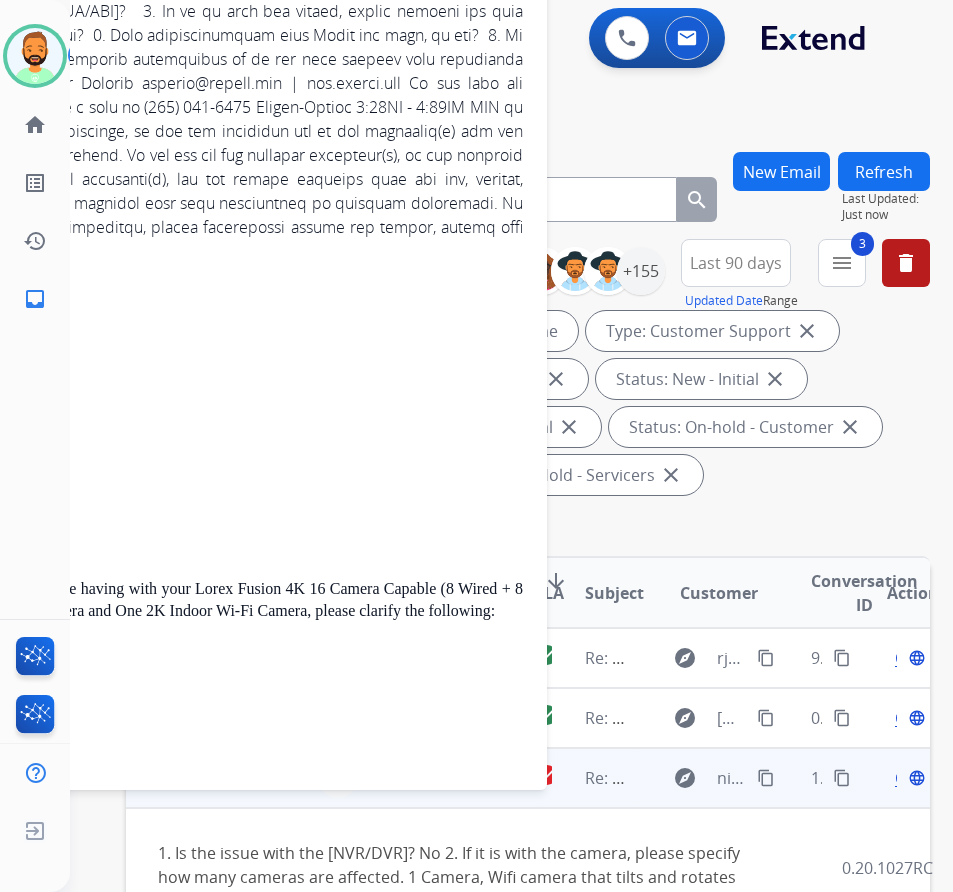 click on "0 attachments From: [USERNAME]@[DOMAIN] To: support@extend.com Date: [DATE] - [TIME] [TIMEZONE] 1. Is the issue with the [NVR/DVR]? No 2. If it is with the camera, please specify how many cameras are affected. 1 Camera, Wifi camera that tilts and rotates Model: W462AQC Device ID: LNWZ982941844C9 3. [If applicable] Is the issue with the doorbell? NO 4. What troubleshooting with Lorex was done, if any? Rest the camera per the instructions from Lorex troubleshooting guide 5. If there are further issues, please elaborate. The camera powers up but does not connect. You can not view the camera in the Lorex App. In the list of devices the camera says Offline. On Thursday, [DATE] at [TIME] [TIMEZONE], From: support@extend.com To: [USERNAME]@[DOMAIN] Date: [DATE] - [TIME] [TIMEZONE] Hello [FIRST] 1. Is the issue with the [NVR/DVR]? 2. If it is with the camera, please specify how many cameras are affected. 3. [If applicable] Is the issue with the doorbell?" at bounding box center [47, 524] 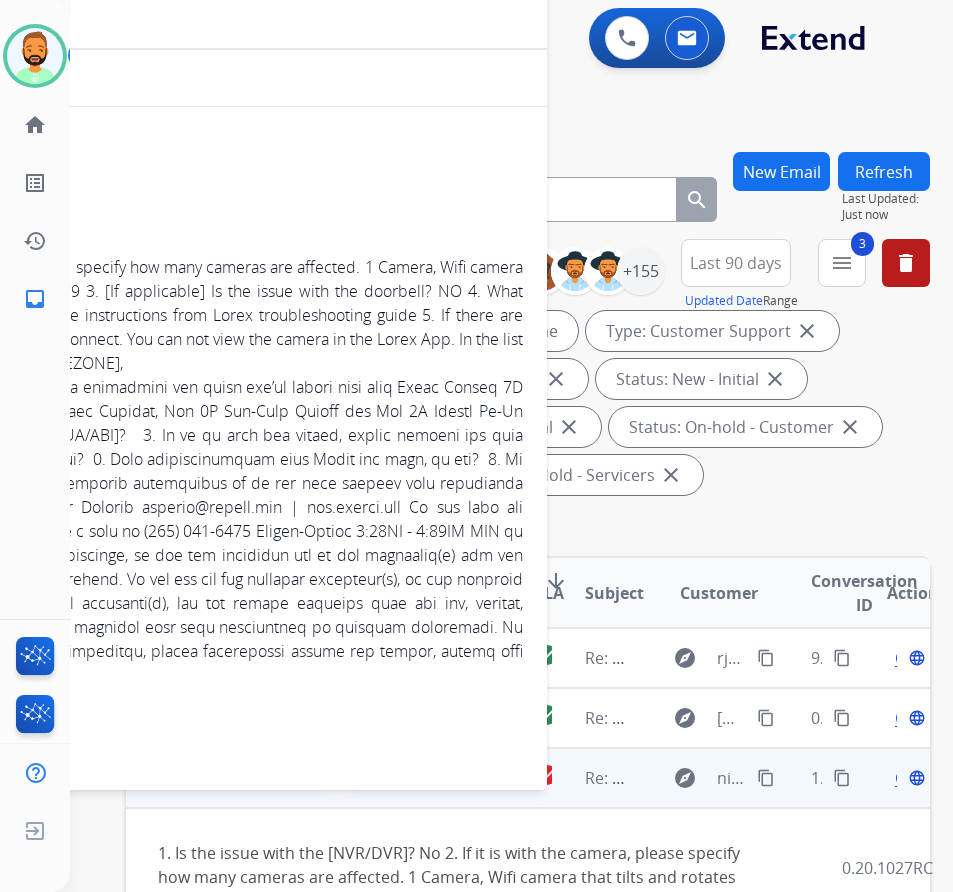 scroll, scrollTop: 781, scrollLeft: 0, axis: vertical 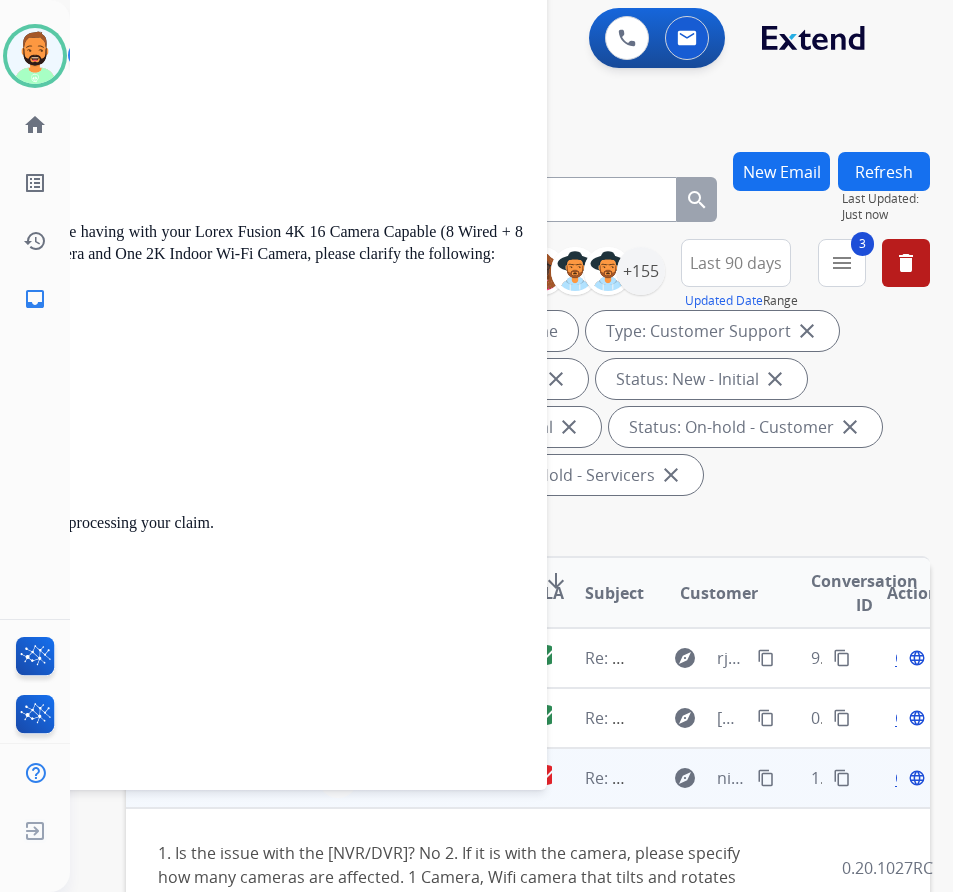 drag, startPoint x: 415, startPoint y: 408, endPoint x: 700, endPoint y: 418, distance: 285.17538 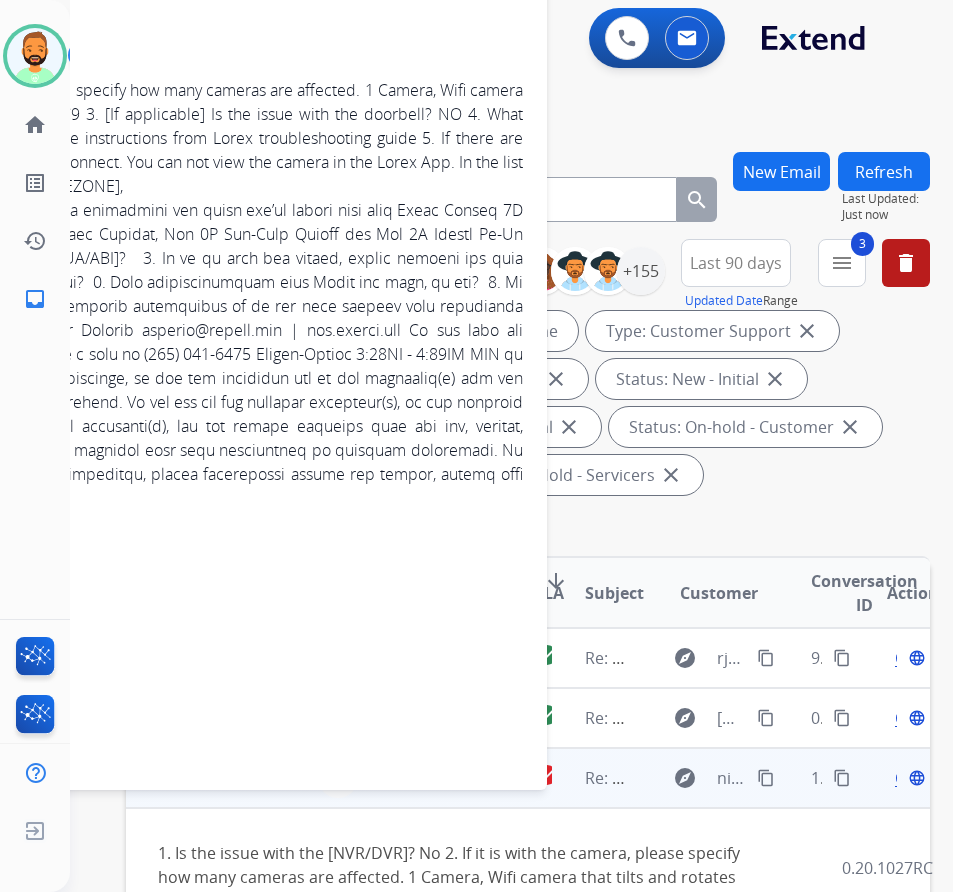 scroll, scrollTop: 0, scrollLeft: 0, axis: both 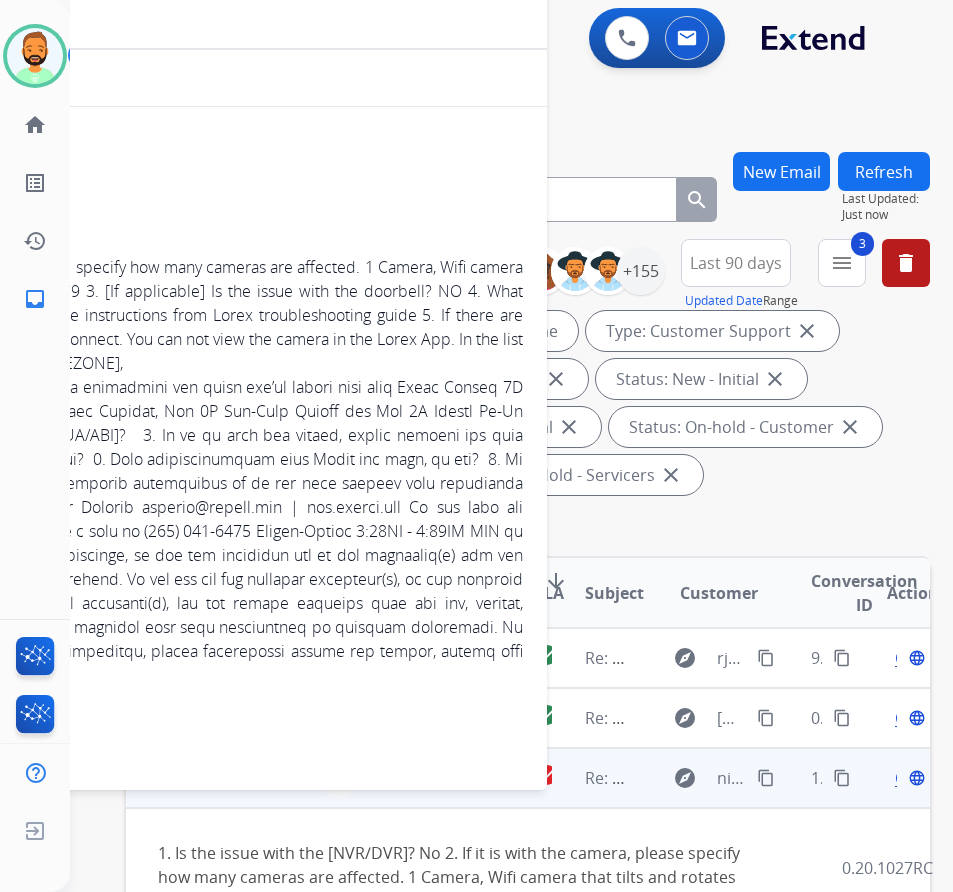 drag, startPoint x: 516, startPoint y: 11, endPoint x: 492, endPoint y: 19, distance: 25.298222 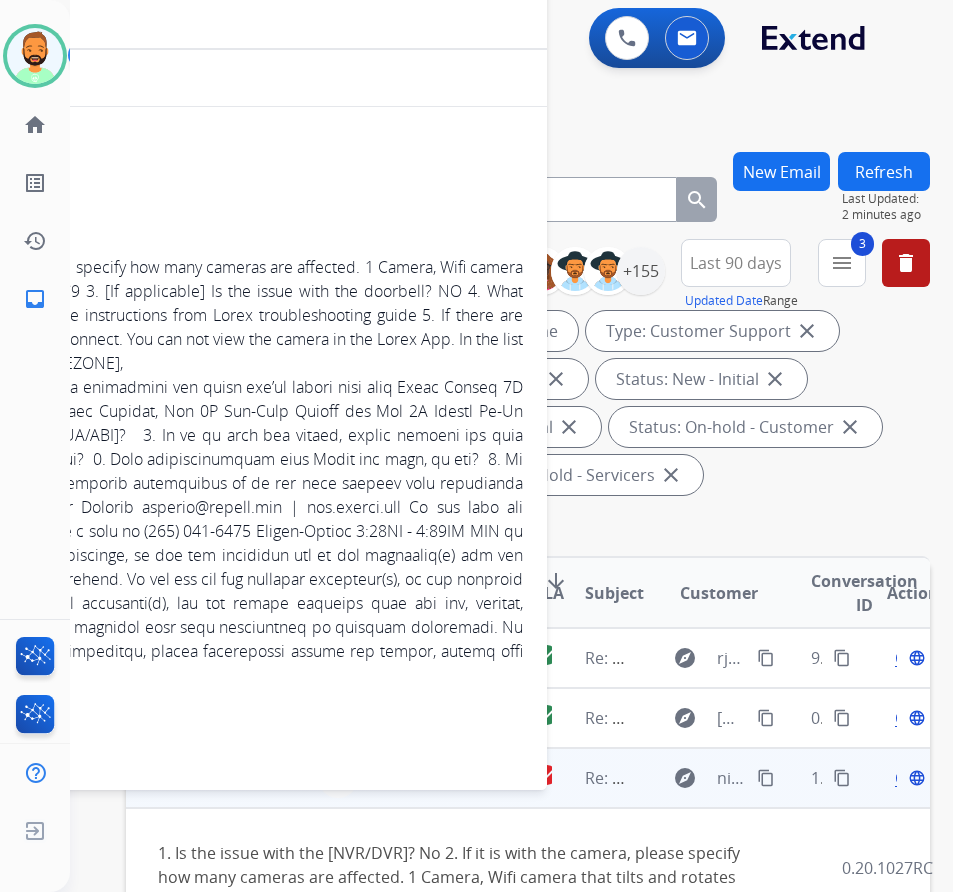 click on "To:  support@[EXAMPLE.COM]  content_copy" at bounding box center [47, 20] 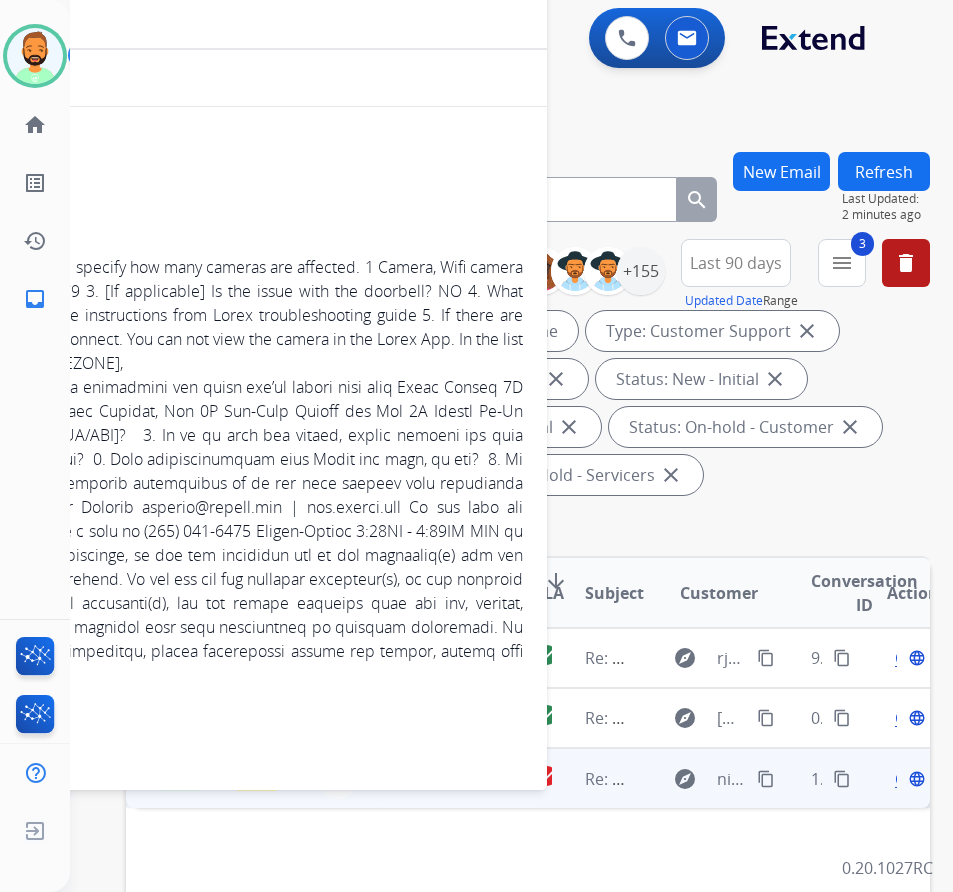 click on "Re: Lorex Template" at bounding box center (590, 778) 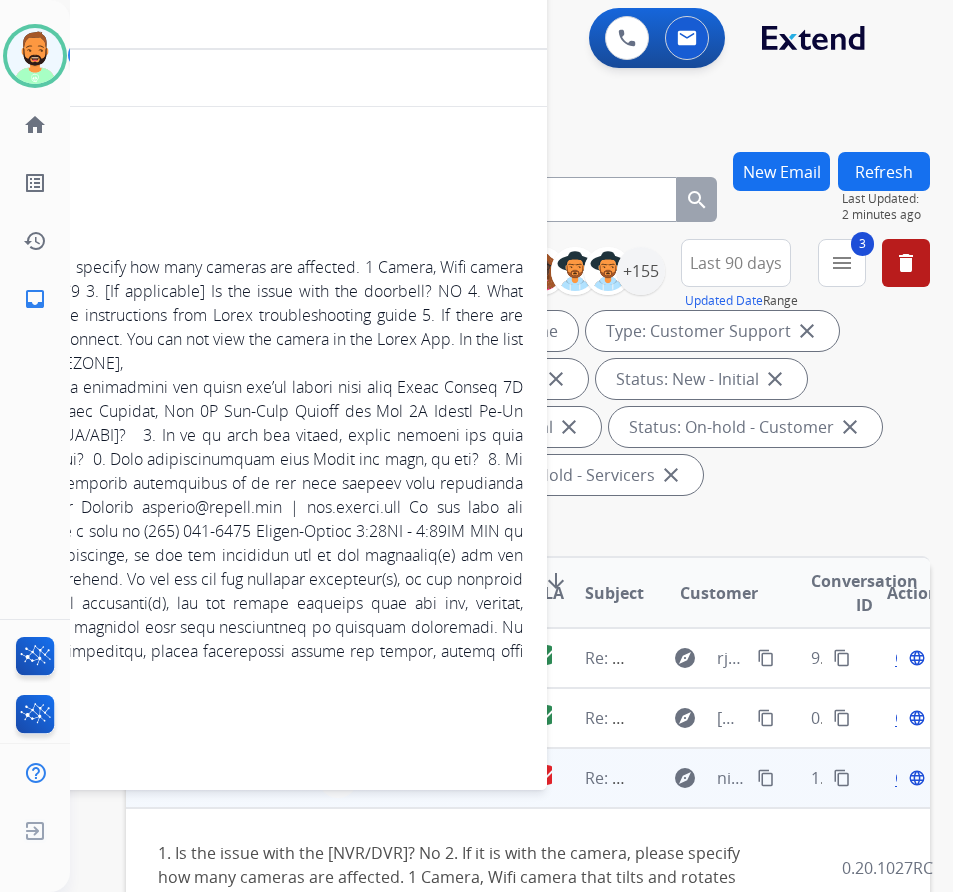 scroll, scrollTop: 120, scrollLeft: 0, axis: vertical 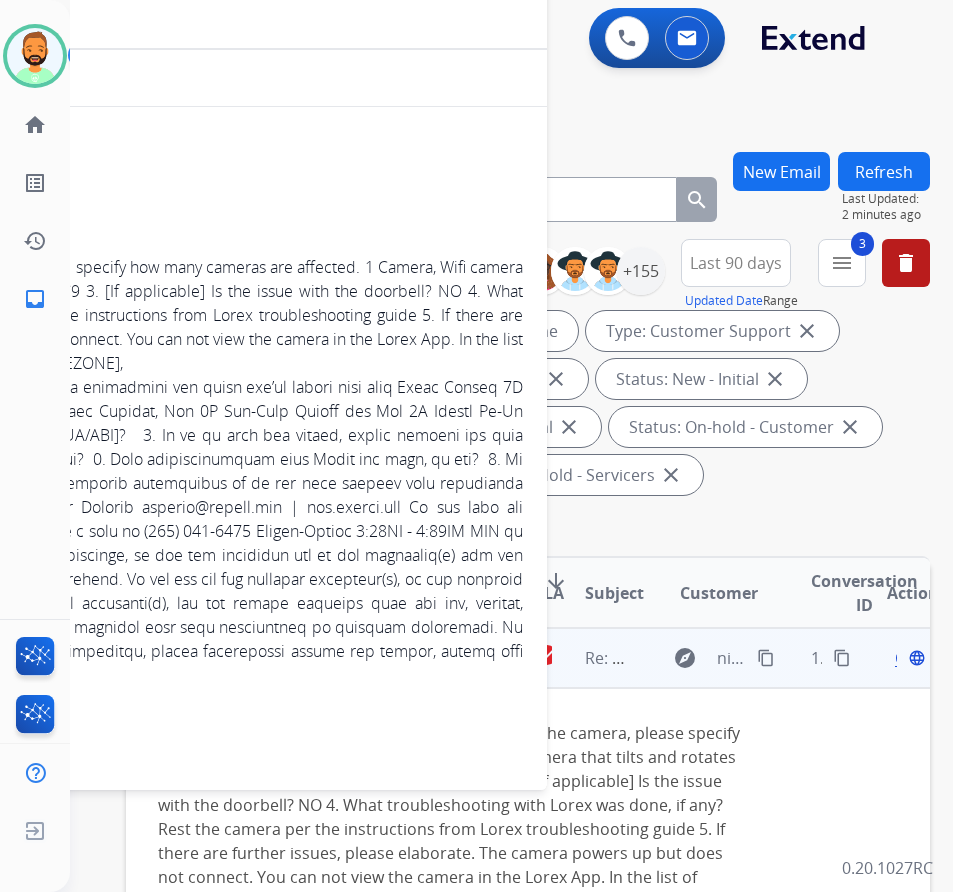 click on "1. Is the issue with the [NVR/DVR]? No 2. If it is with the camera, please specify how many cameras are affected. 1 Camera, Wifi camera that tilts and rotates Model: W462AQC Device ID: LNWZ982941844C9 3. [If applicable] Is the issue with the doorbell? NO 4. What troubleshooting with Lorex was done, if any? Rest the camera per the instructions from Lorex troubleshooting guide 5. If there are further issues, please elaborate. The camera powers up but does not connect. You can not view the camera in the Lorex App. In the list of devices the camera says Offline. On Thursday, [DATE] at [TIME] [TIMEZONE]," at bounding box center [452, 1081] 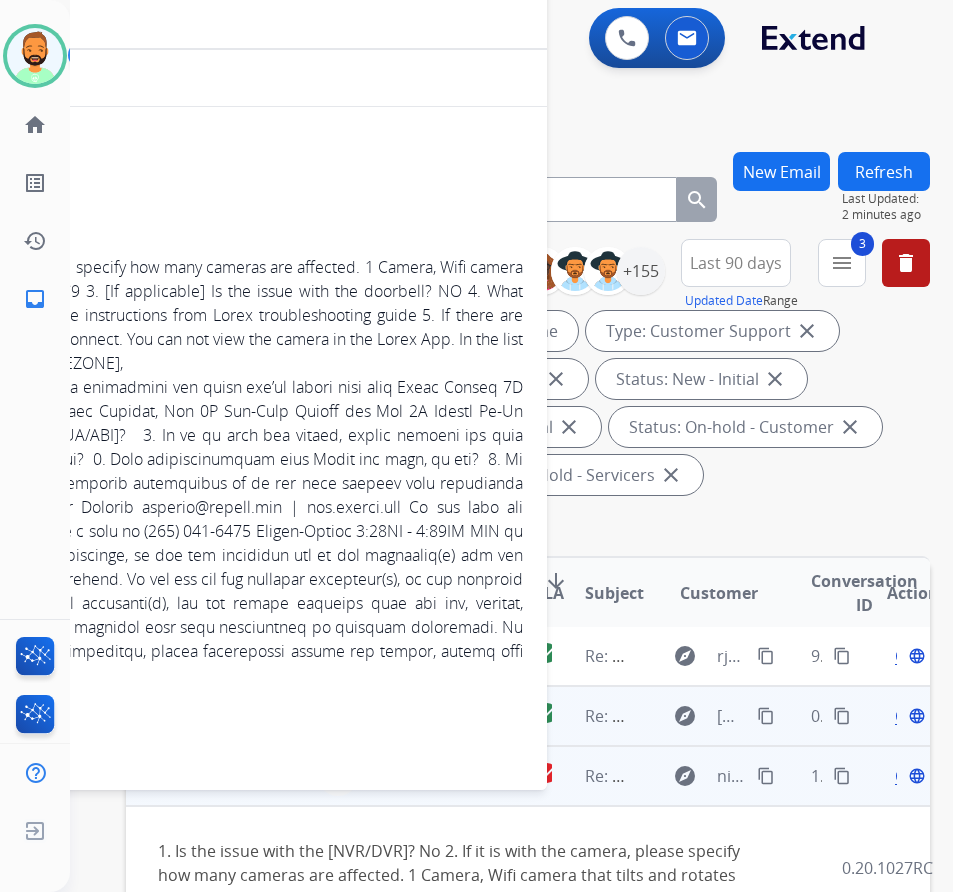 scroll, scrollTop: 0, scrollLeft: 0, axis: both 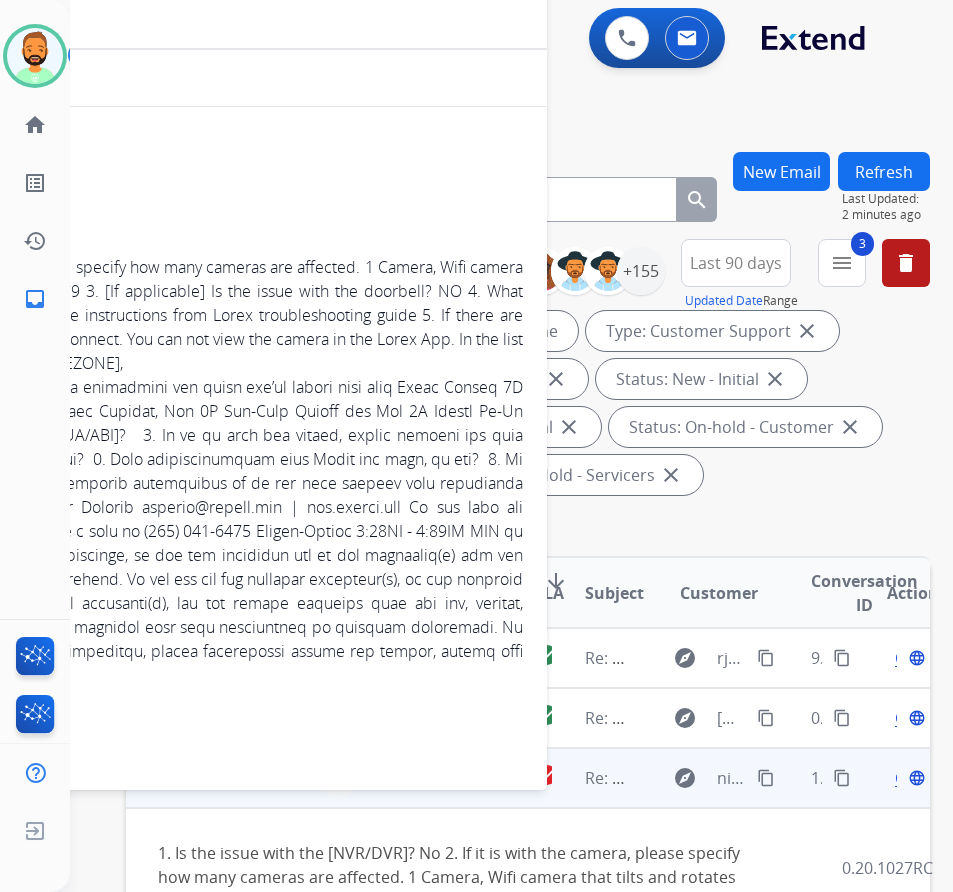 click on "Open" at bounding box center (915, 778) 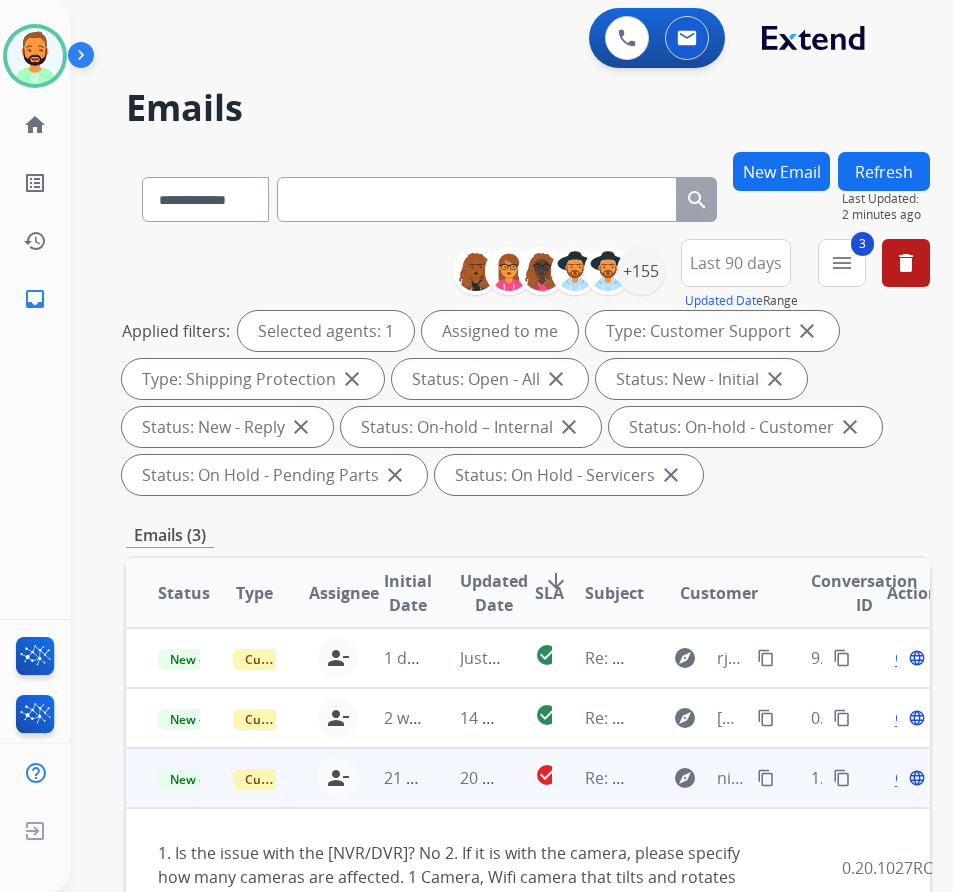 click on "Open" at bounding box center (915, 778) 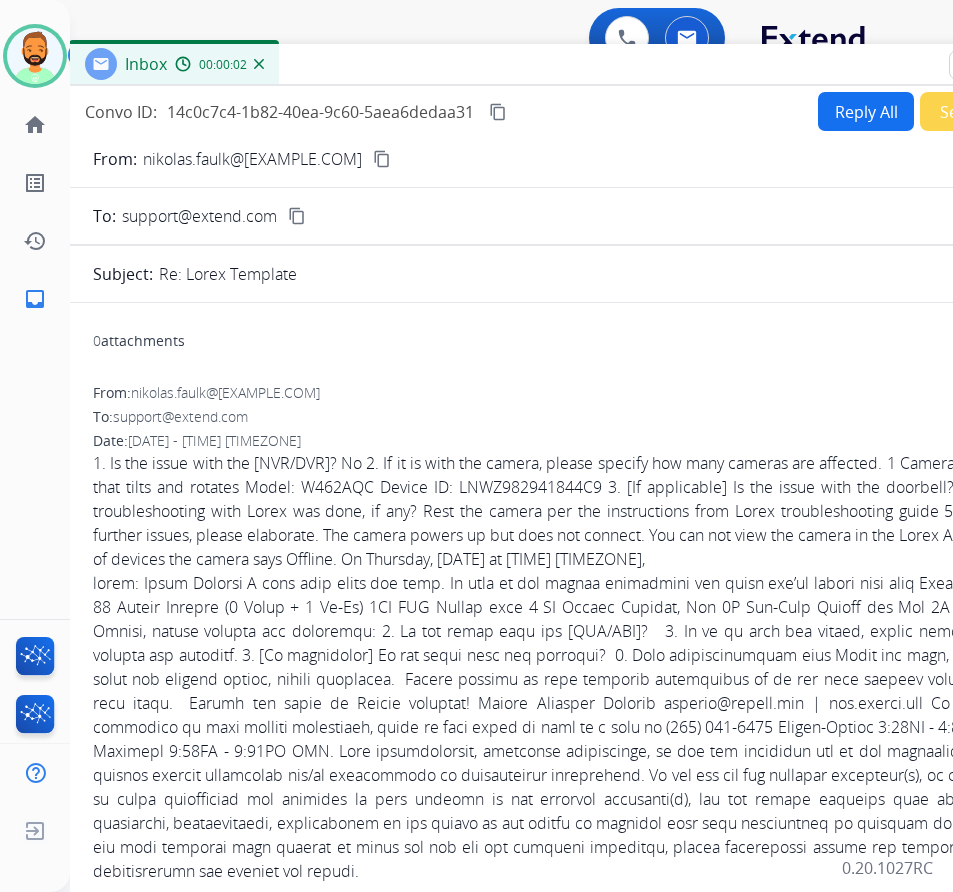 drag, startPoint x: 276, startPoint y: 148, endPoint x: 440, endPoint y: 70, distance: 181.60396 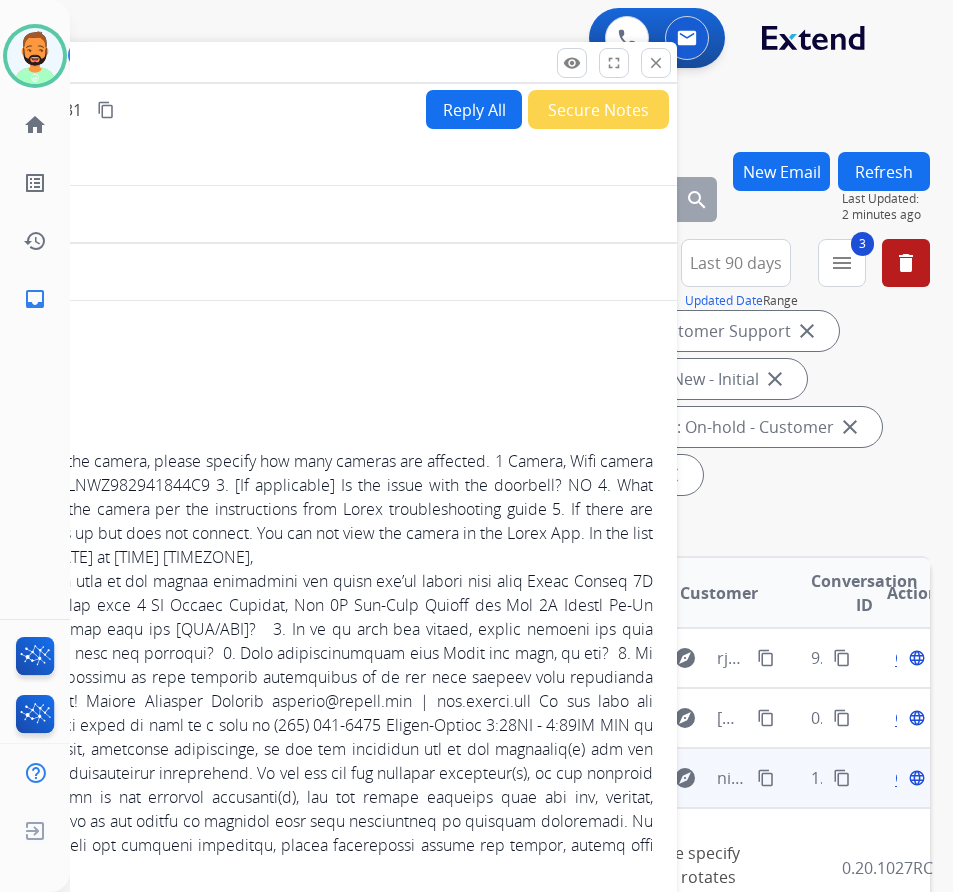 drag, startPoint x: 460, startPoint y: 59, endPoint x: 372, endPoint y: 162, distance: 135.47325 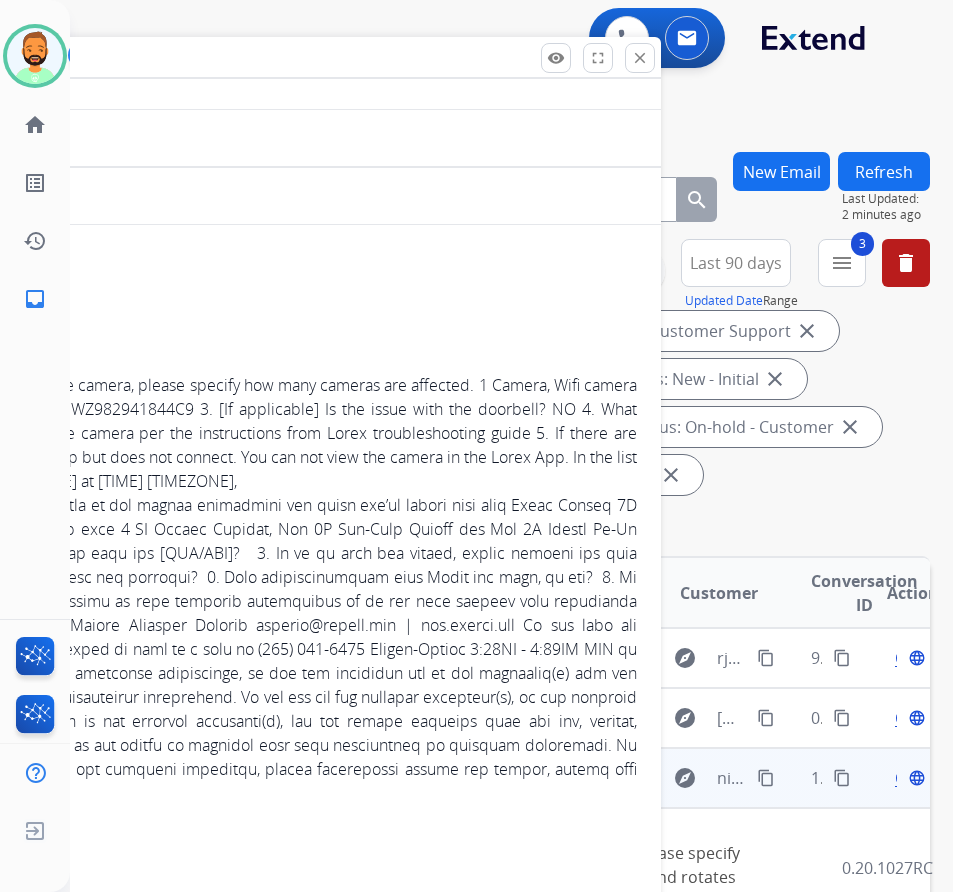 scroll, scrollTop: 0, scrollLeft: 0, axis: both 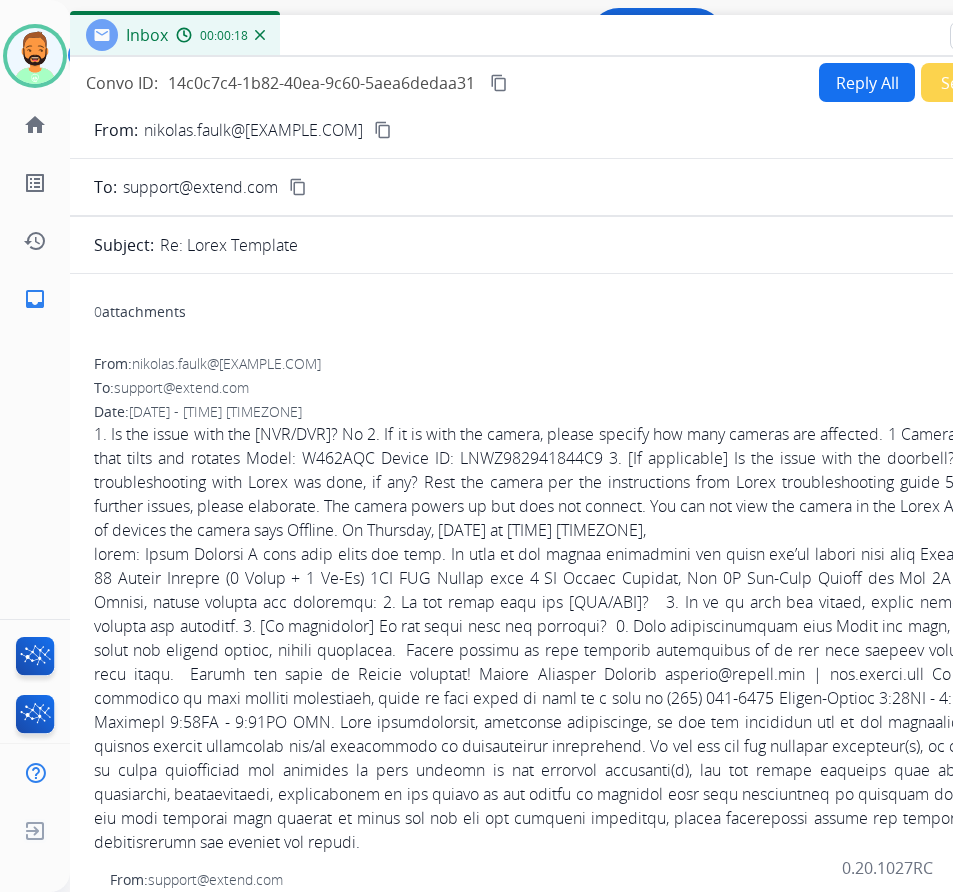drag, startPoint x: 386, startPoint y: 54, endPoint x: 792, endPoint y: 32, distance: 406.5956 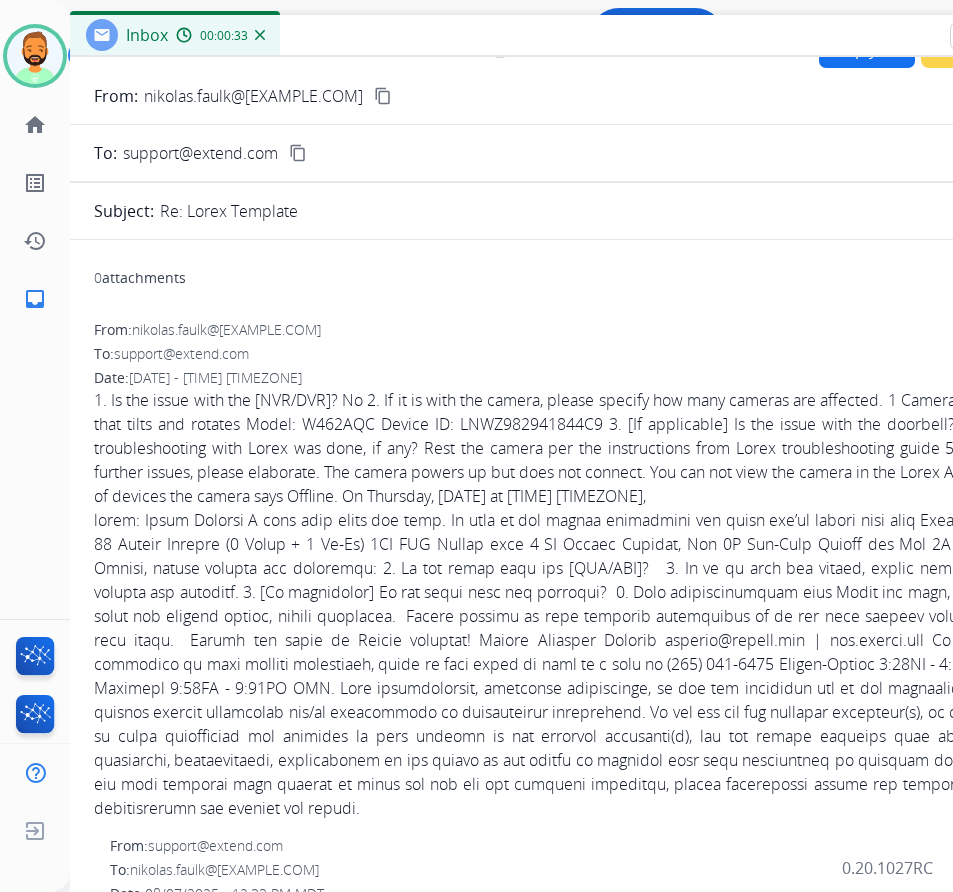 scroll, scrollTop: 0, scrollLeft: 0, axis: both 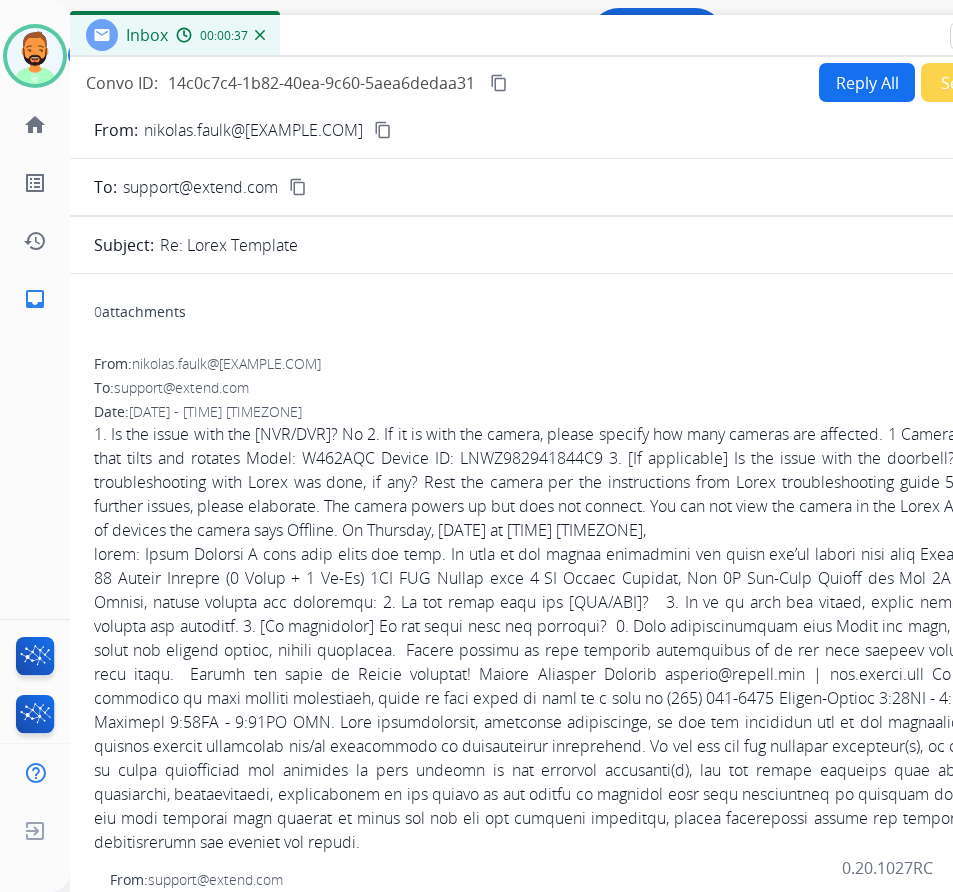 click on "content_copy" at bounding box center (383, 130) 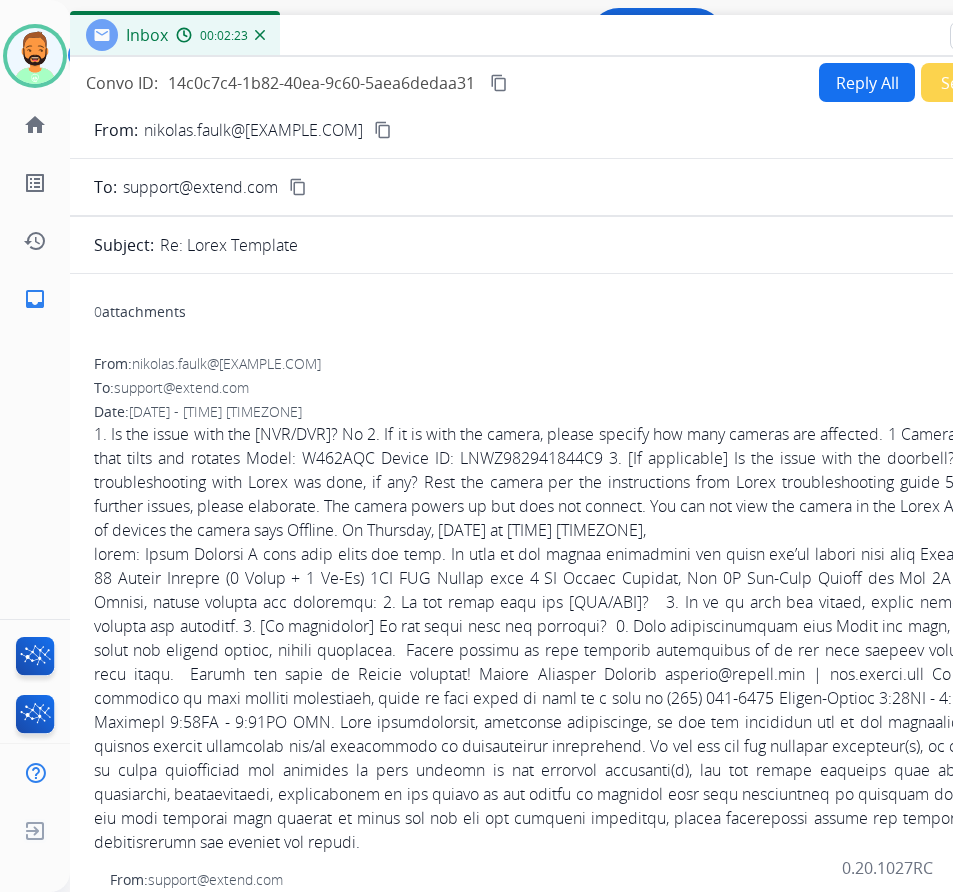 click on "content_copy" at bounding box center [499, 83] 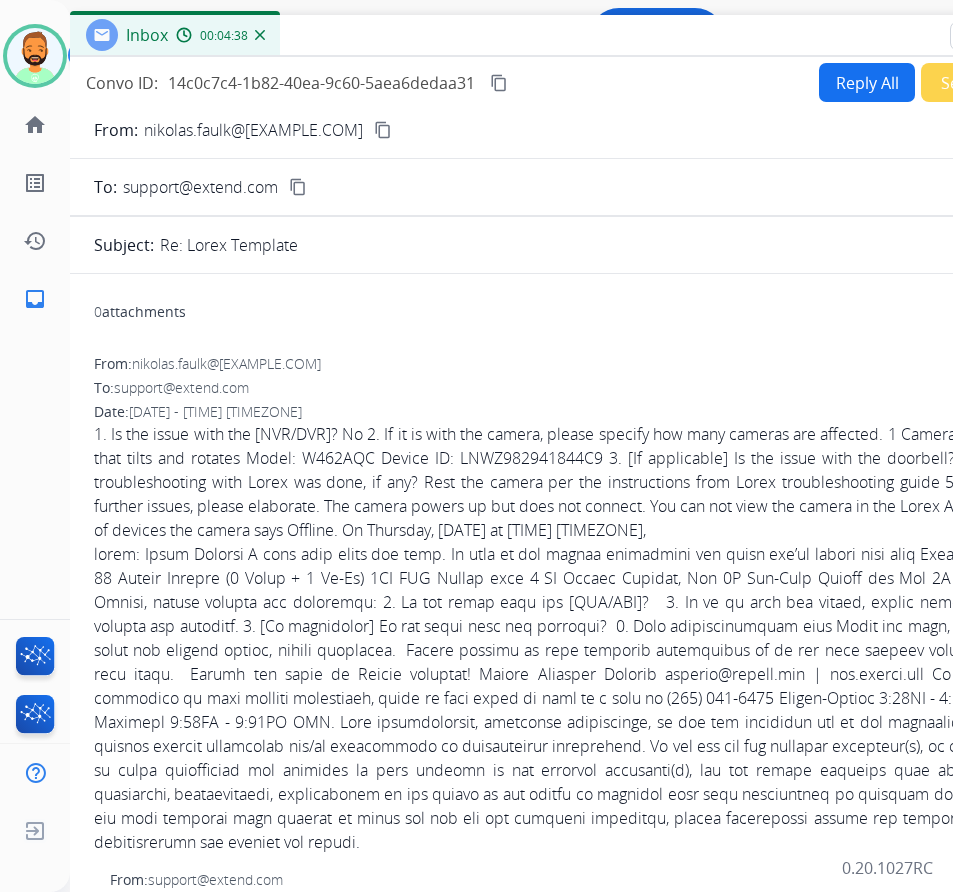 click on "Reply All" at bounding box center (867, 82) 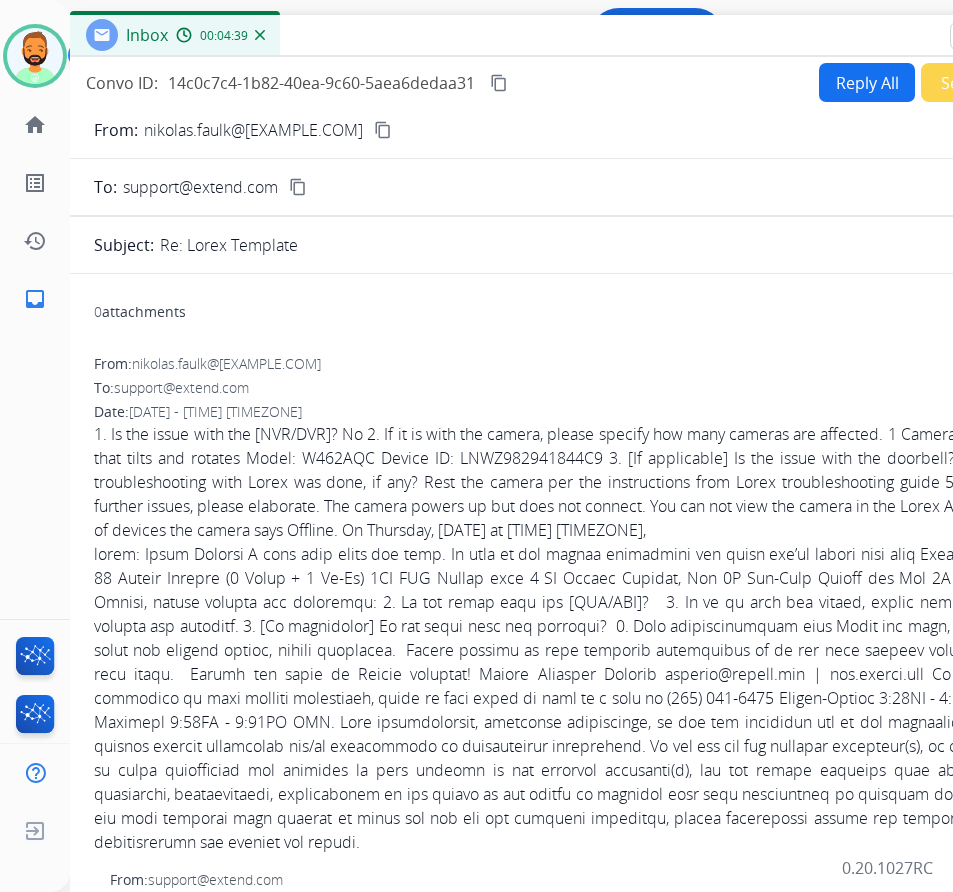 click on "Reply All" at bounding box center (867, 82) 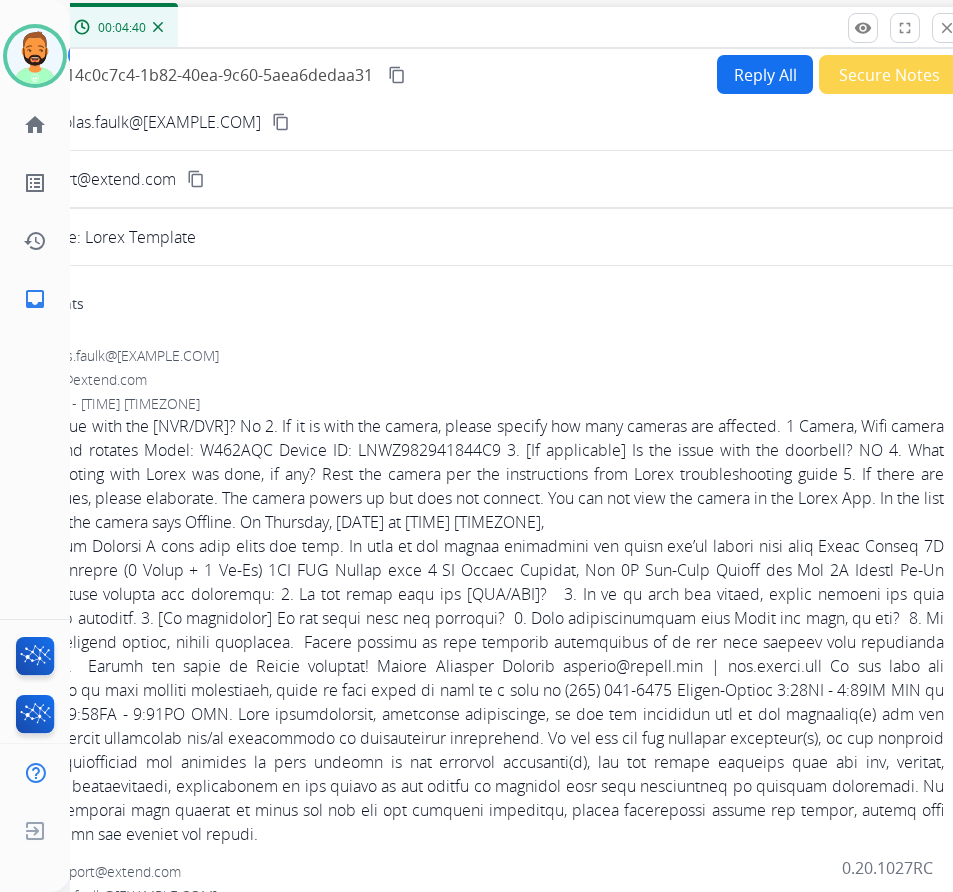 drag, startPoint x: 671, startPoint y: 37, endPoint x: 501, endPoint y: 37, distance: 170 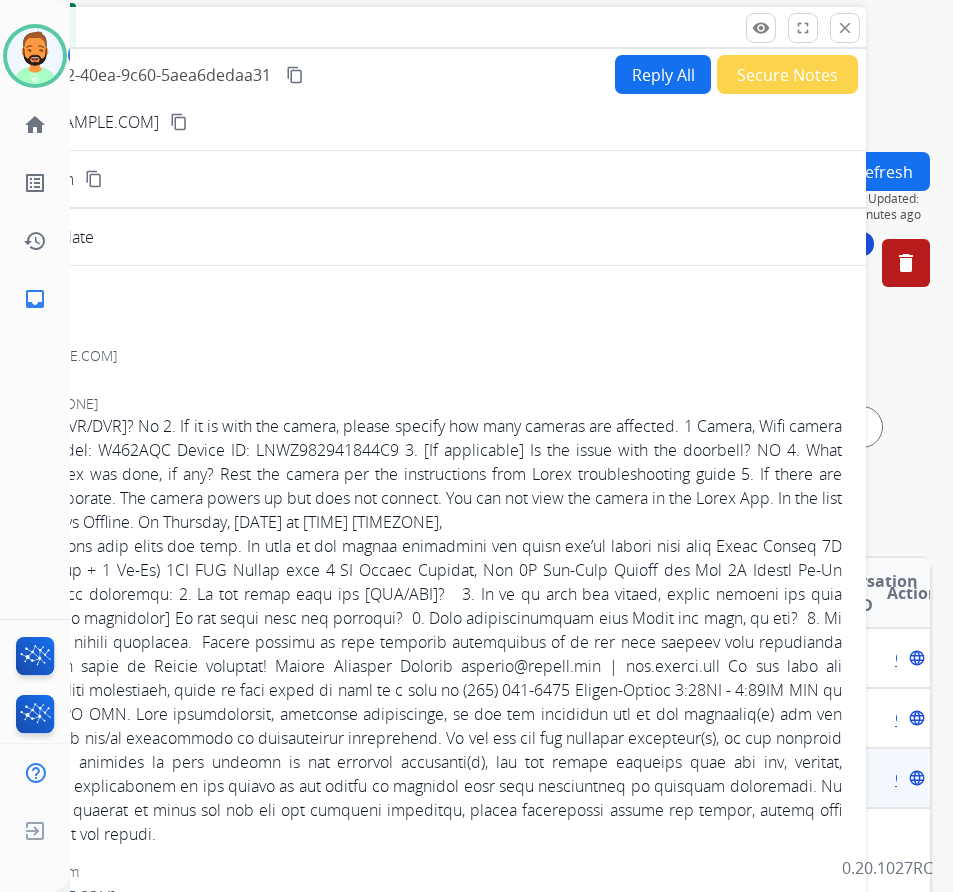 click on "Reply All" at bounding box center (663, 74) 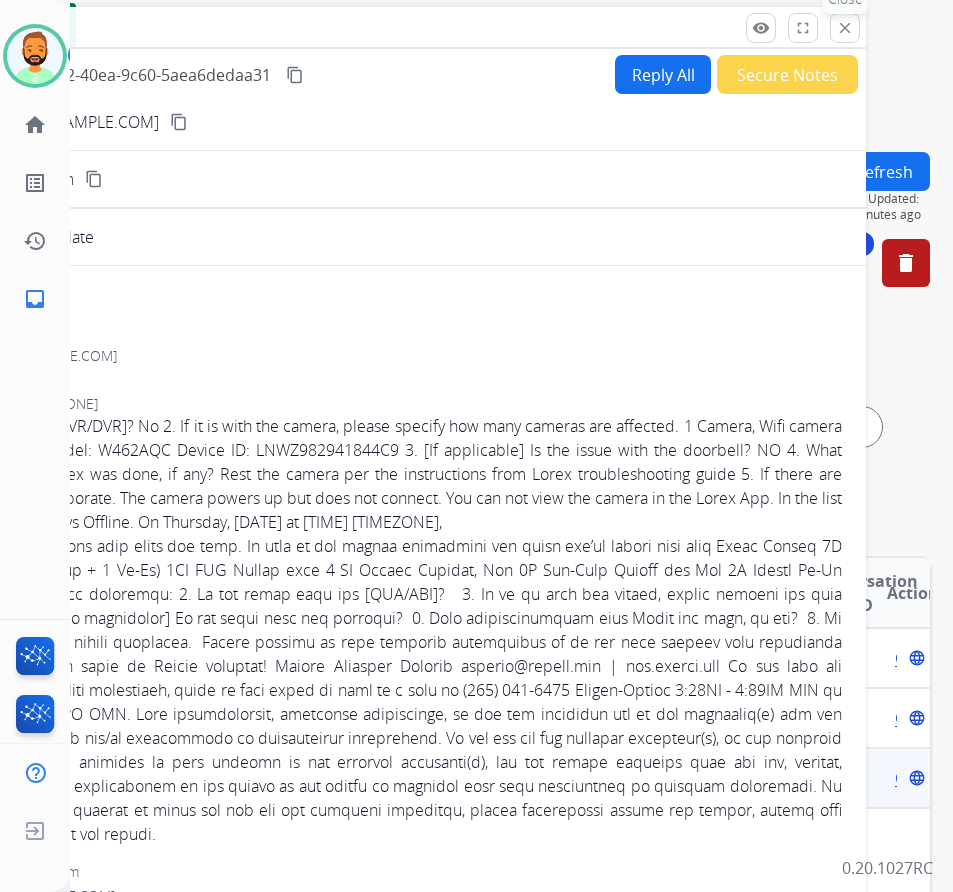 click on "close Close" at bounding box center [845, 28] 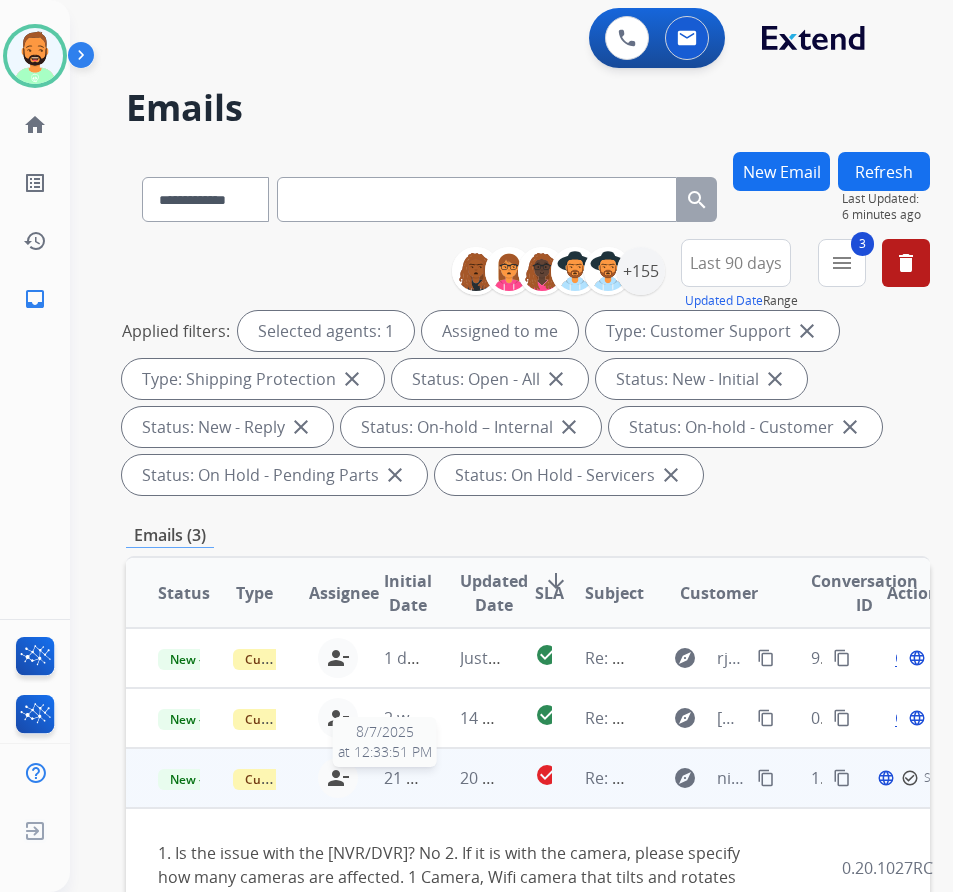 click on "21 hours ago" at bounding box center [433, 778] 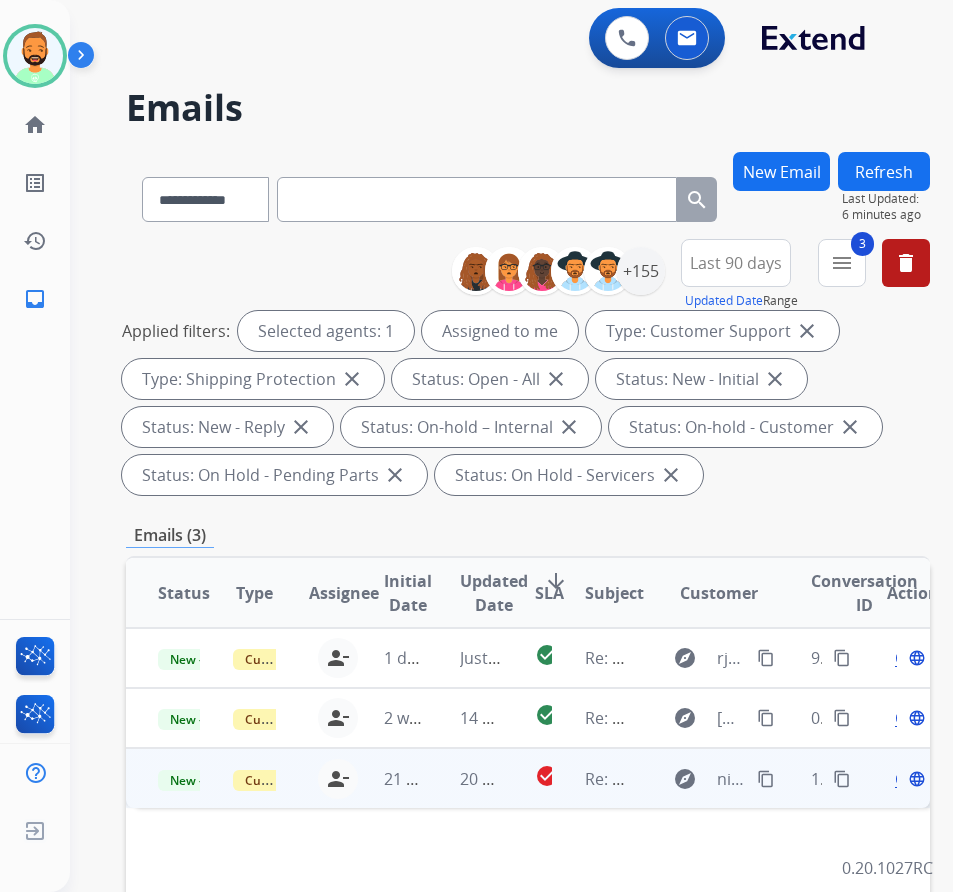 click on "Open" at bounding box center (915, 779) 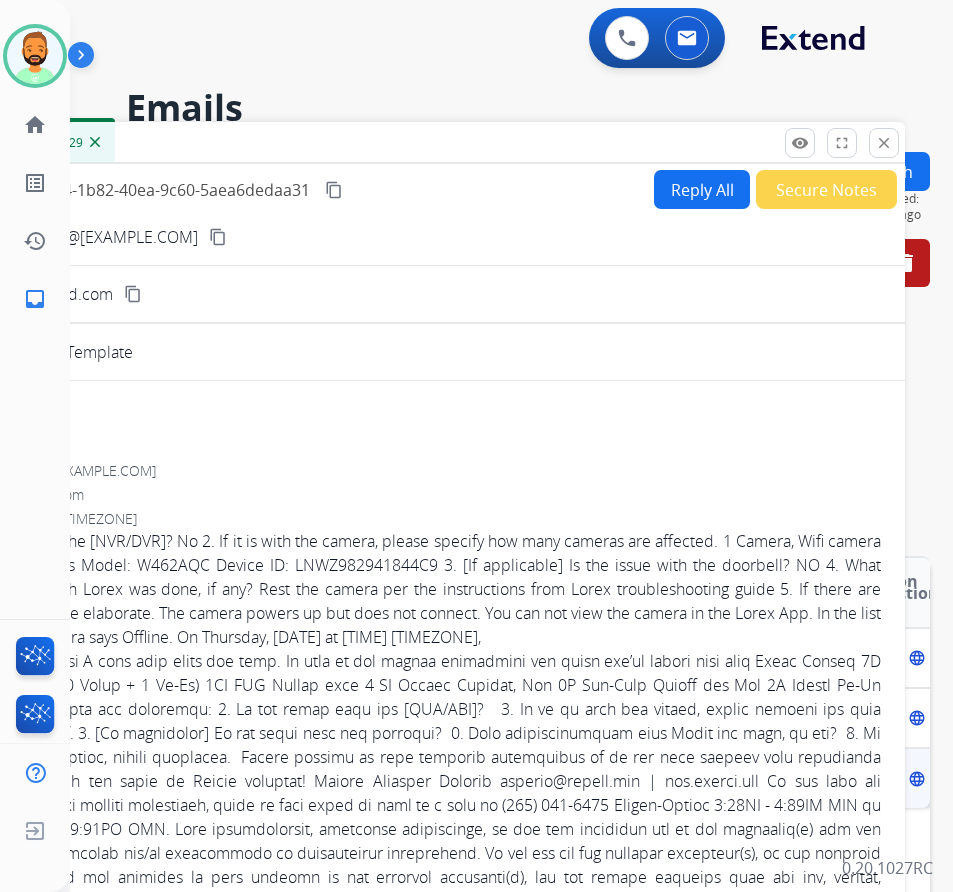 click on "Reply All" at bounding box center [702, 189] 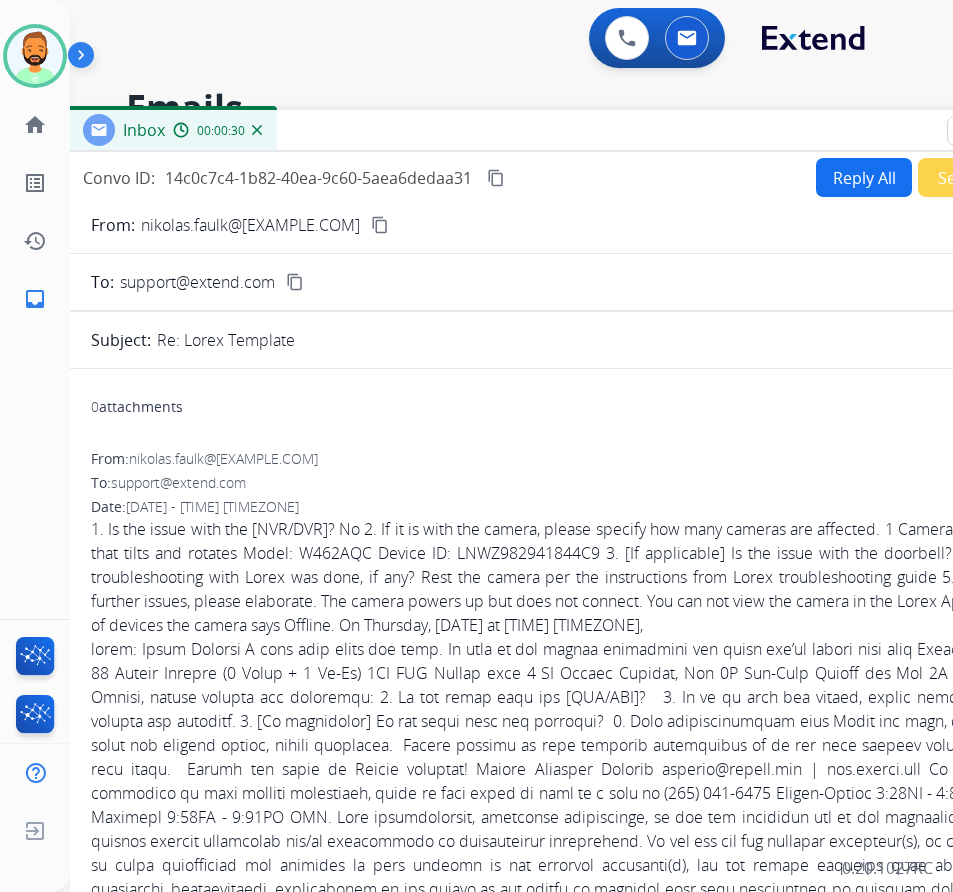 drag, startPoint x: 501, startPoint y: 153, endPoint x: 663, endPoint y: 141, distance: 162.44383 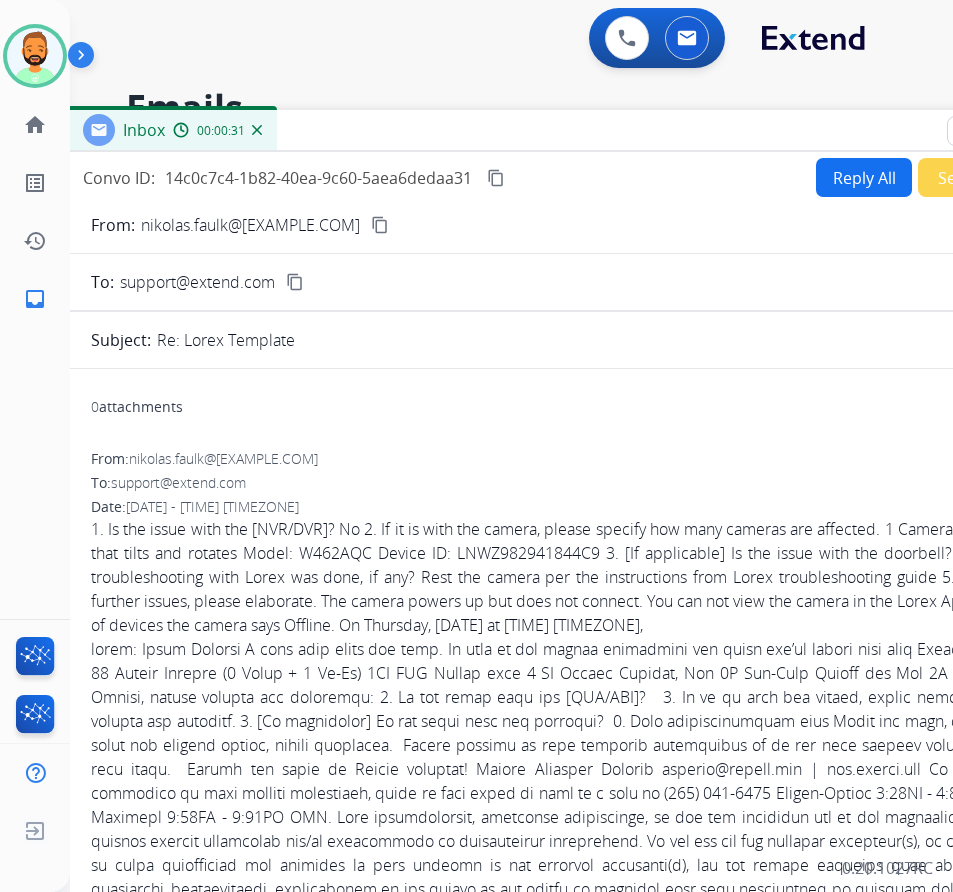 click on "Reply All" at bounding box center (864, 177) 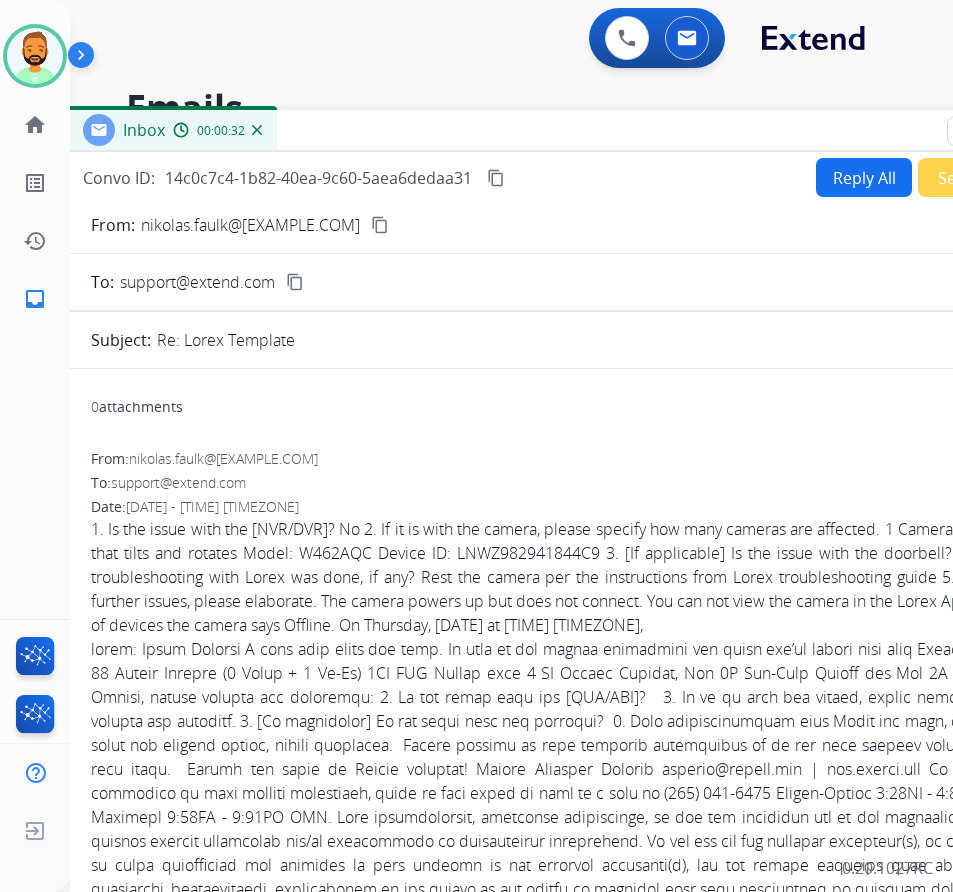 click on "Reply All" at bounding box center [864, 177] 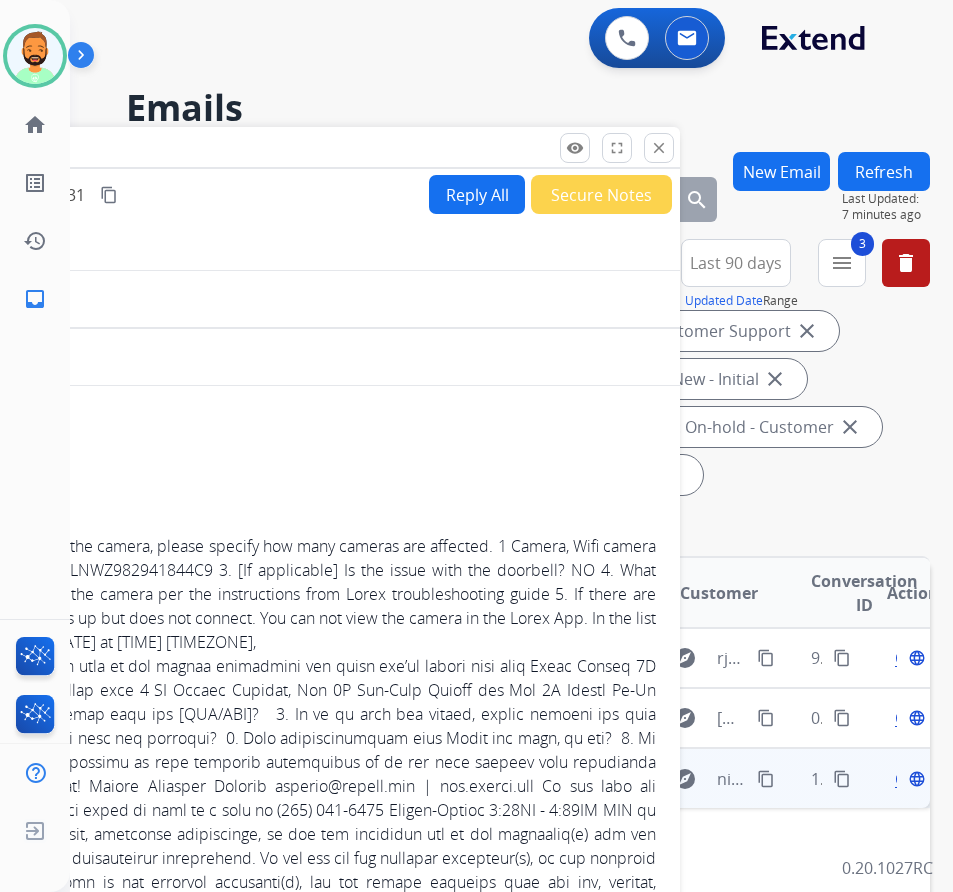 drag, startPoint x: 810, startPoint y: 139, endPoint x: 423, endPoint y: 156, distance: 387.3732 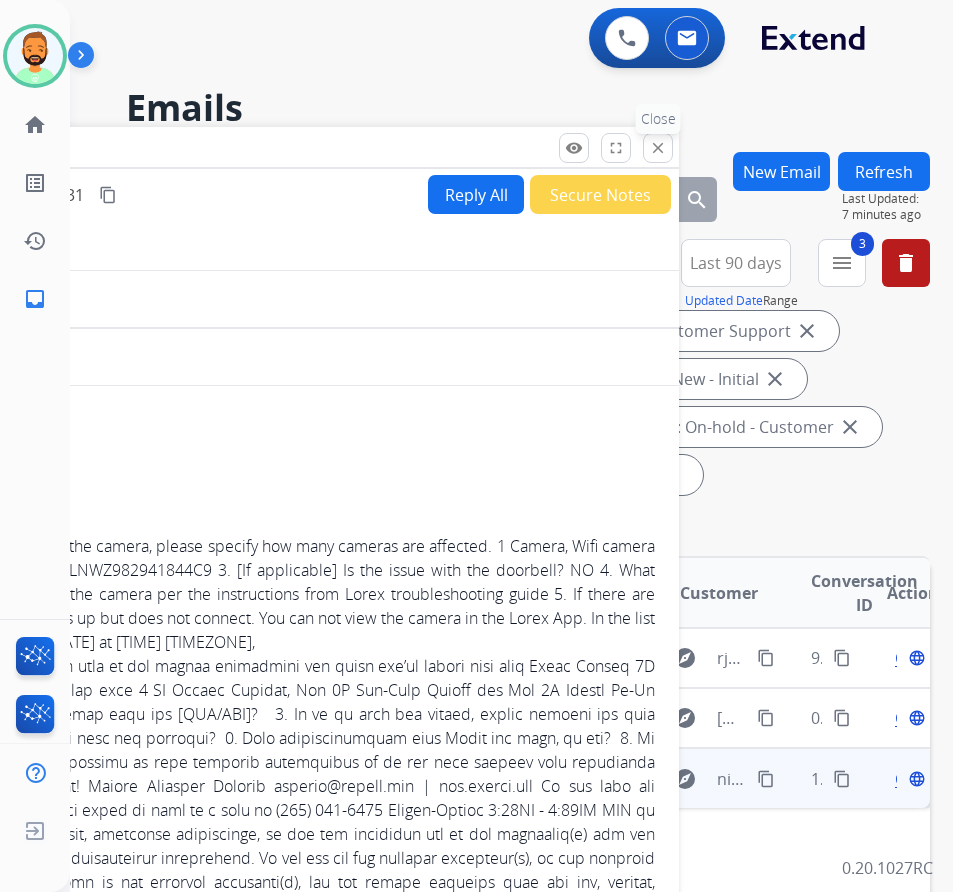 click on "close" at bounding box center (658, 148) 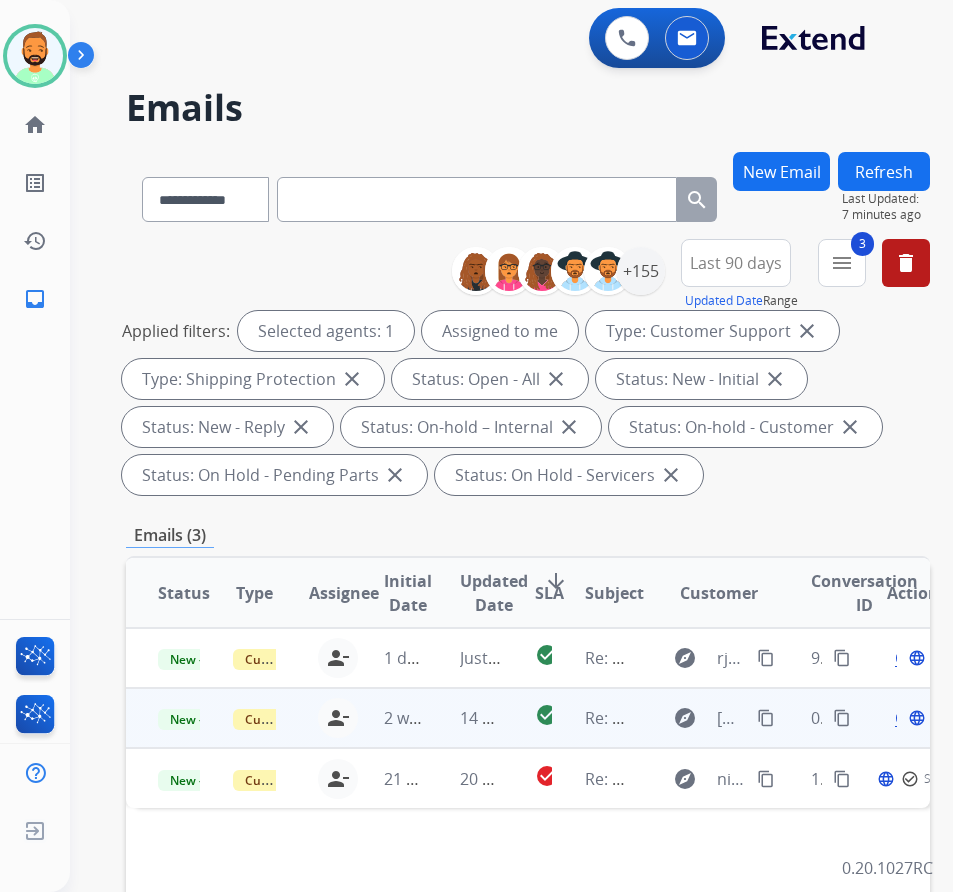 click on "check_circle" at bounding box center [528, 718] 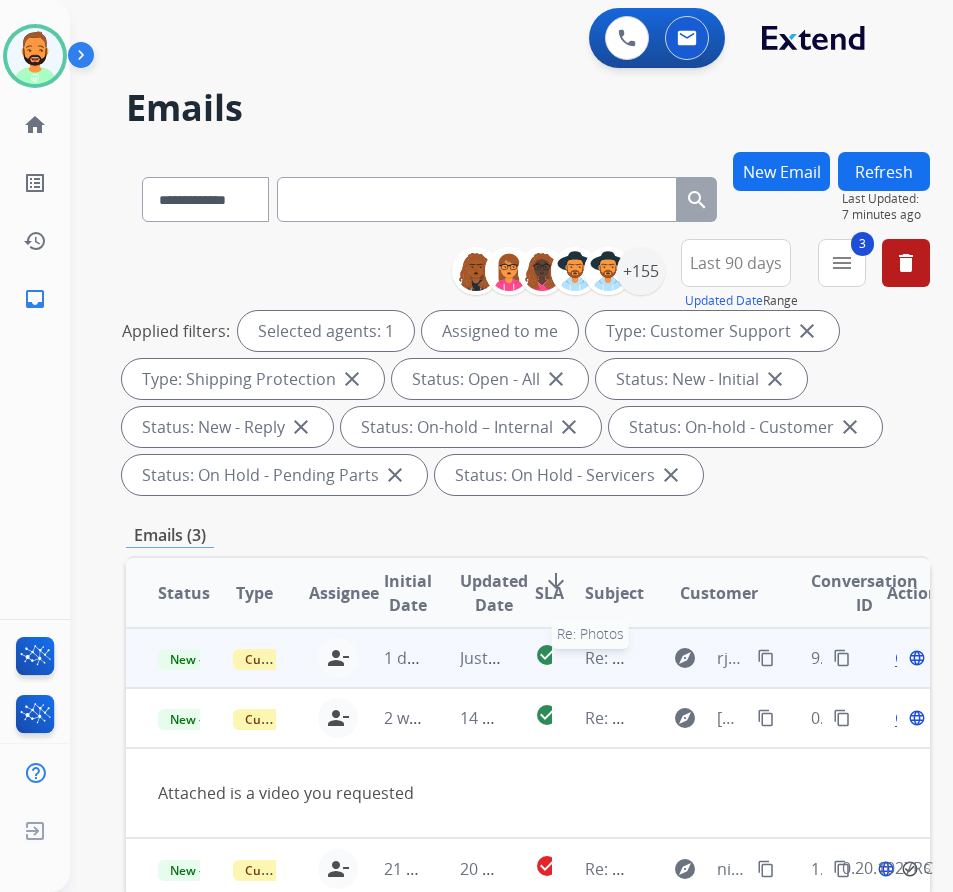 click on "Re: Photos" at bounding box center [625, 658] 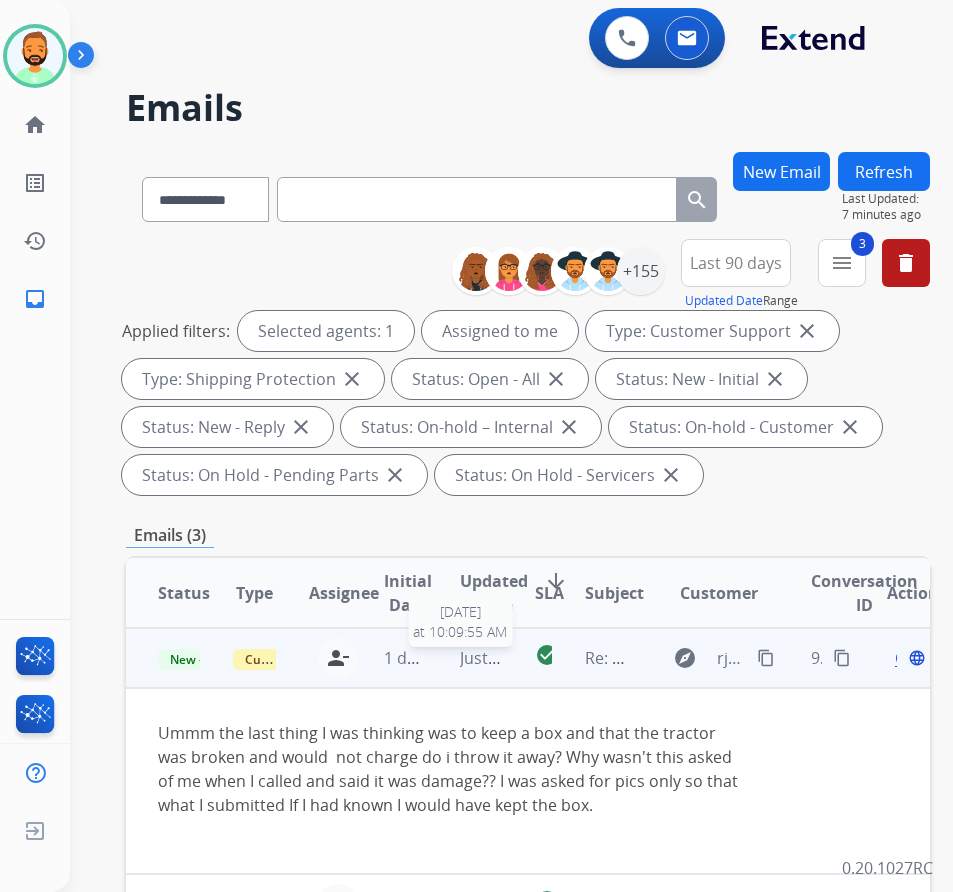 click on "Just now" at bounding box center [492, 658] 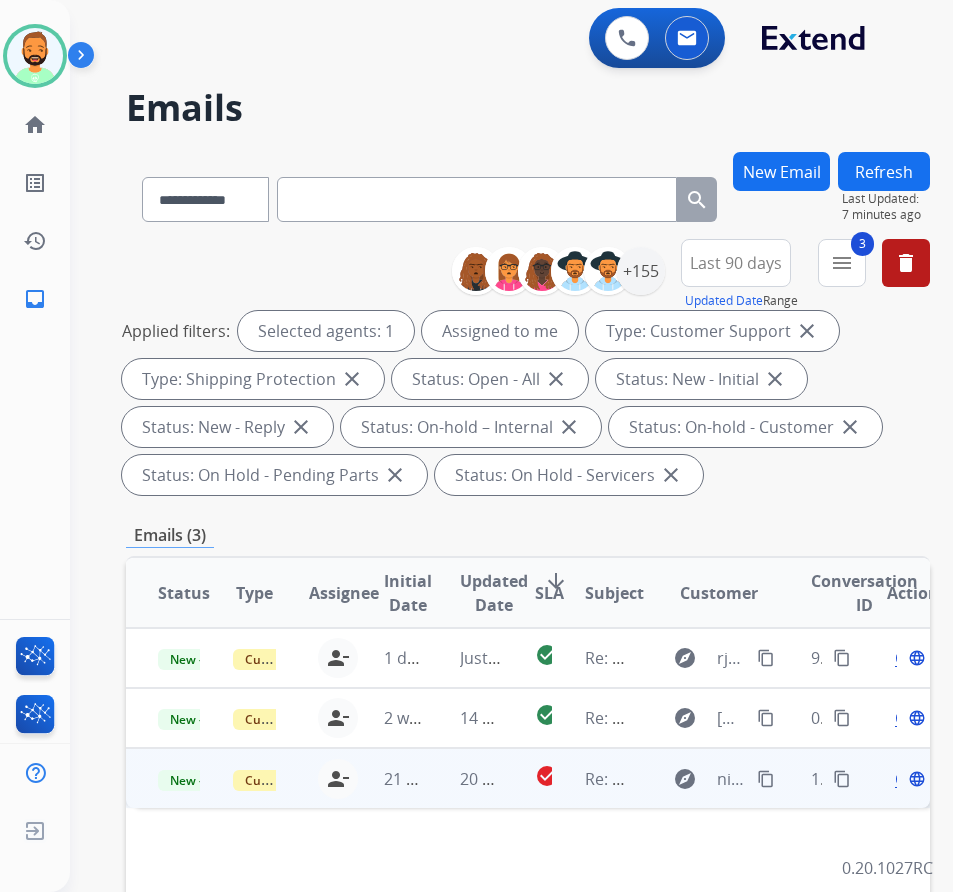 click on "Open" at bounding box center (915, 779) 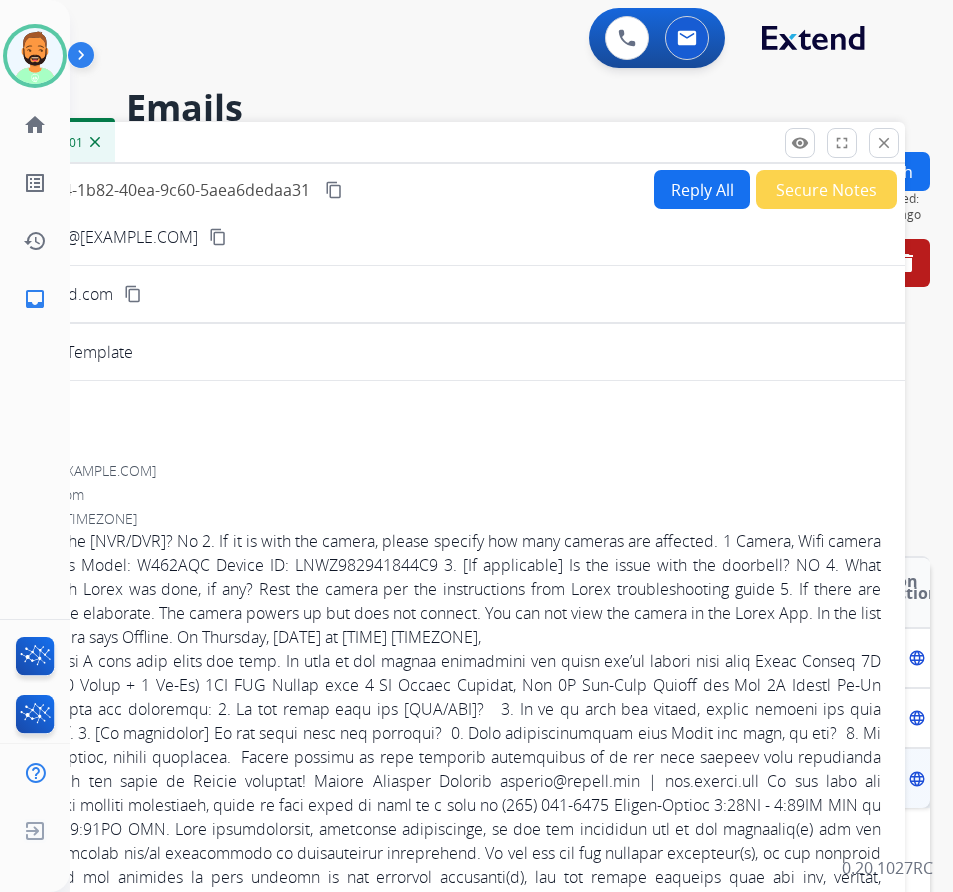 click on "Reply All" at bounding box center (702, 189) 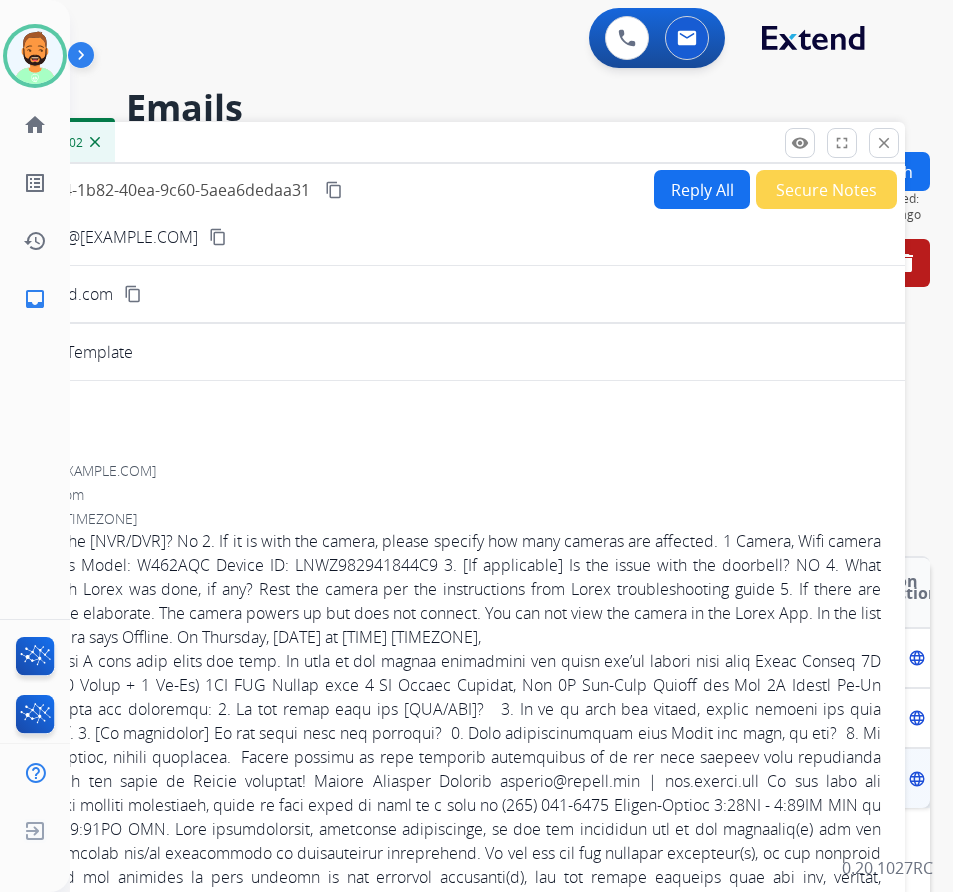 click on "Reply All" at bounding box center [702, 189] 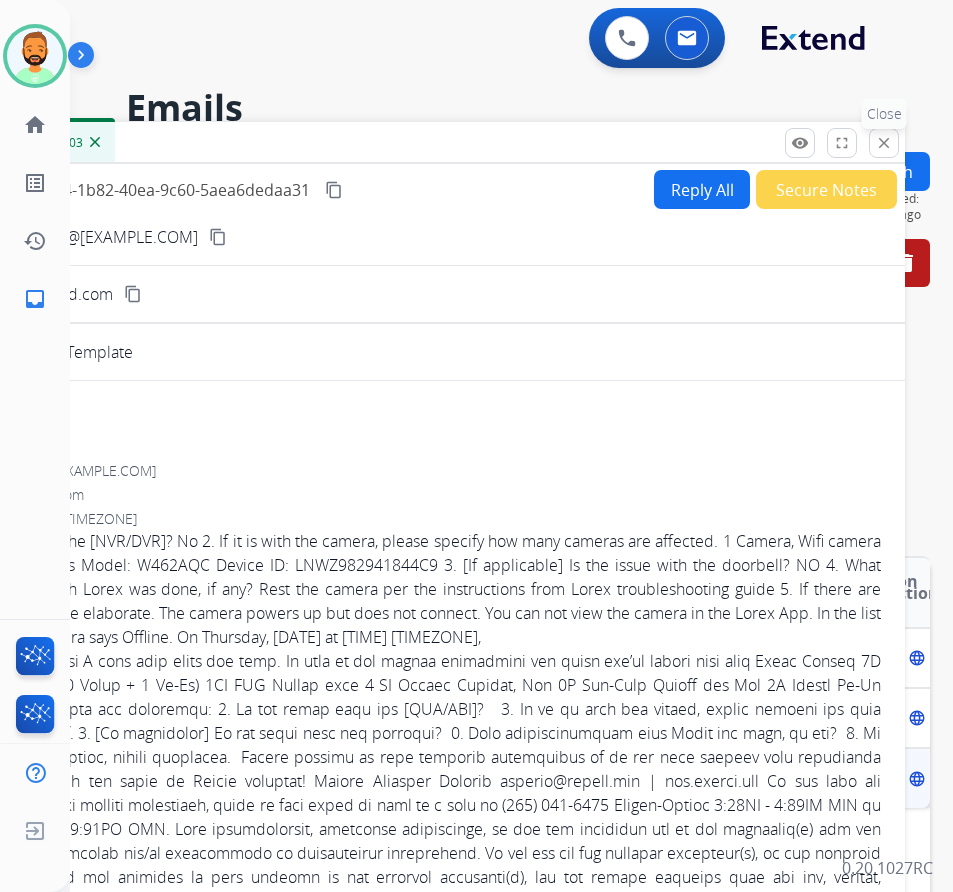 click on "close" at bounding box center (884, 143) 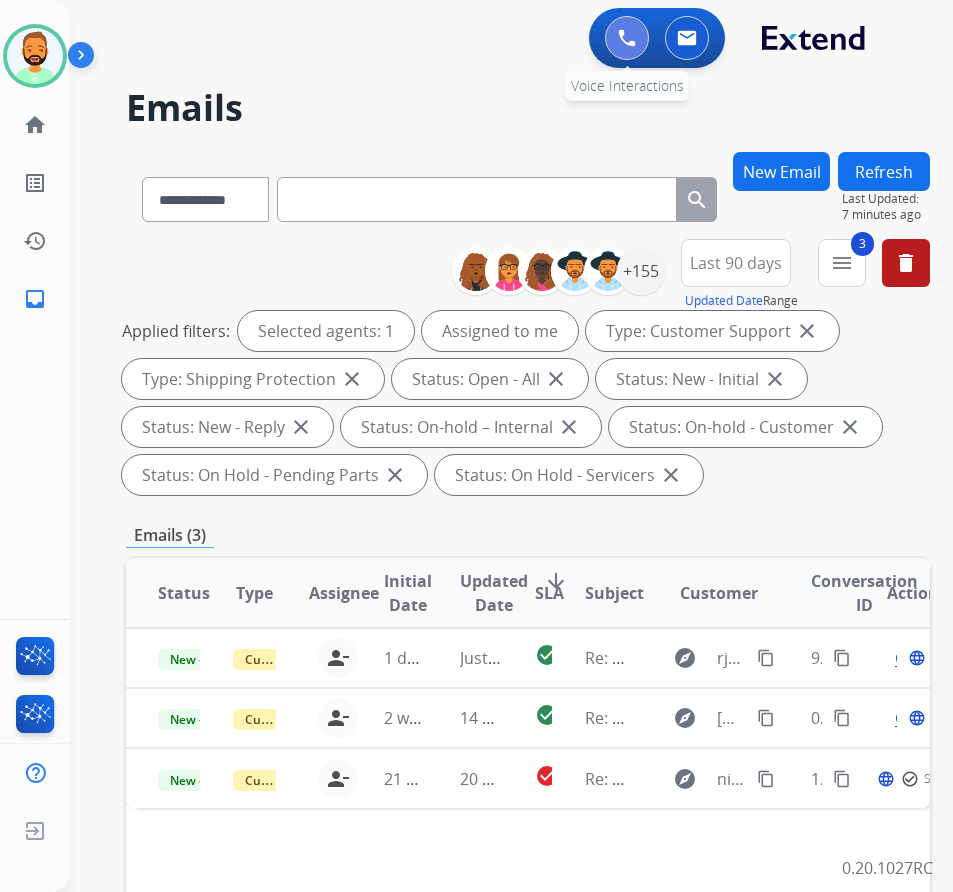 click at bounding box center (627, 38) 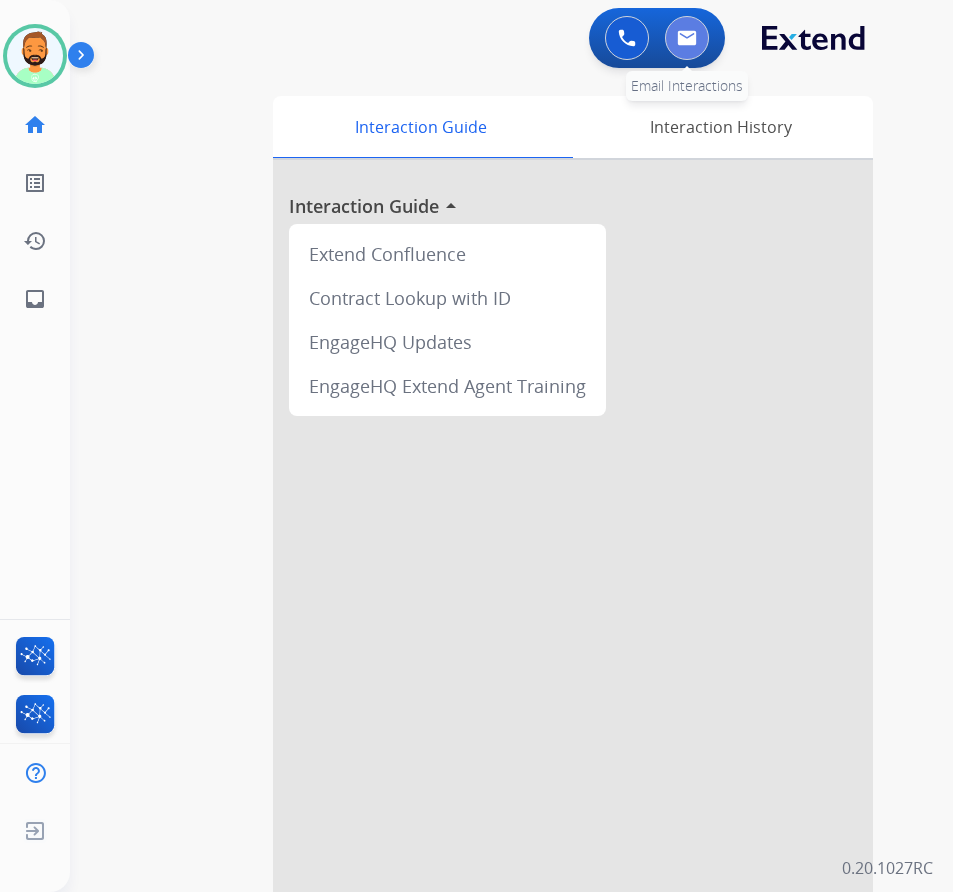 click at bounding box center [687, 38] 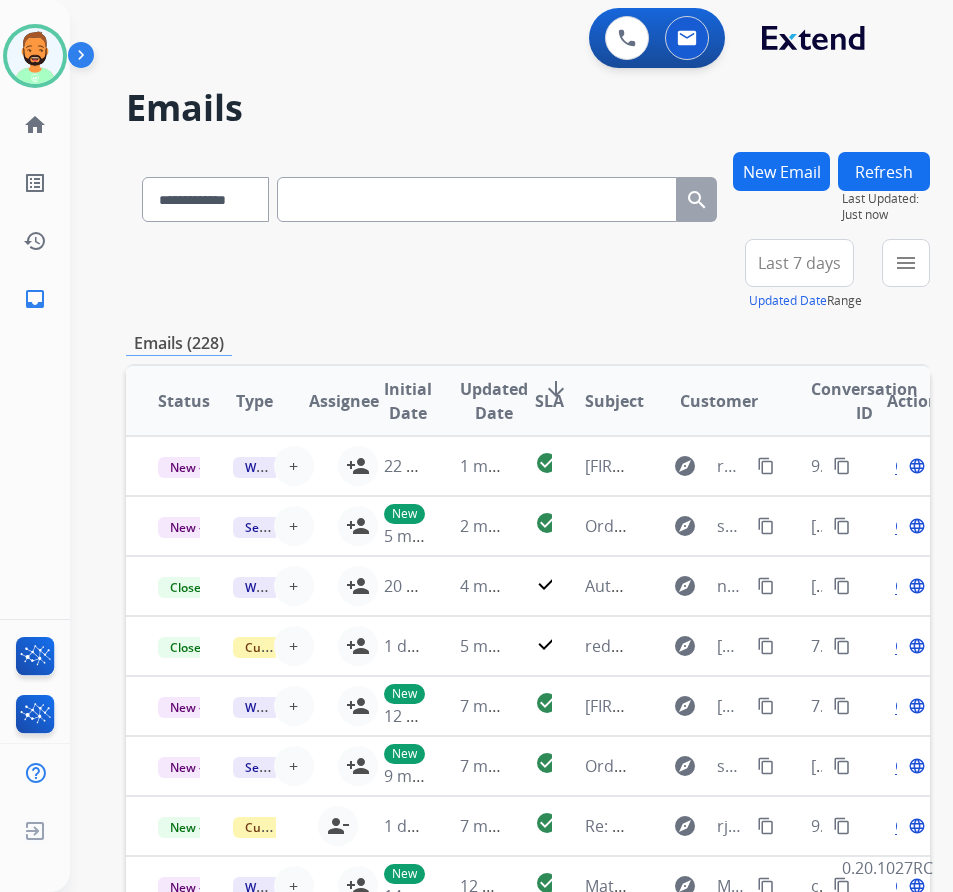 click on "Last 7 days" at bounding box center (799, 263) 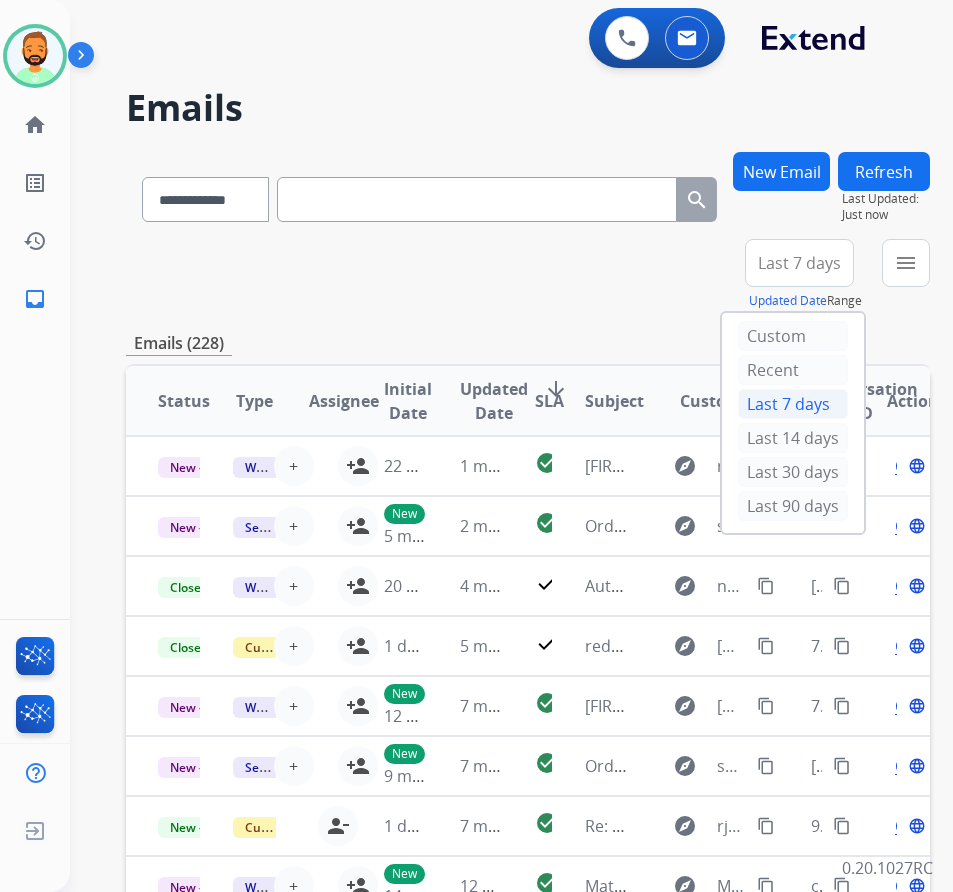 drag, startPoint x: 803, startPoint y: 524, endPoint x: 811, endPoint y: 508, distance: 17.888544 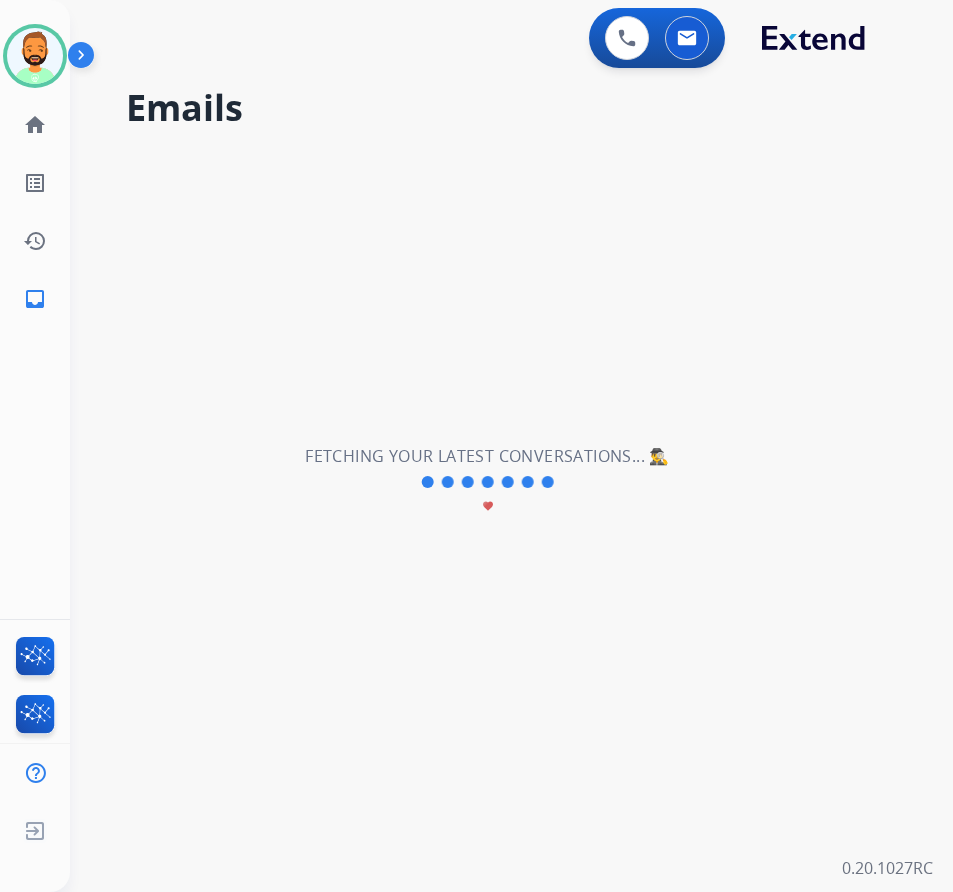 click on "**********" at bounding box center [487, 482] 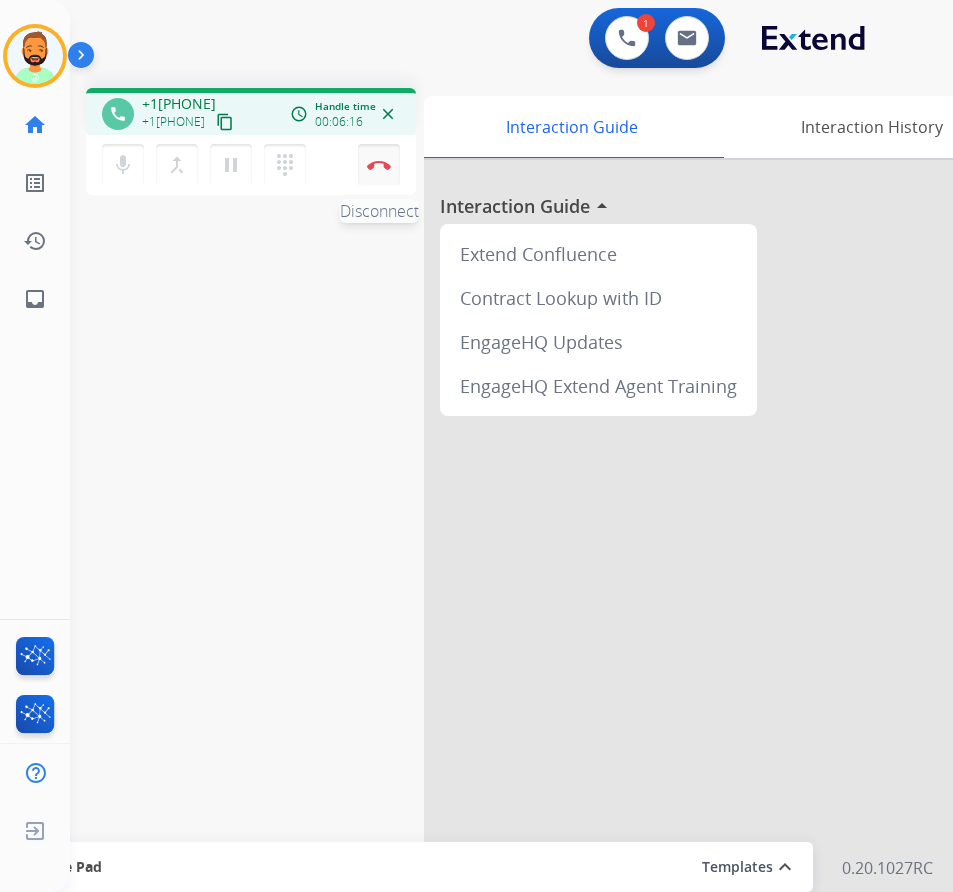 click at bounding box center (379, 165) 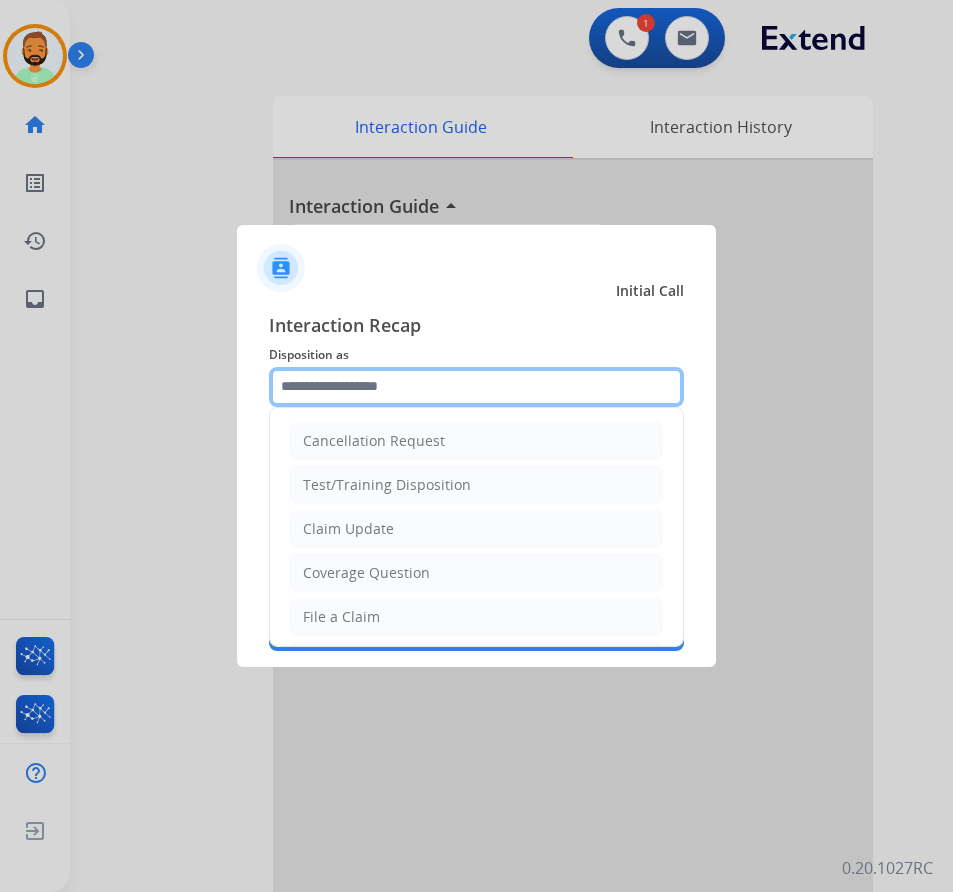 click 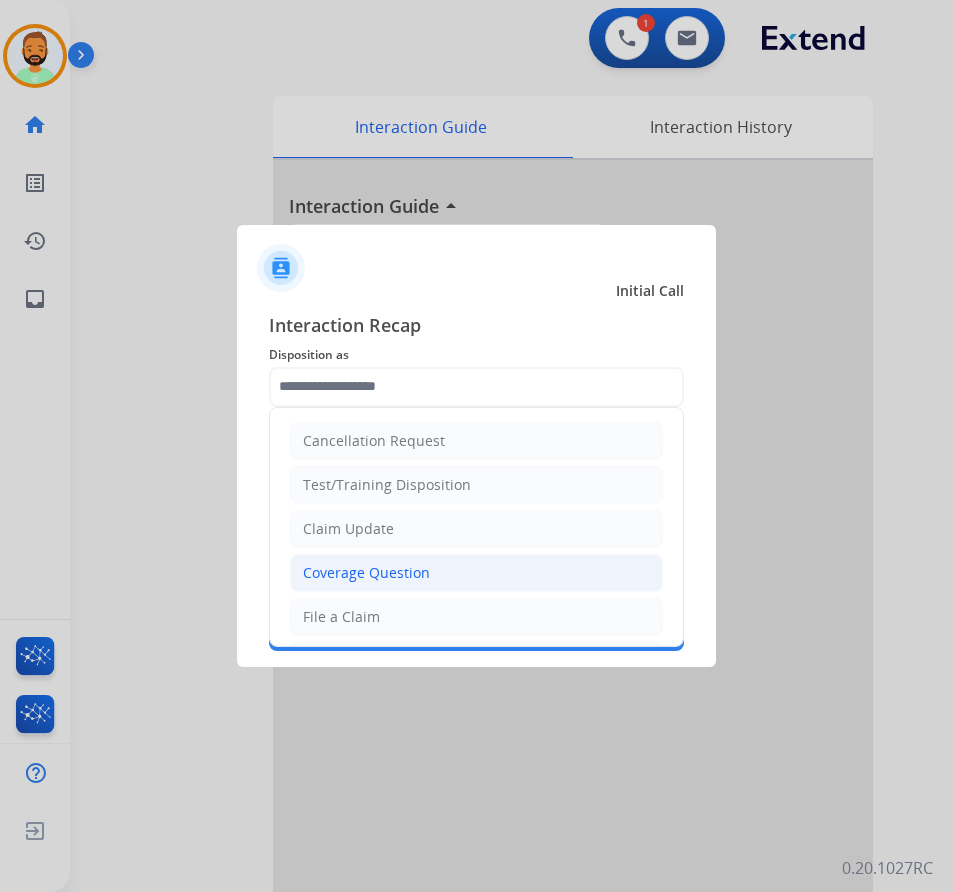 click on "Coverage Question" 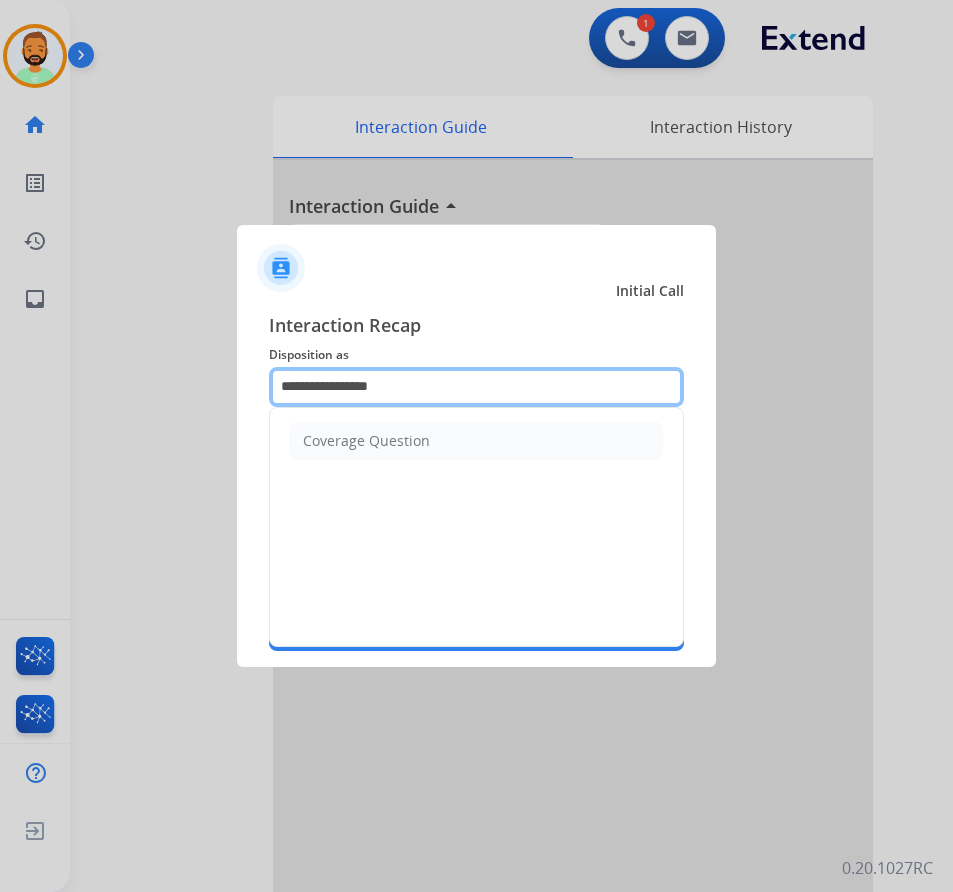 drag, startPoint x: 467, startPoint y: 367, endPoint x: 93, endPoint y: 391, distance: 374.76926 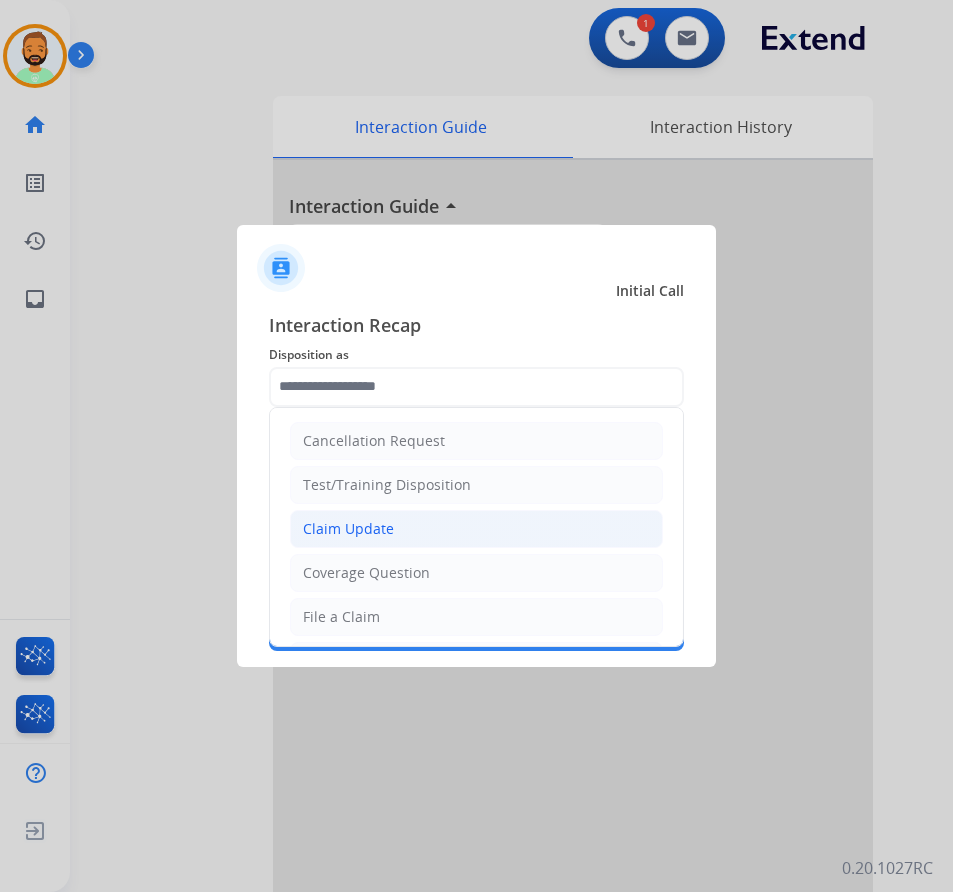 click on "Claim Update" 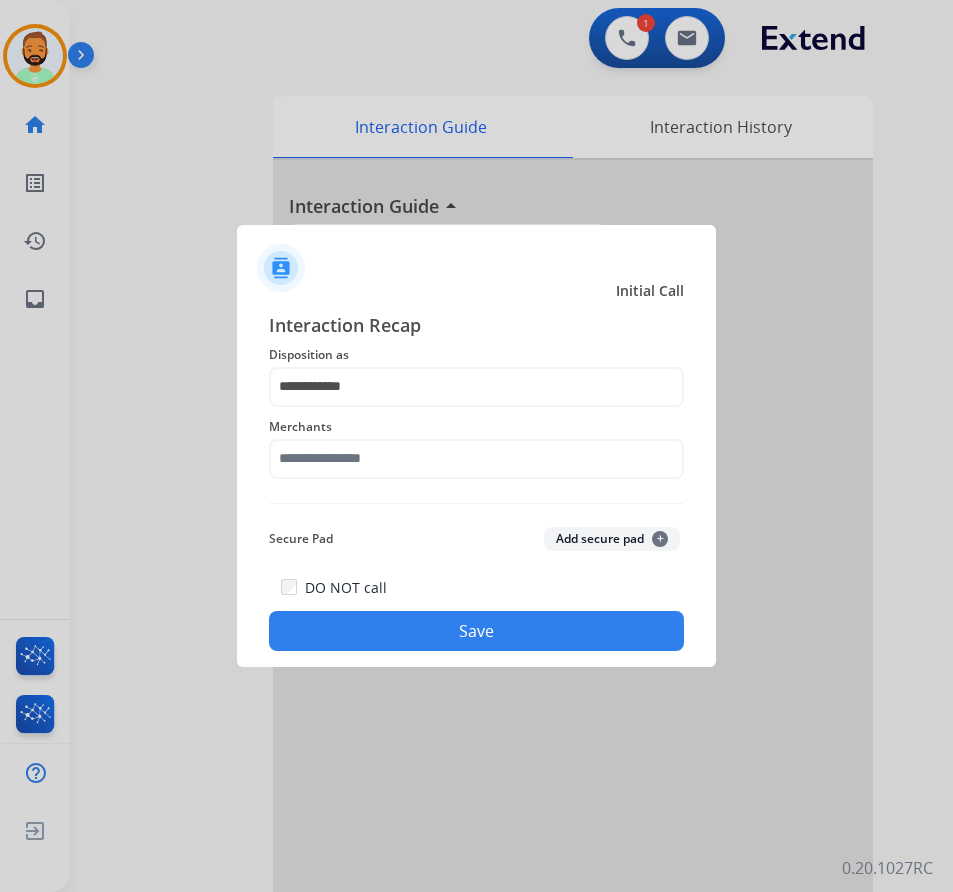 click on "Merchants" 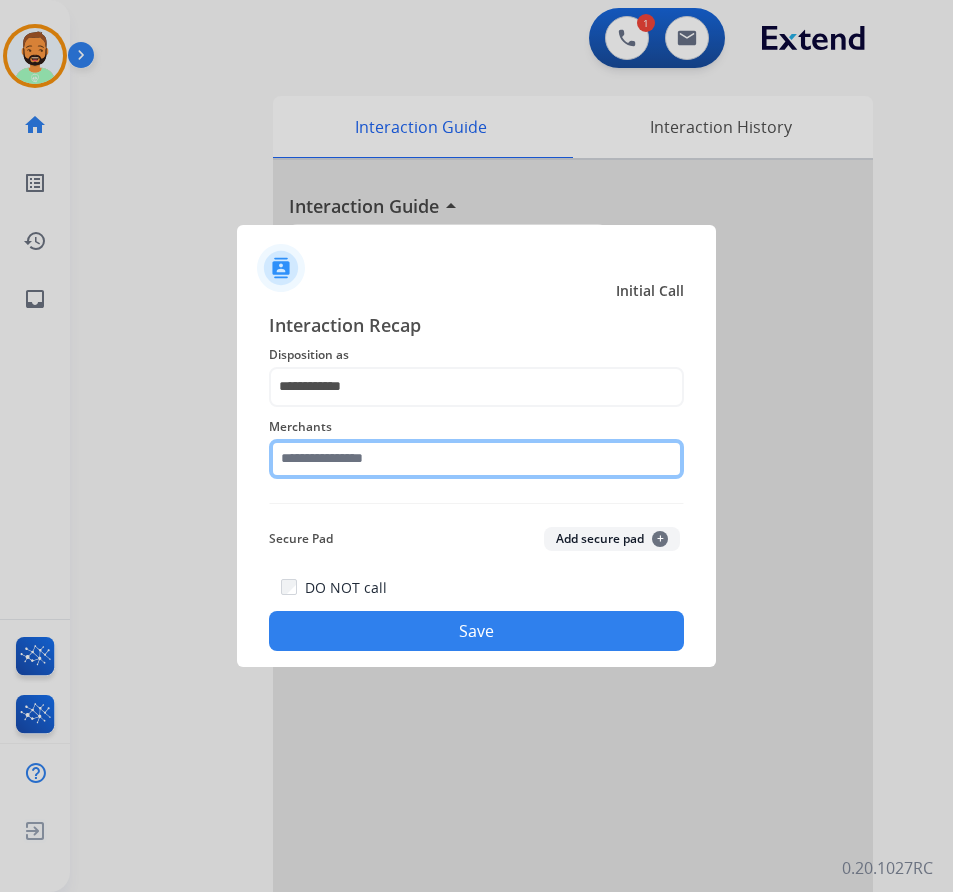 drag, startPoint x: 411, startPoint y: 465, endPoint x: 389, endPoint y: 469, distance: 22.36068 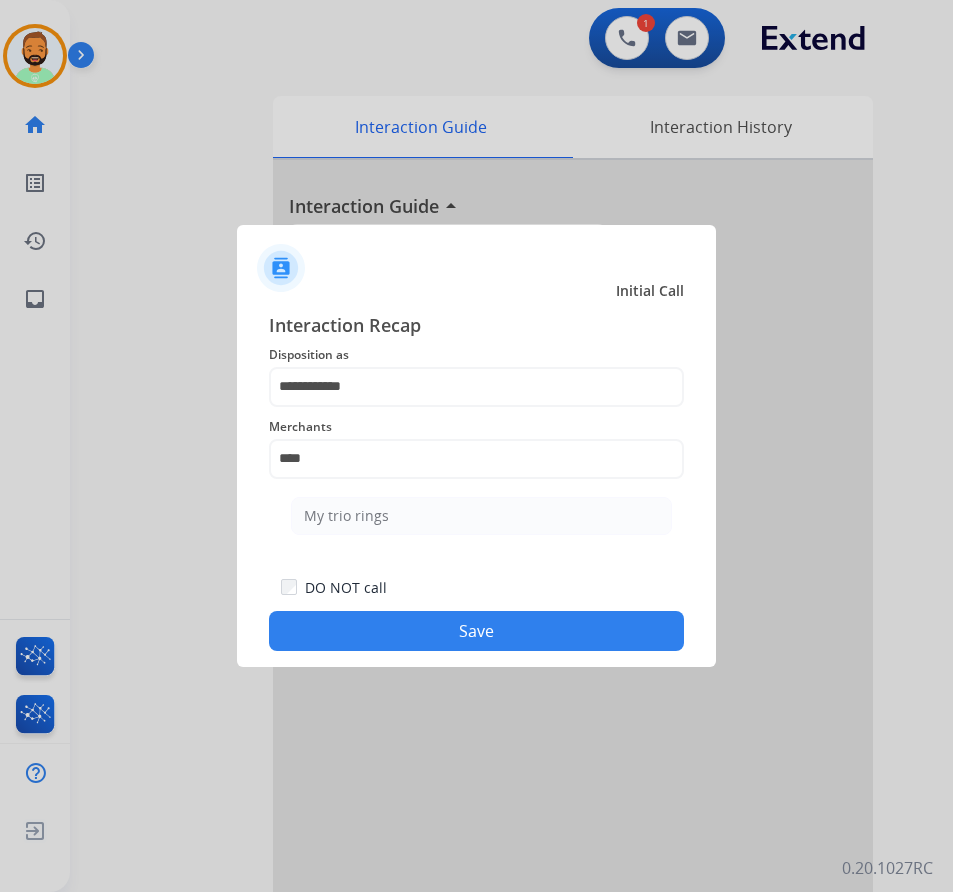 click on "My trio rings" 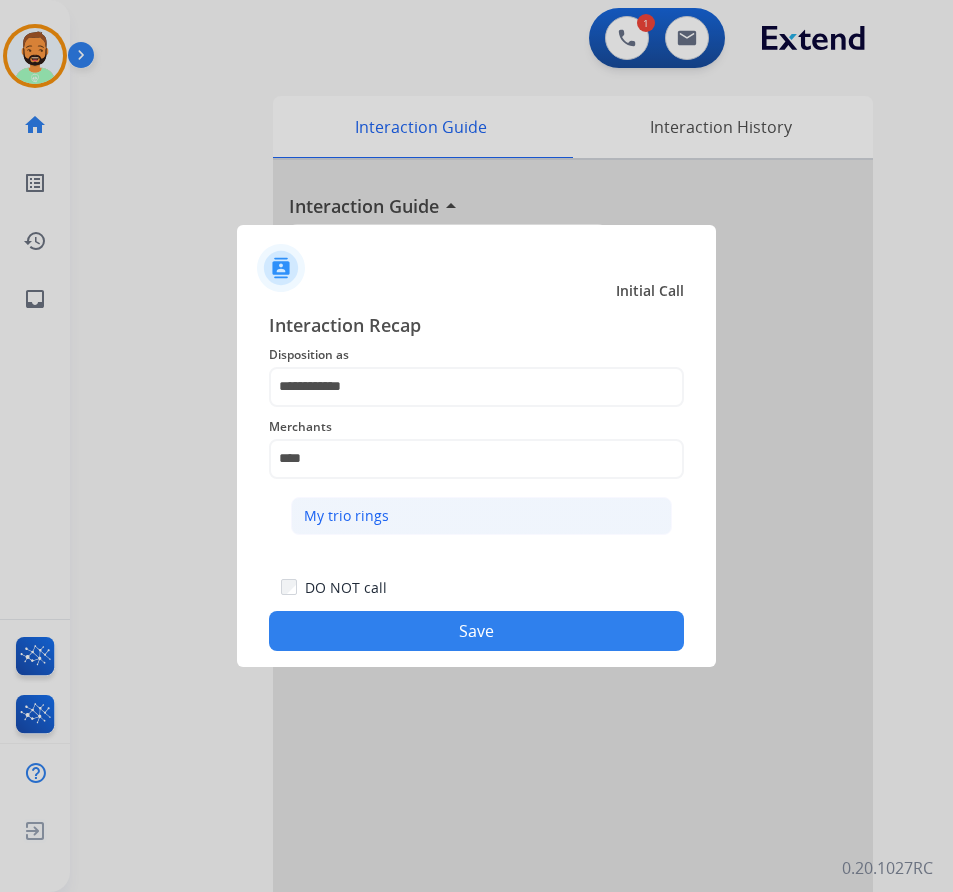 click on "My trio rings" 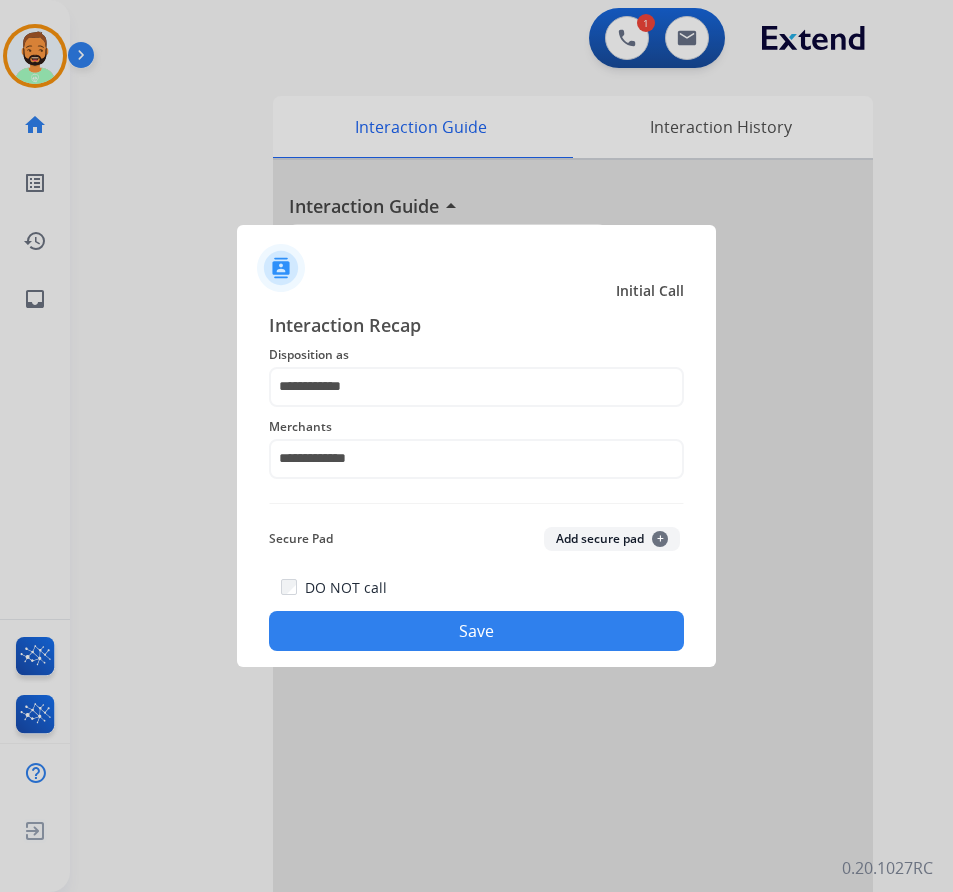 click on "Save" 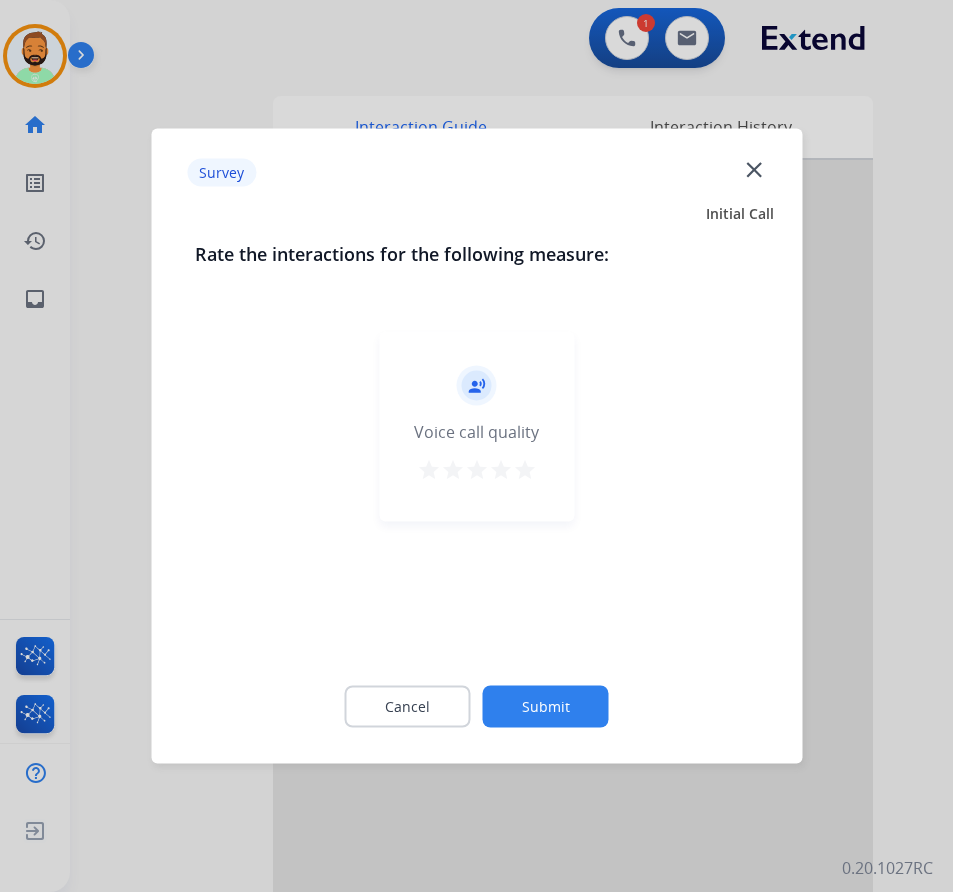 click on "Submit" 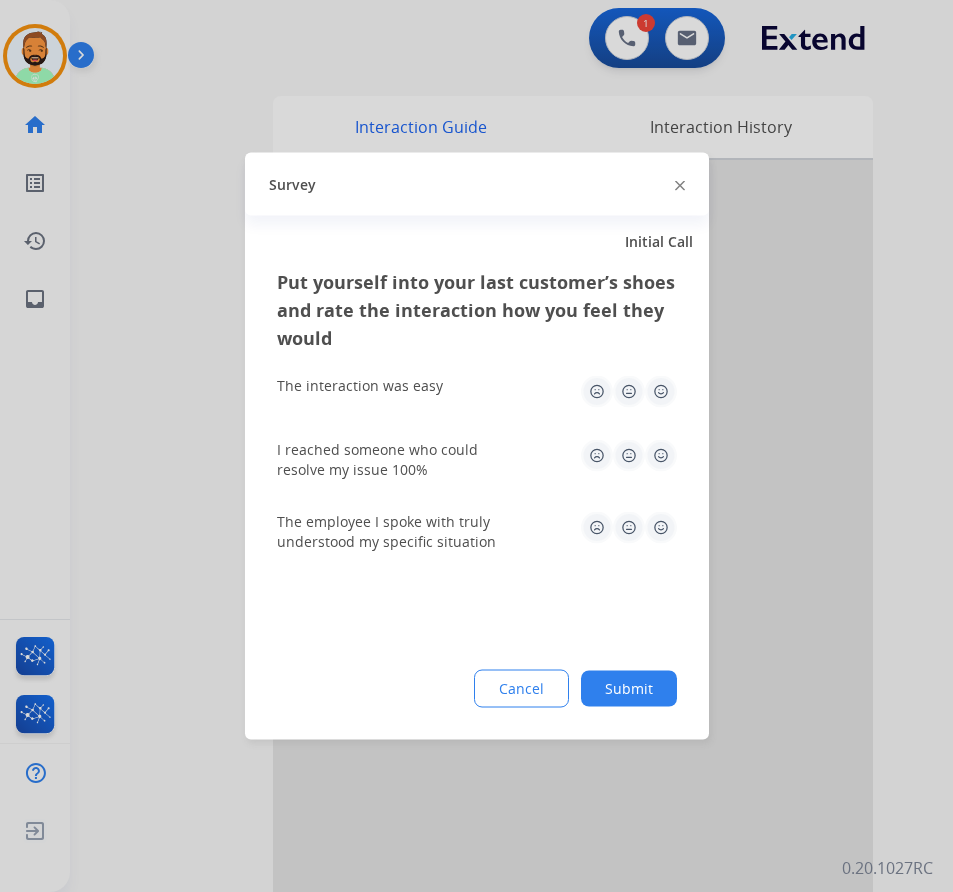 click on "Submit" 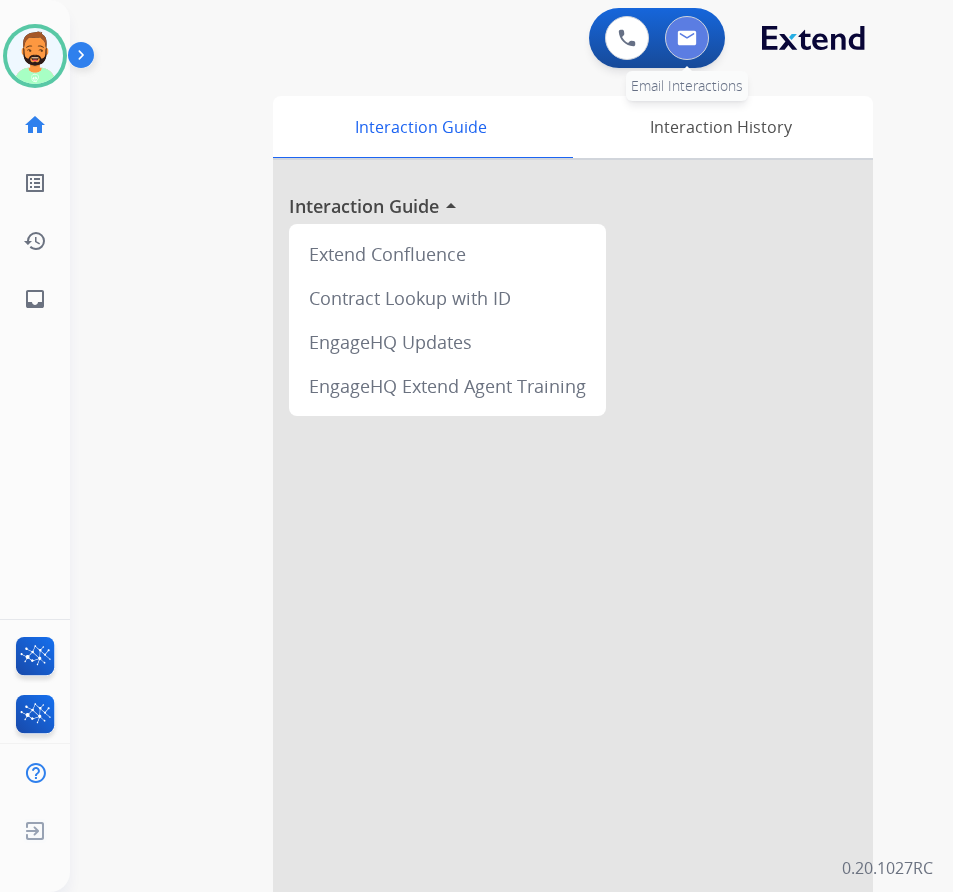 click at bounding box center [687, 38] 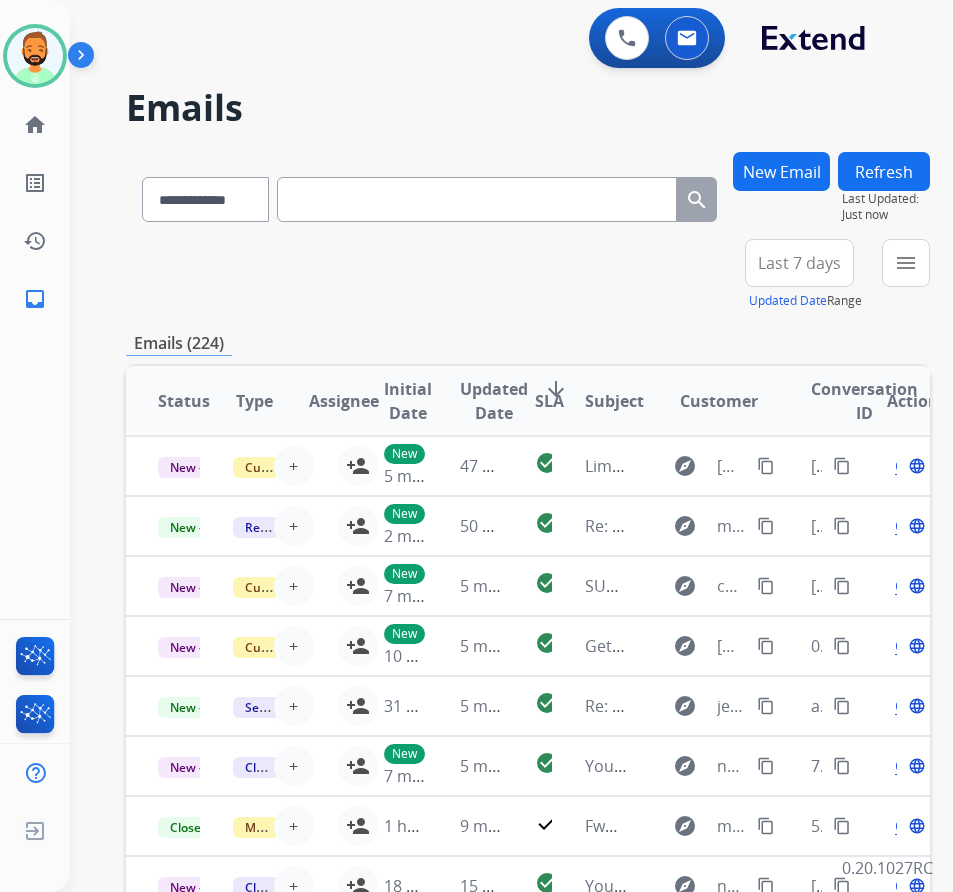 click on "Last 7 days" at bounding box center (799, 263) 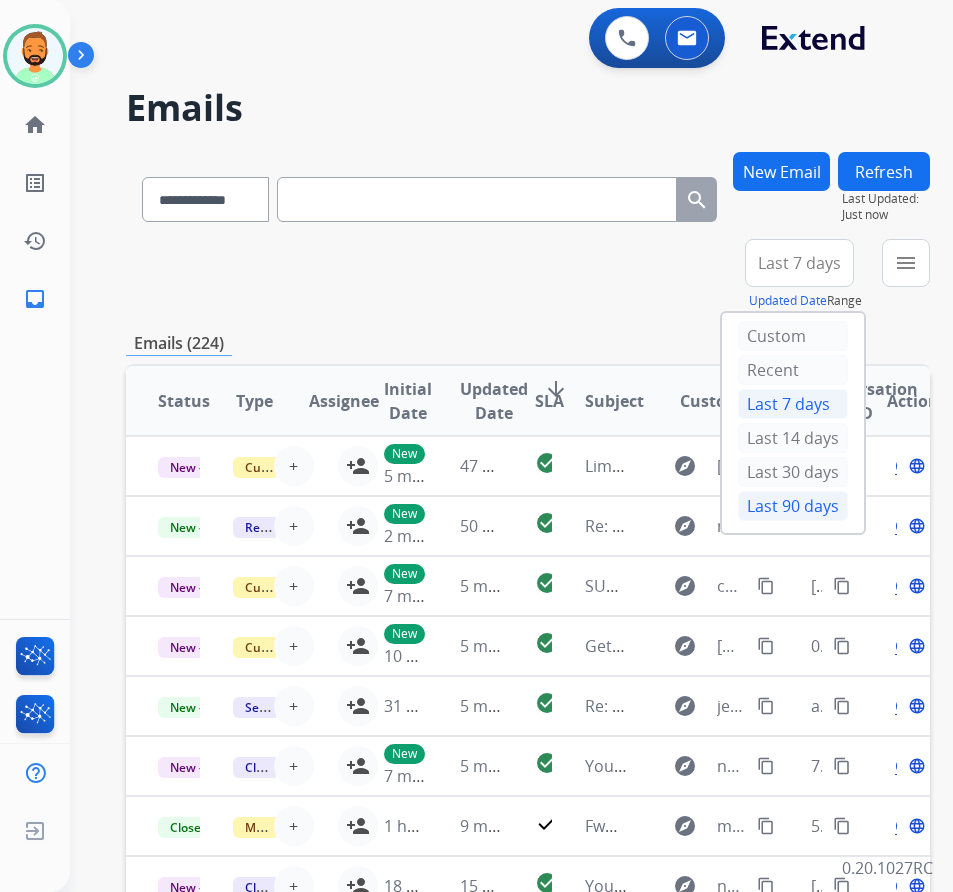 click on "Last 90 days" at bounding box center (793, 506) 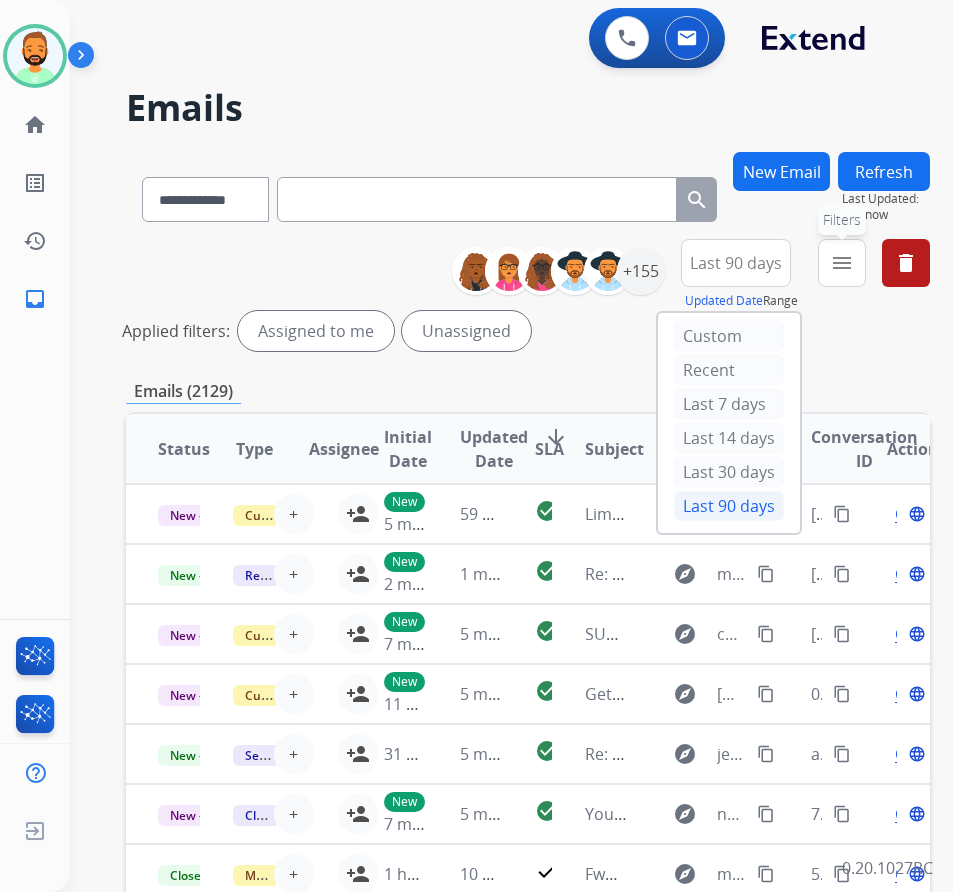 click on "menu  Filters" at bounding box center (842, 263) 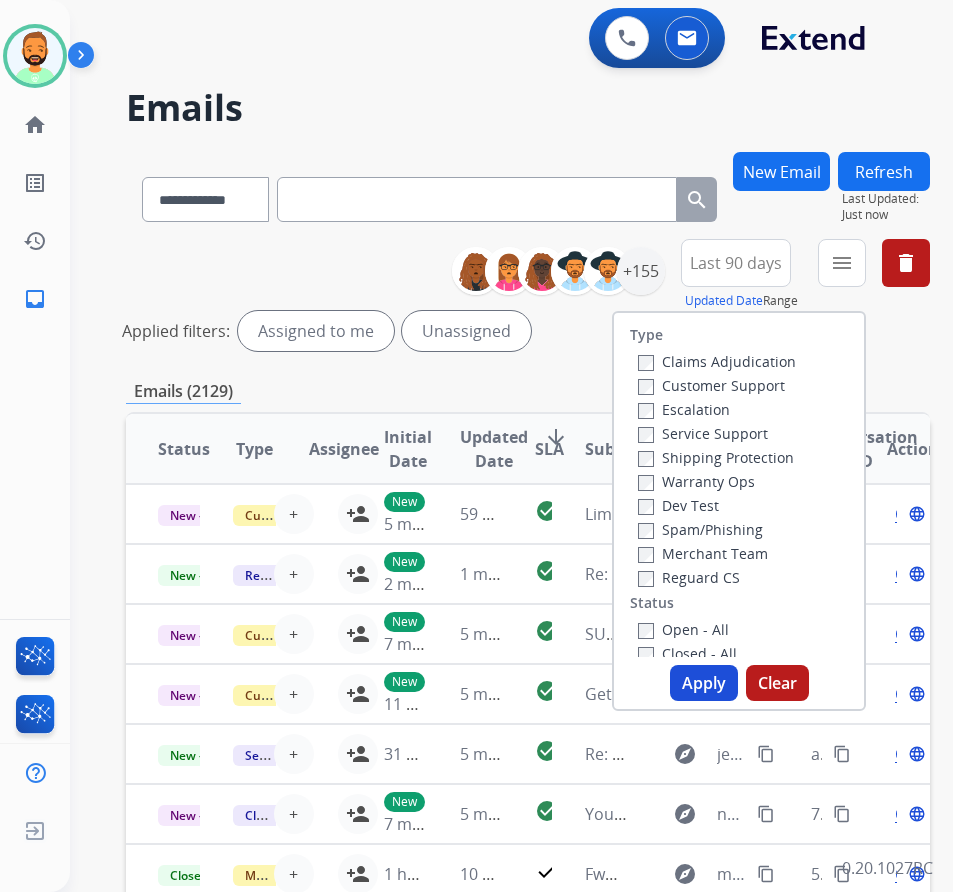 click on "Customer Support" at bounding box center [711, 385] 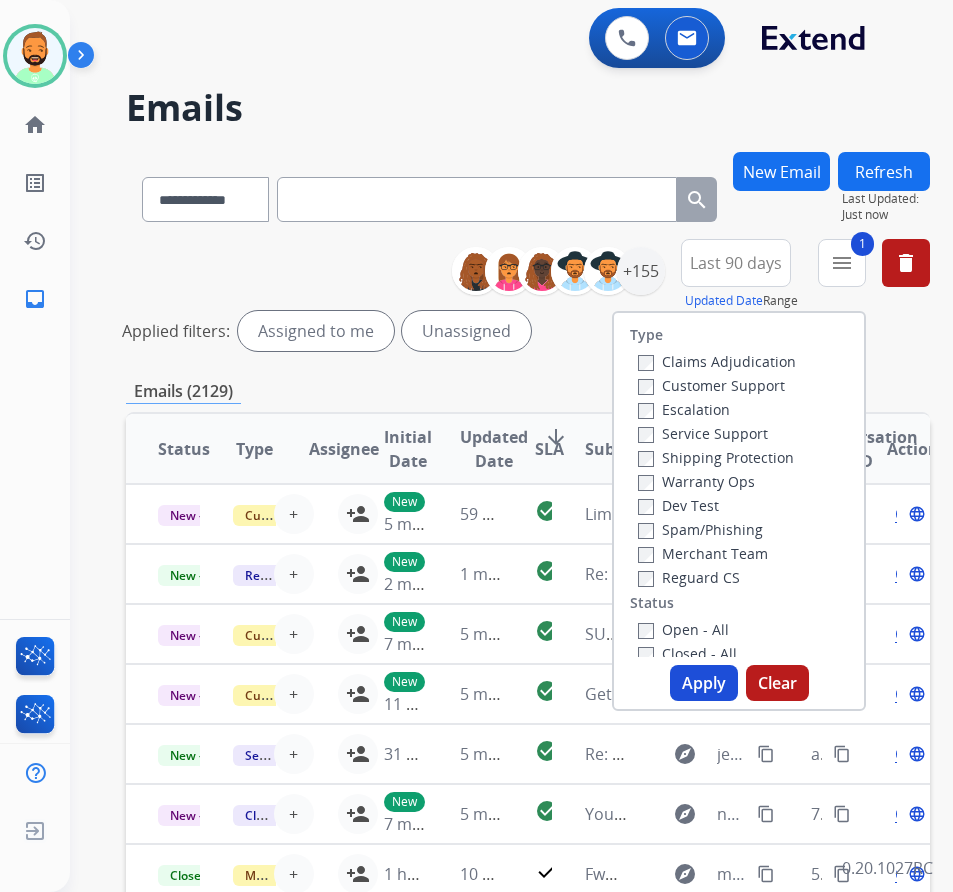 click on "Shipping Protection" at bounding box center (716, 457) 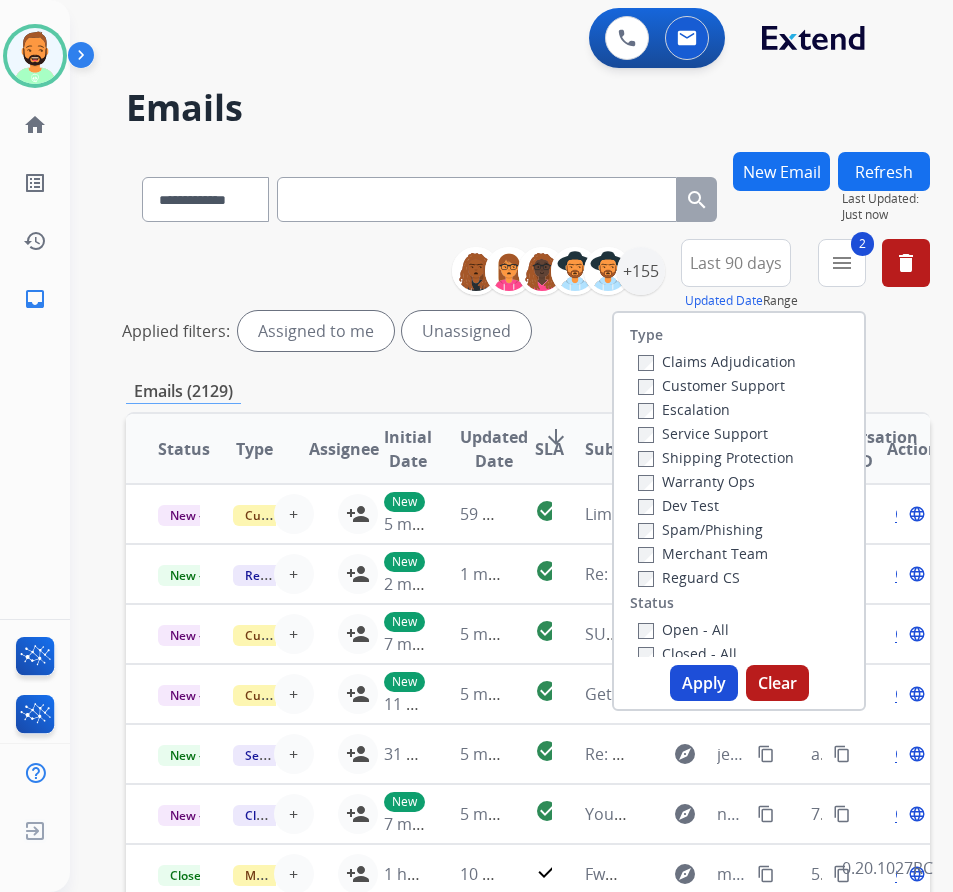click on "Open - All" at bounding box center [683, 629] 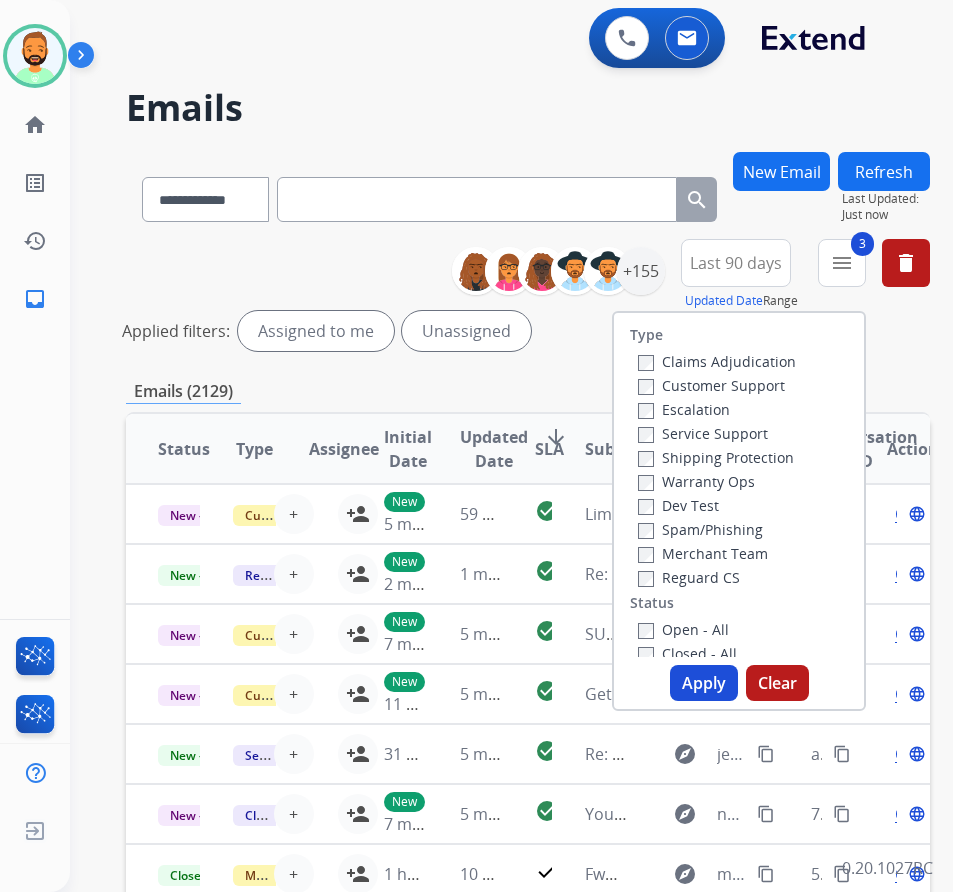 click on "Apply" at bounding box center (704, 683) 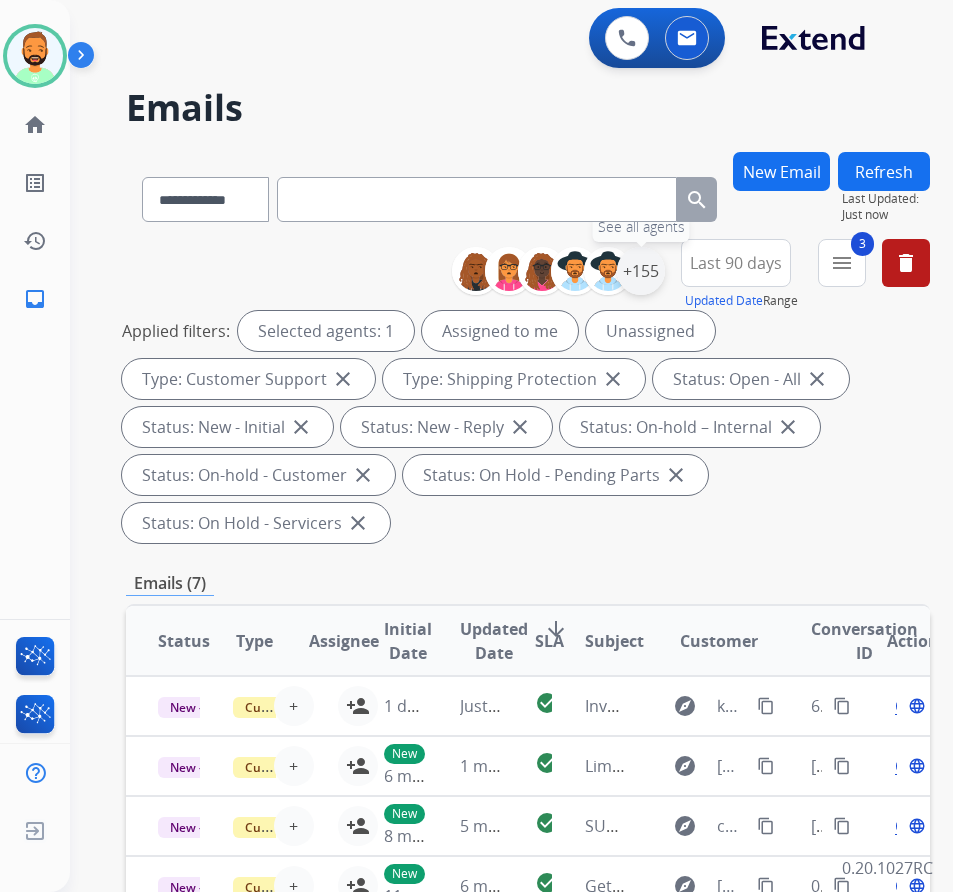 click on "+155" at bounding box center [641, 271] 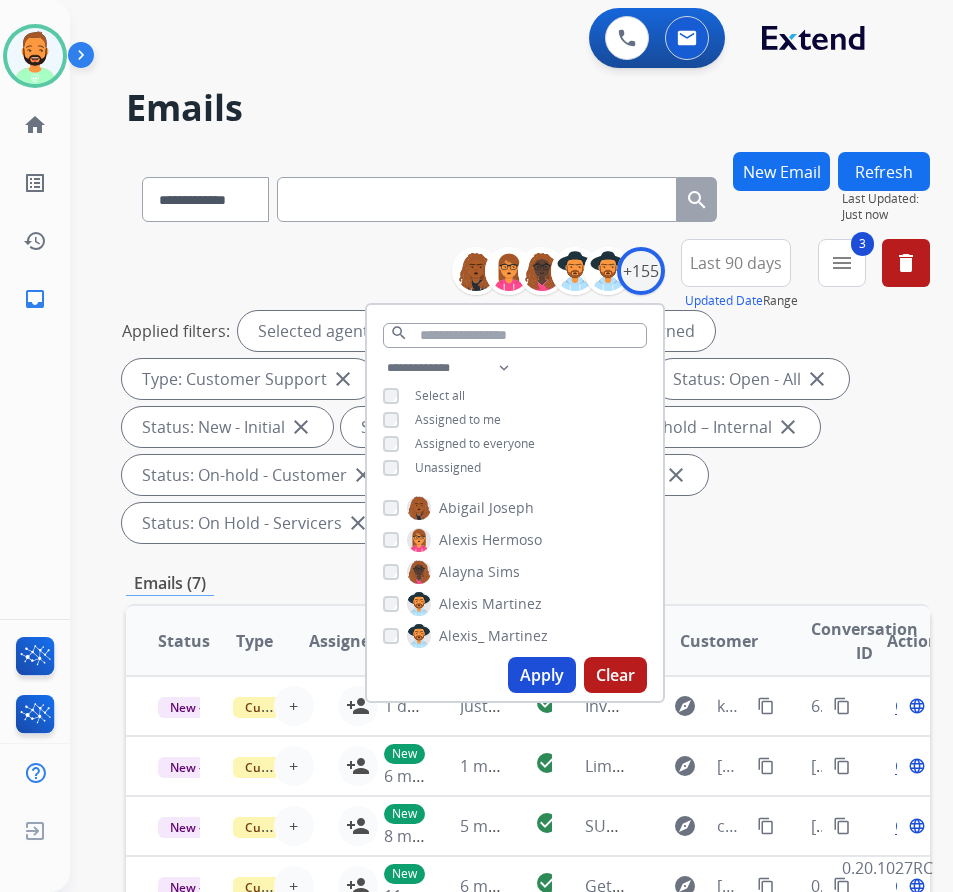 click on "Unassigned" at bounding box center (448, 467) 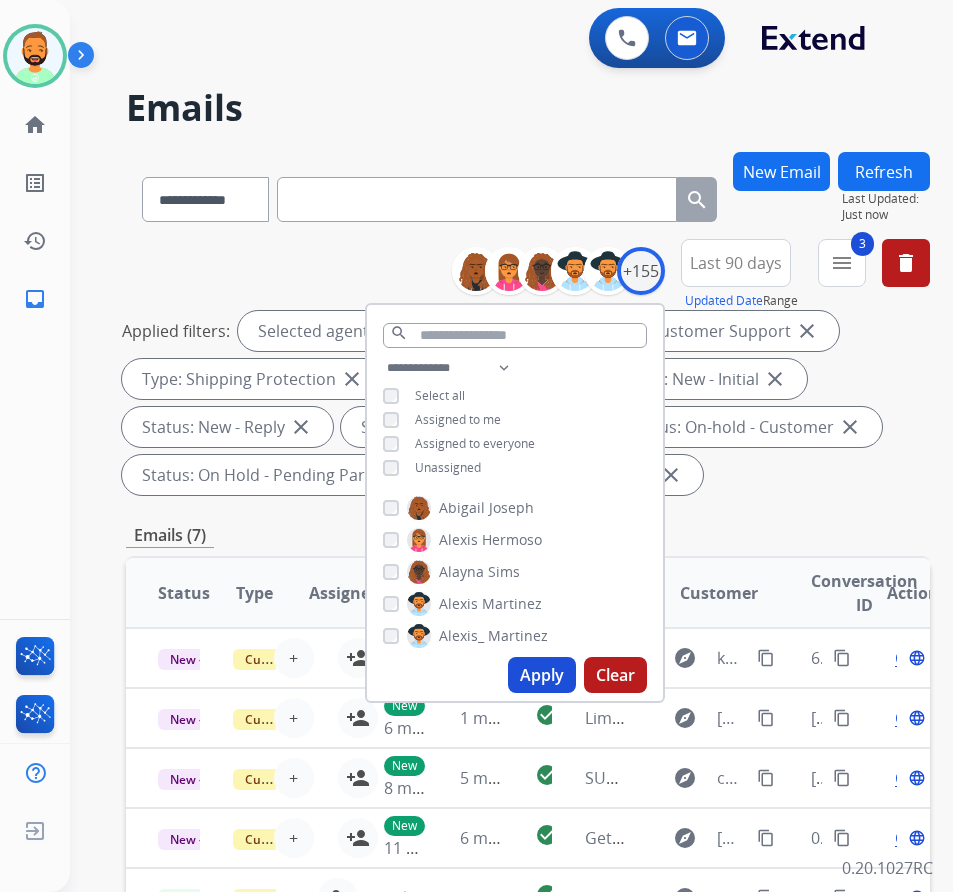 click on "Apply" at bounding box center (542, 675) 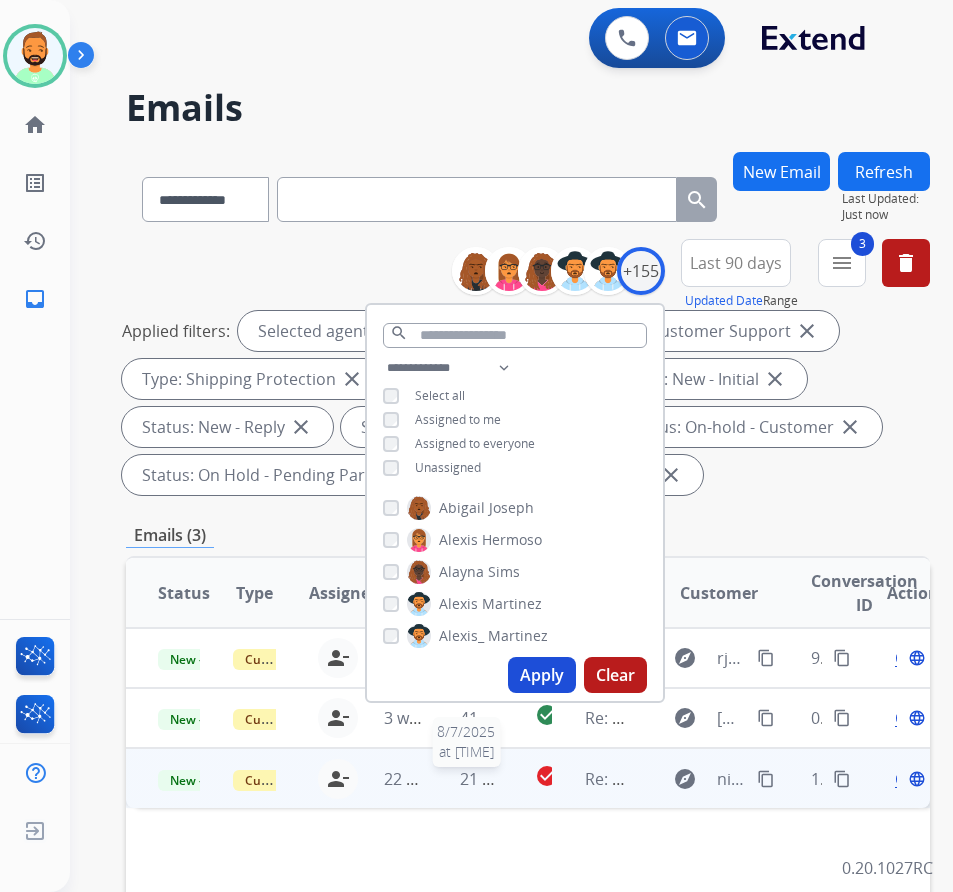 click on "21 hours ago" at bounding box center [509, 779] 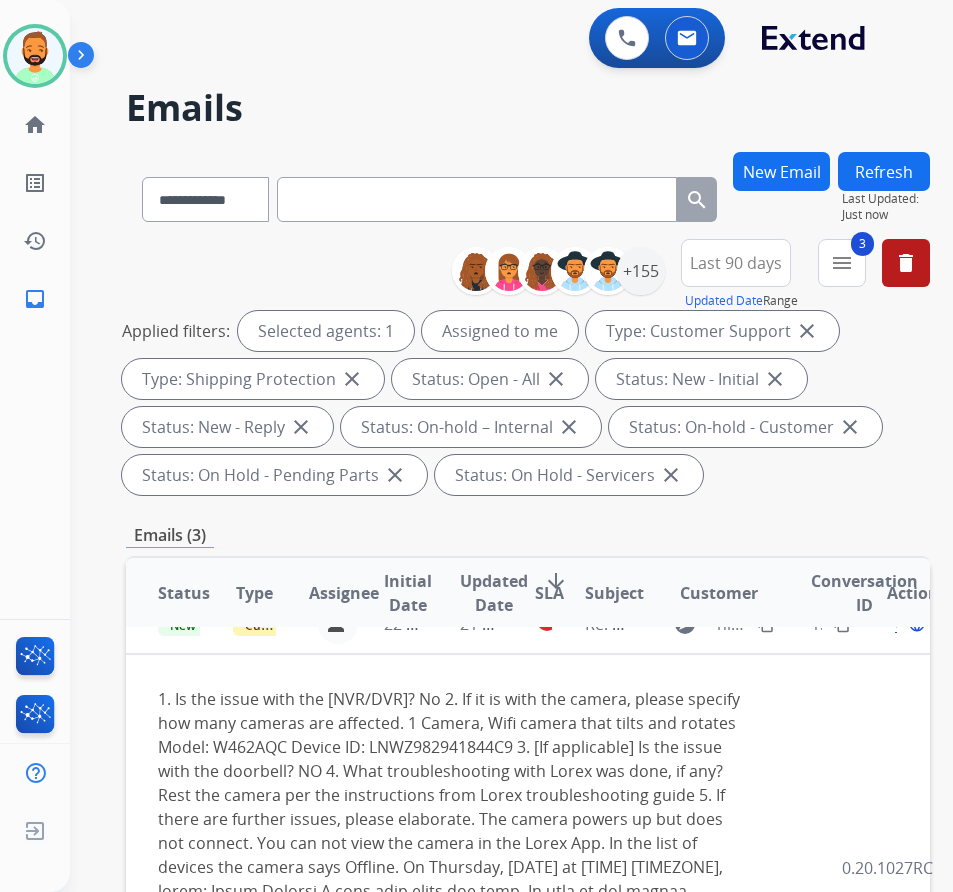 scroll, scrollTop: 20, scrollLeft: 0, axis: vertical 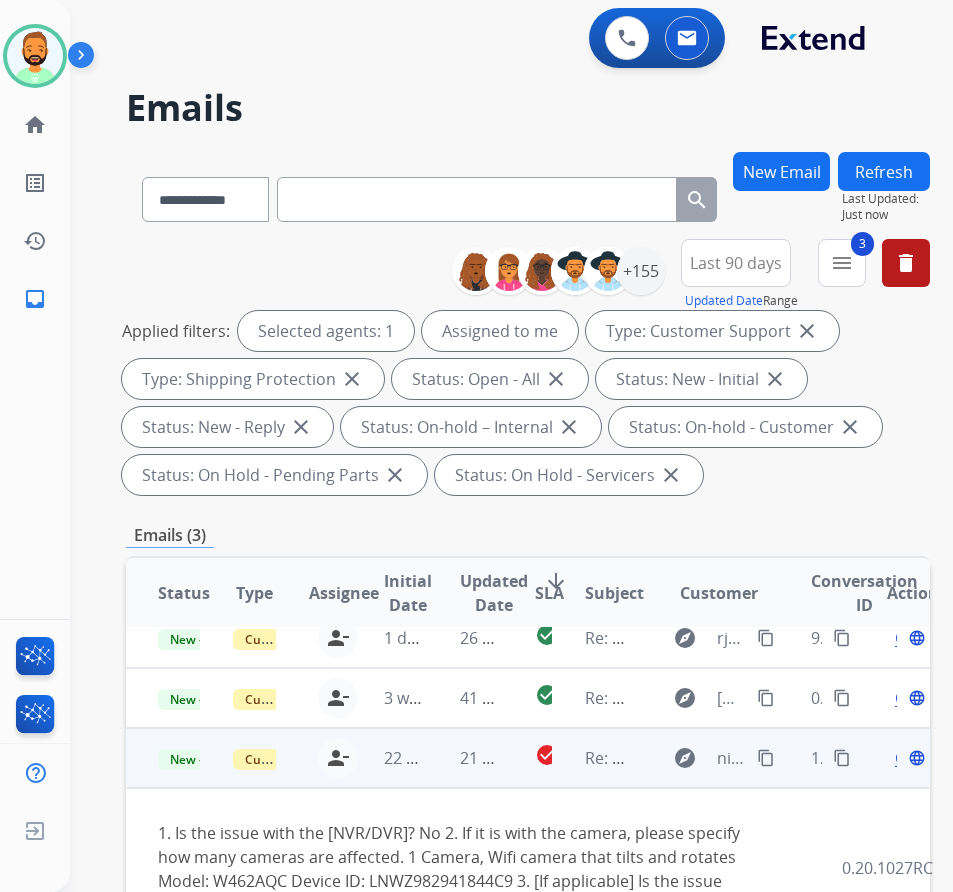 click on "Open language" at bounding box center [908, 758] 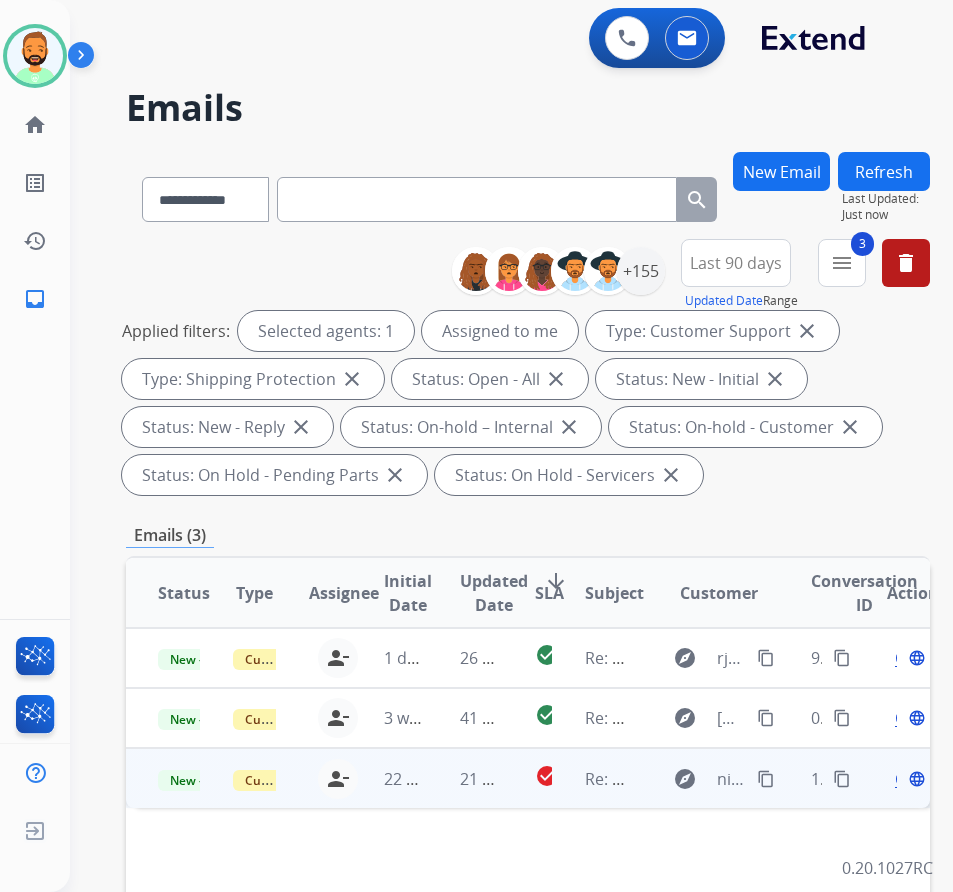 click on "Open" at bounding box center [915, 779] 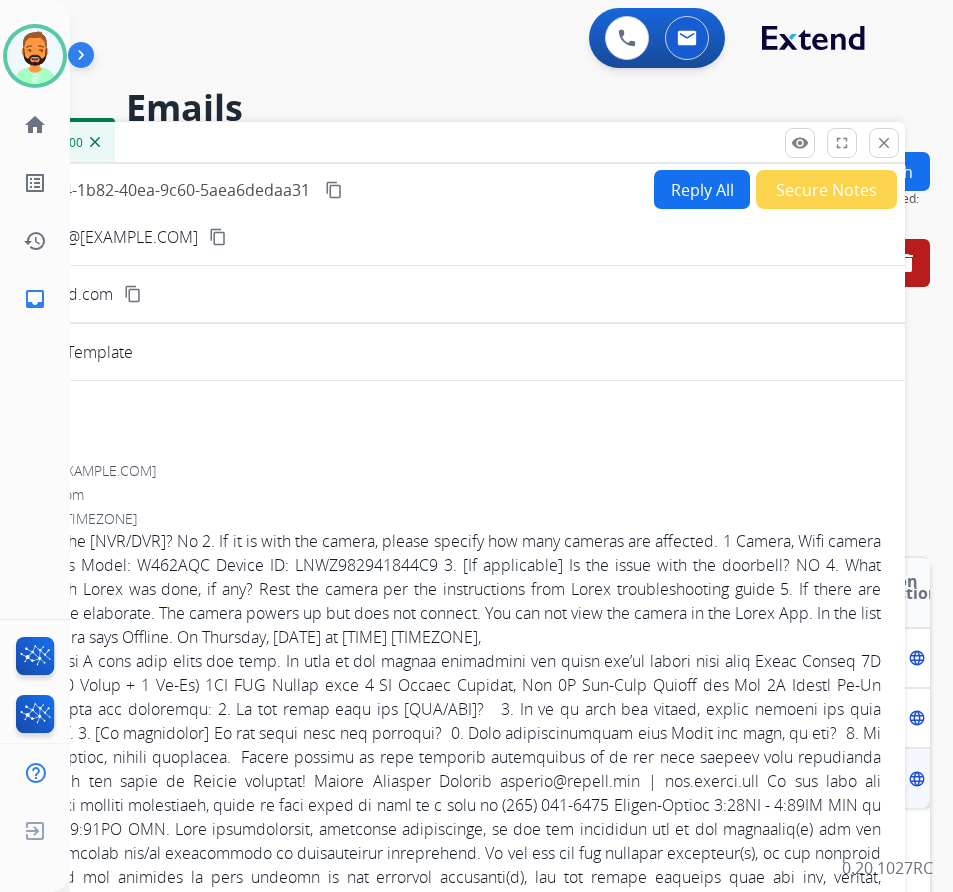 click on "Reply All" at bounding box center [702, 189] 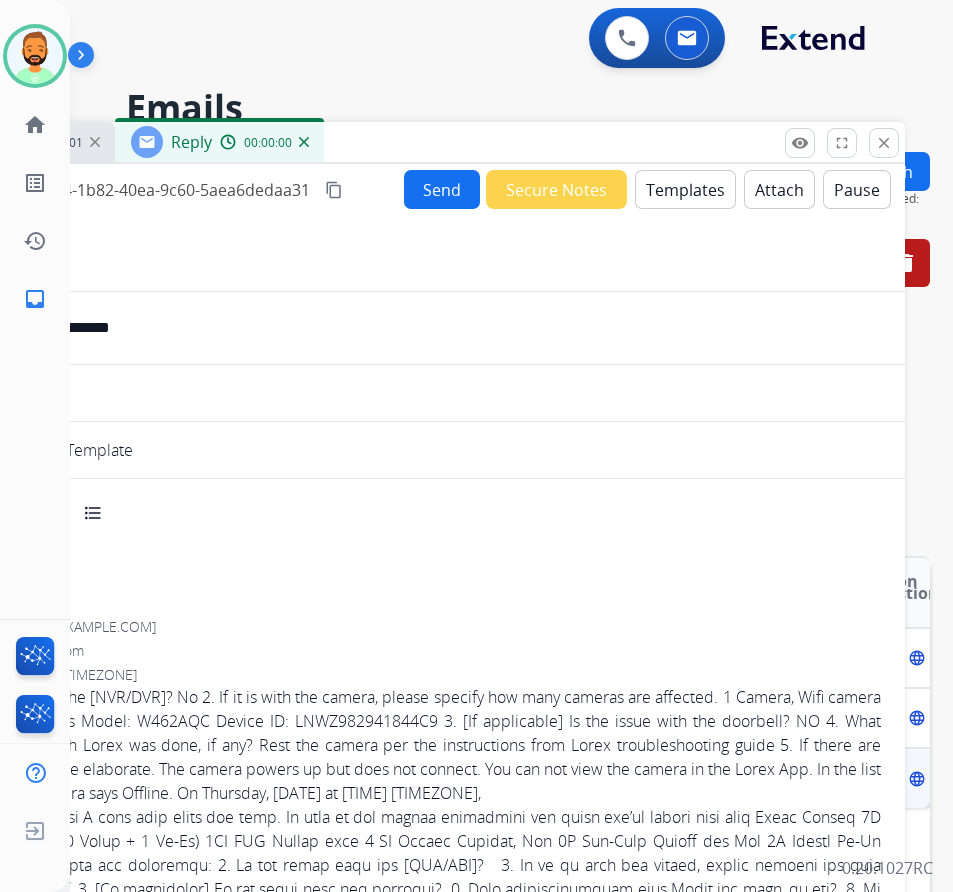 select on "**********" 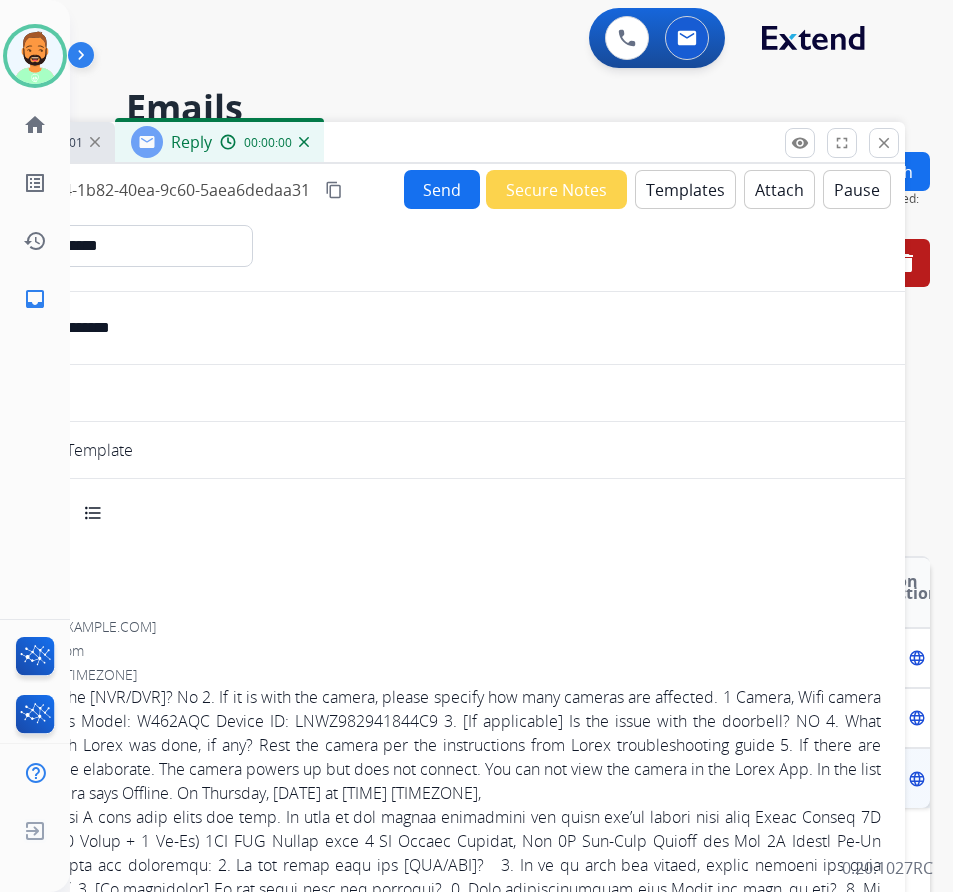 click on "Templates" at bounding box center (685, 189) 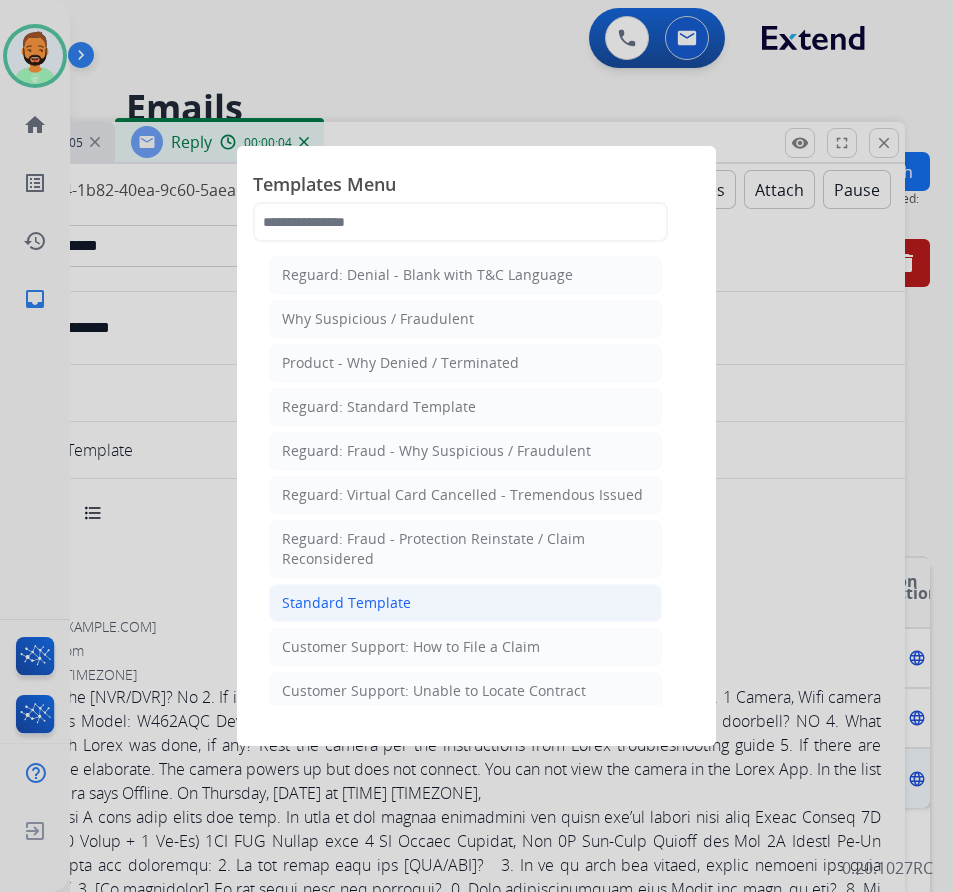 click on "Standard Template" 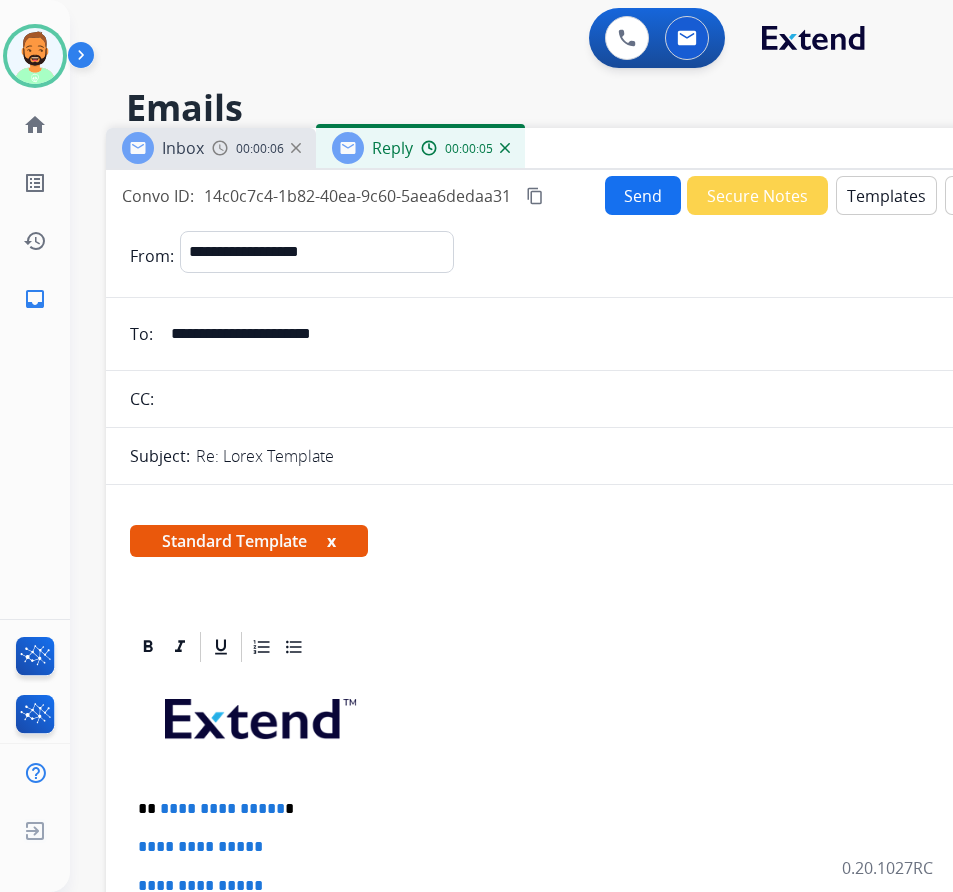 drag, startPoint x: 423, startPoint y: 144, endPoint x: 611, endPoint y: 146, distance: 188.01064 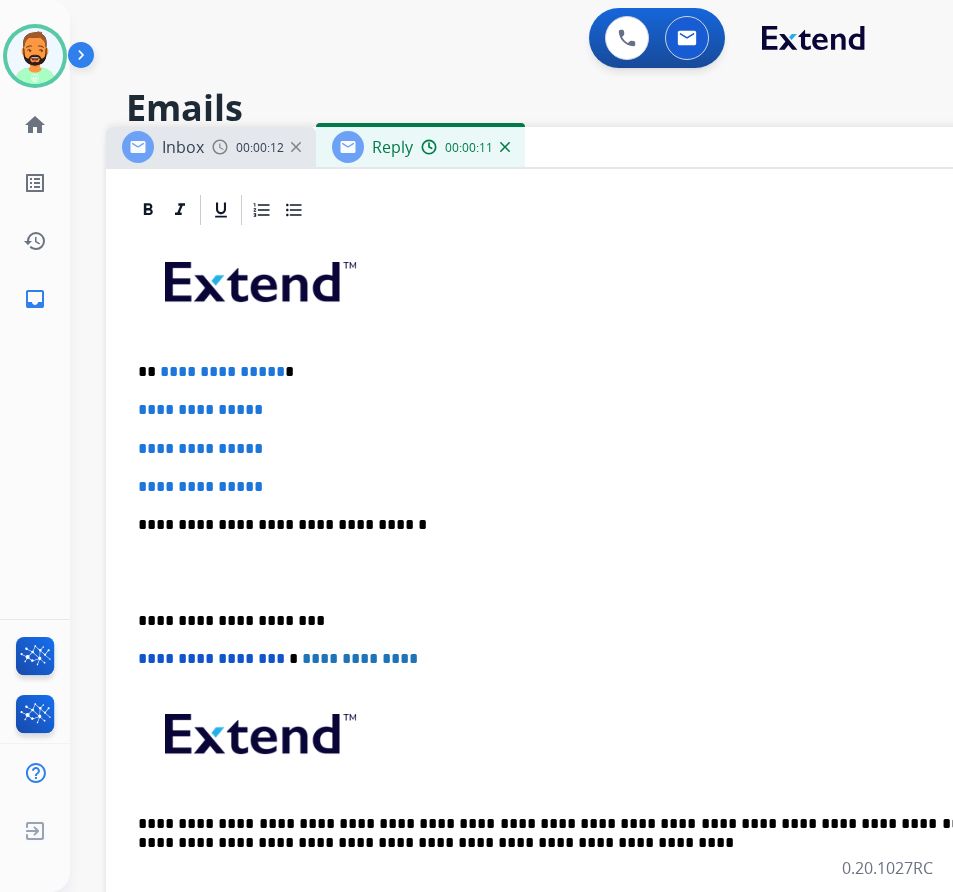 scroll, scrollTop: 400, scrollLeft: 0, axis: vertical 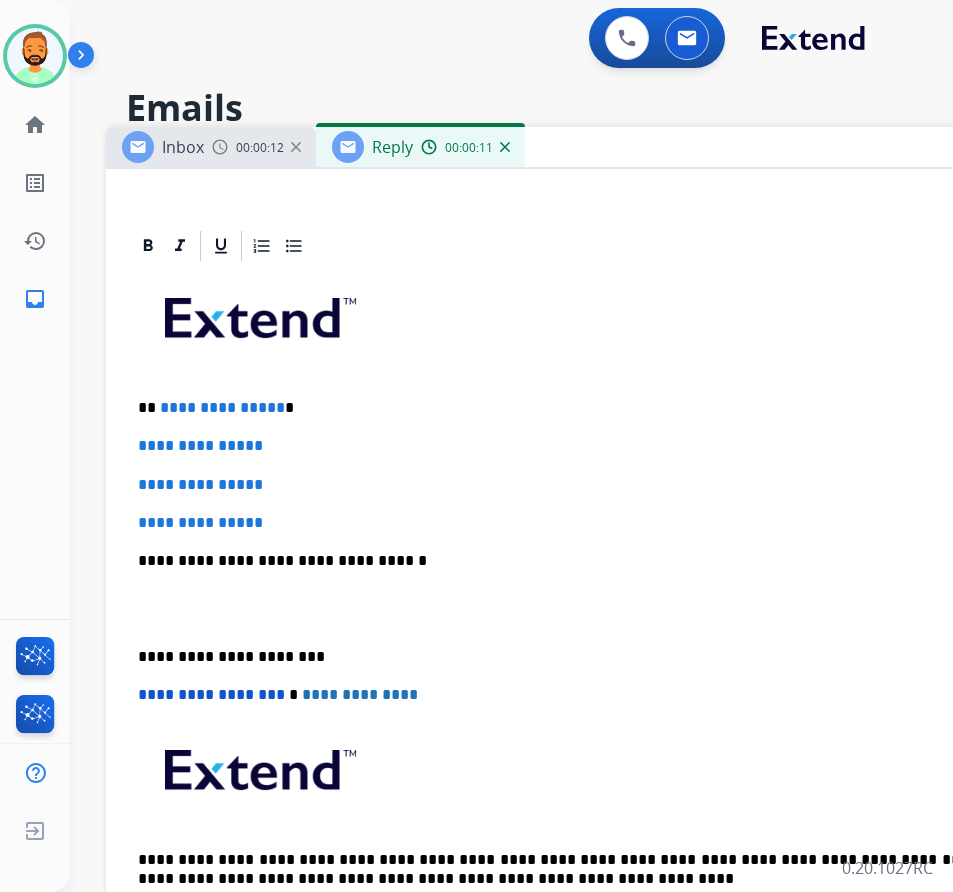 click on "**********" at bounding box center (598, 408) 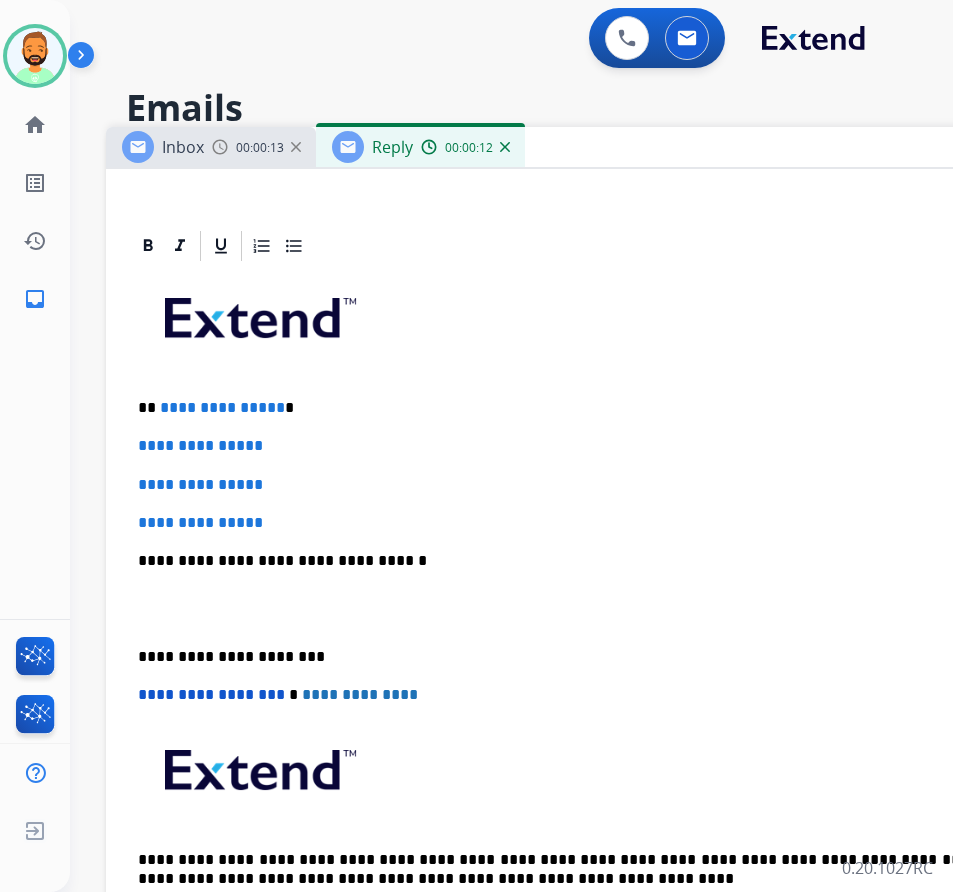 type 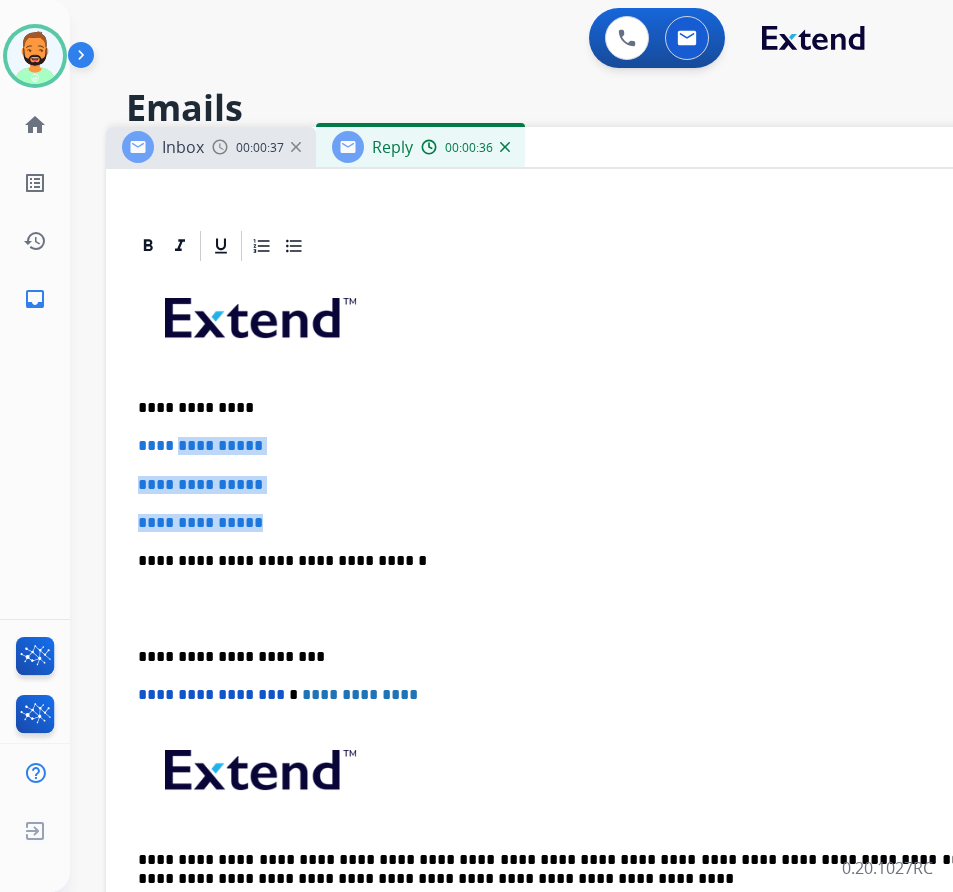 drag, startPoint x: 294, startPoint y: 514, endPoint x: 183, endPoint y: 445, distance: 130.69812 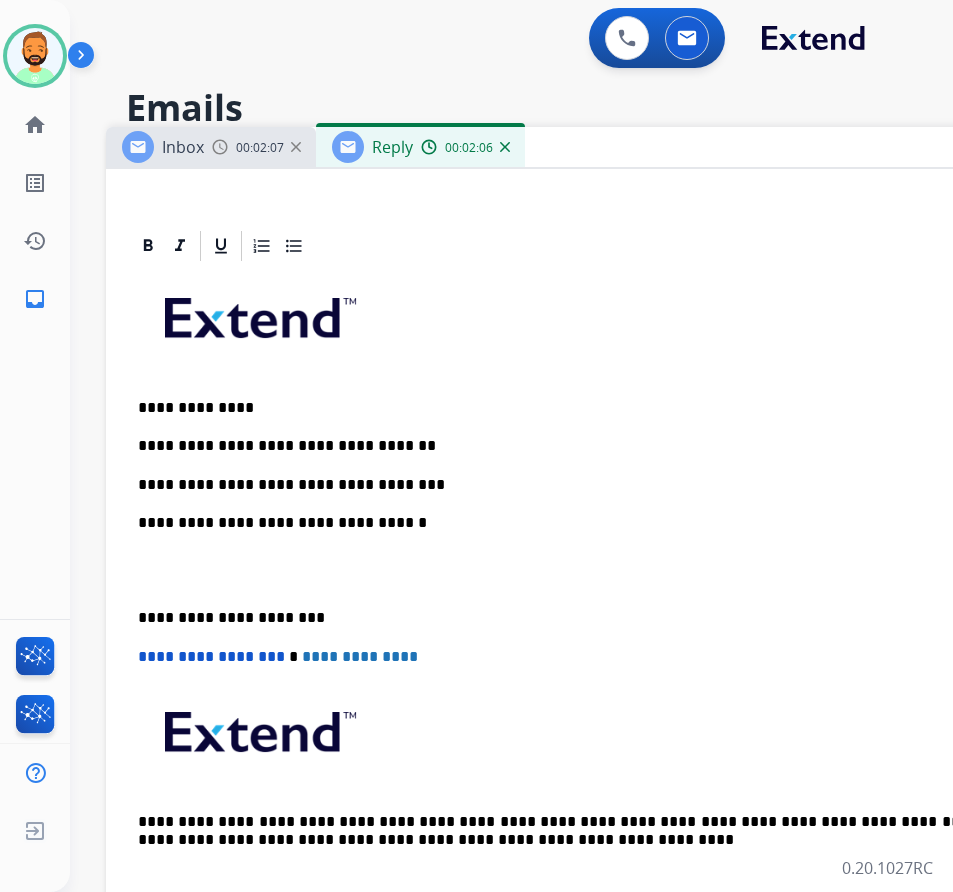 drag, startPoint x: 137, startPoint y: 613, endPoint x: 174, endPoint y: 622, distance: 38.078865 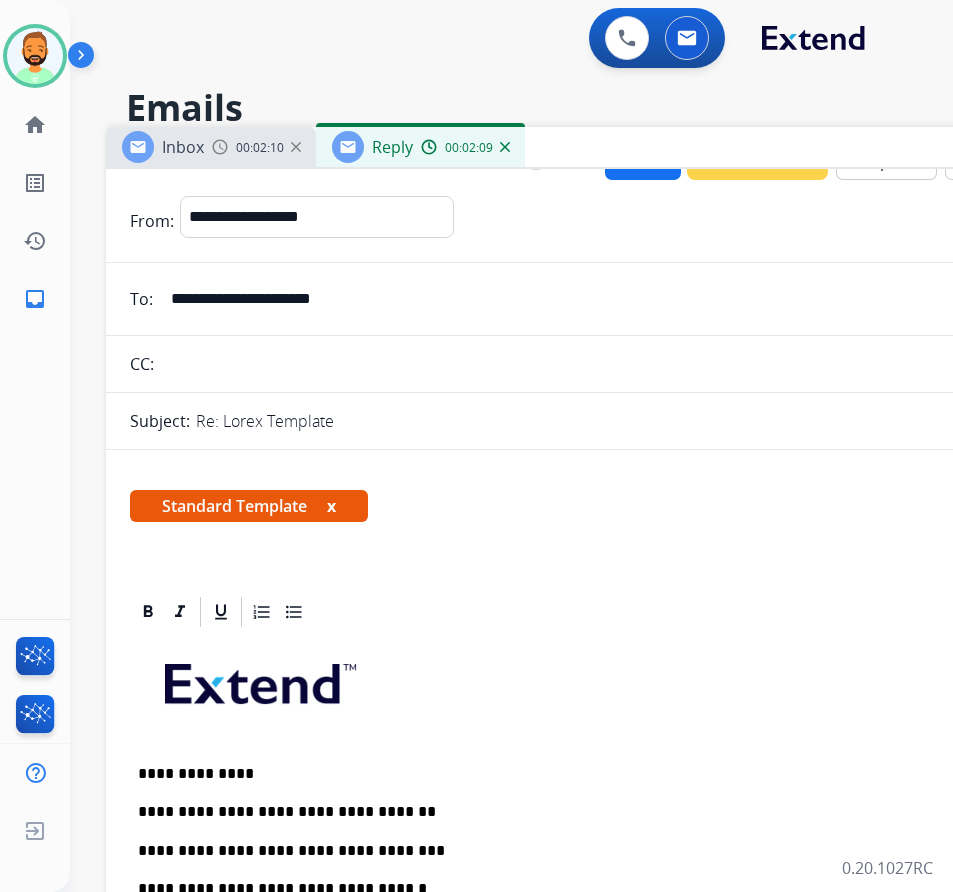 scroll, scrollTop: 0, scrollLeft: 0, axis: both 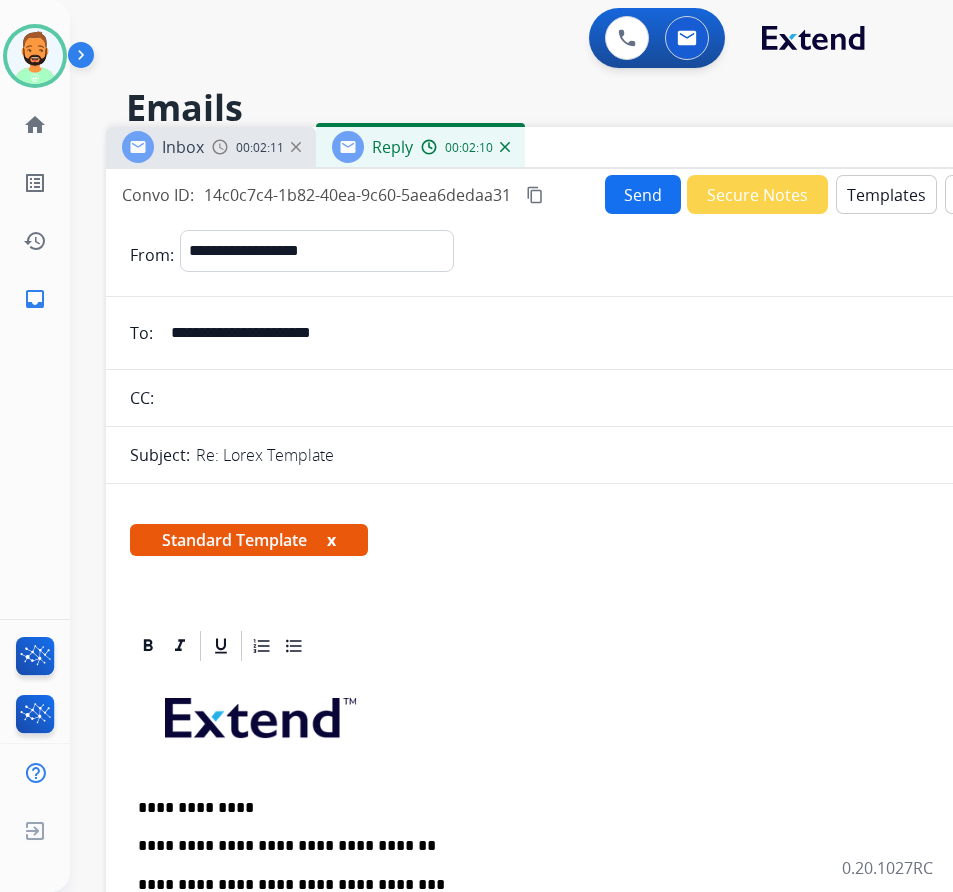 click on "Send" at bounding box center (643, 194) 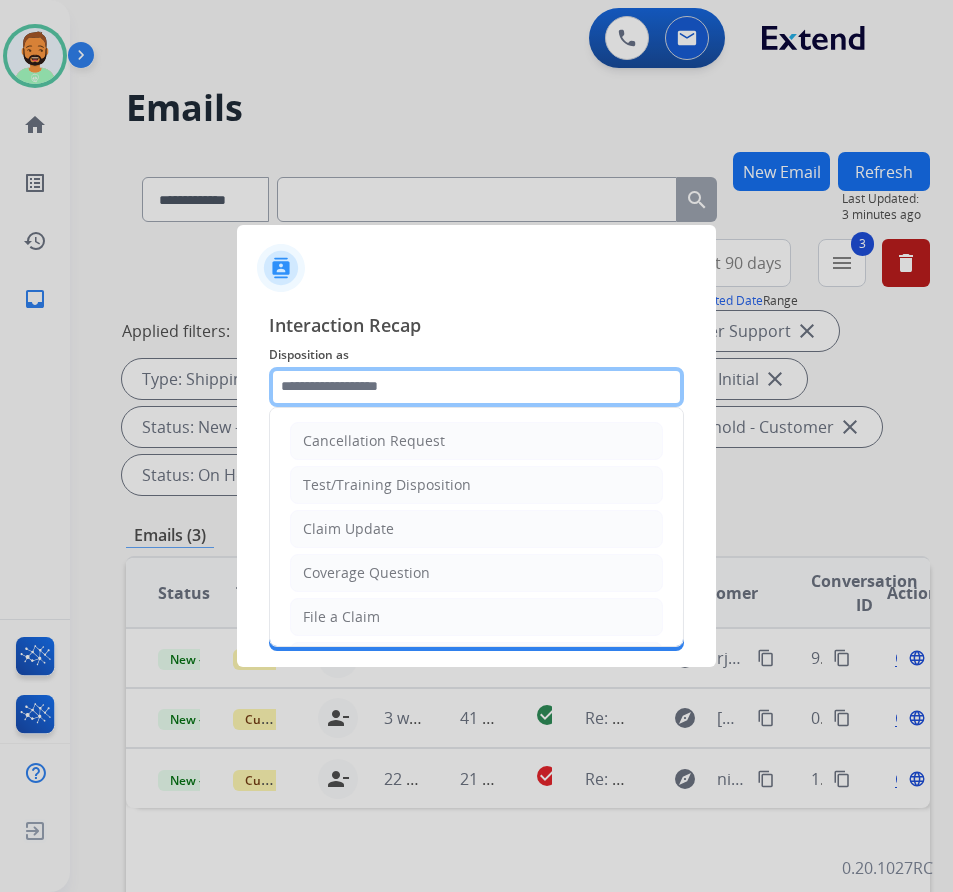 click 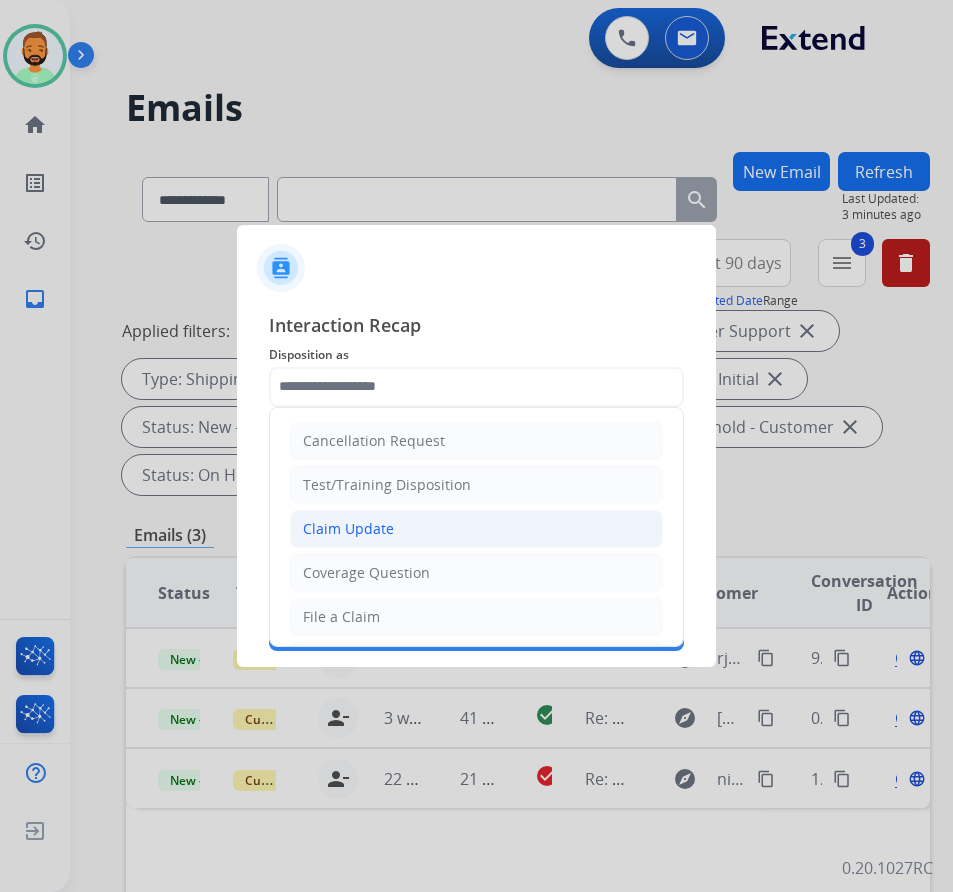 click on "Claim Update" 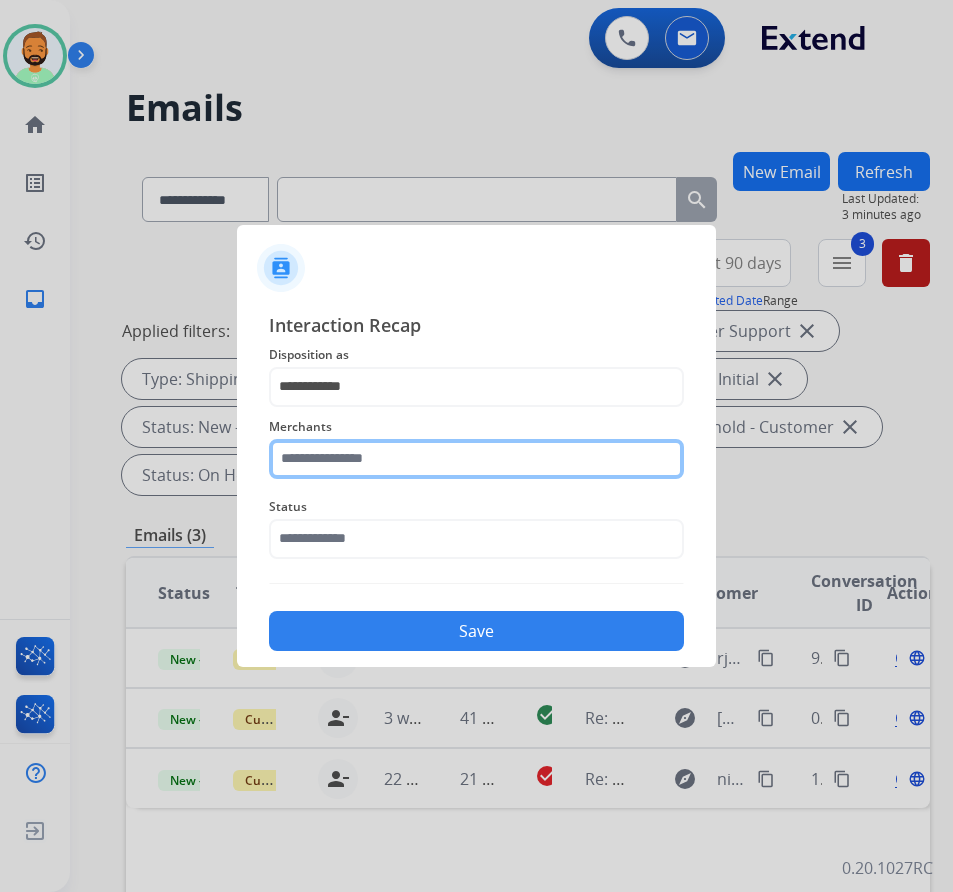 click 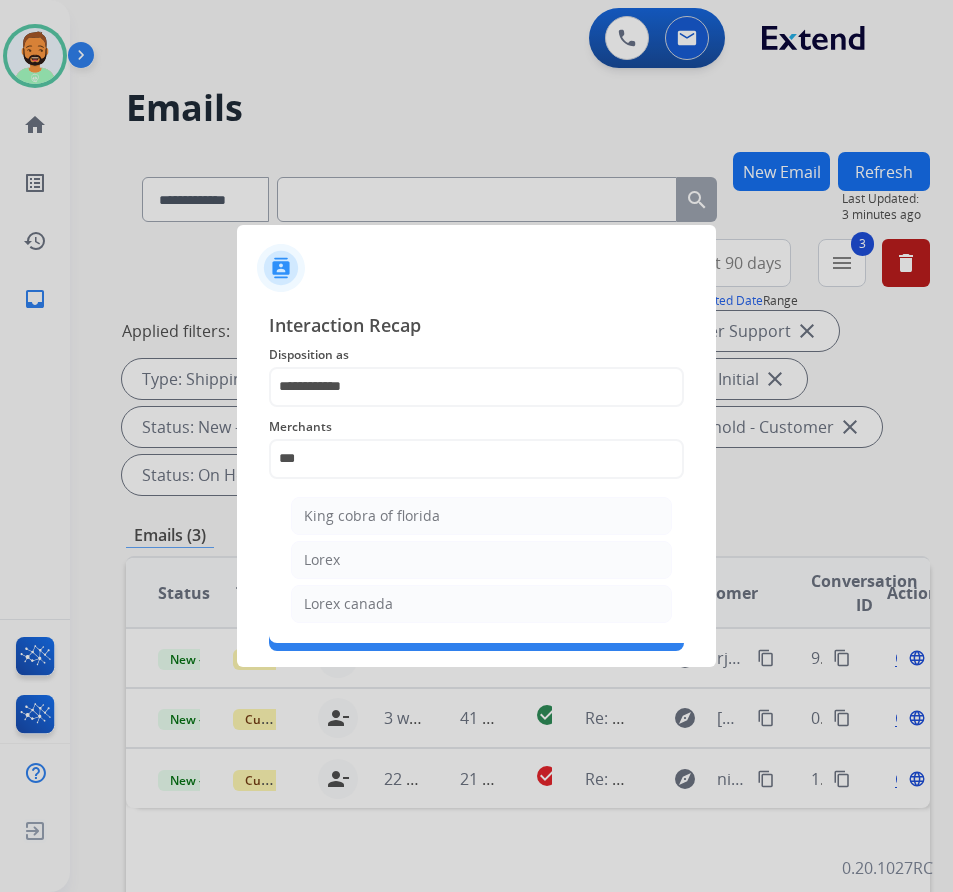 click on "Lorex" 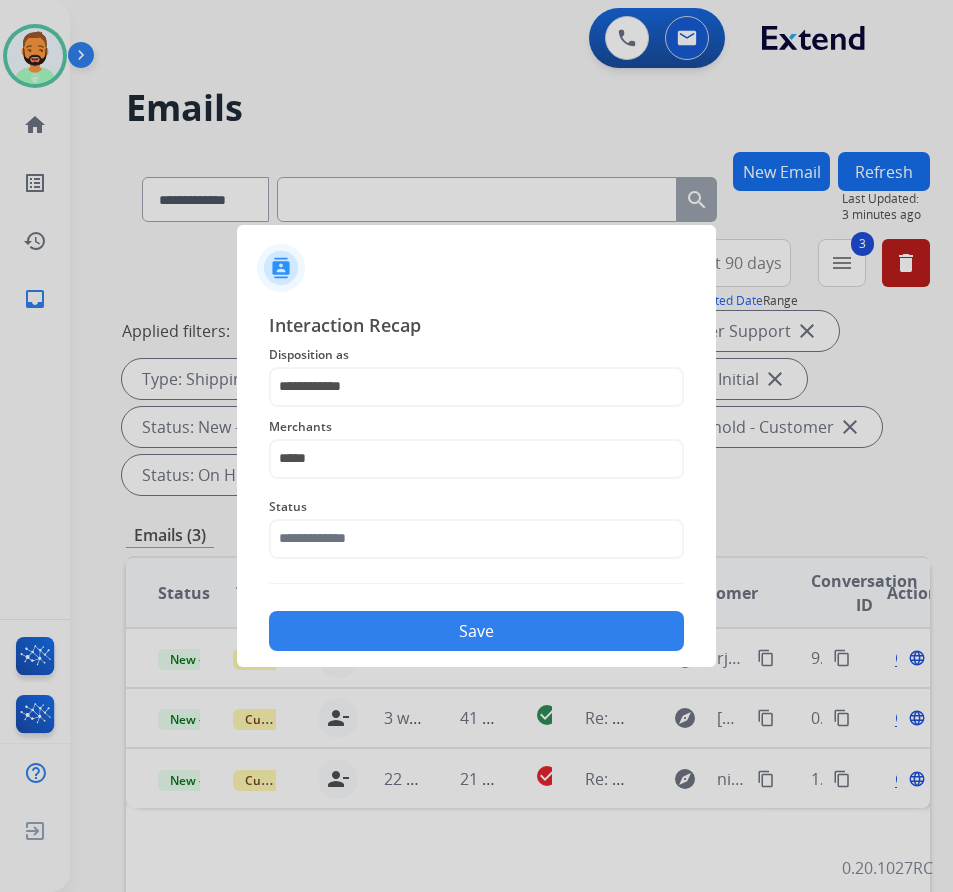 click on "Save" 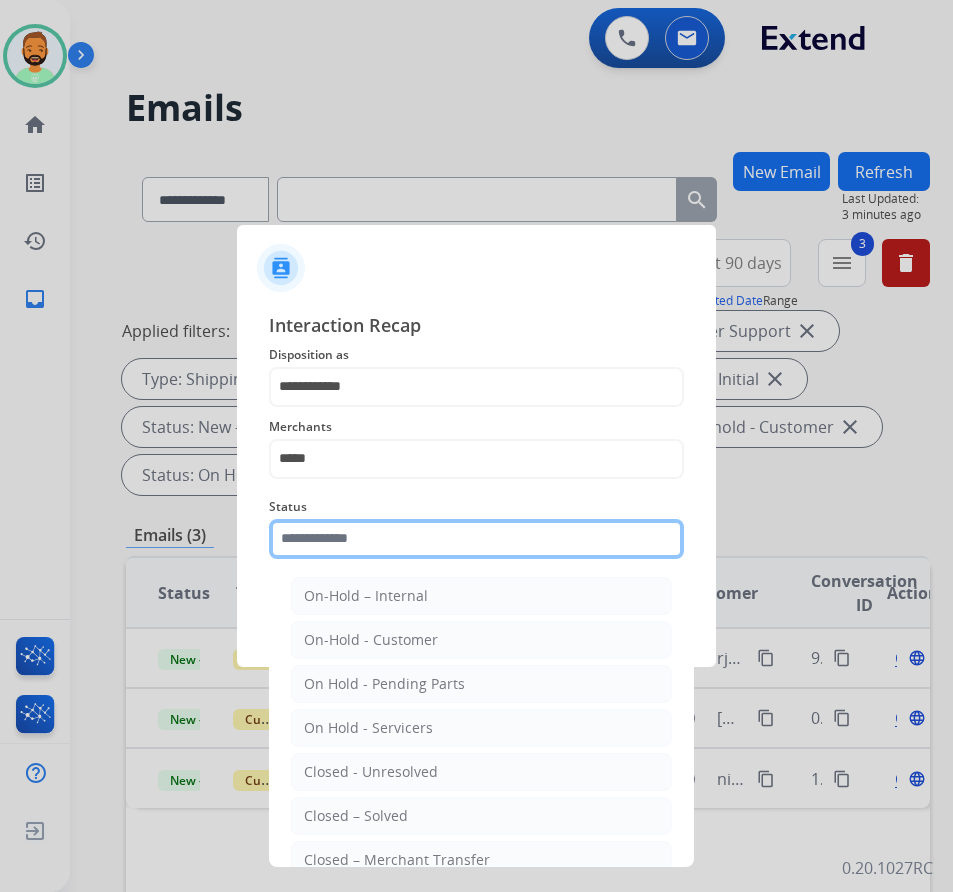 click 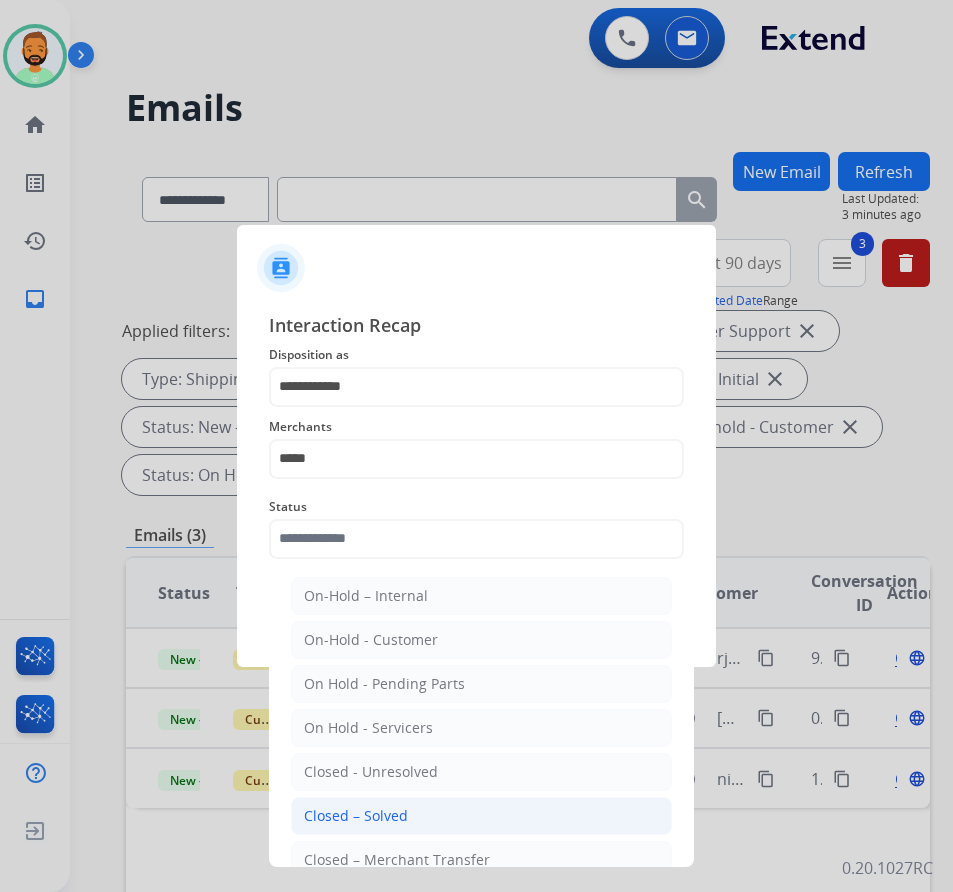 click on "Closed – Solved" 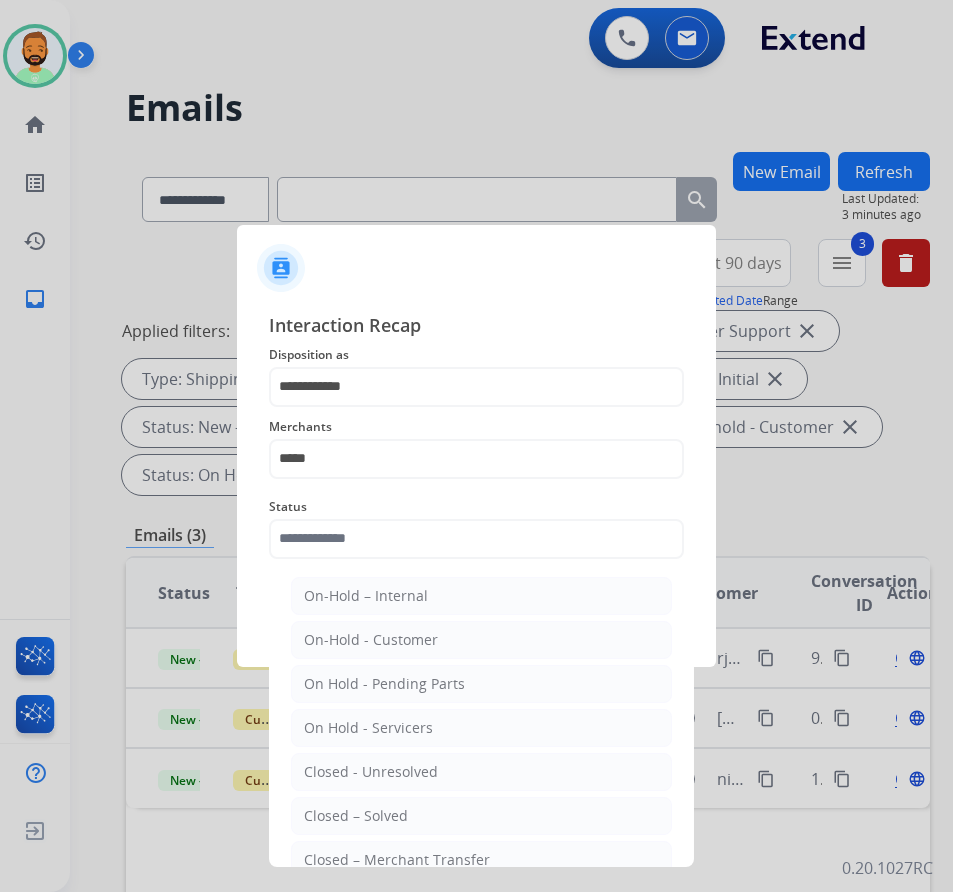 type on "**********" 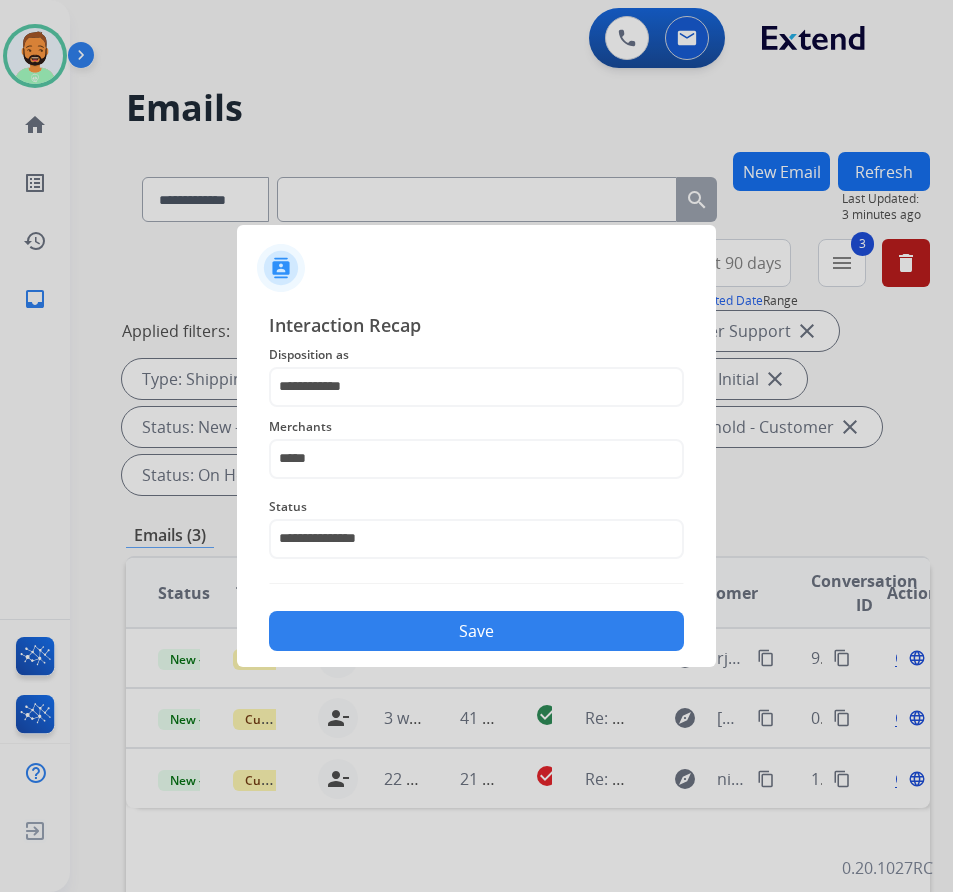click on "Save" 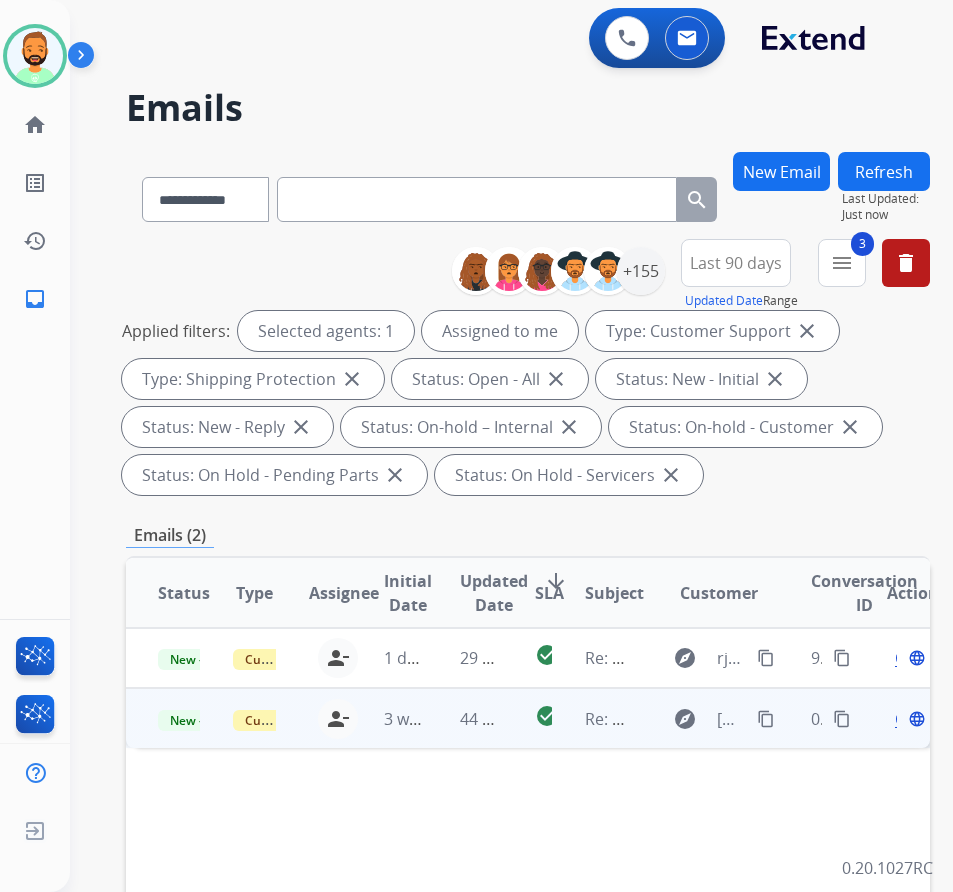 click on "44 minutes ago" at bounding box center [465, 718] 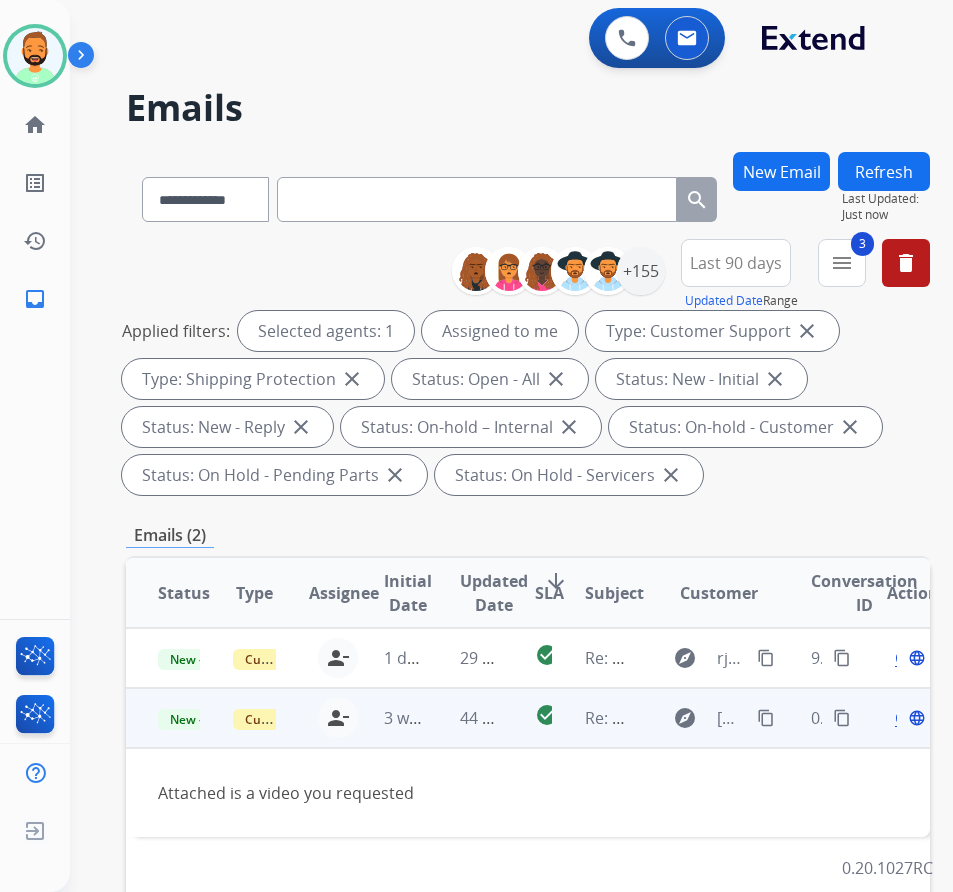 click on "content_copy" at bounding box center (766, 718) 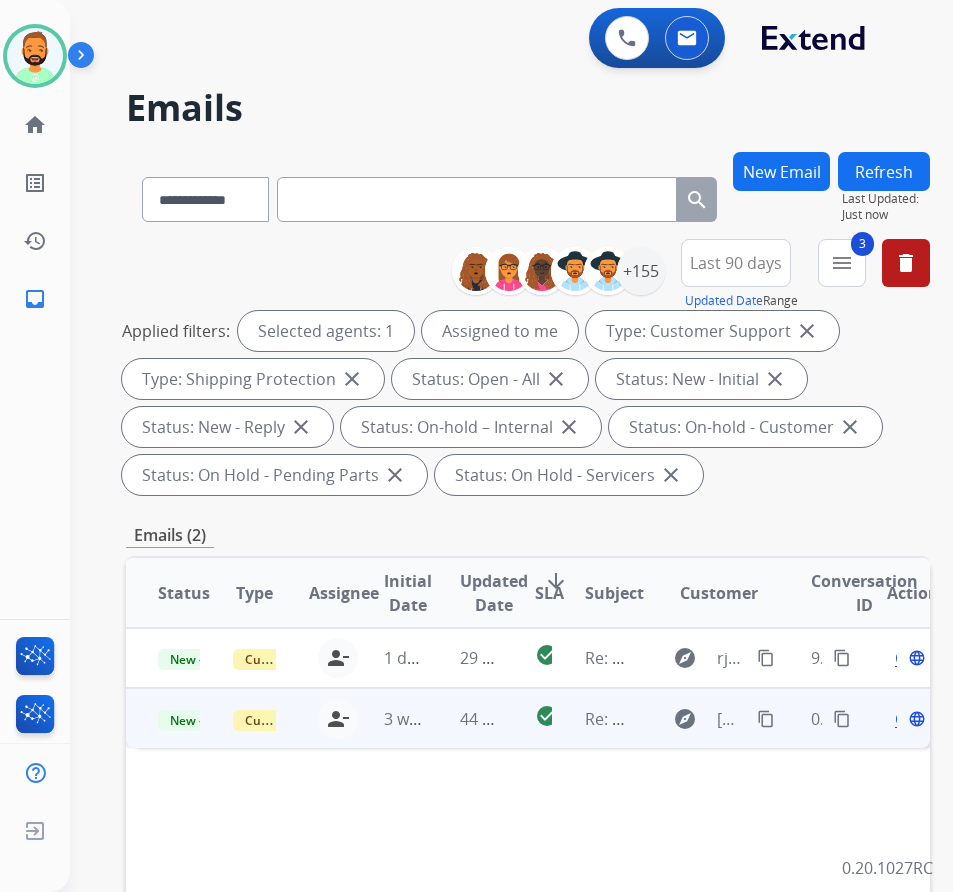 click on "Open" at bounding box center [915, 719] 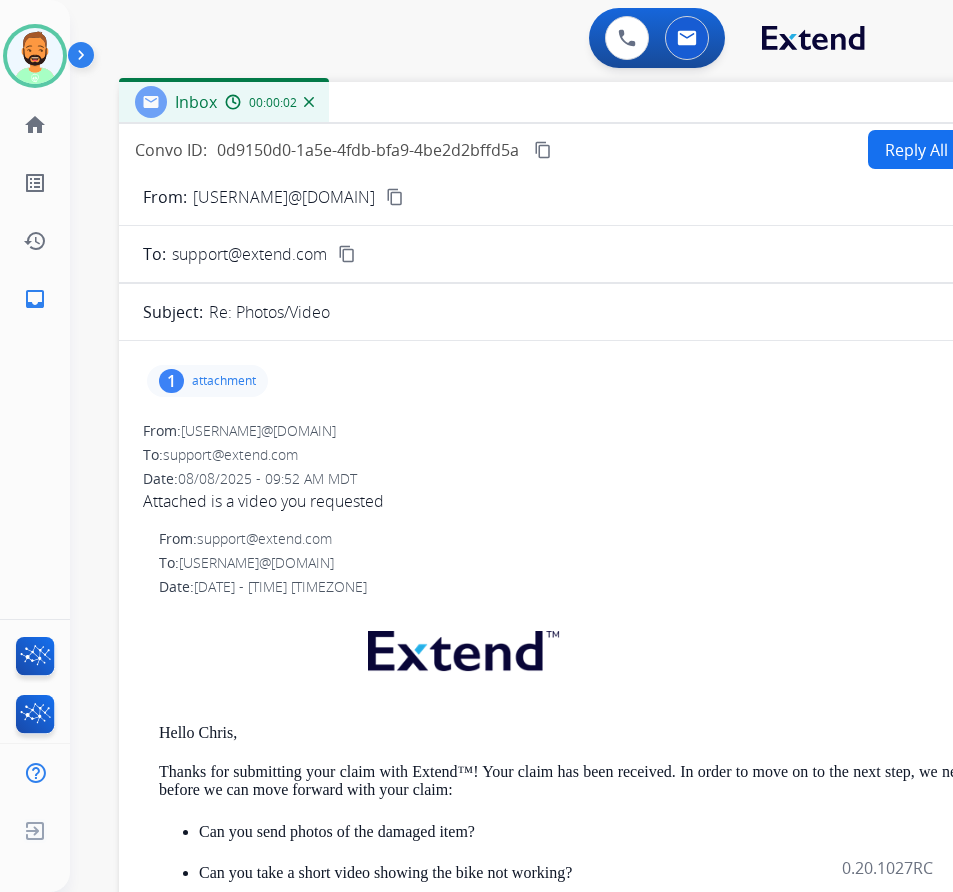 drag, startPoint x: 390, startPoint y: 152, endPoint x: 600, endPoint y: 114, distance: 213.4104 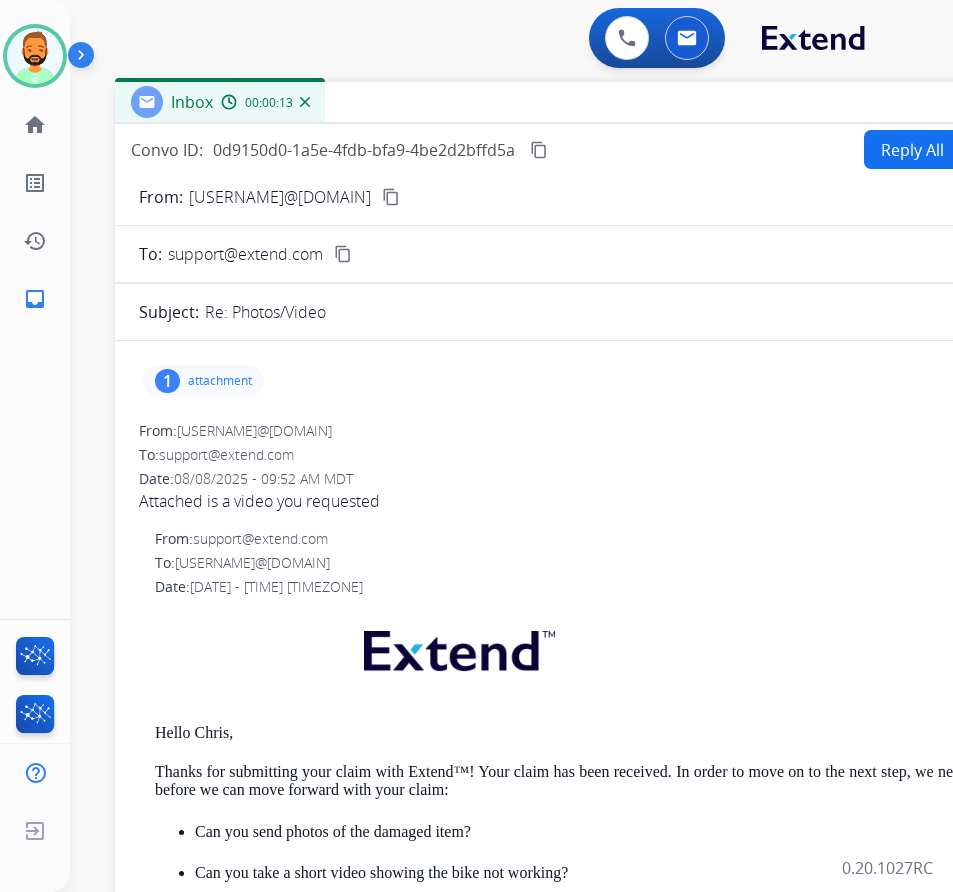 click on "1 attachment" at bounding box center [203, 381] 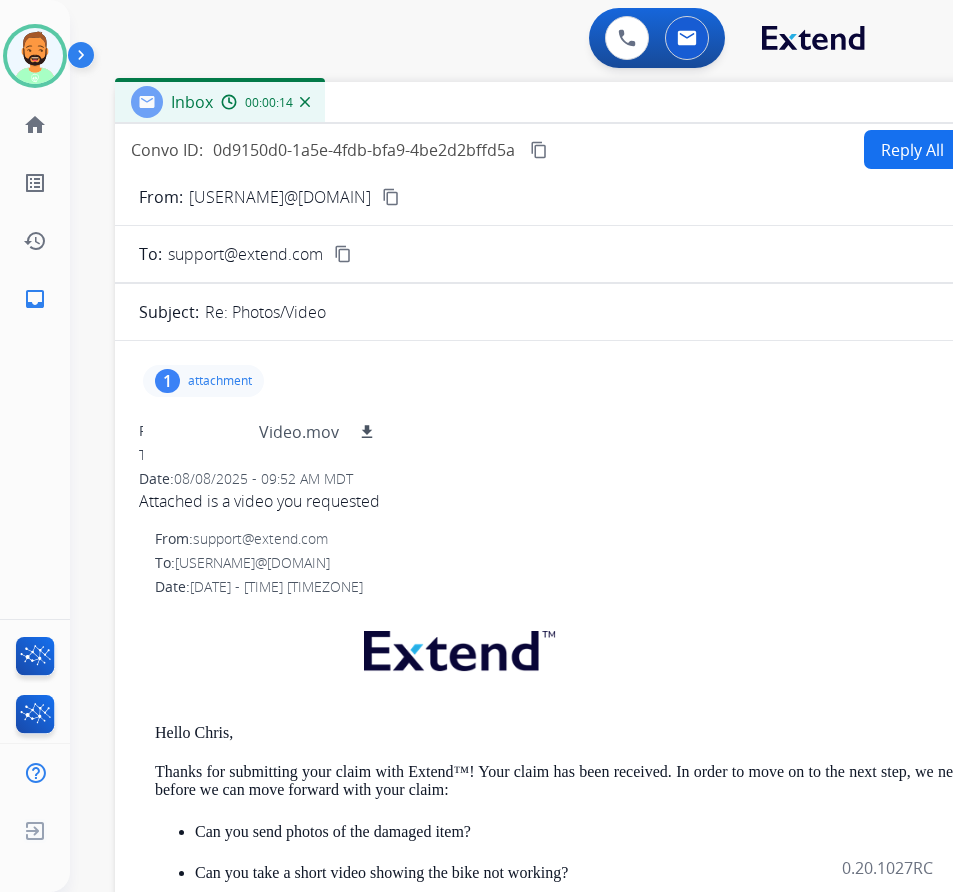 click on "From:  arringtonlegal@[EXAMPLE.COM]" at bounding box center (615, 431) 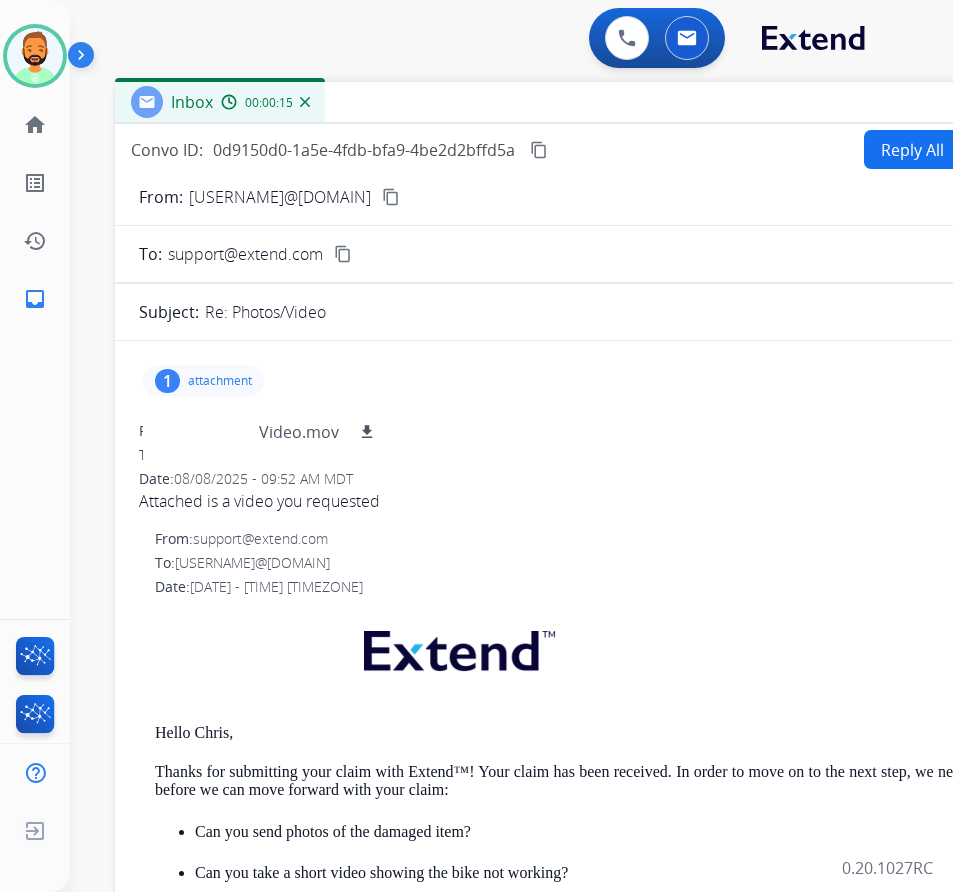 click on "Convo ID: [UUID] content_copy Reply All Secure Notes From: [USERNAME]@[DOMAIN] content_copy To: support@extend.com content_copy Subject: Re: Photos/Video 1 attachment Video.mov download From: [USERNAME]@[DOMAIN] To: support@extend.com Date: [DATE] - [TIME] [TIMEZONE] Attached is a video you requested From: support@extend.com To: [USERNAME]@[DOMAIN] Date: [DATE] - [TIME] [TIMEZONE] Hello [FIRST], Thanks for submitting your claim with Extend™! Your claim has been received. In order to move on to the next step, we need a few more details before we can move forward with your claim: Can you send photos of the damaged item? Can you take a short video showing the bike not working? Thanks for being an Extend™ customer and we look forward to hearing from you! Extend Customer support [USERNAME]@[DOMAIN] | www.extend.com" at bounding box center [615, 570] 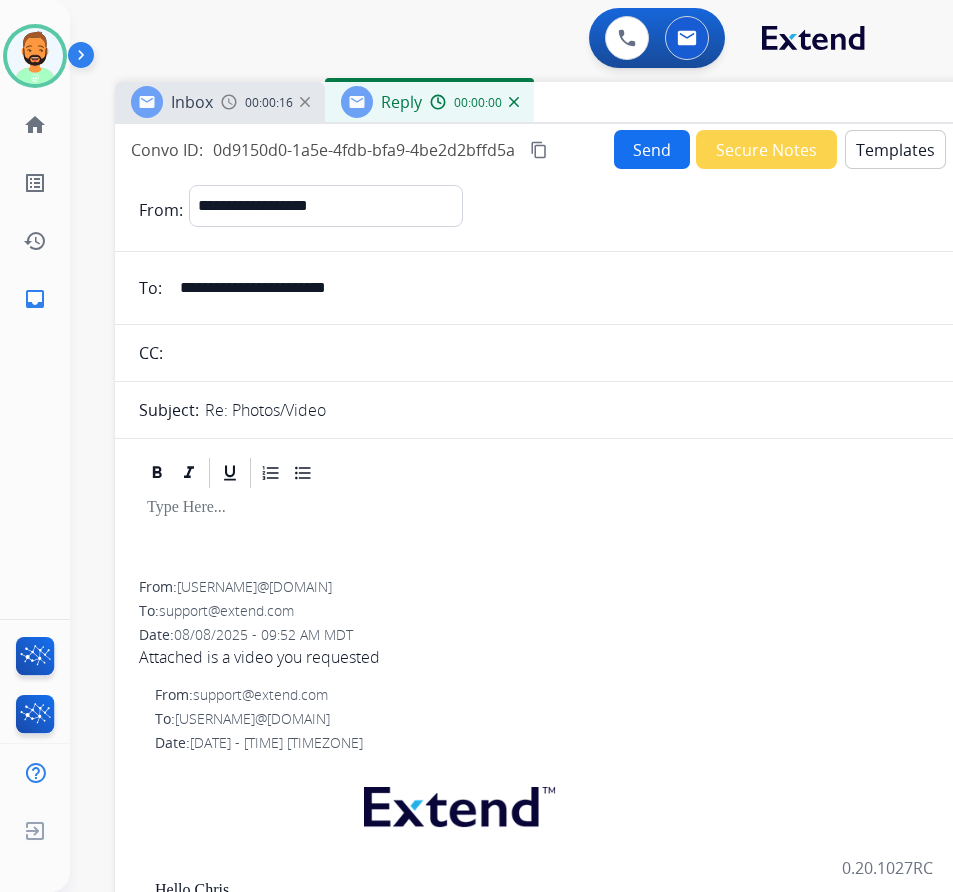 click on "Templates" at bounding box center [895, 149] 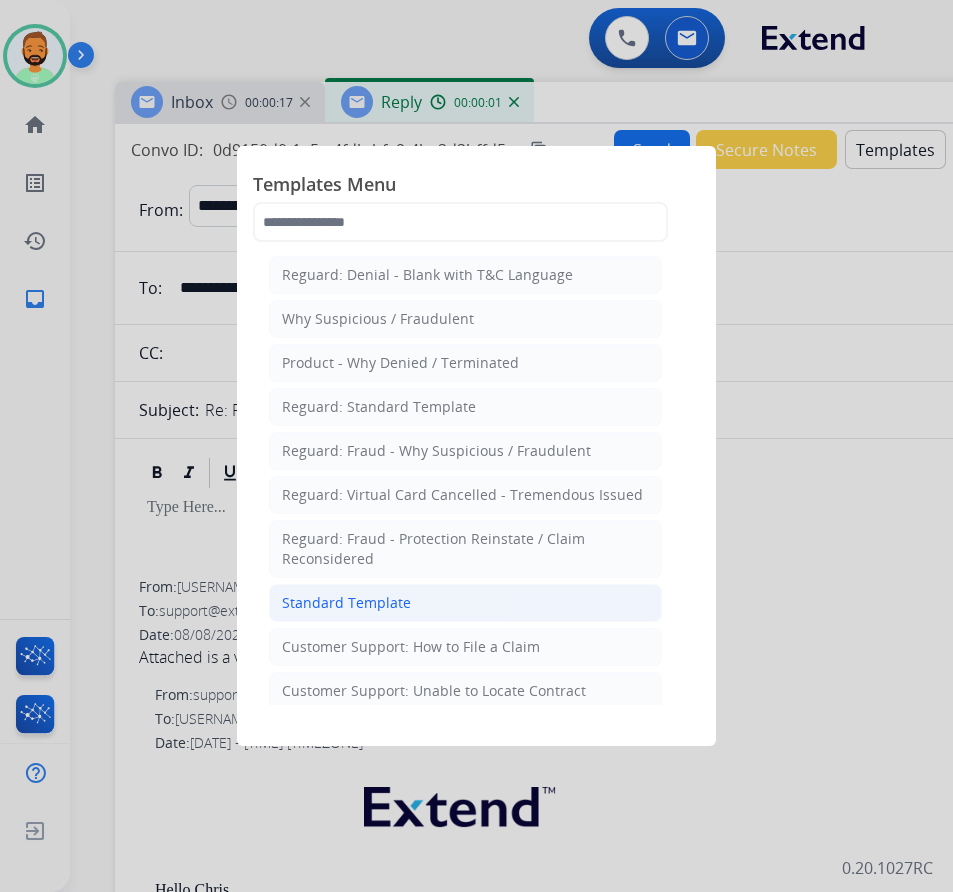 click on "Standard Template" 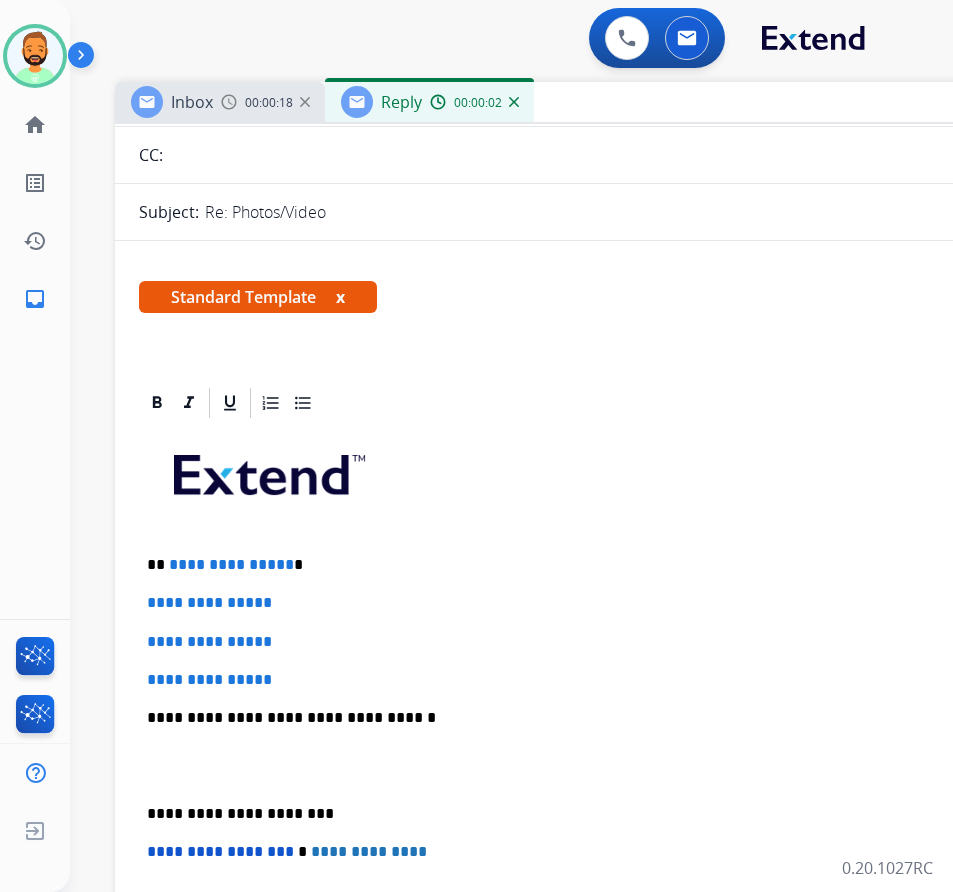 scroll, scrollTop: 200, scrollLeft: 0, axis: vertical 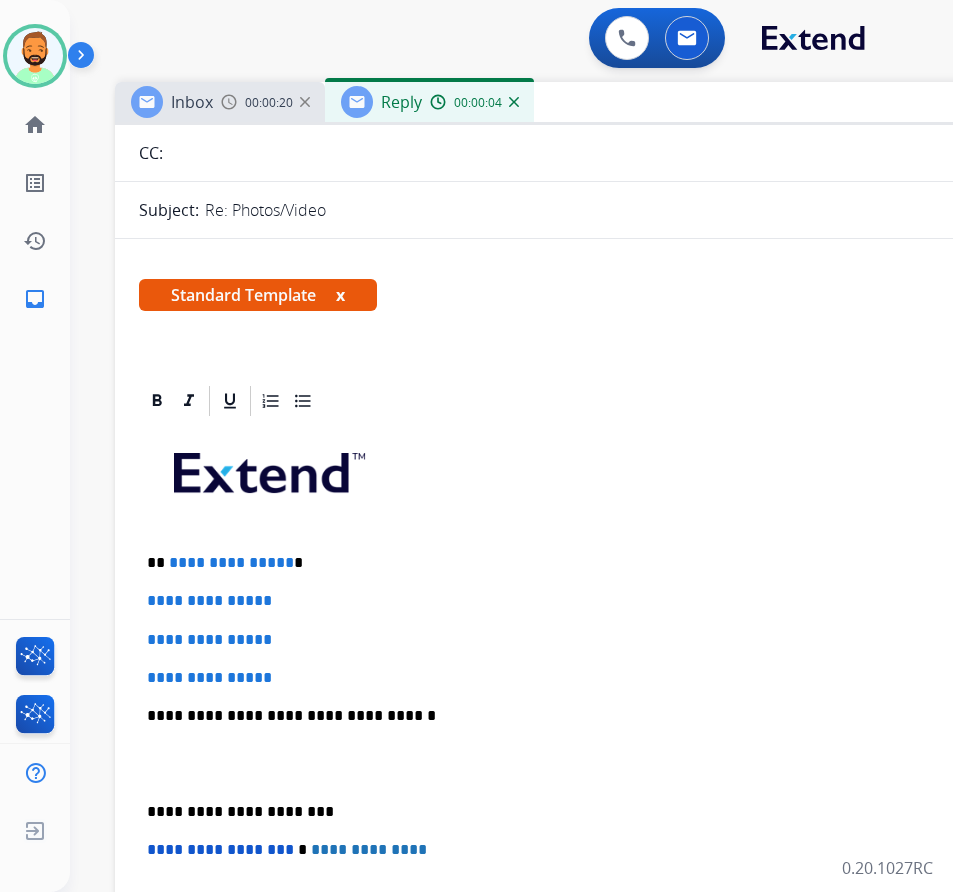 click on "**********" at bounding box center [615, 763] 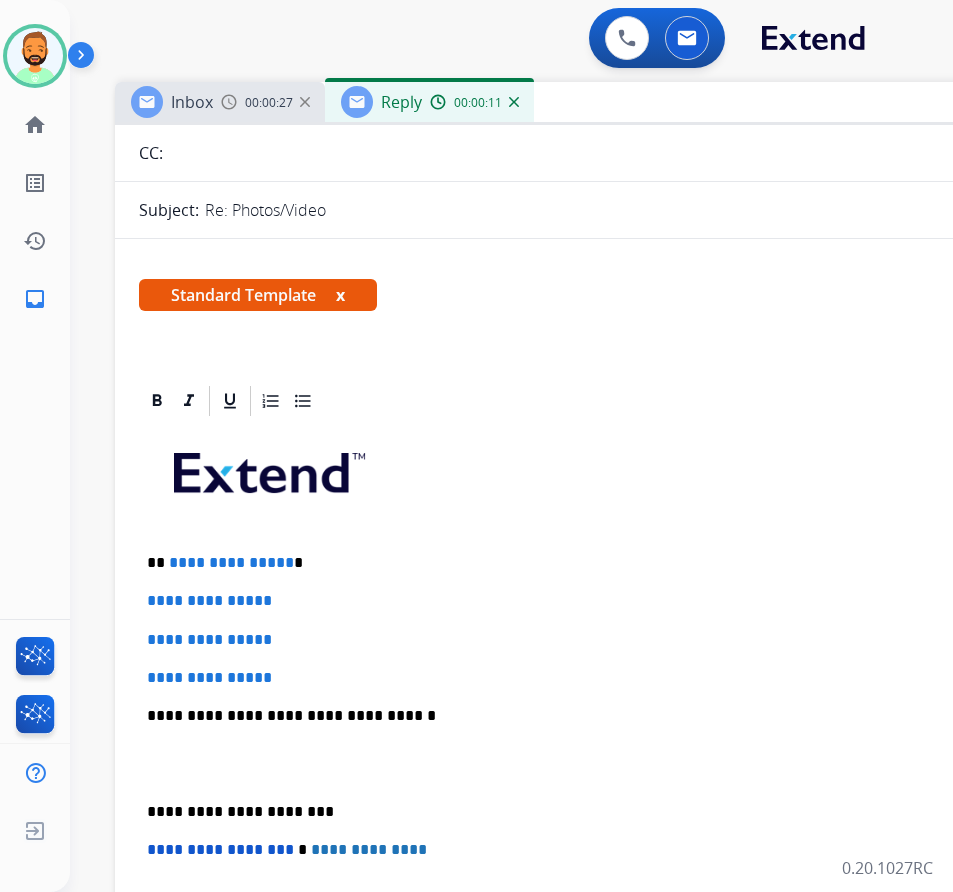 type 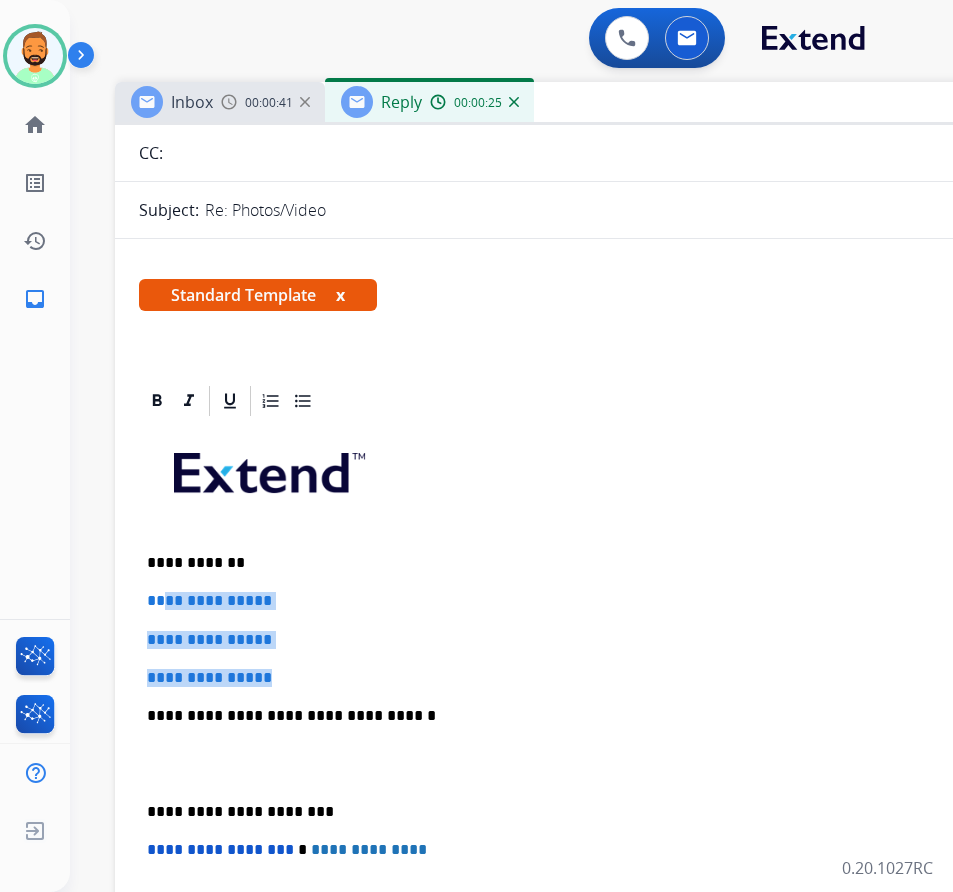 drag, startPoint x: 320, startPoint y: 672, endPoint x: 166, endPoint y: 609, distance: 166.3881 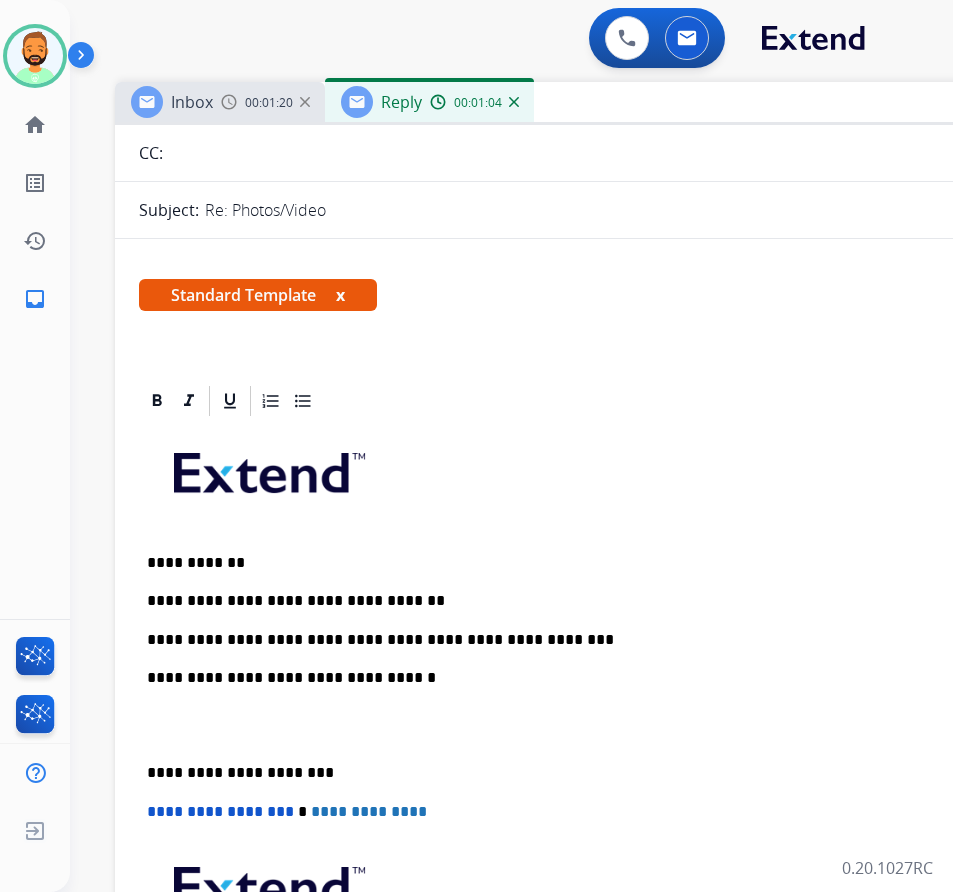 click on "**********" at bounding box center (607, 640) 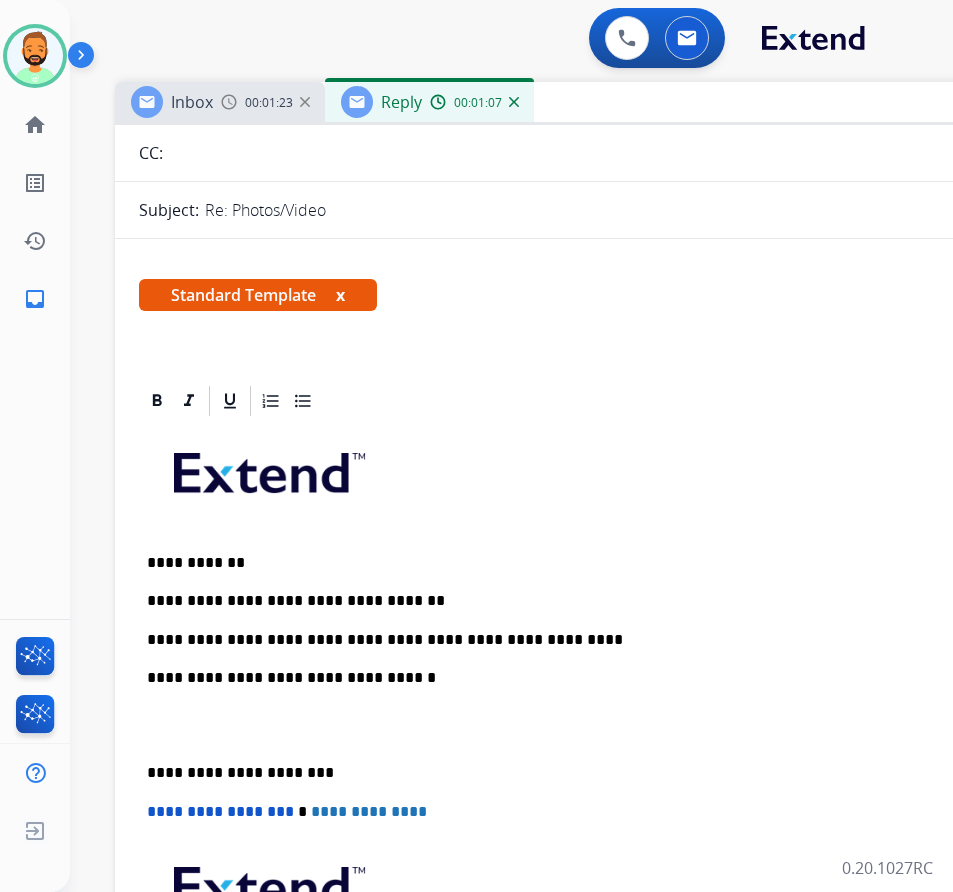 click on "**********" at bounding box center [607, 640] 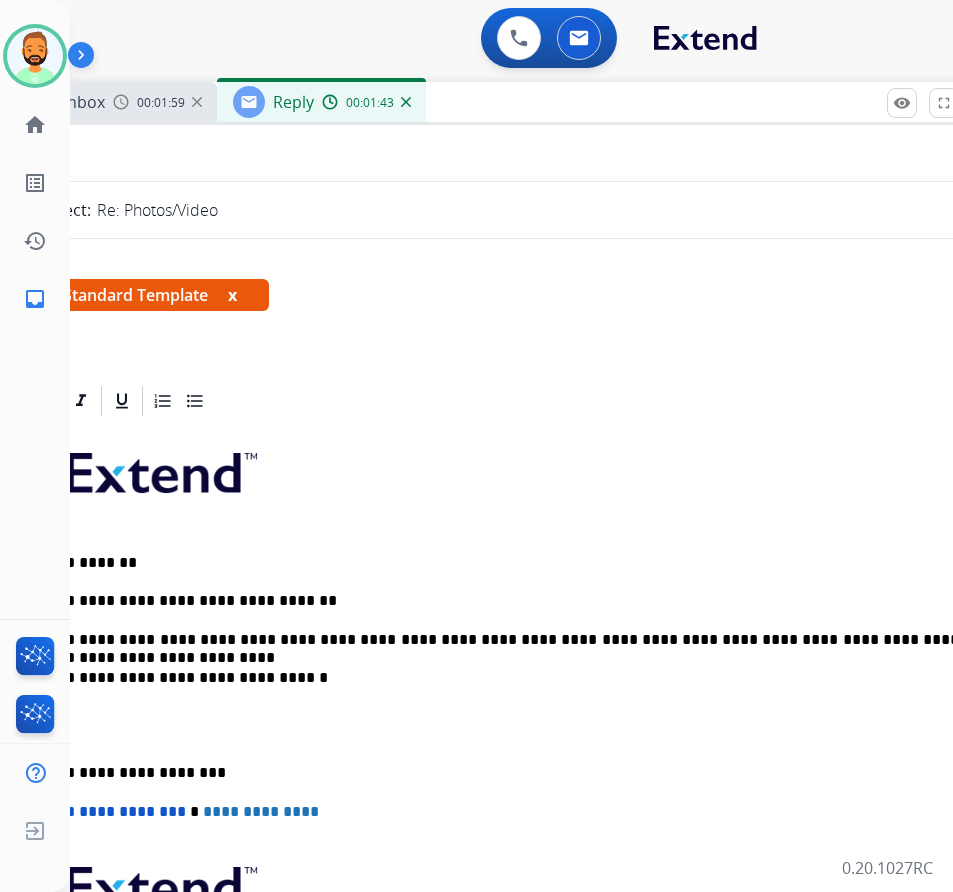 scroll, scrollTop: 0, scrollLeft: 90, axis: horizontal 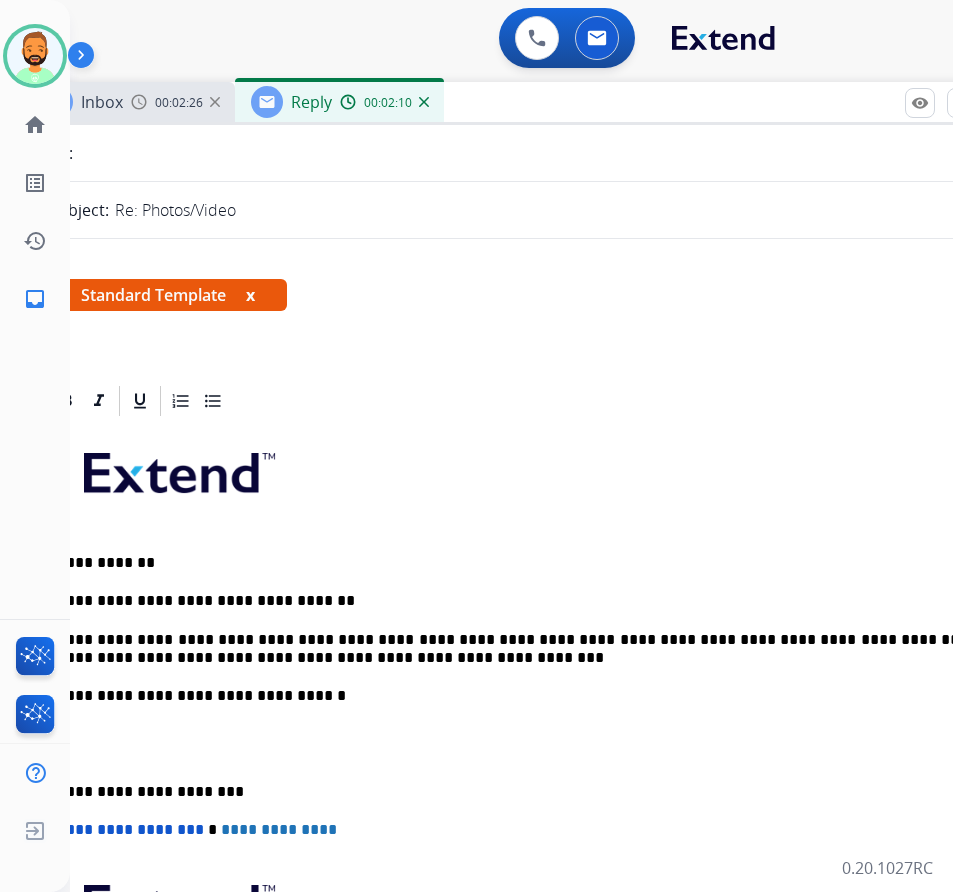 click on "**********" at bounding box center (525, 753) 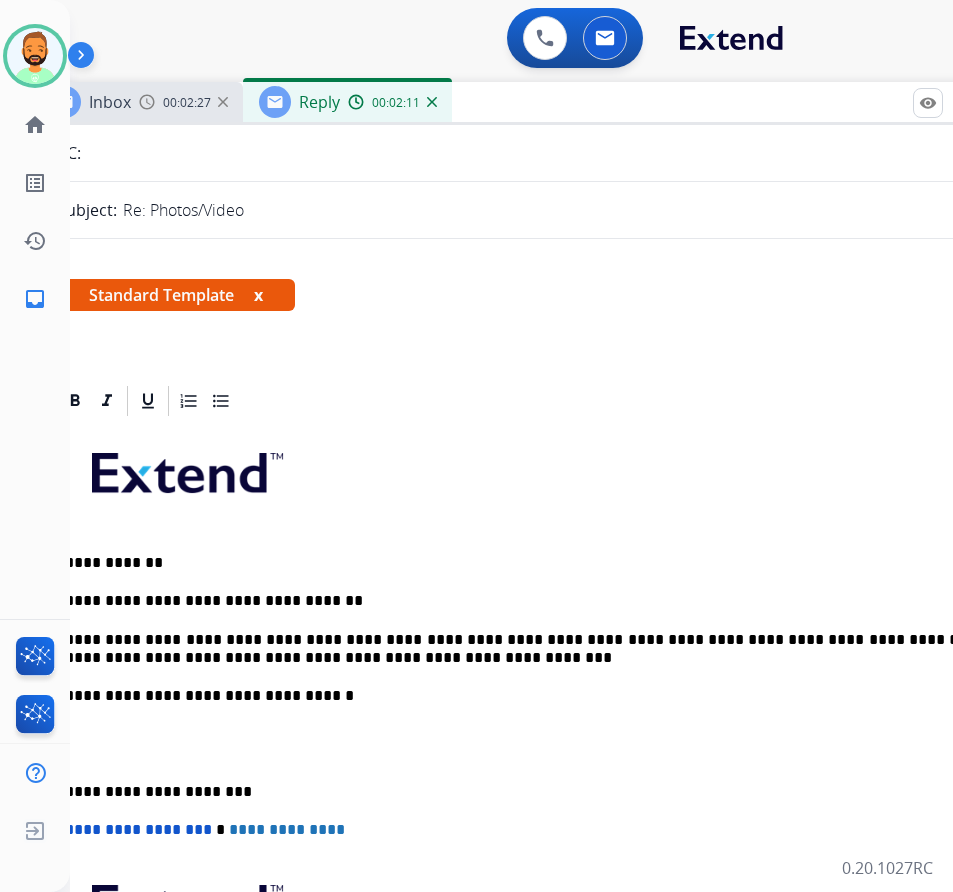 scroll, scrollTop: 0, scrollLeft: 72, axis: horizontal 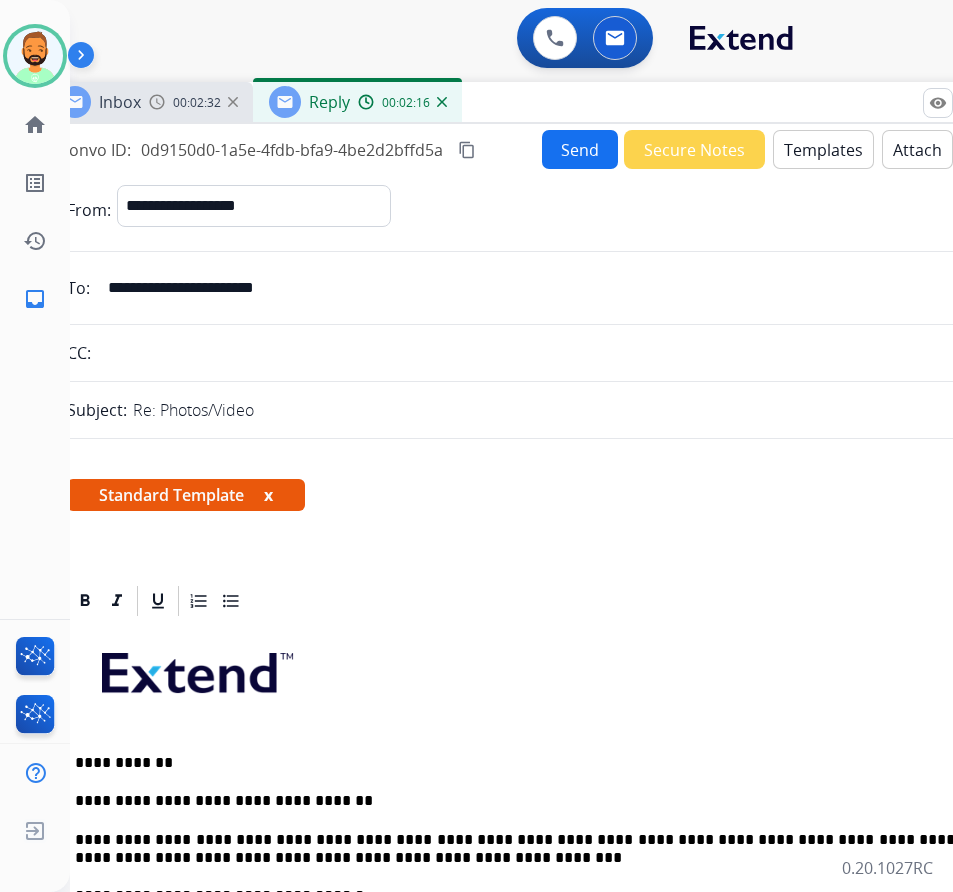 click on "Send" at bounding box center (580, 149) 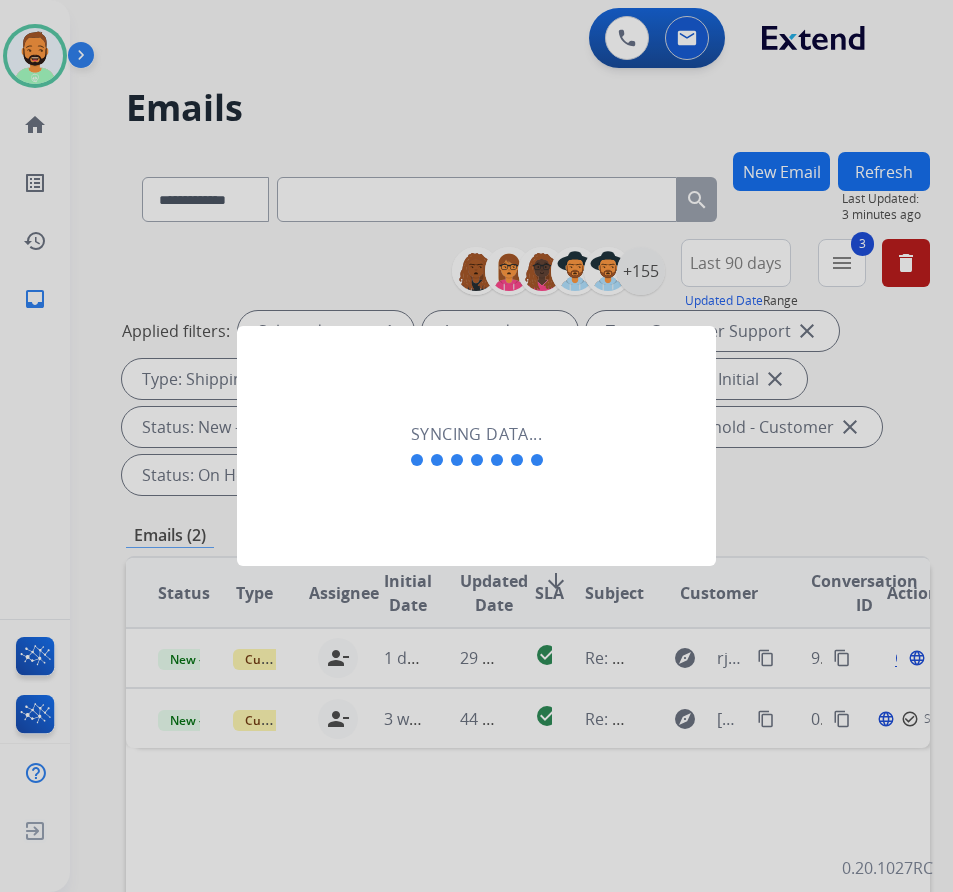 scroll, scrollTop: 0, scrollLeft: 3, axis: horizontal 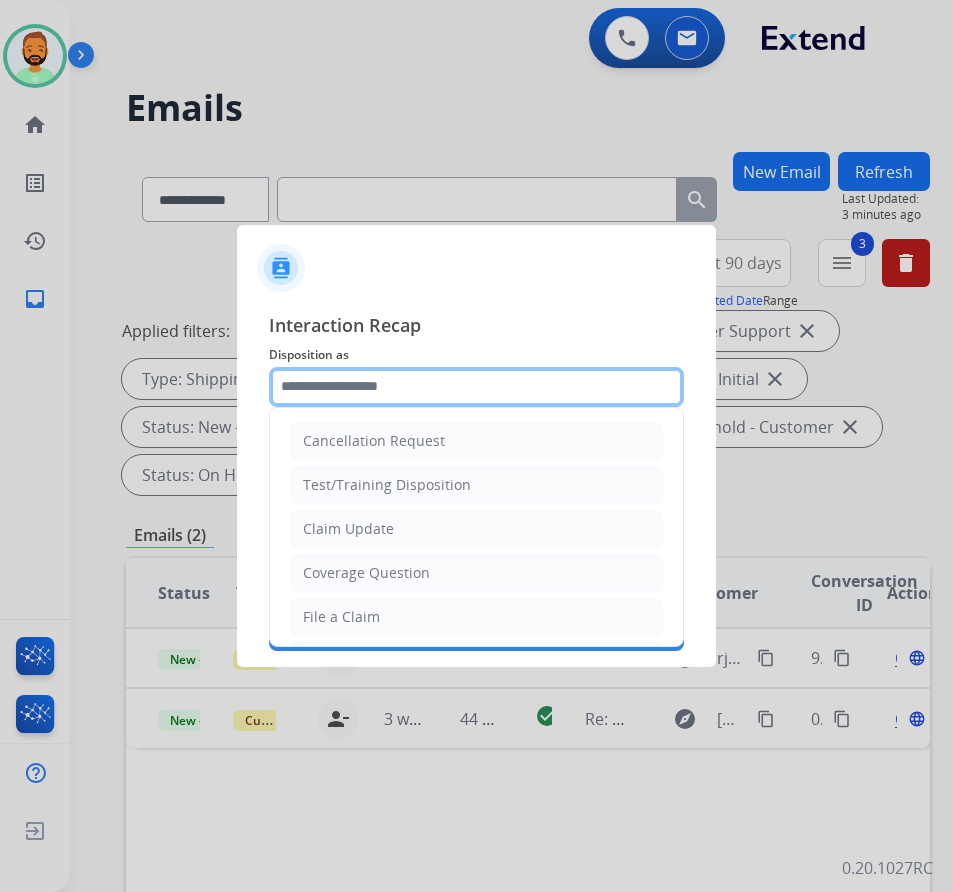 click 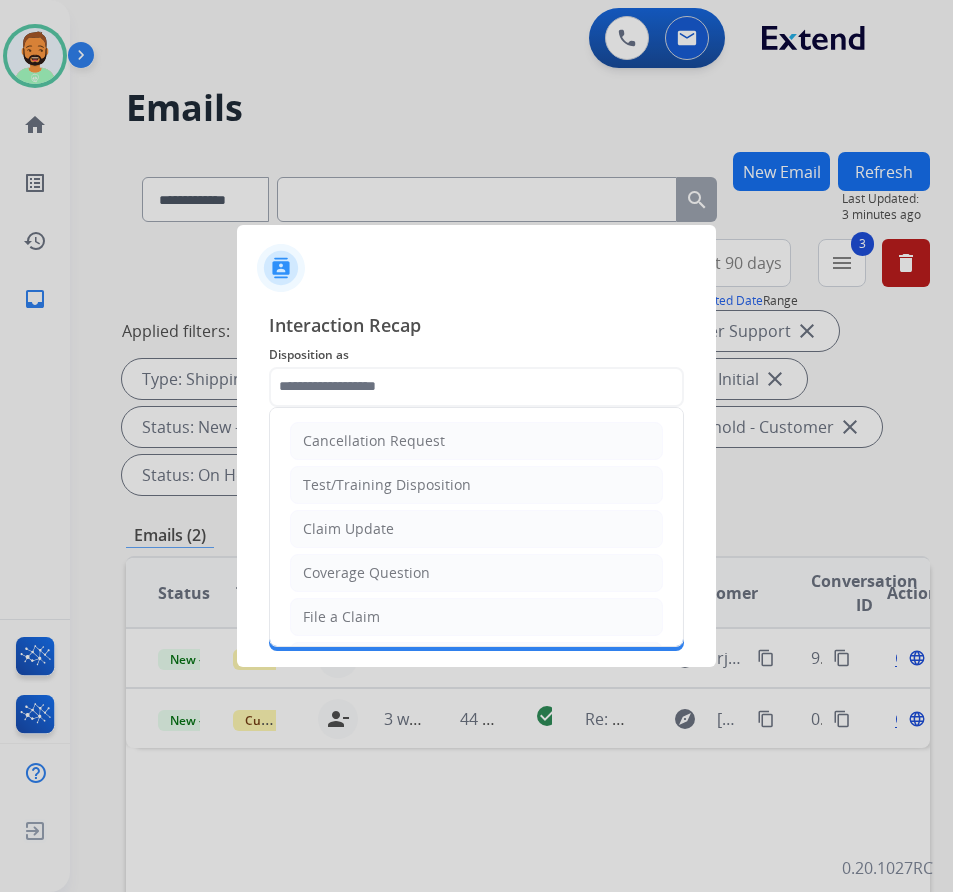 click on "Claim Update" 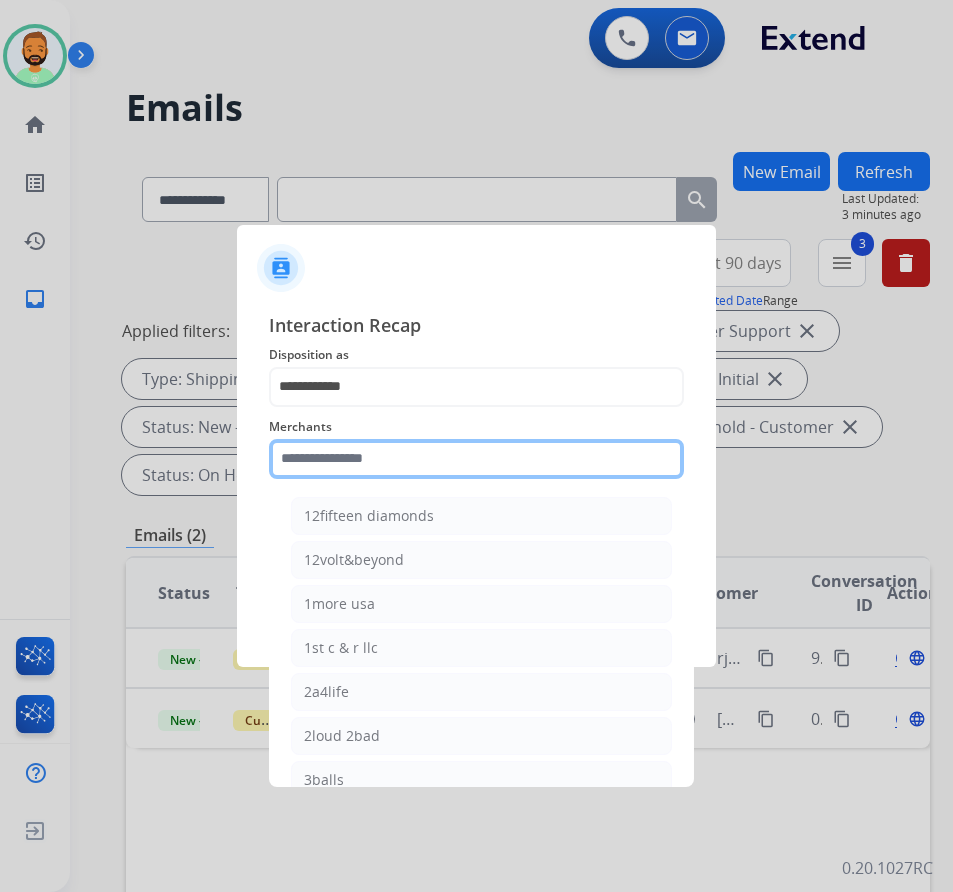 click 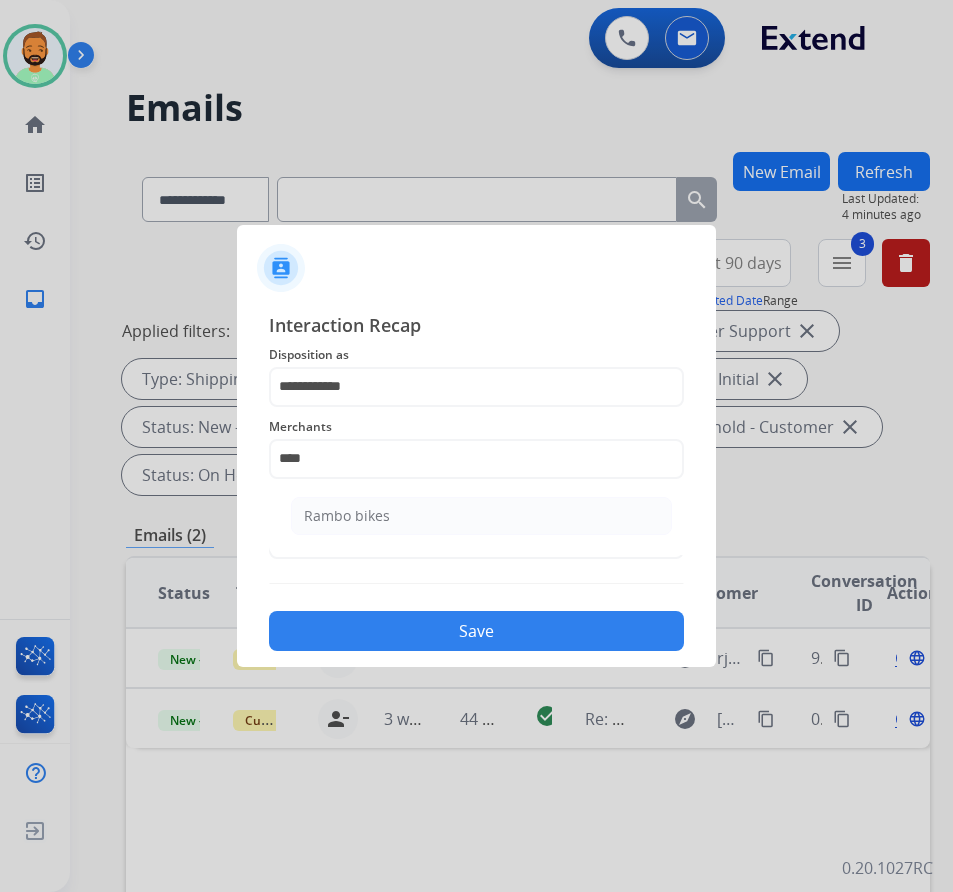 click on "Rambo bikes" 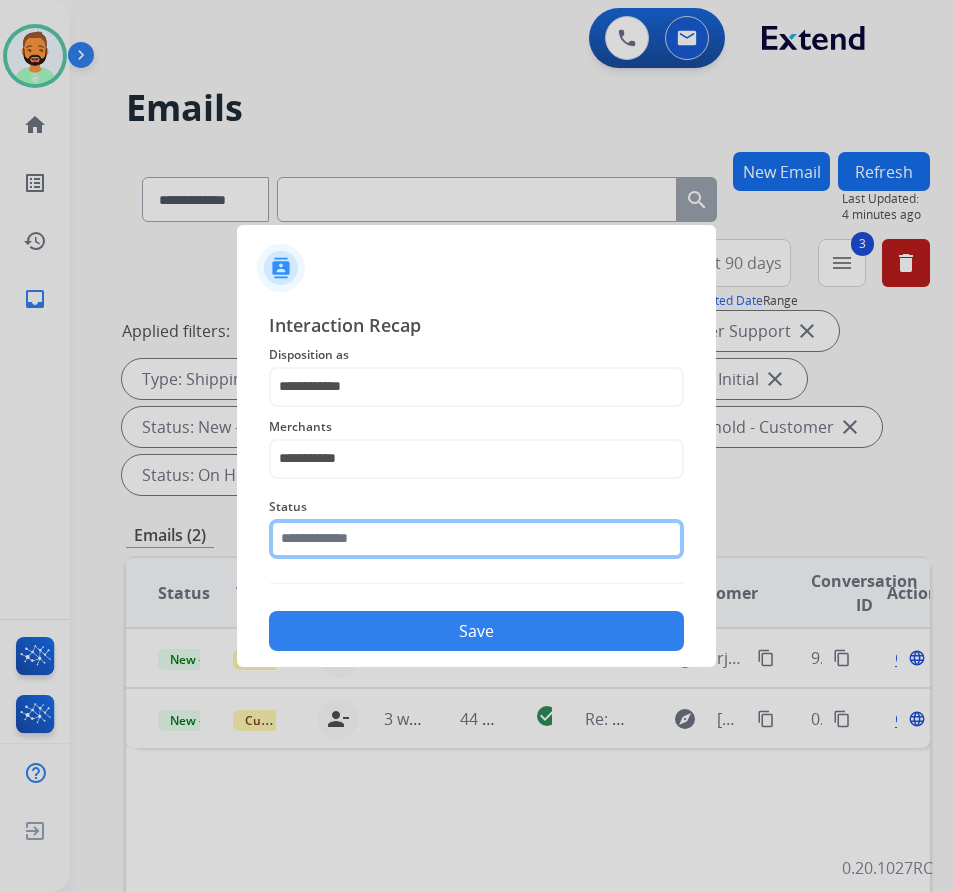 click 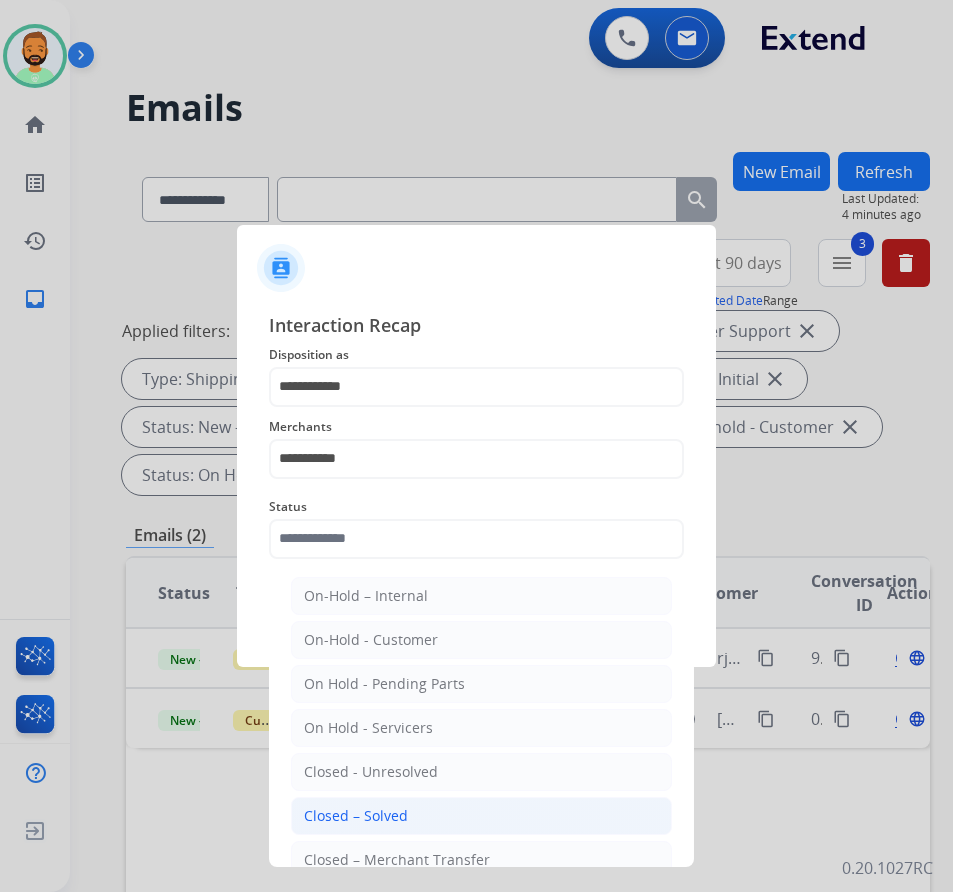 click on "Closed – Solved" 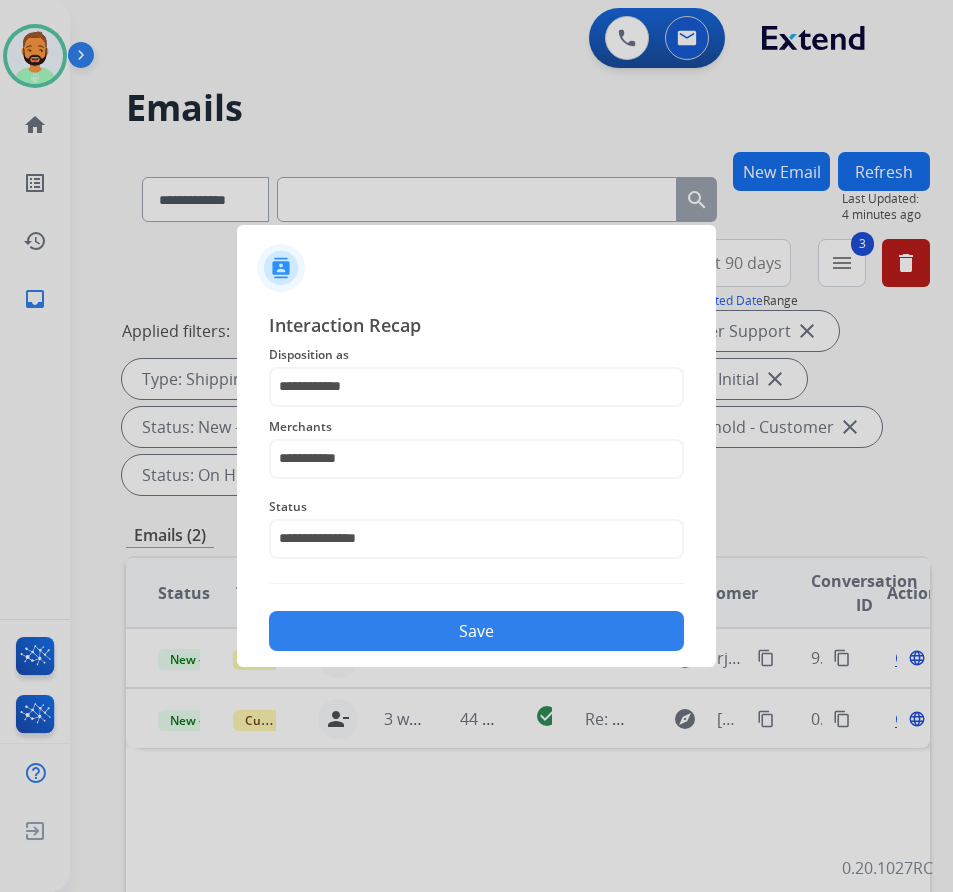 click on "Save" 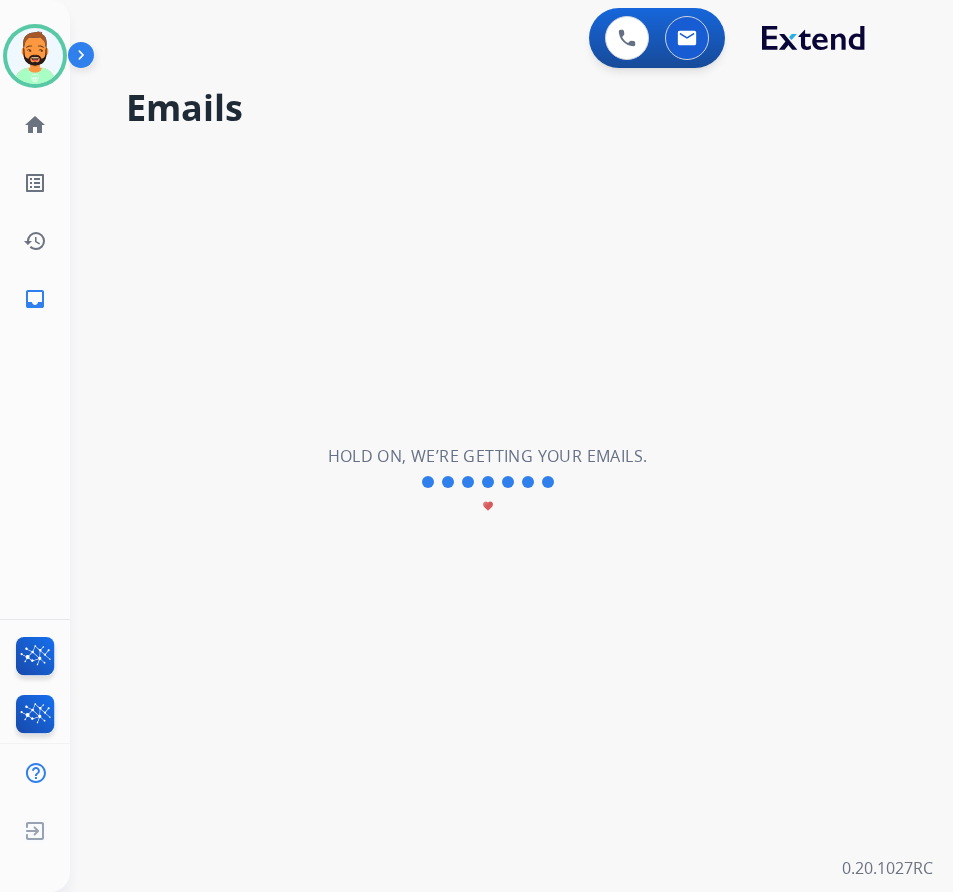 scroll, scrollTop: 0, scrollLeft: 0, axis: both 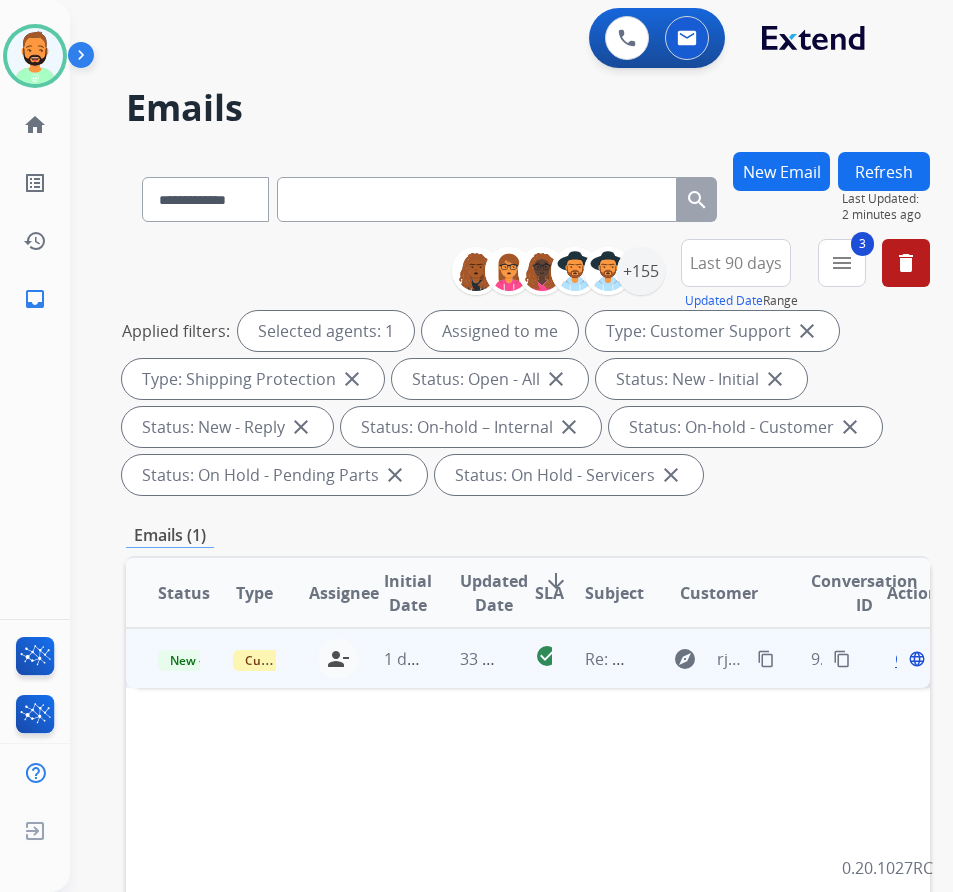 click on "1 day ago" at bounding box center [389, 658] 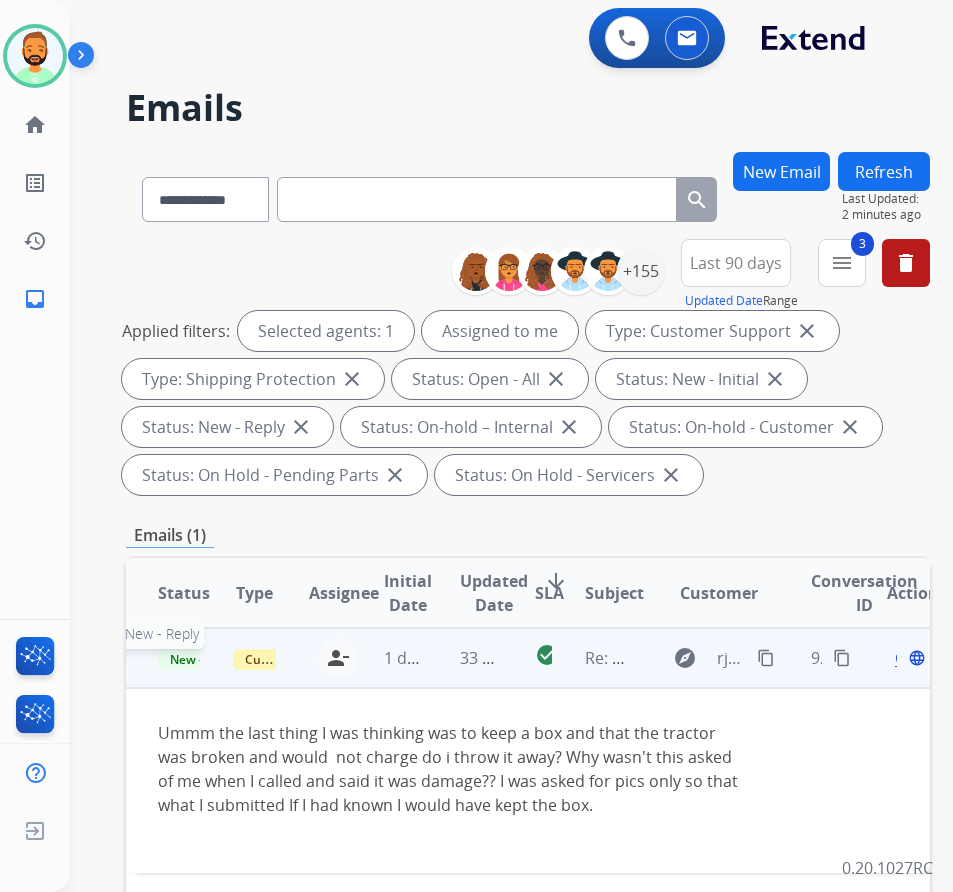 click on "New - Reply" at bounding box center (203, 659) 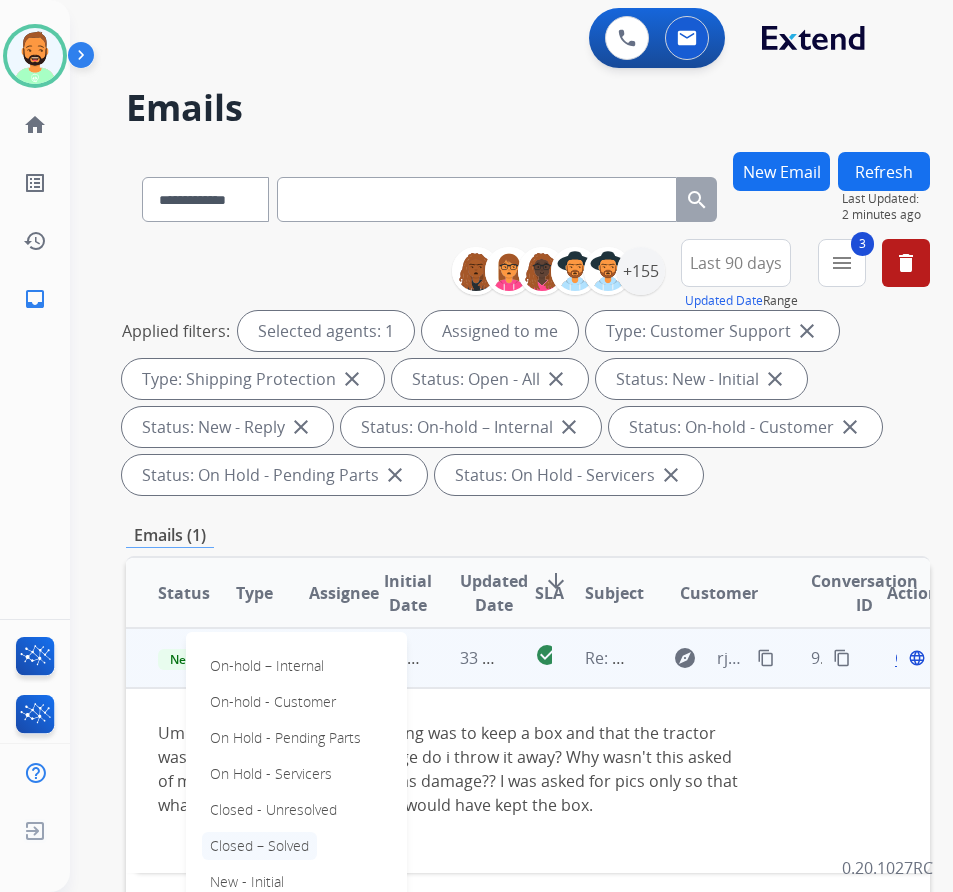 drag, startPoint x: 292, startPoint y: 847, endPoint x: 310, endPoint y: 845, distance: 18.110771 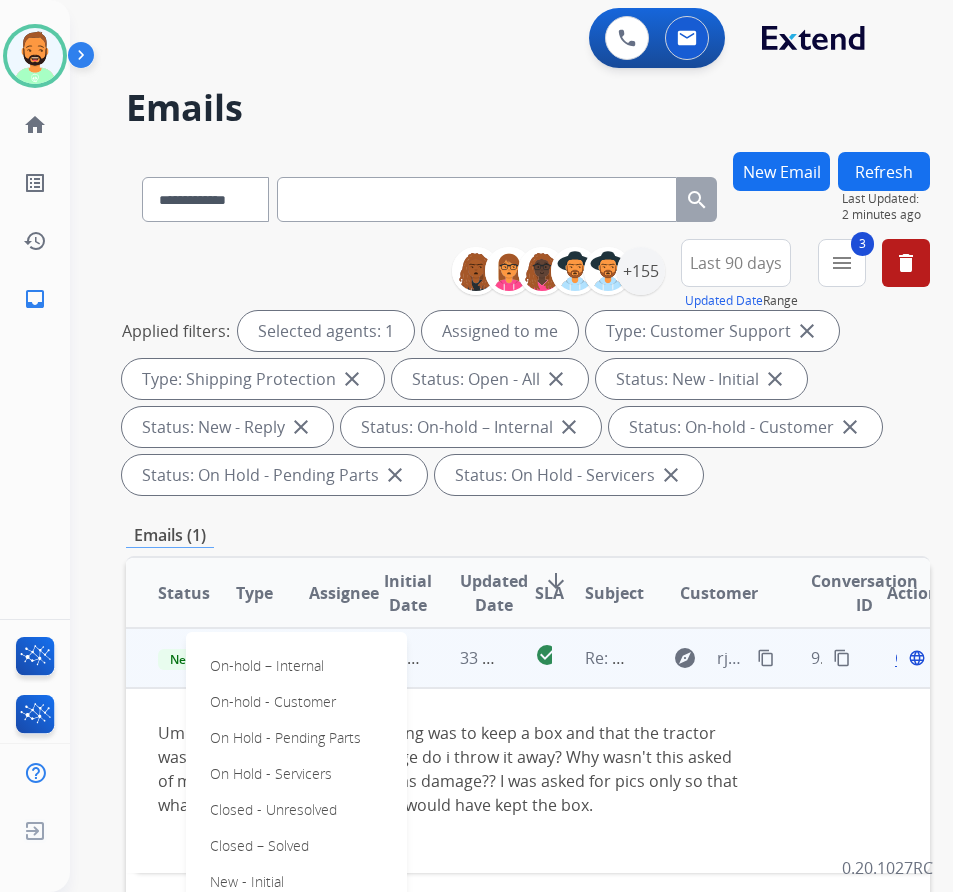 click on "Closed – Solved" at bounding box center (259, 846) 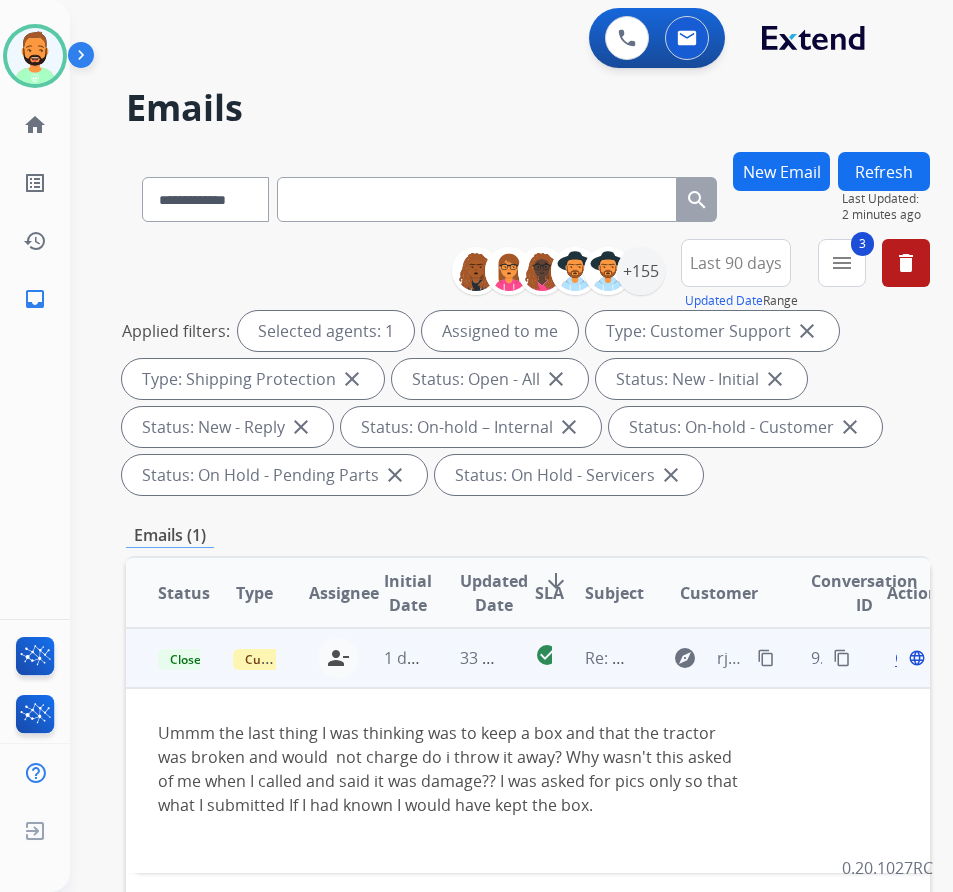 click on "Refresh" at bounding box center (884, 171) 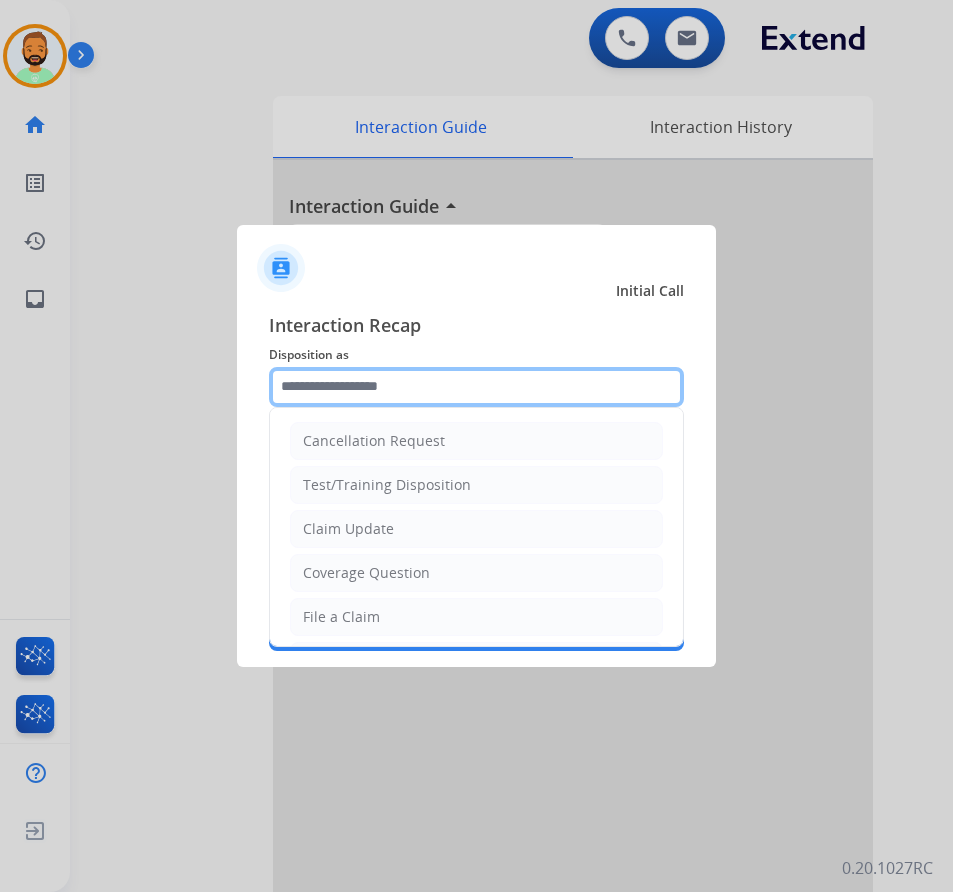 click 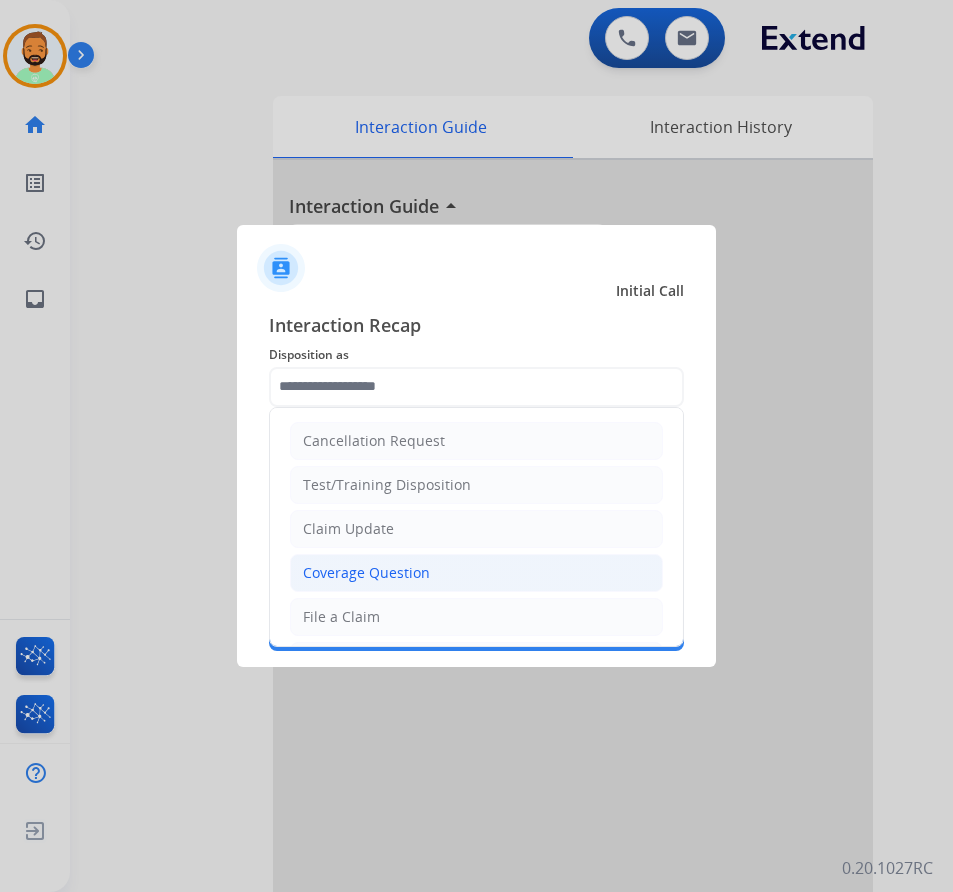 click on "Coverage Question" 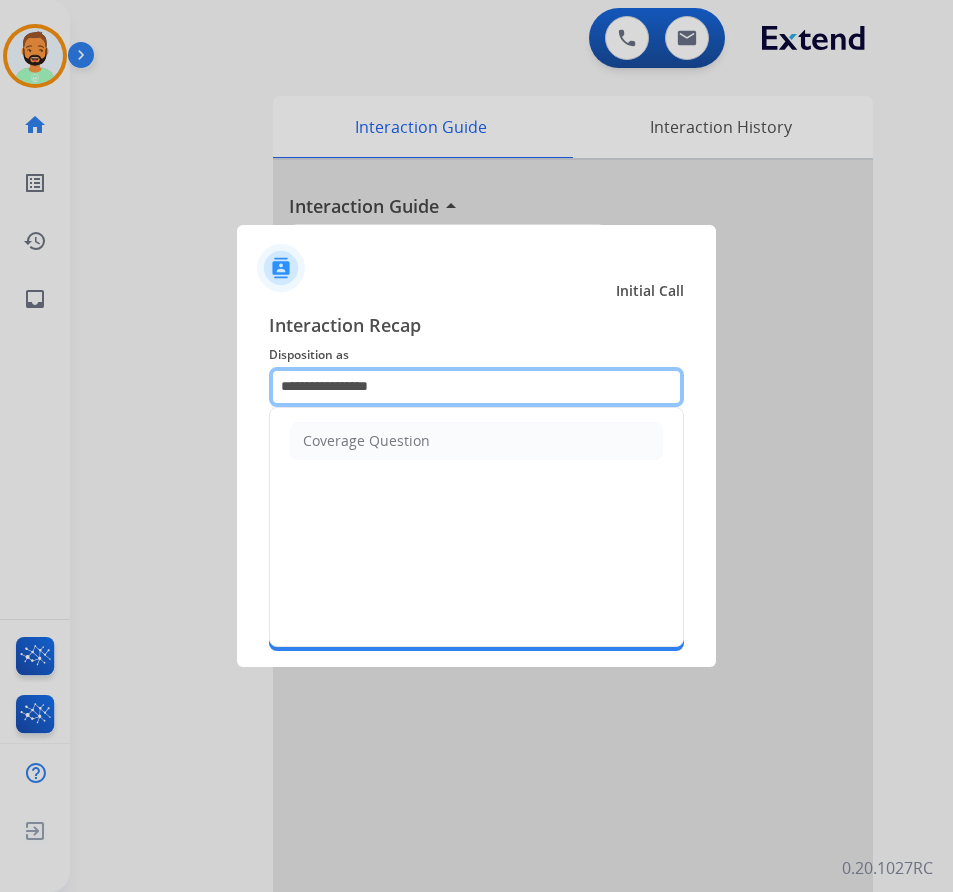 drag, startPoint x: 403, startPoint y: 396, endPoint x: 137, endPoint y: 401, distance: 266.047 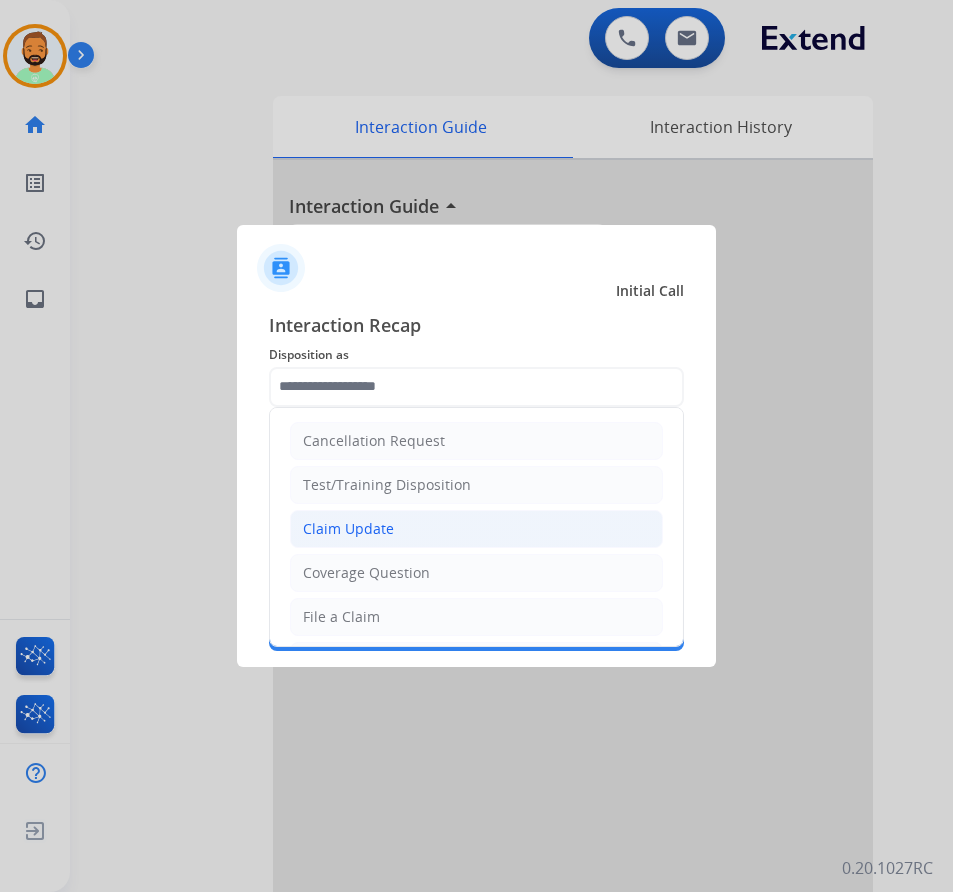 click on "Claim Update" 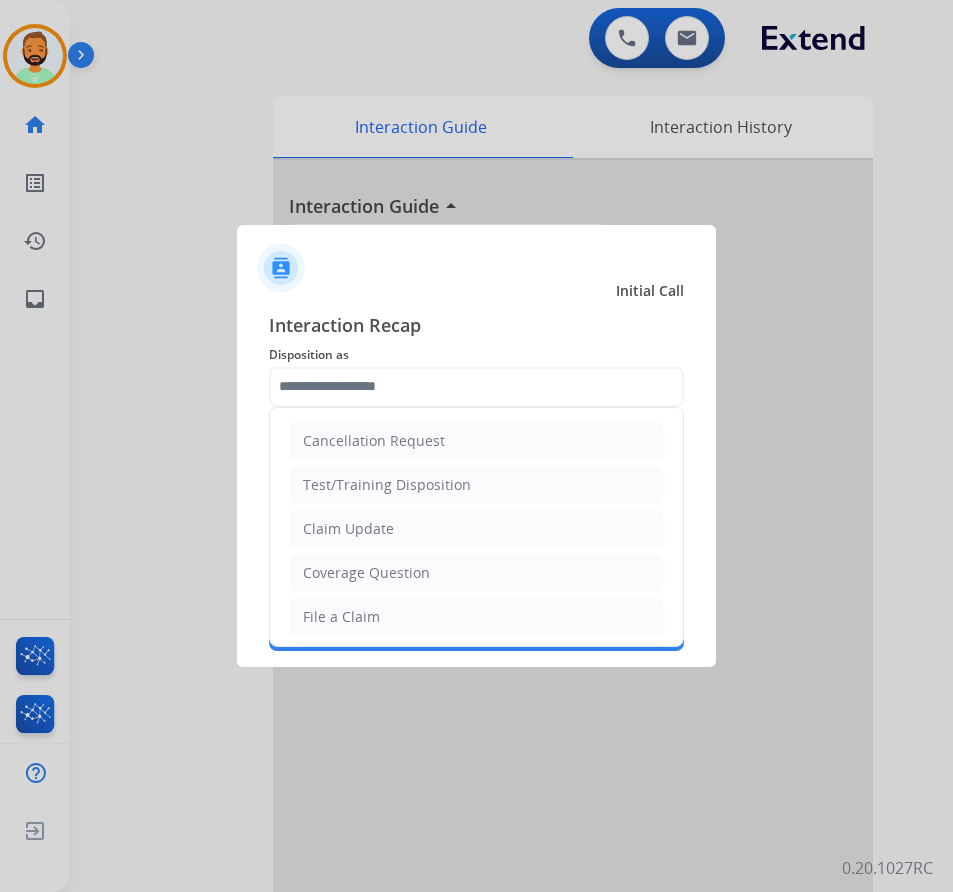 type on "**********" 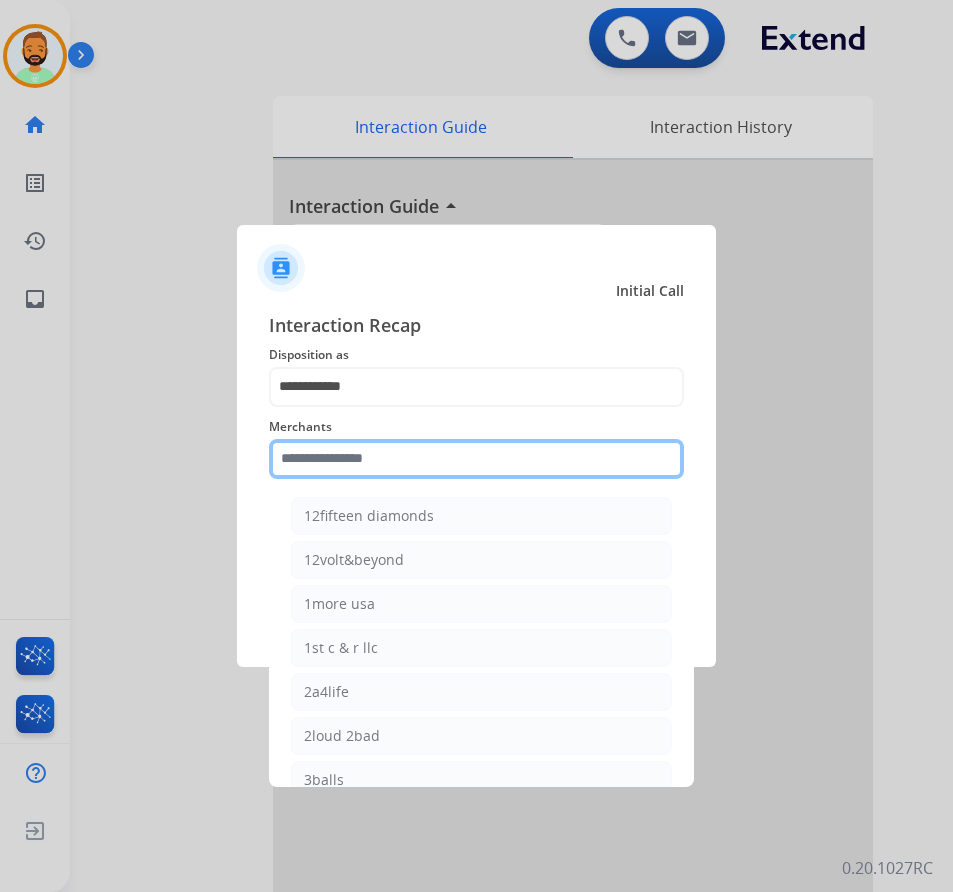click 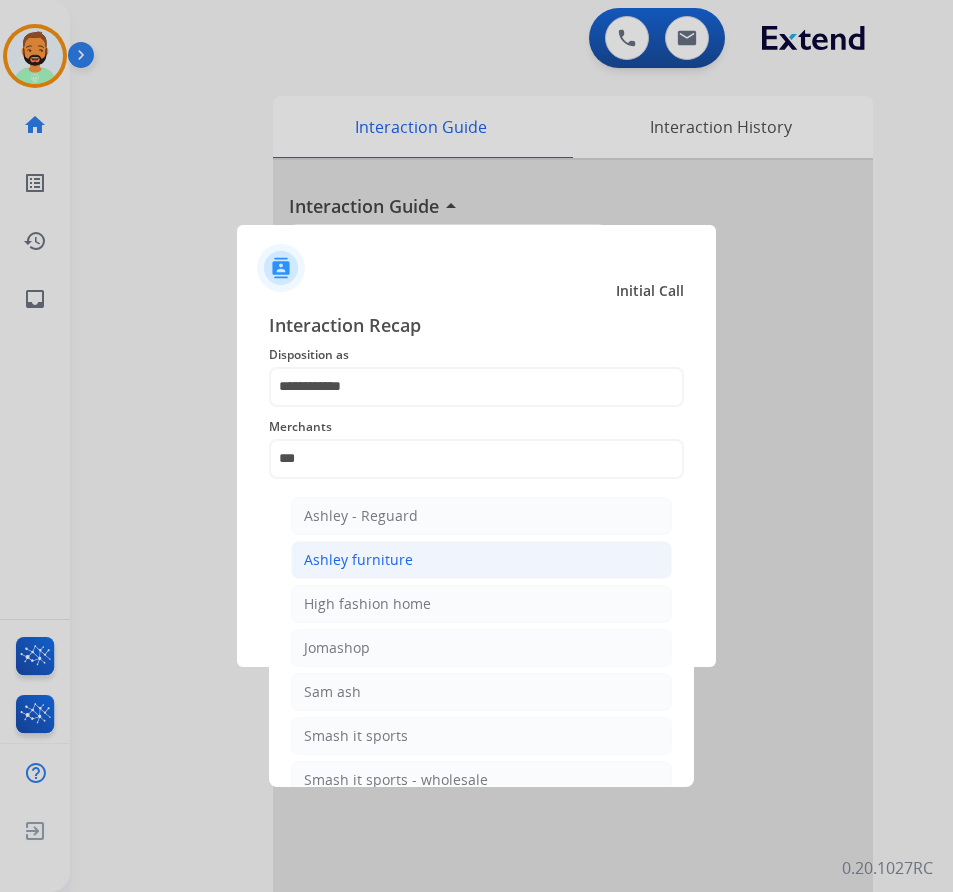 click on "Ashley furniture" 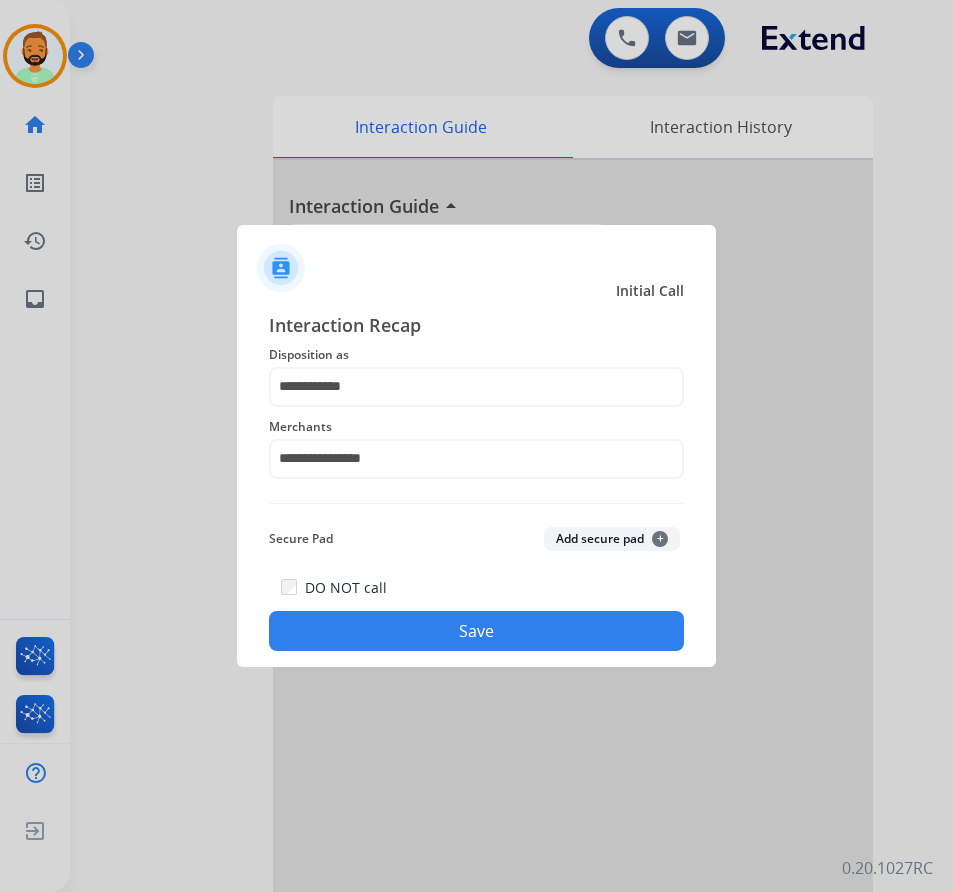 click on "DO NOT call   Save" 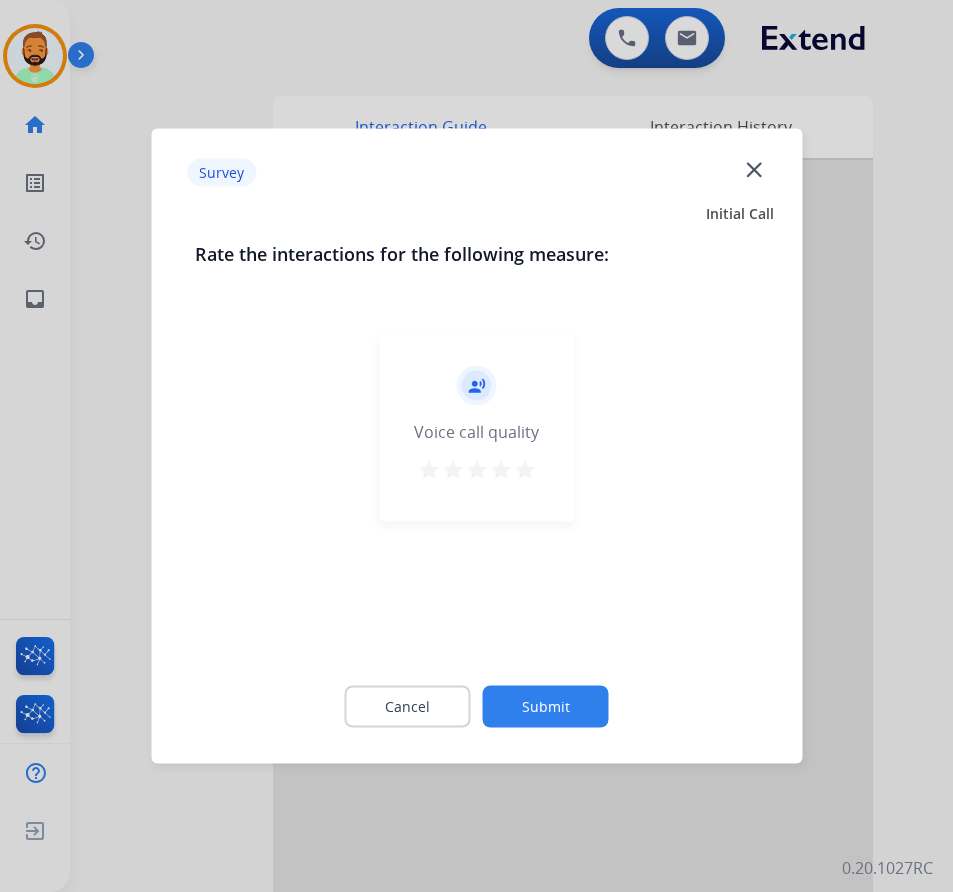 click on "Submit" 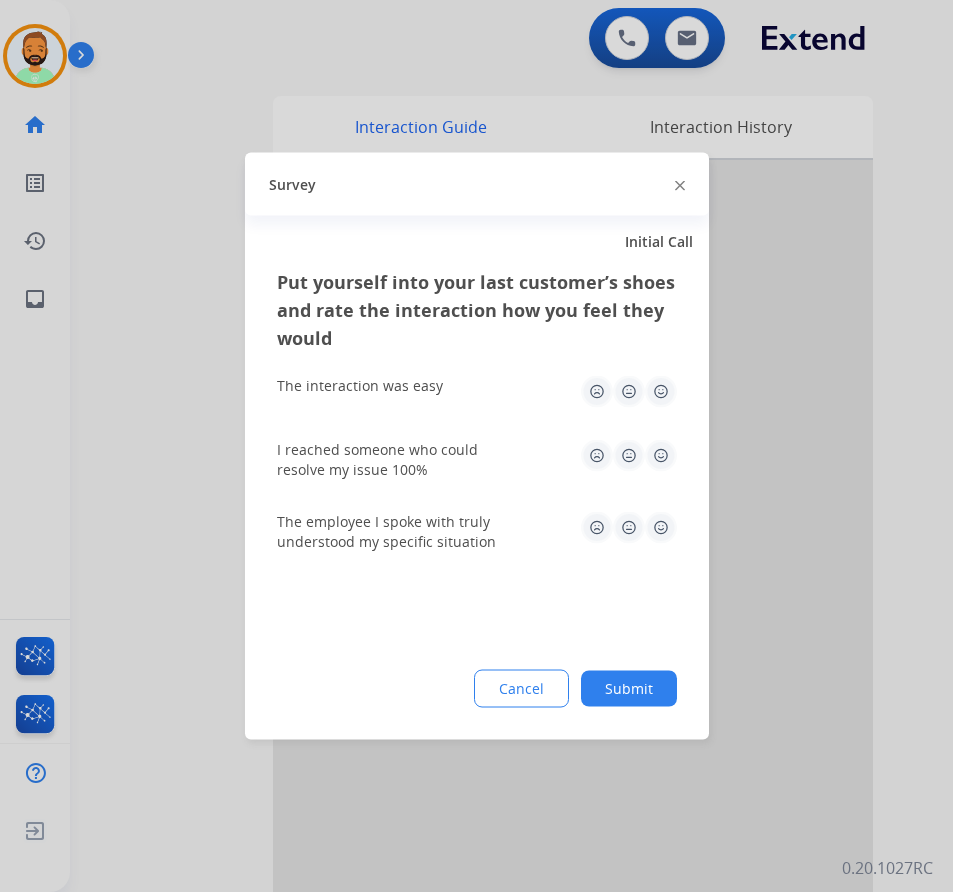 click on "Submit" 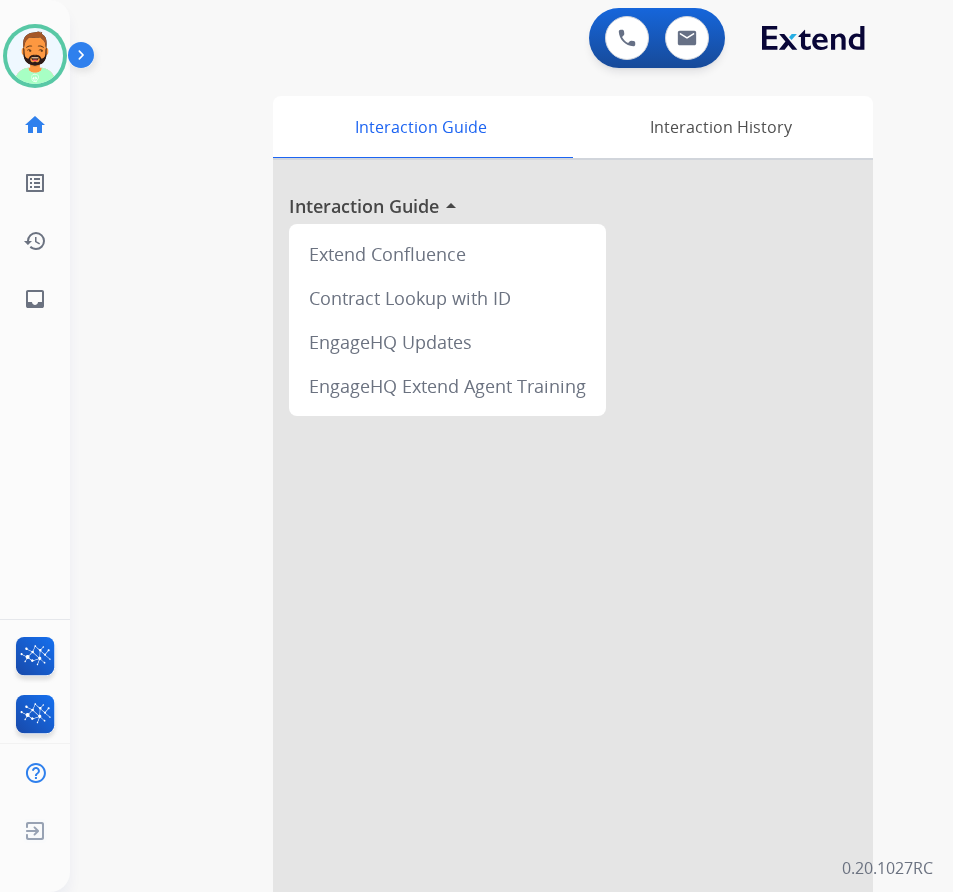click at bounding box center [573, 533] 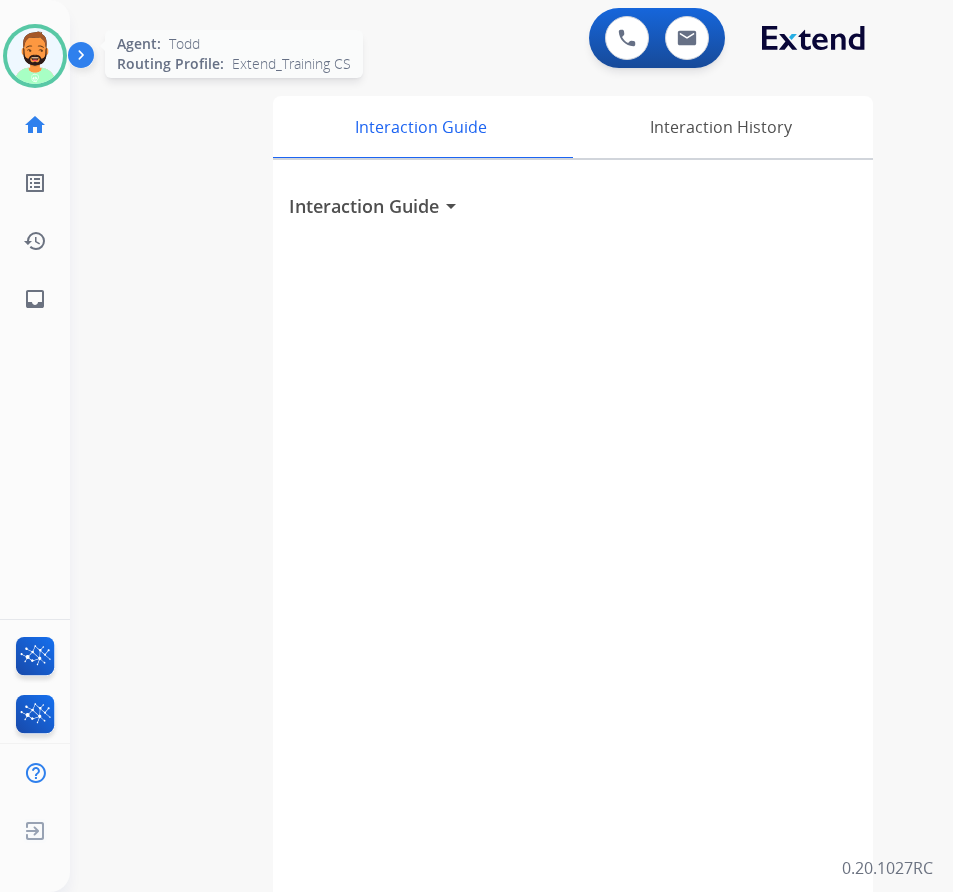 click at bounding box center [35, 56] 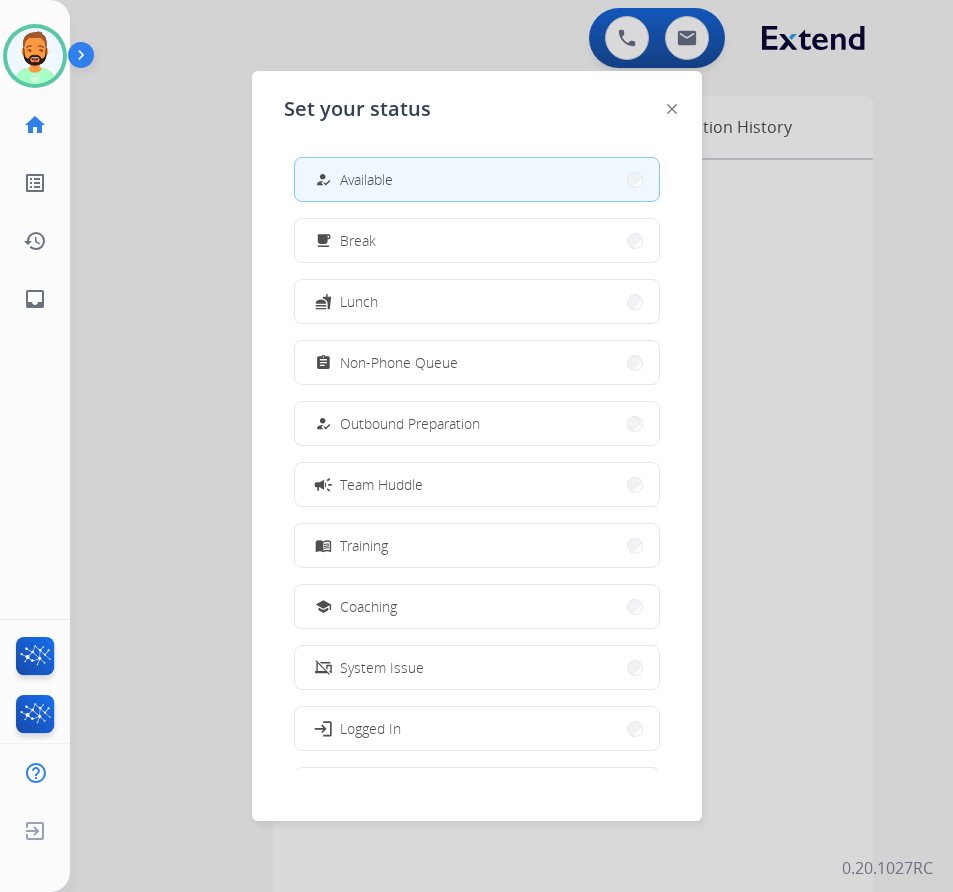 click at bounding box center [476, 446] 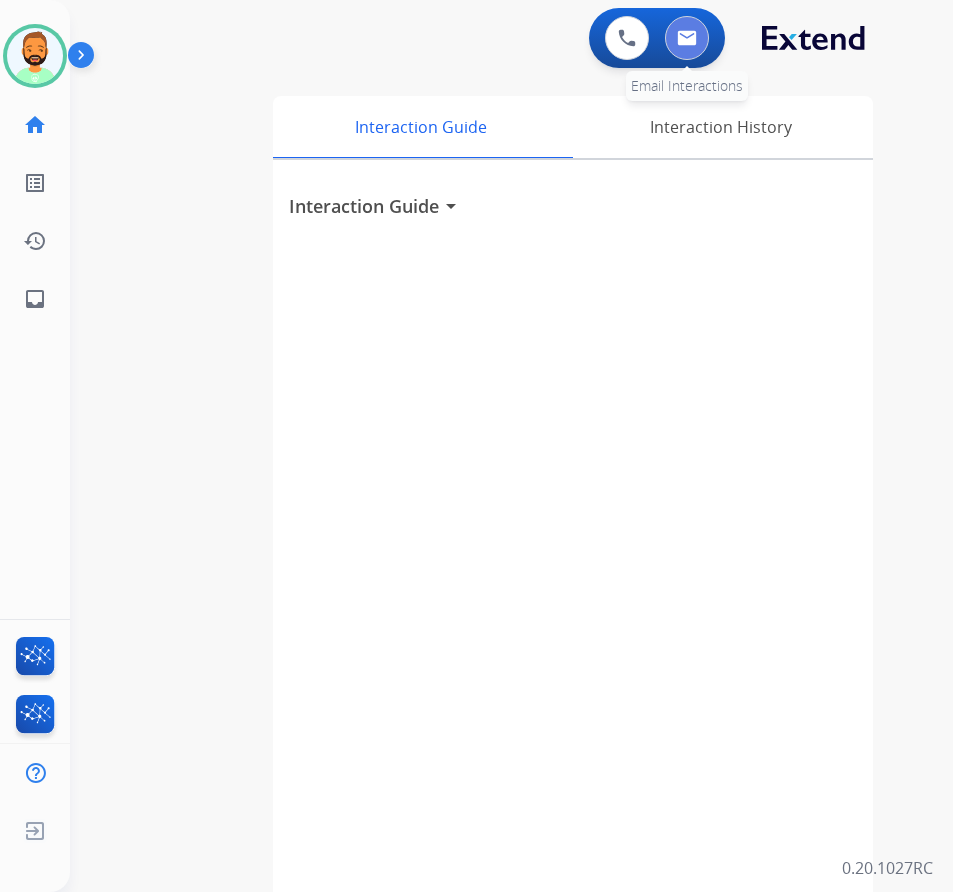 click at bounding box center [687, 38] 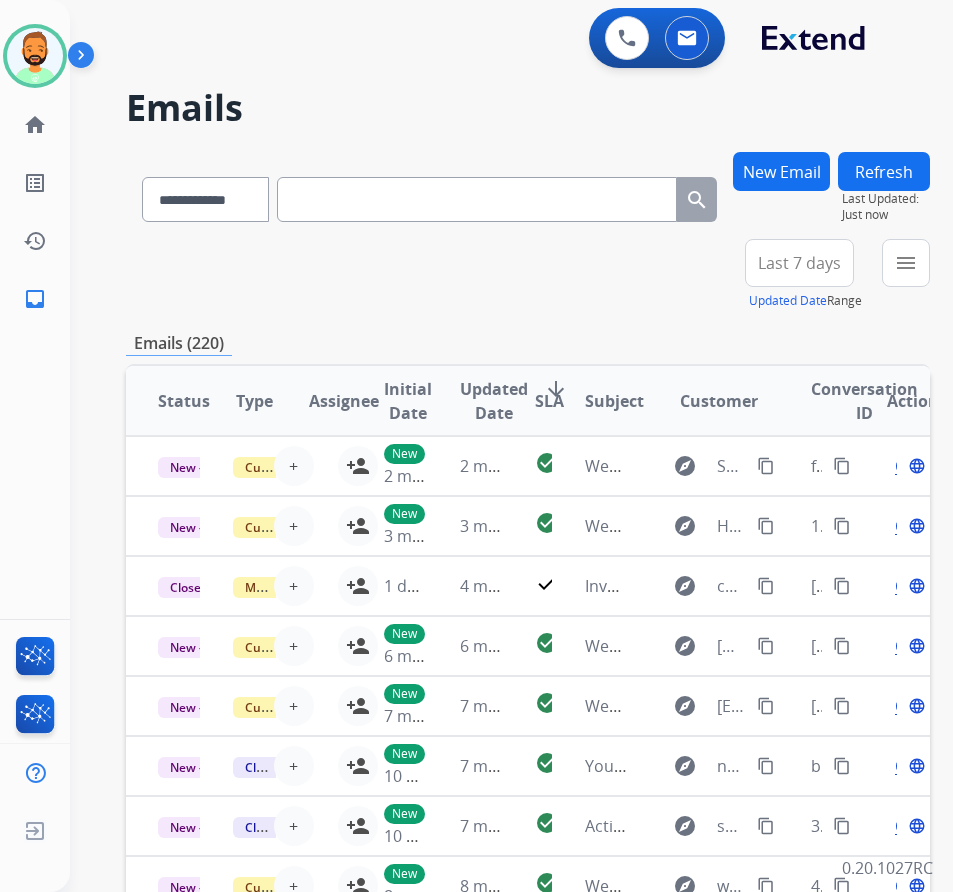 click on "Last 7 days" at bounding box center (799, 263) 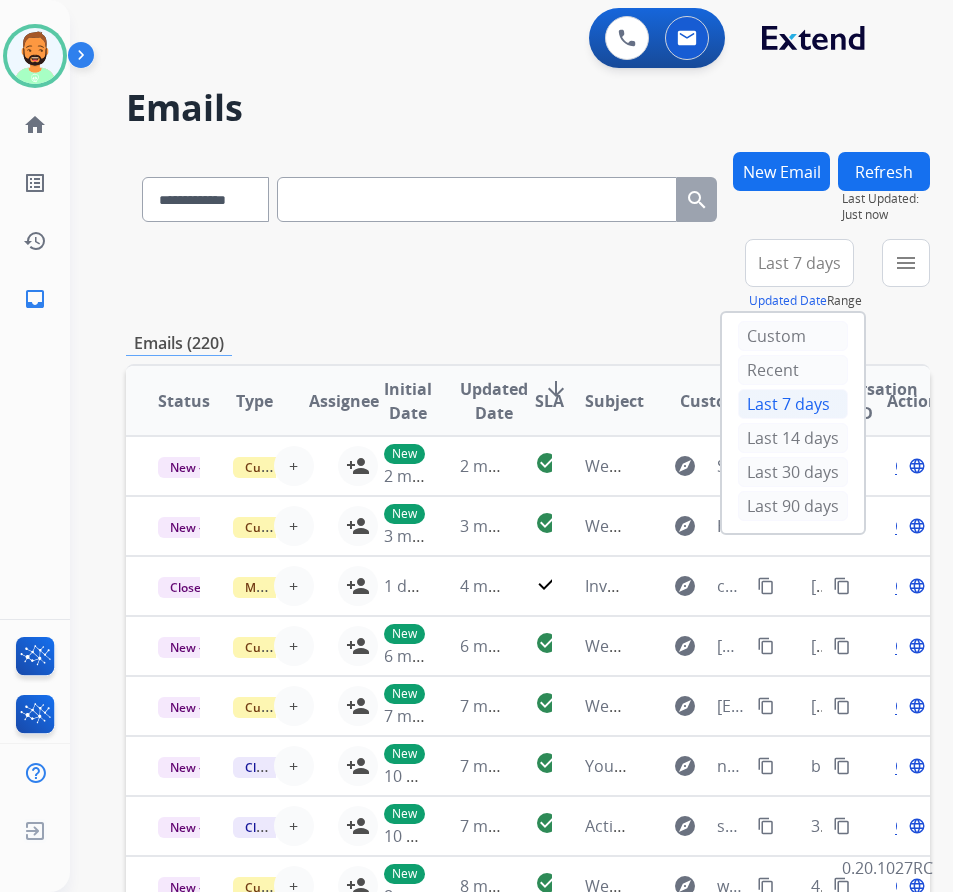 drag, startPoint x: 813, startPoint y: 502, endPoint x: 810, endPoint y: 517, distance: 15.297058 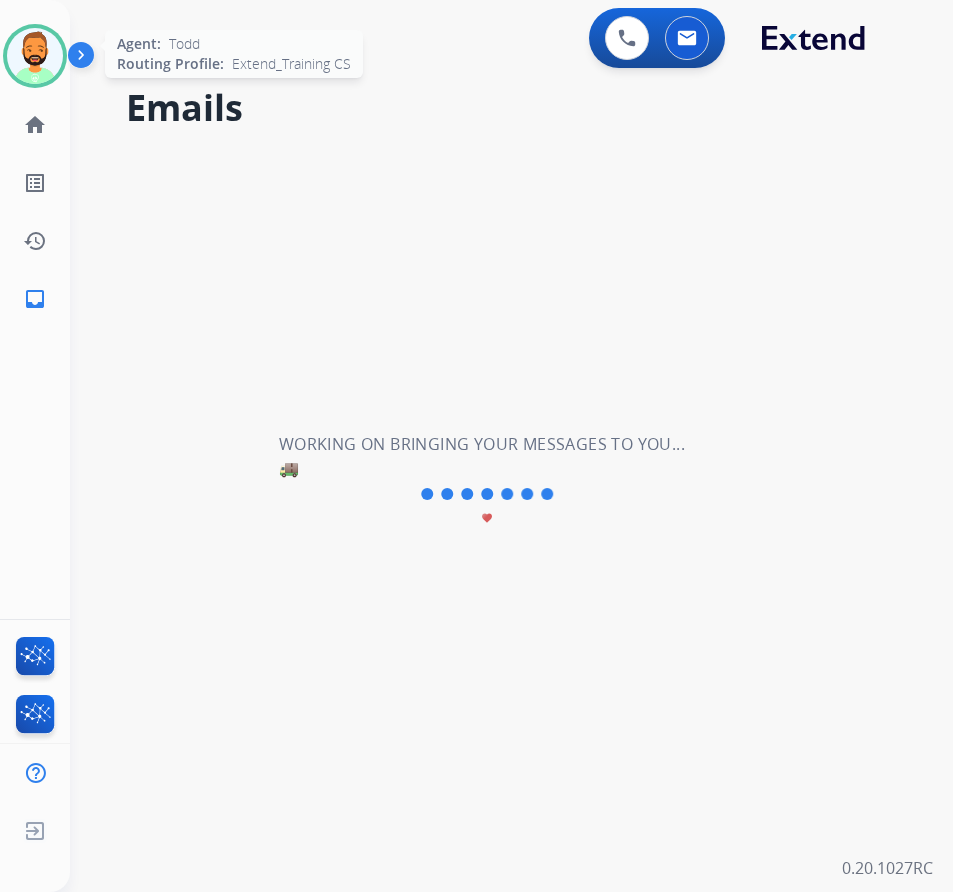 click at bounding box center (35, 56) 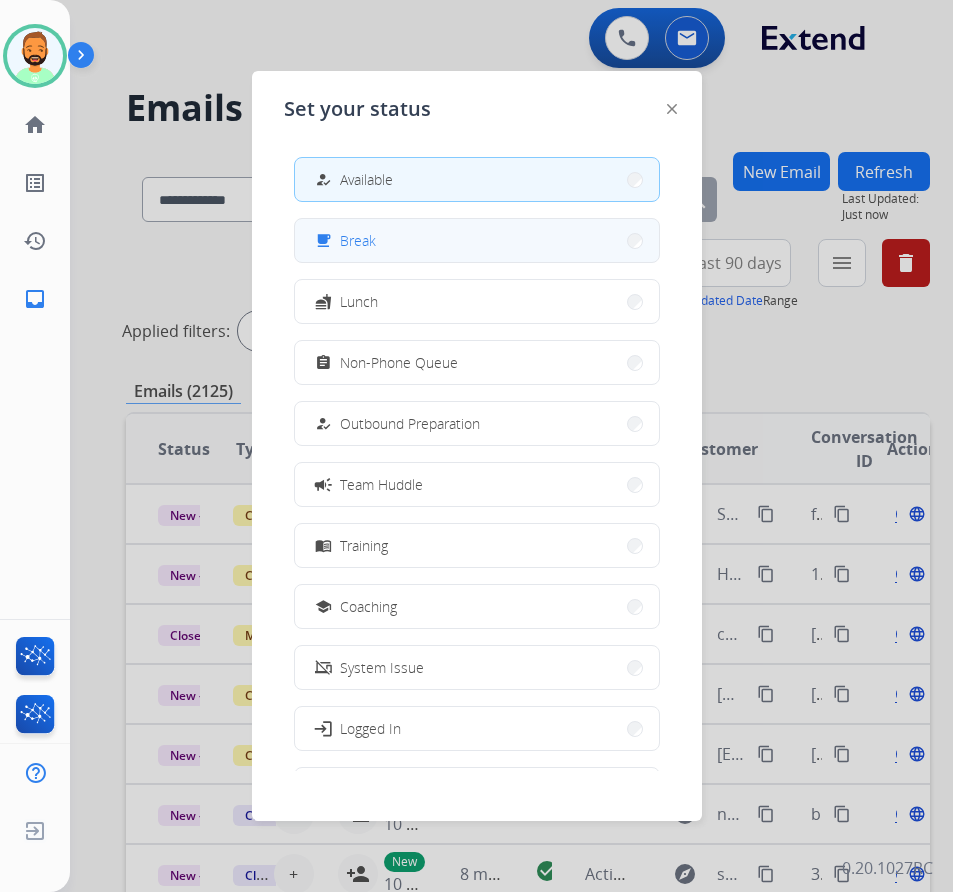 click on "Break" at bounding box center (358, 240) 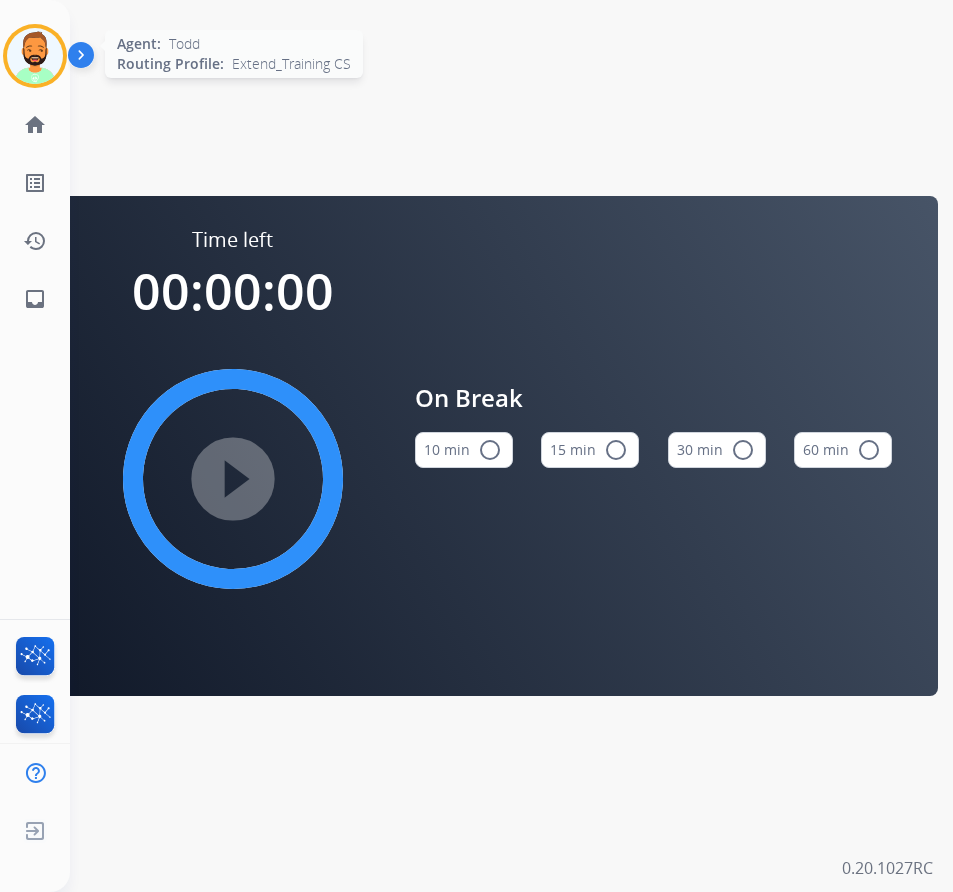 click at bounding box center [35, 56] 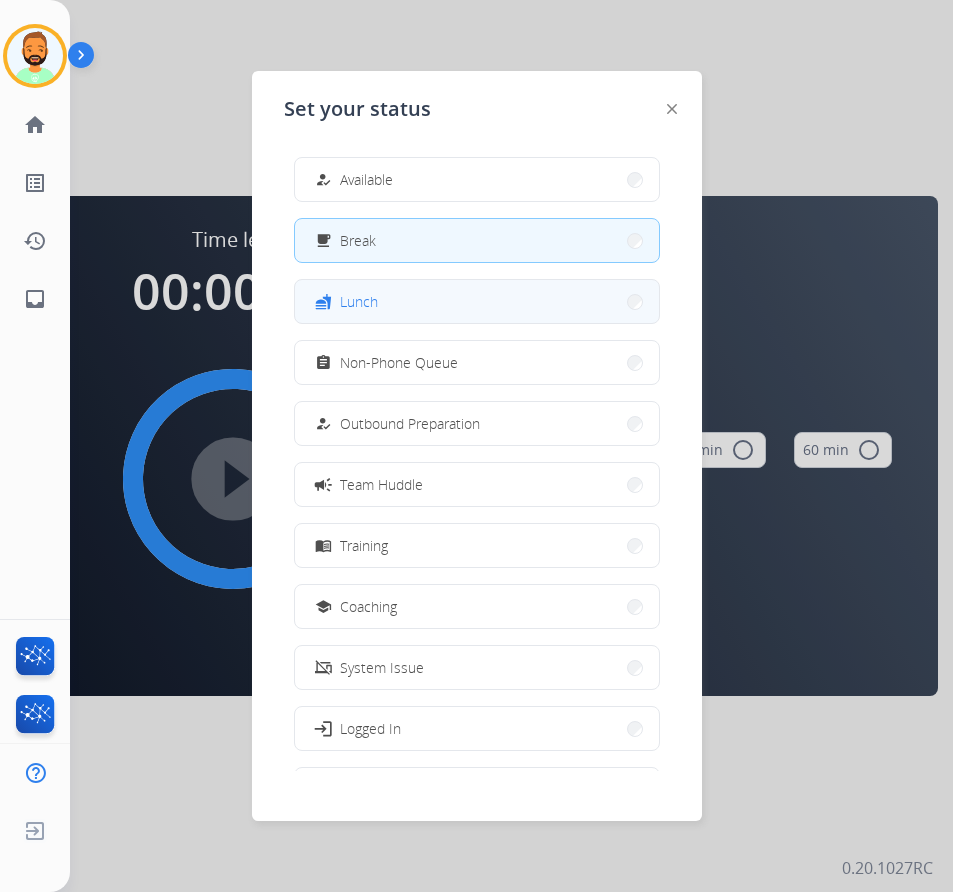 click on "fastfood Lunch" at bounding box center [477, 301] 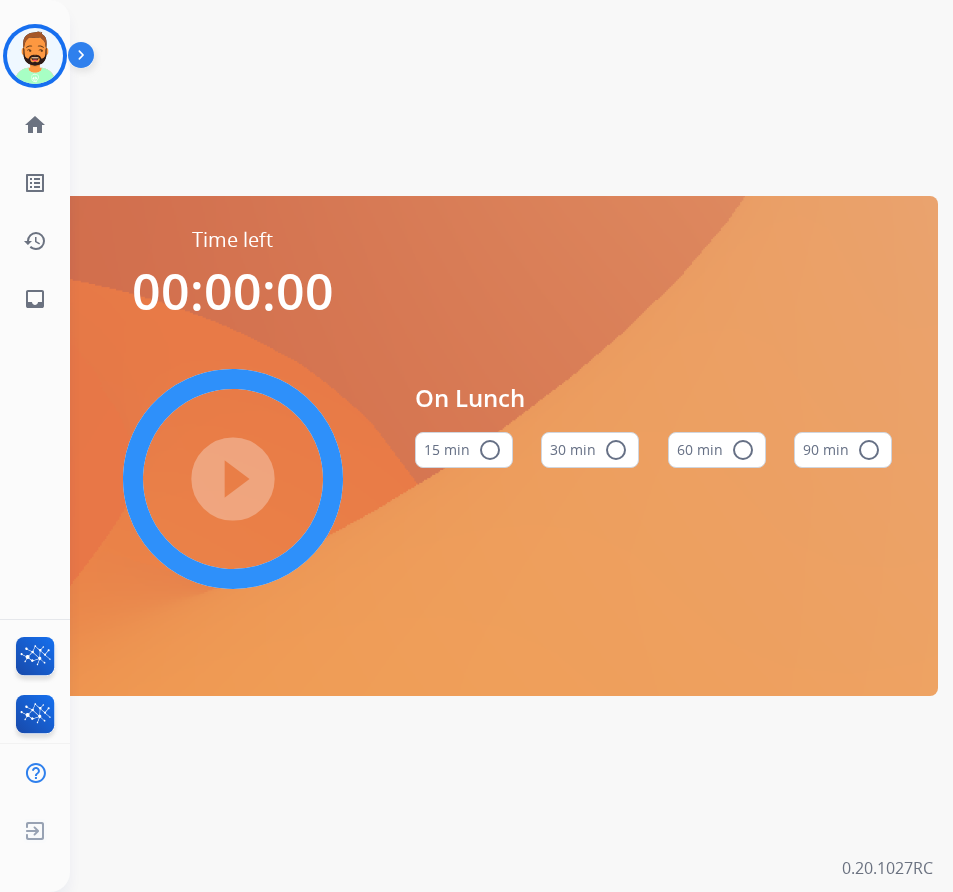 click on "radio_button_unchecked" at bounding box center [616, 450] 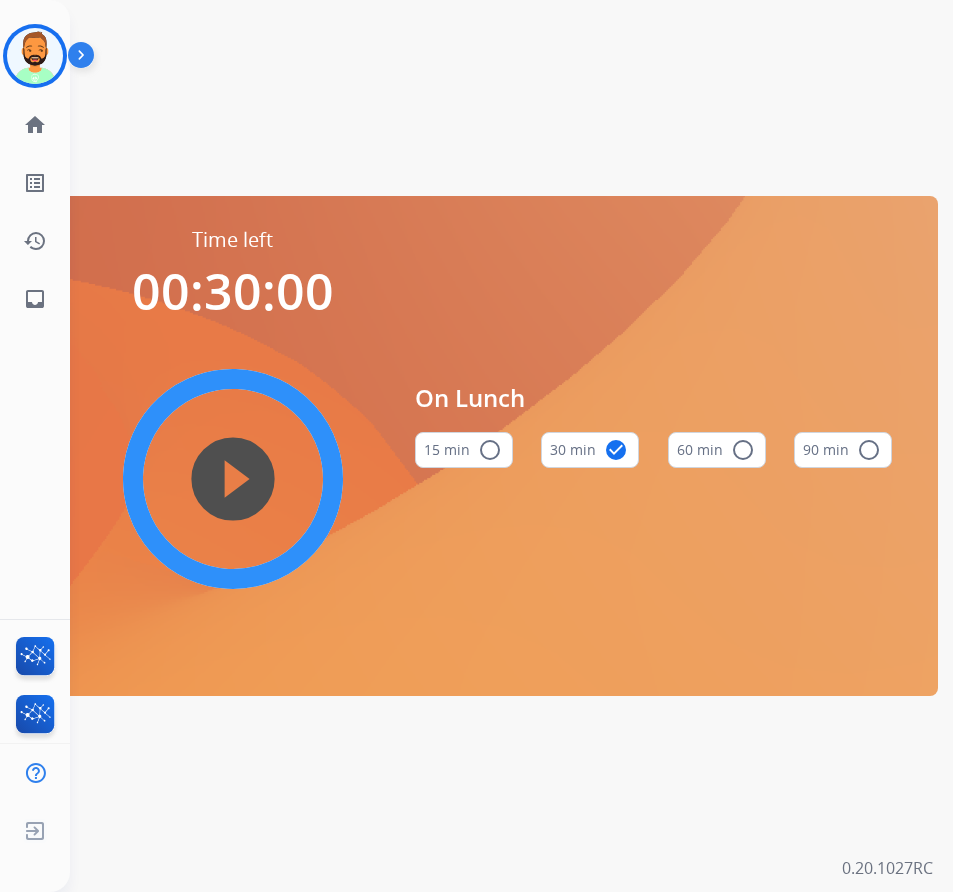 click on "play_circle_filled" at bounding box center (233, 479) 